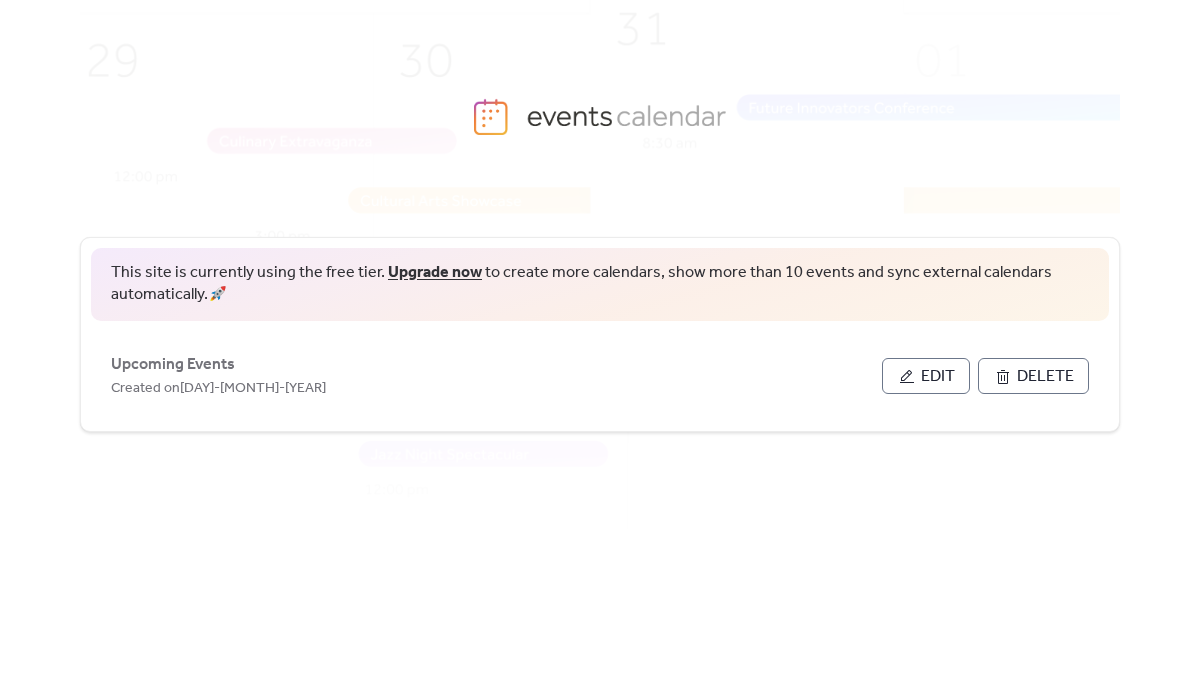 scroll, scrollTop: 0, scrollLeft: 0, axis: both 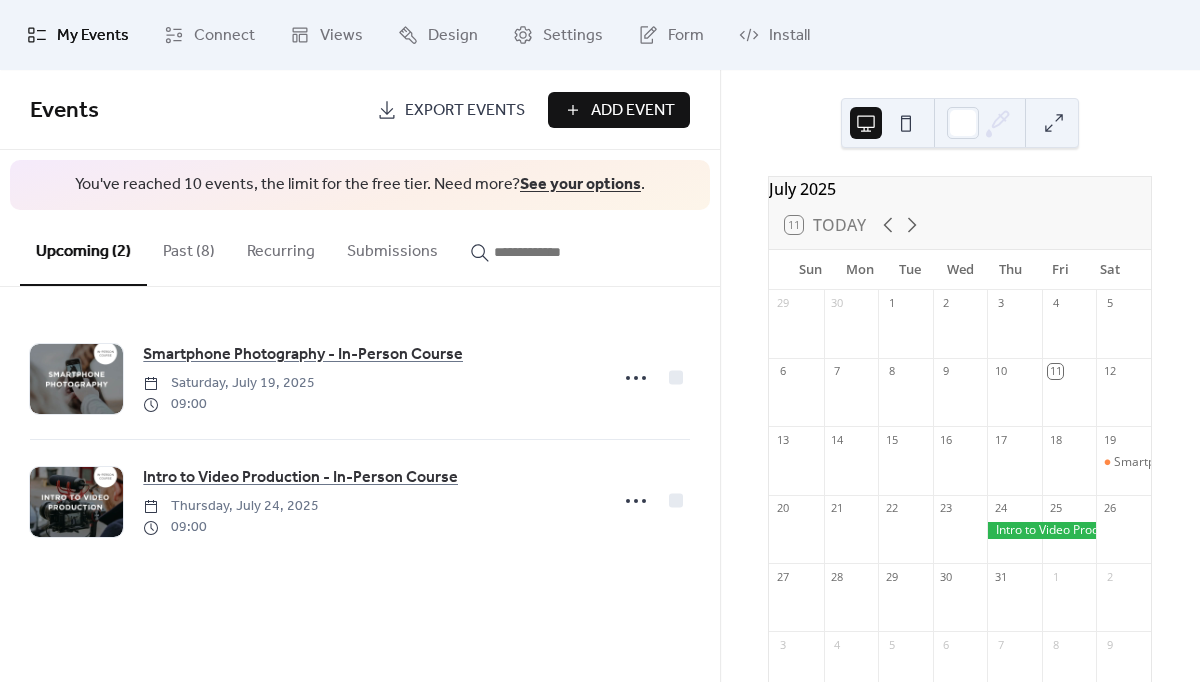 click on "Past  (8)" at bounding box center (189, 247) 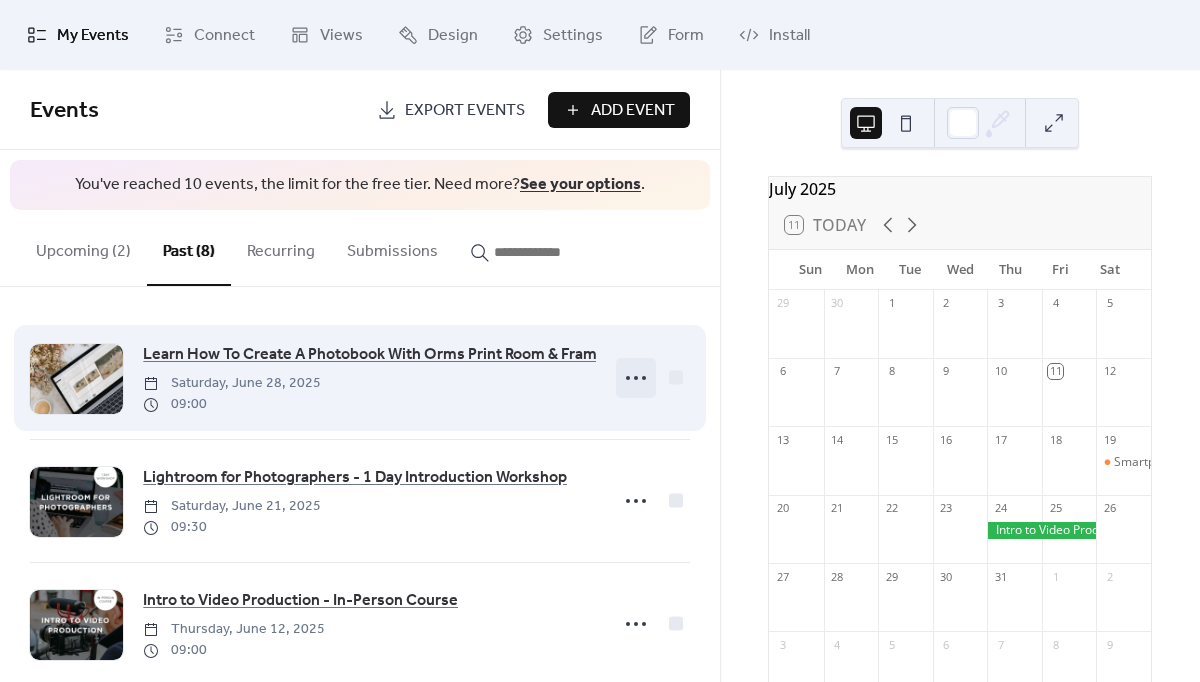 scroll, scrollTop: 4, scrollLeft: 0, axis: vertical 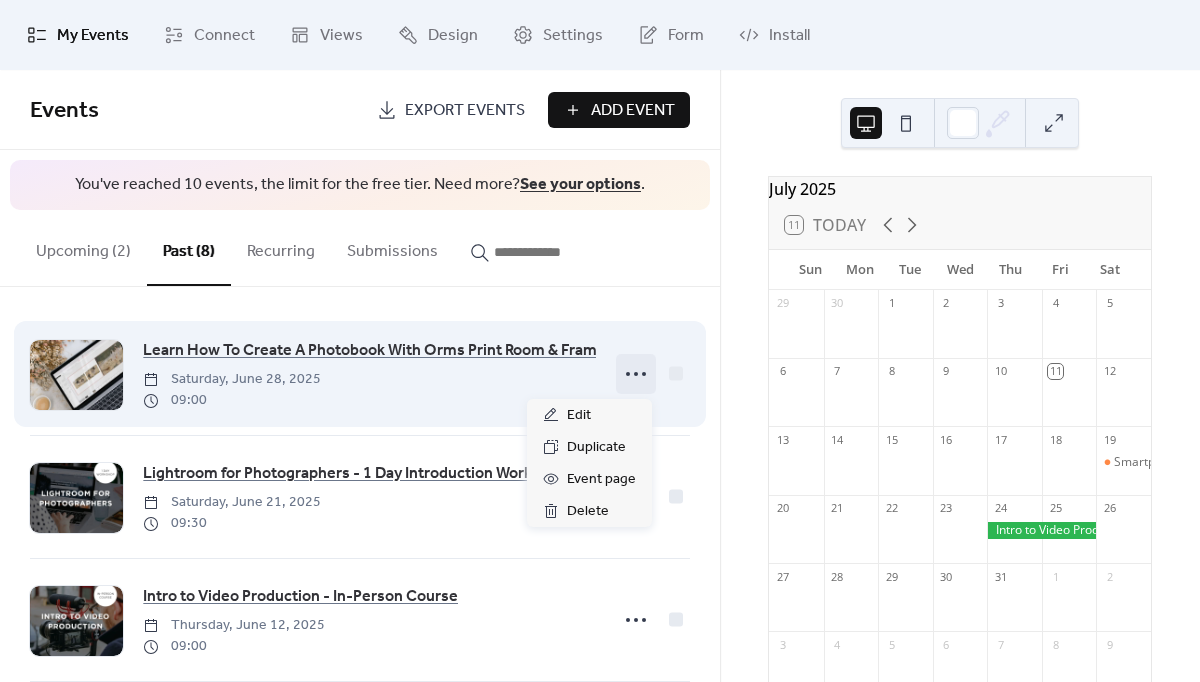 click 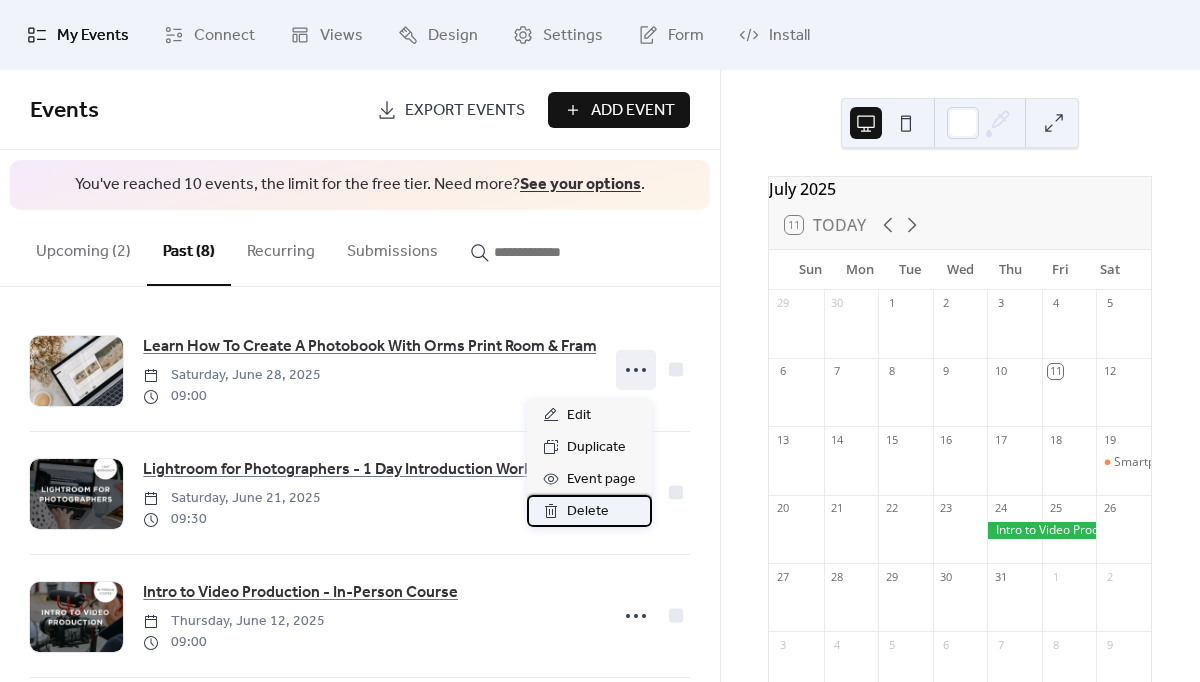 click on "Delete" at bounding box center [588, 512] 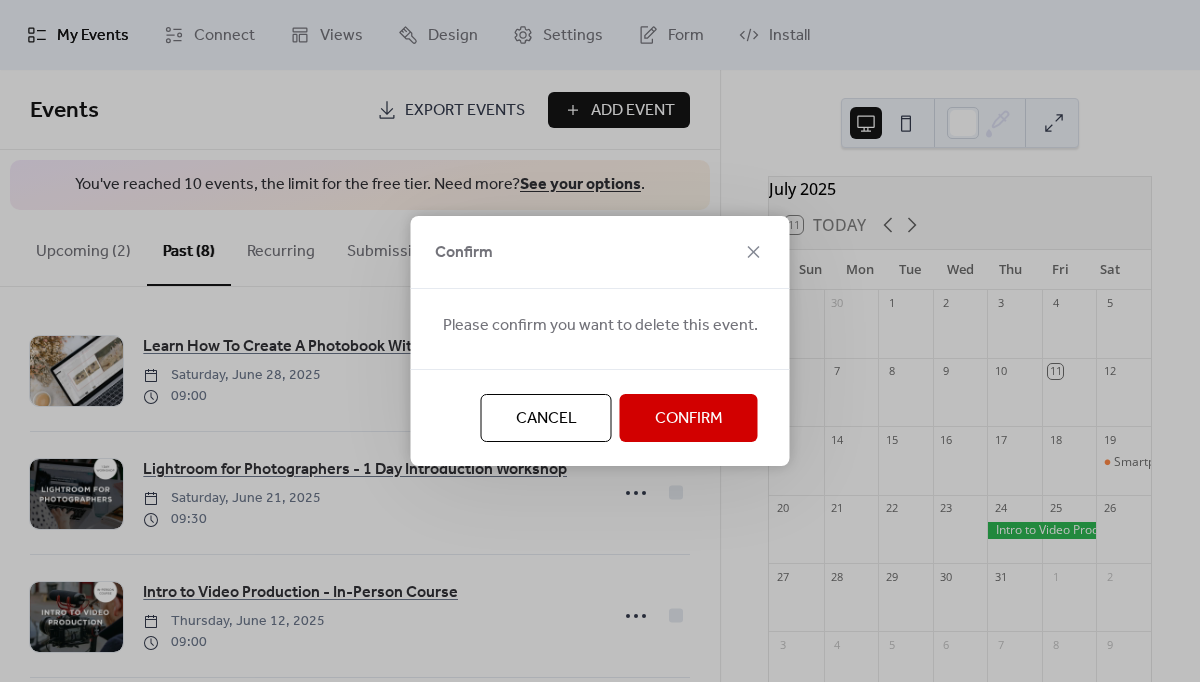 click on "Confirm" at bounding box center (689, 419) 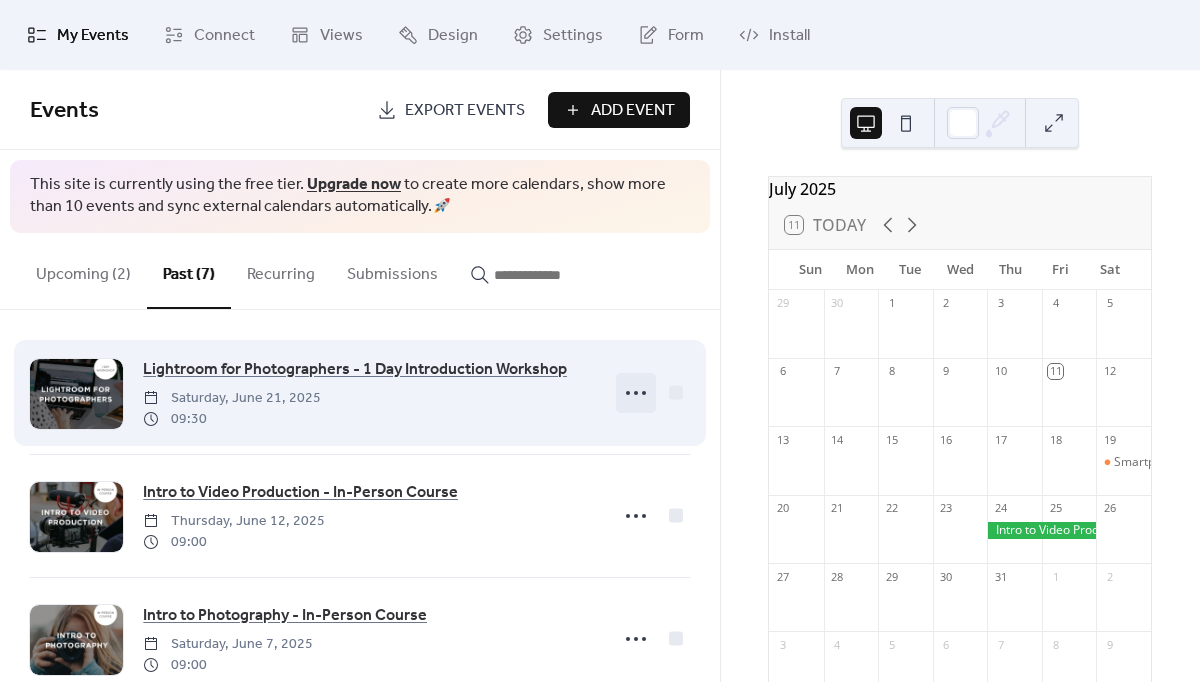 click 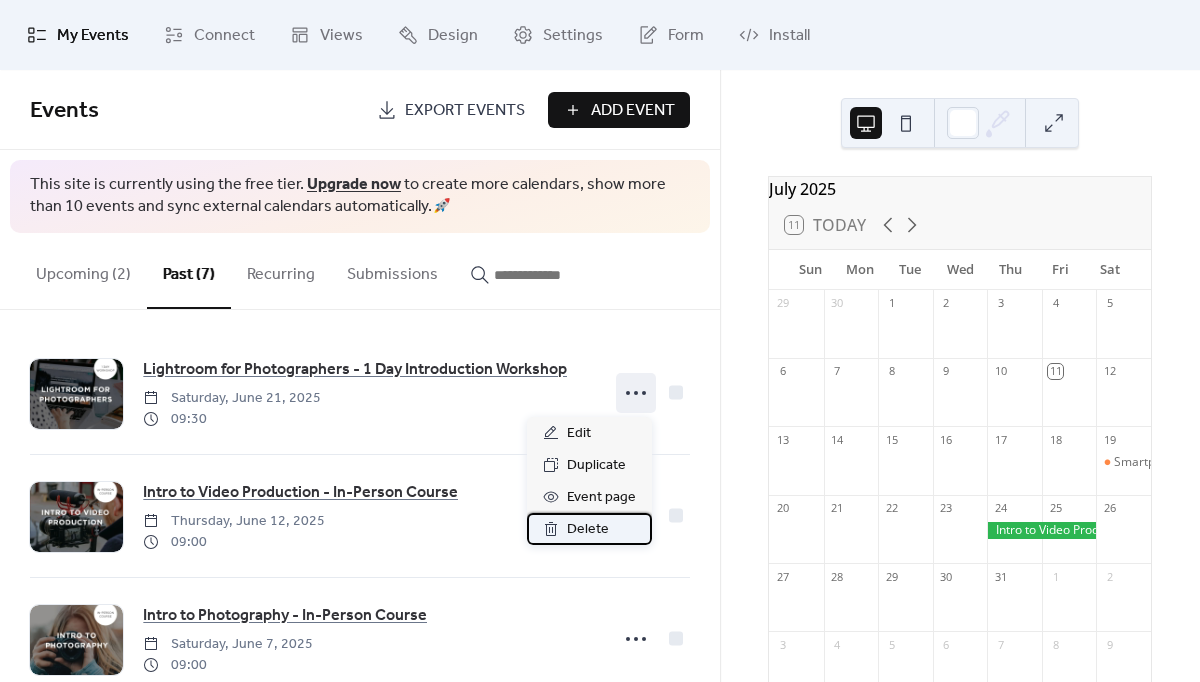 click on "Delete" at bounding box center (588, 530) 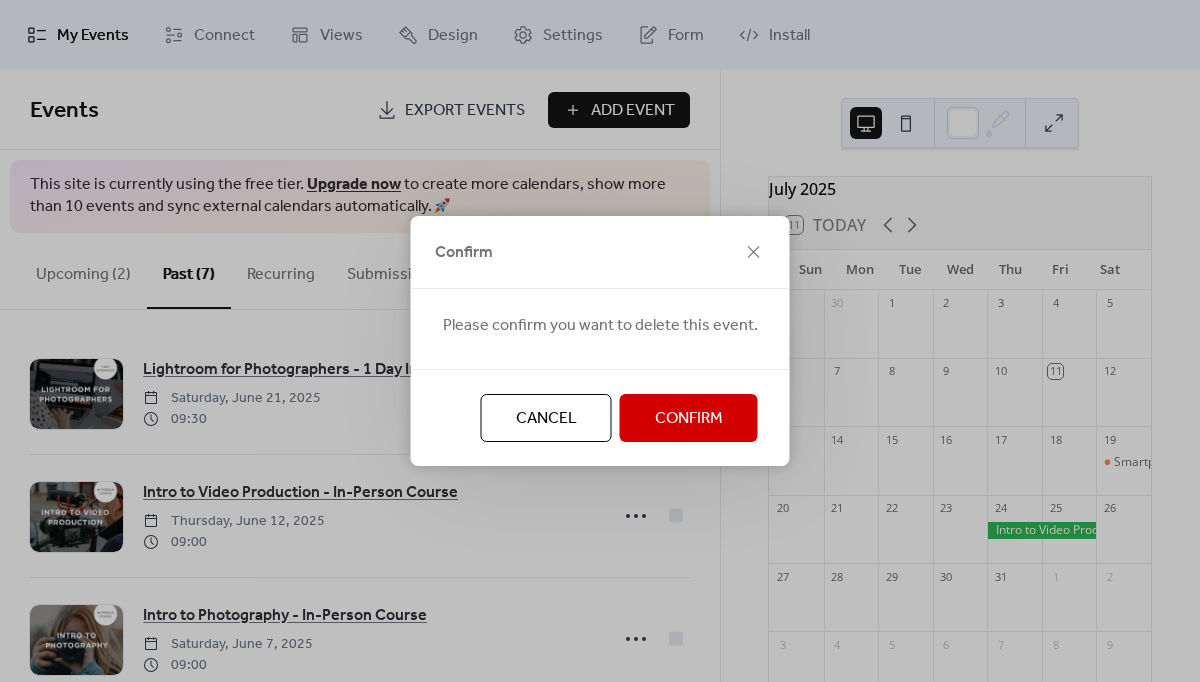 click on "Confirm" at bounding box center (689, 419) 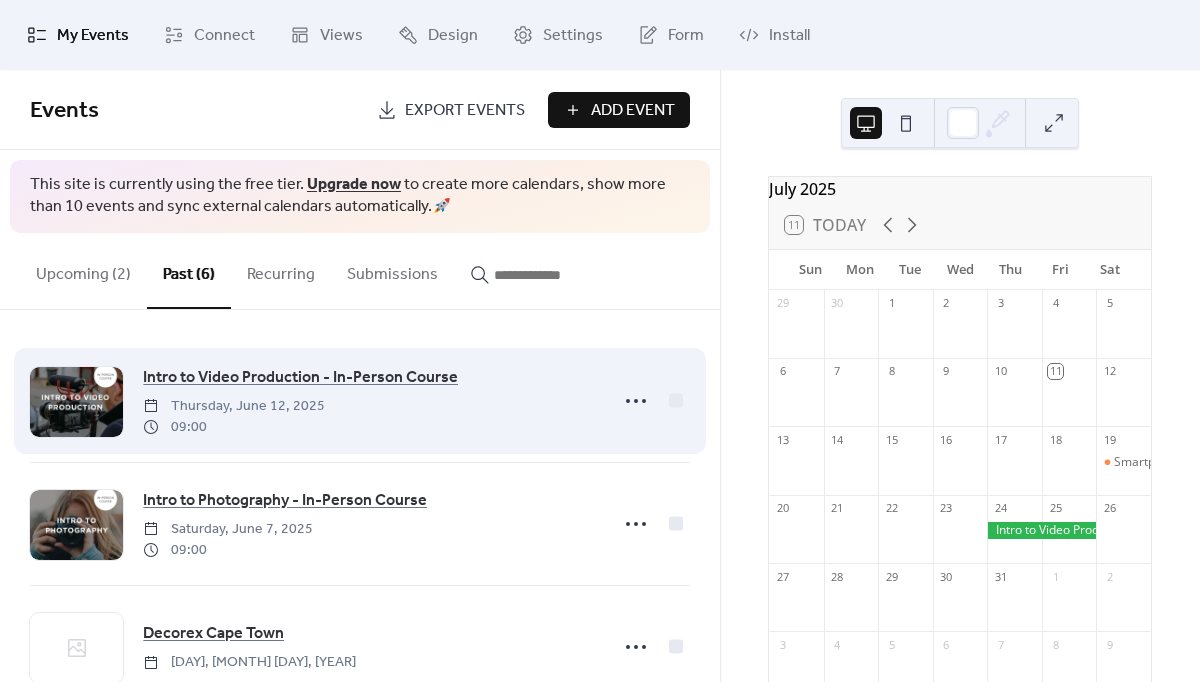 scroll, scrollTop: 0, scrollLeft: 0, axis: both 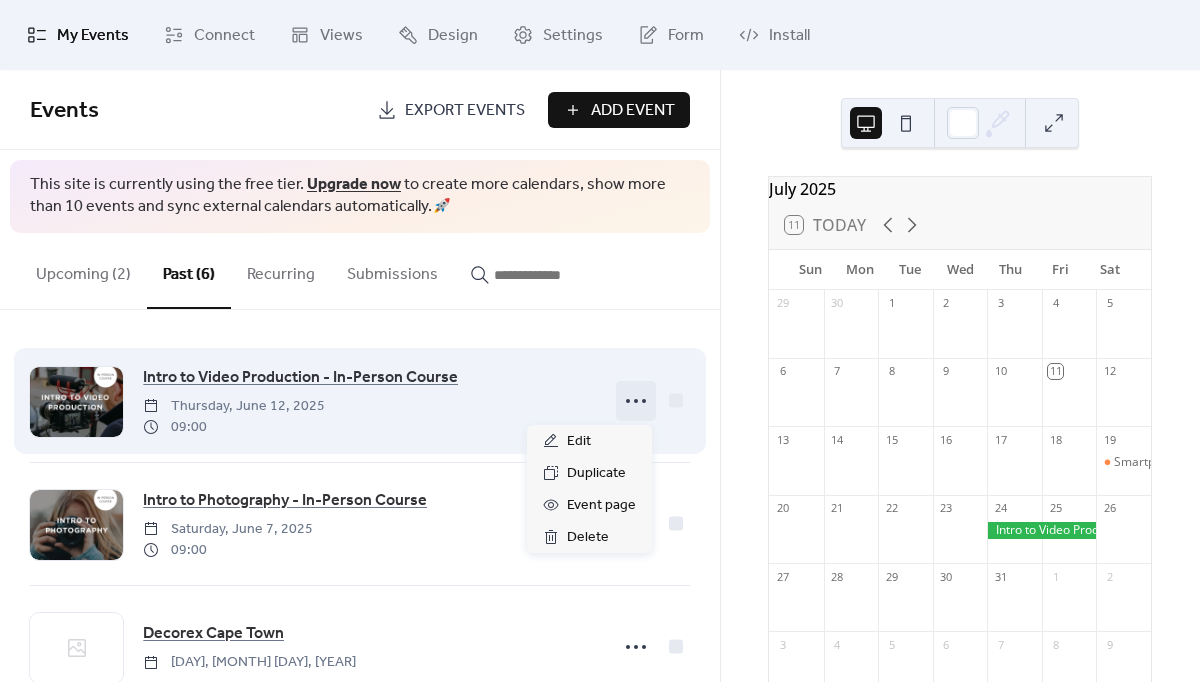 click 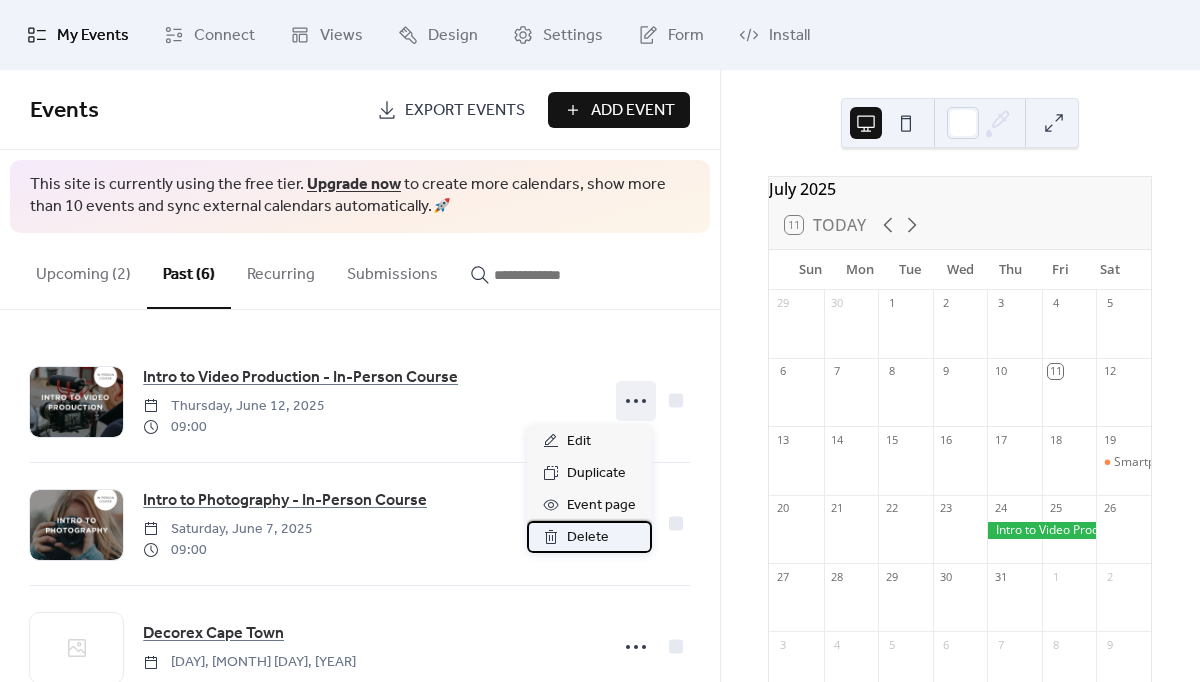 click on "Delete" at bounding box center [588, 538] 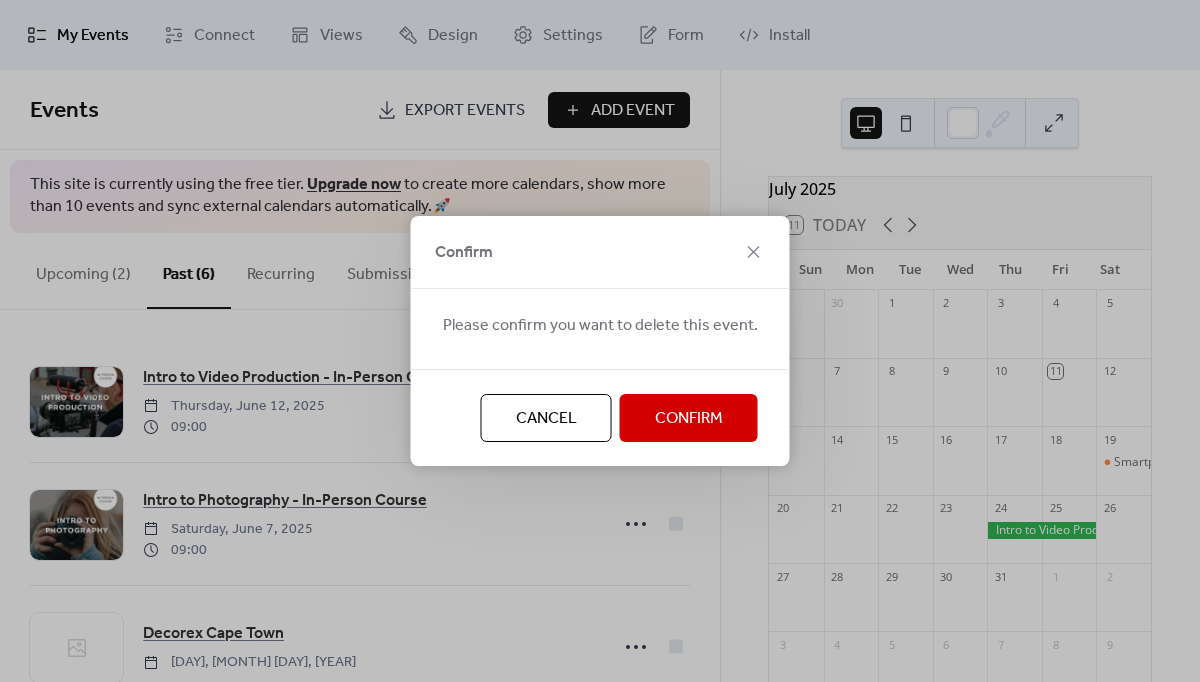 click on "Confirm" at bounding box center [689, 419] 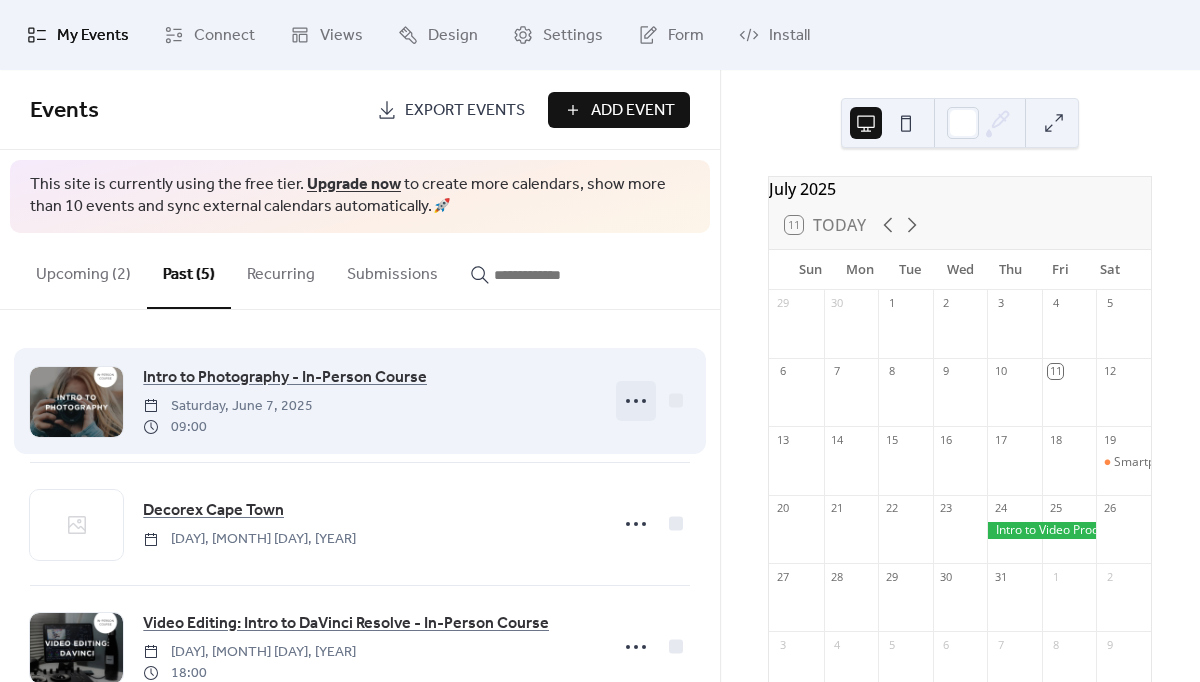 click 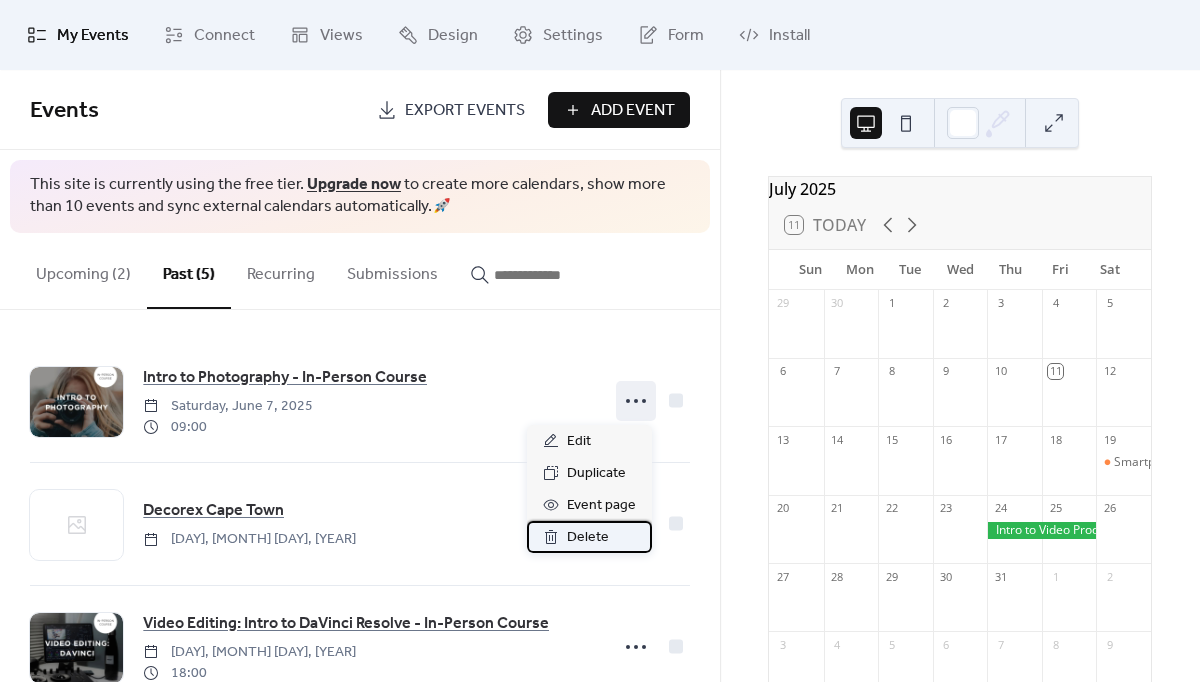 click on "Delete" at bounding box center (588, 538) 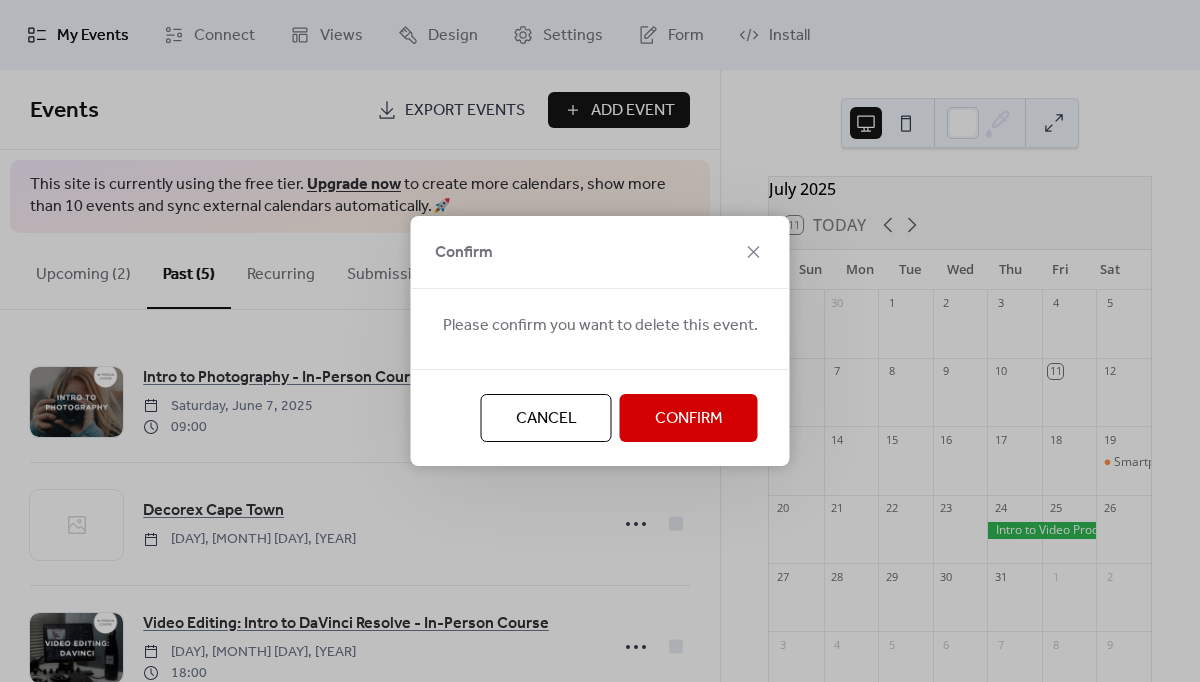 drag, startPoint x: 680, startPoint y: 391, endPoint x: 674, endPoint y: 406, distance: 16.155495 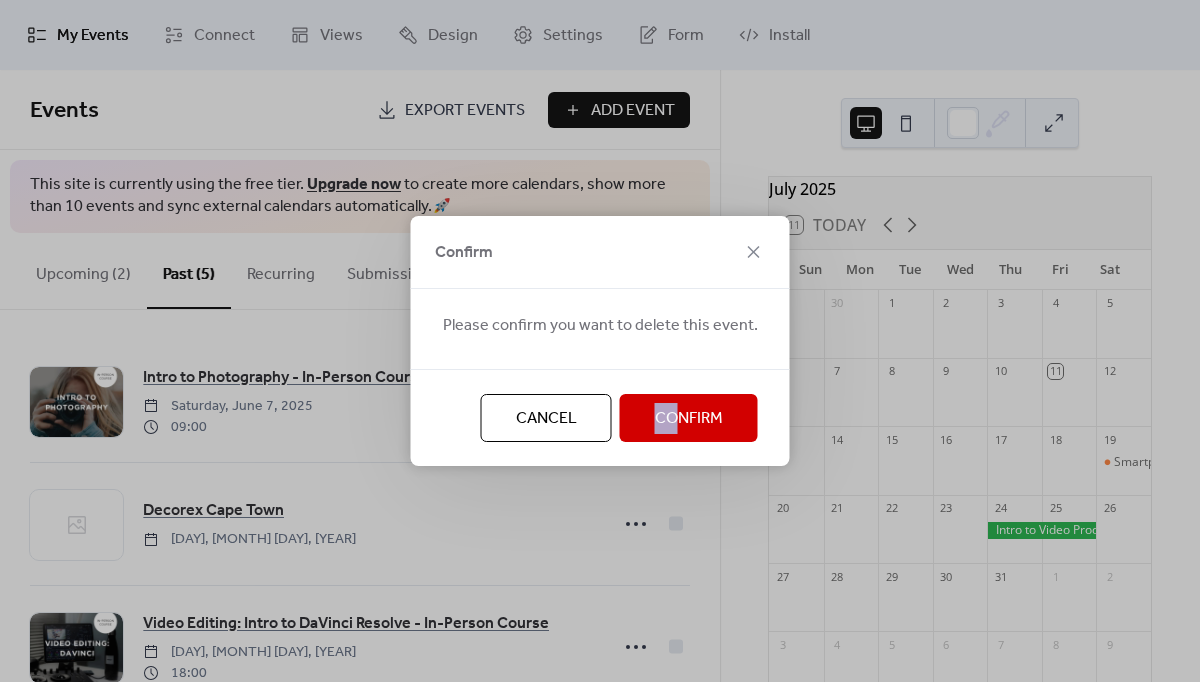 click on "Confirm" at bounding box center (689, 419) 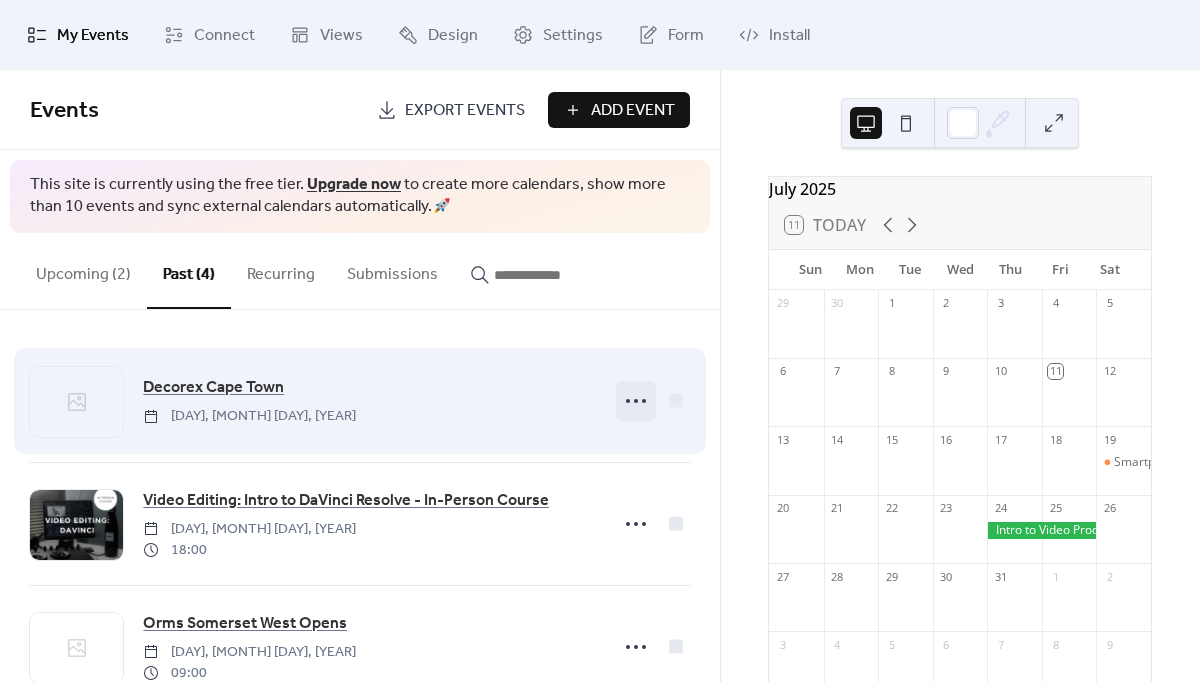 click 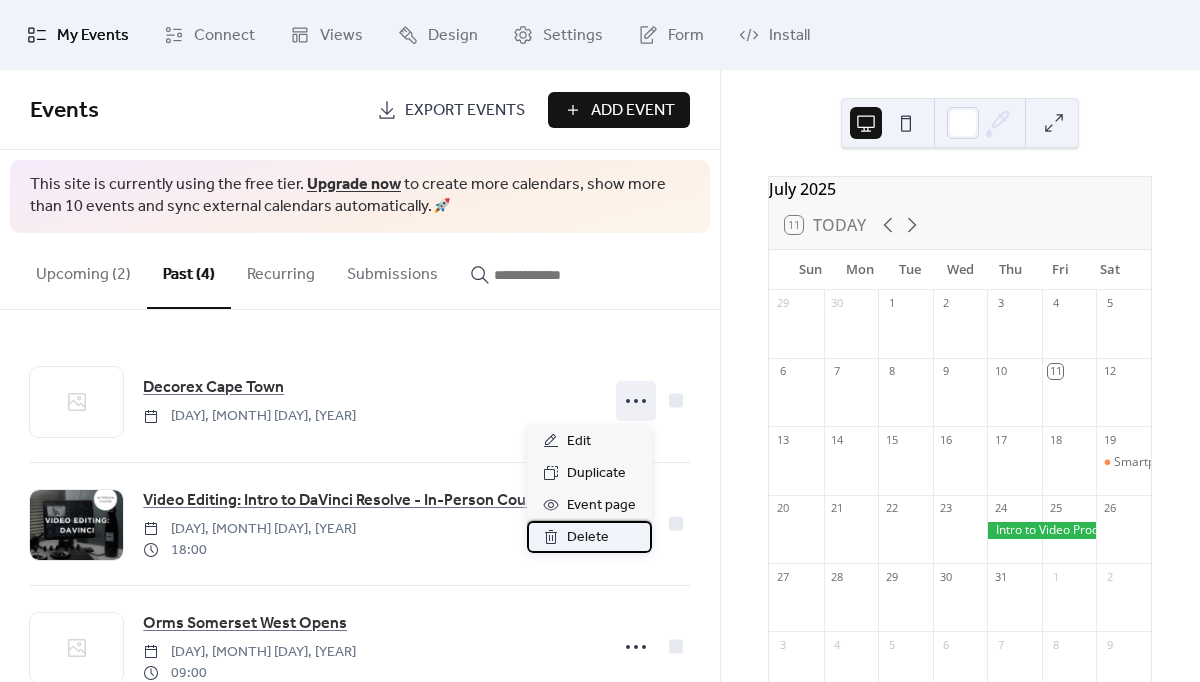 click on "Delete" at bounding box center (588, 538) 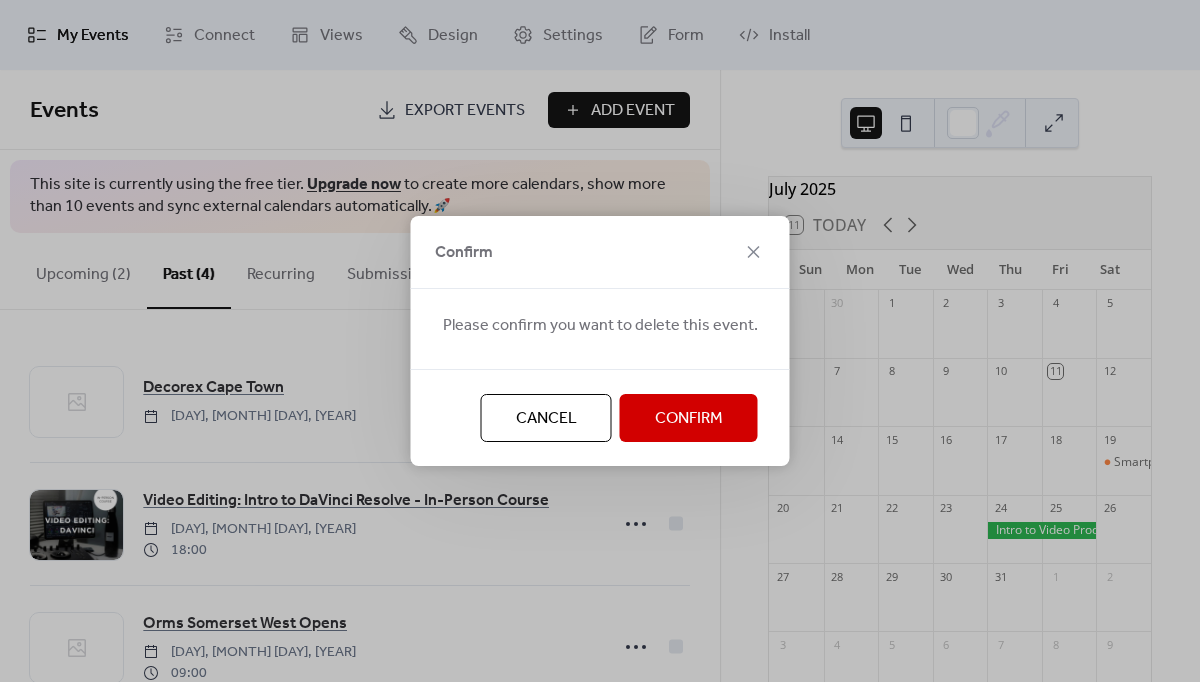 click on "Confirm" at bounding box center (689, 419) 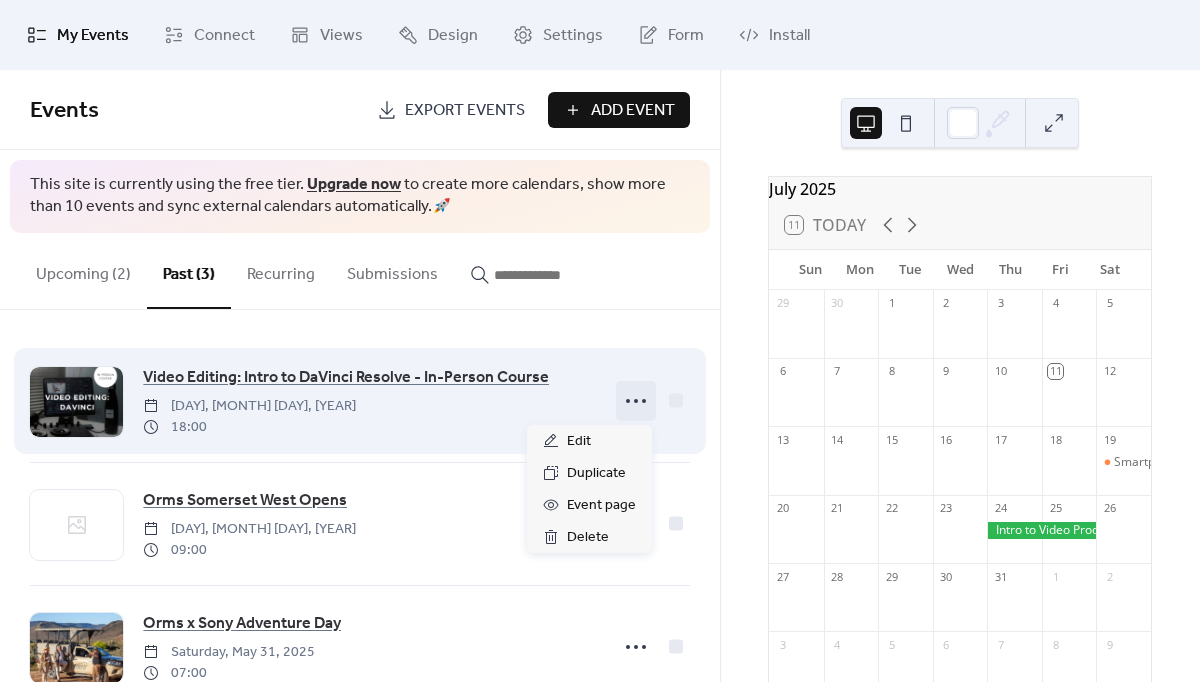 click 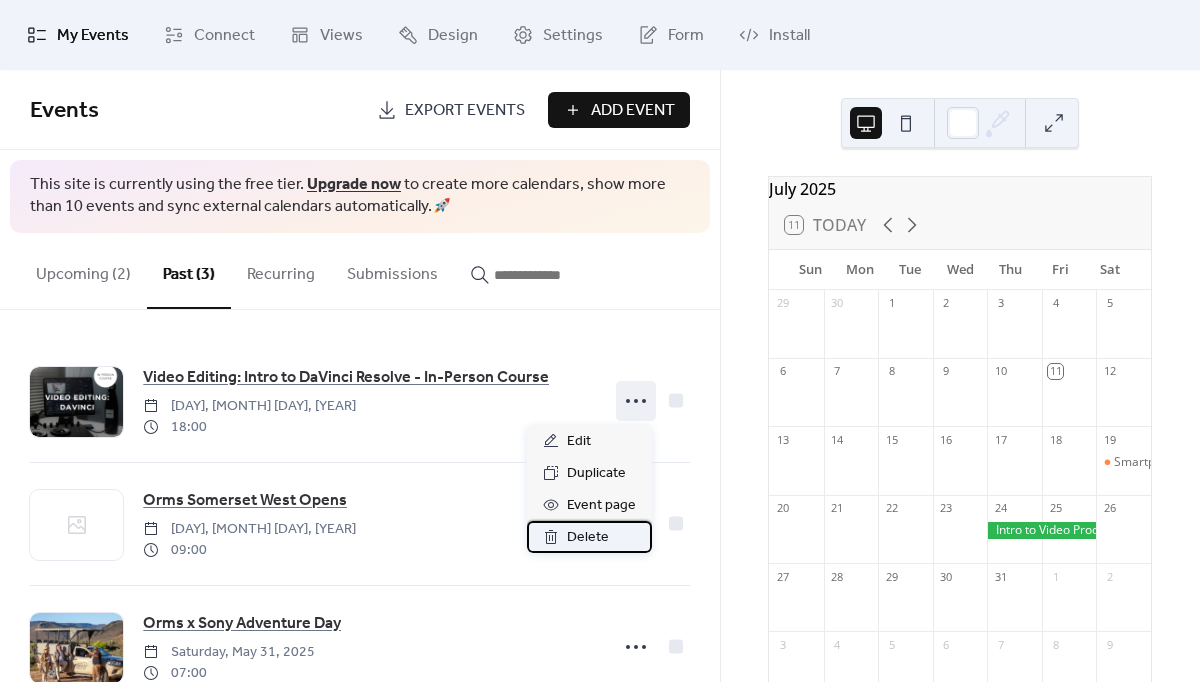 click on "Delete" at bounding box center [588, 538] 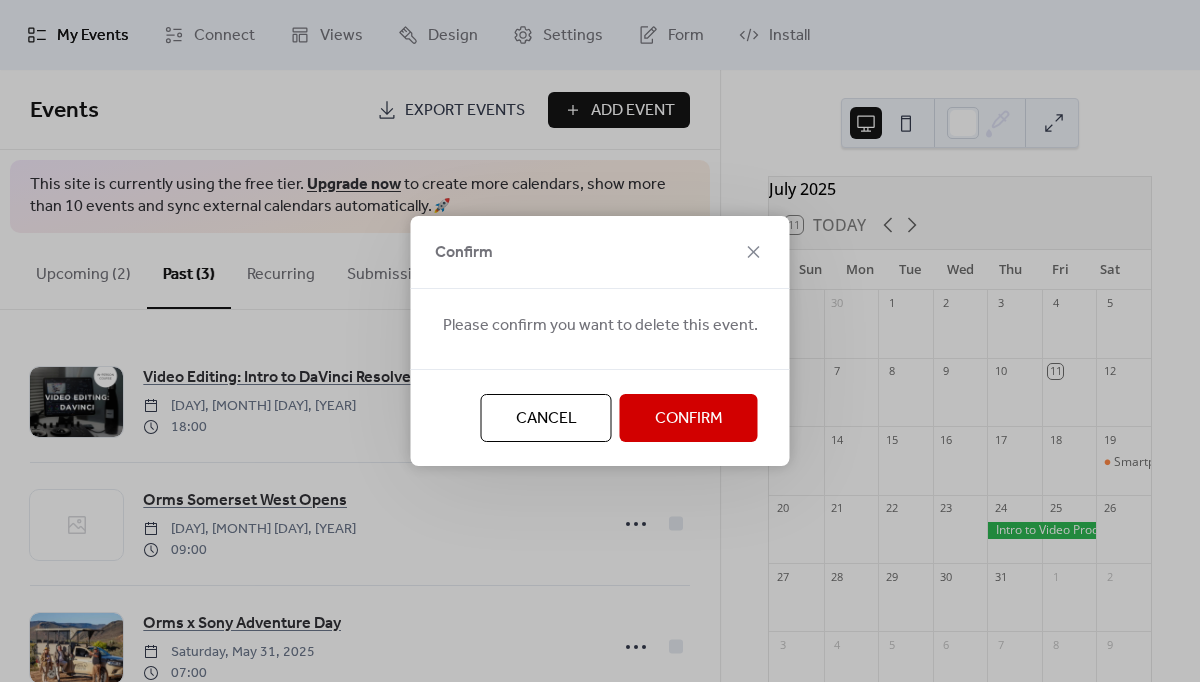 click on "Confirm" at bounding box center [689, 419] 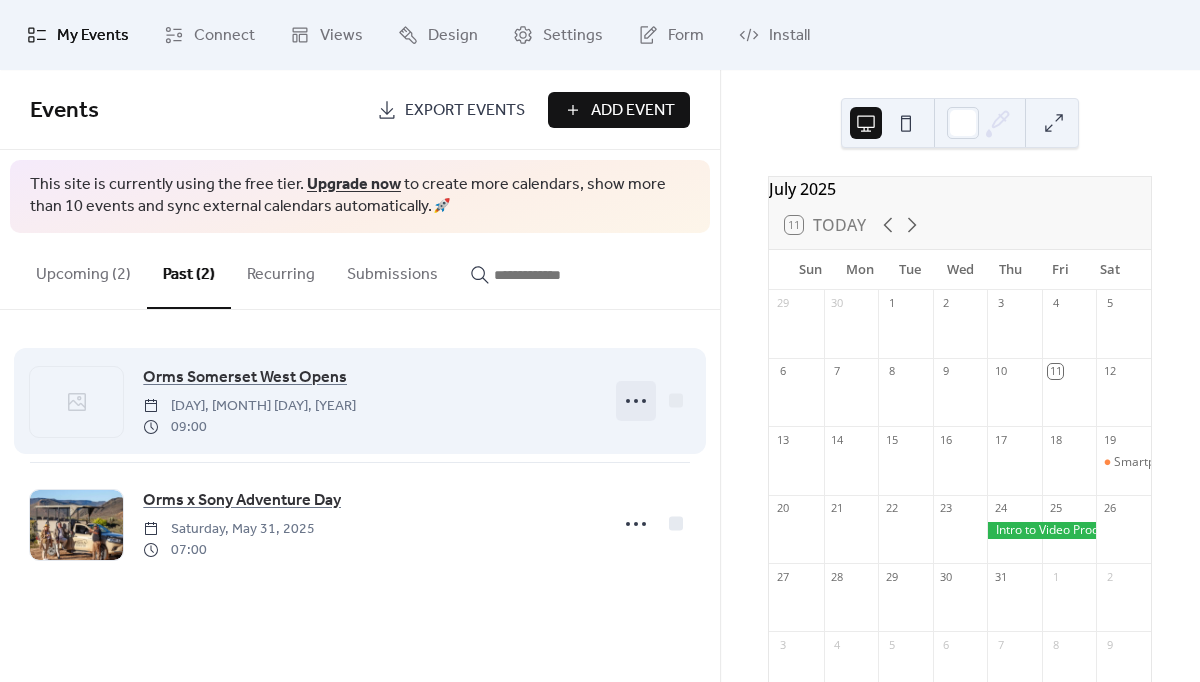 click 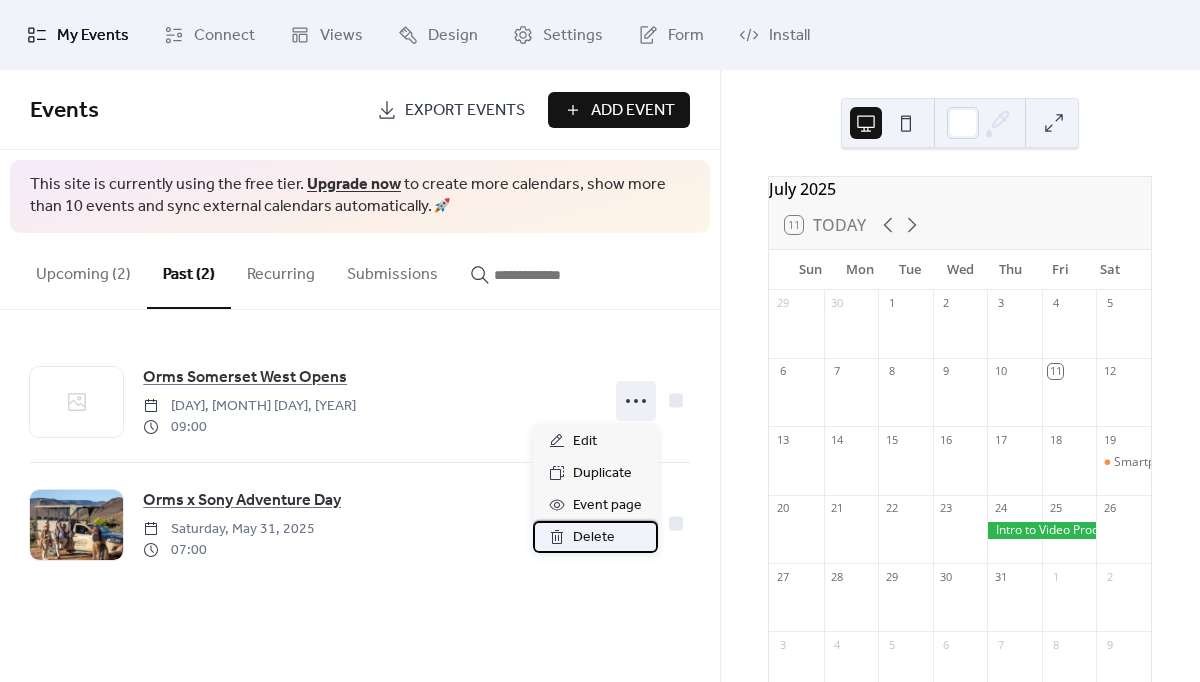 click on "Delete" at bounding box center [594, 538] 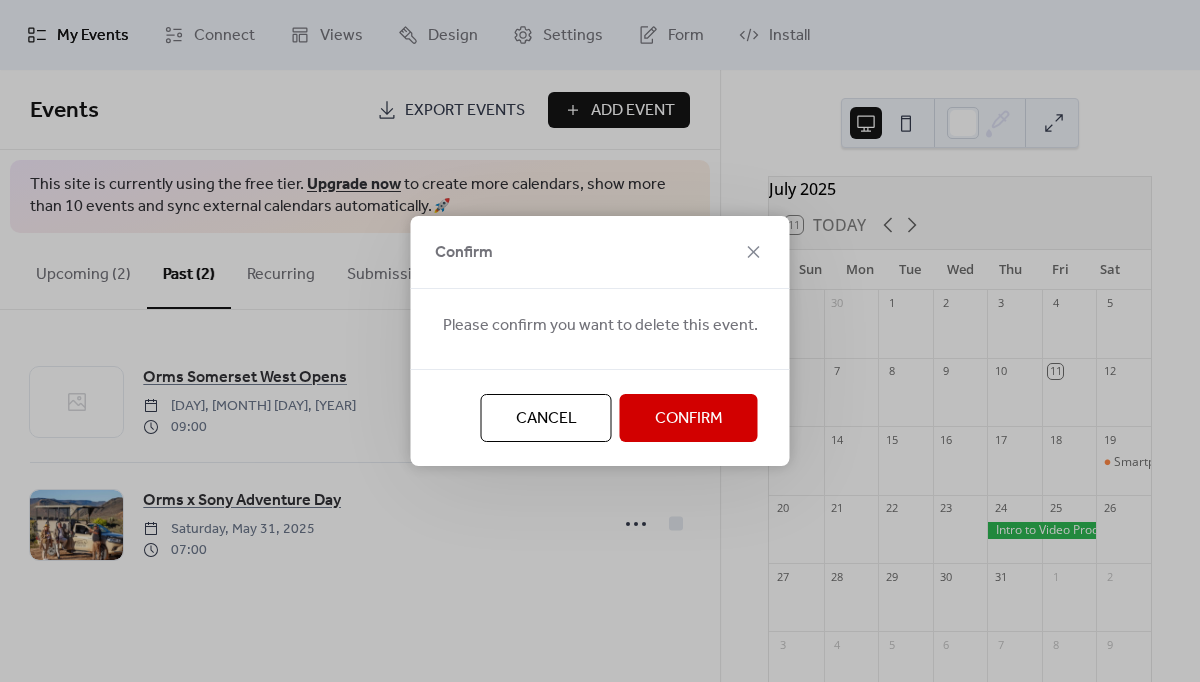 click on "Confirm" at bounding box center [689, 419] 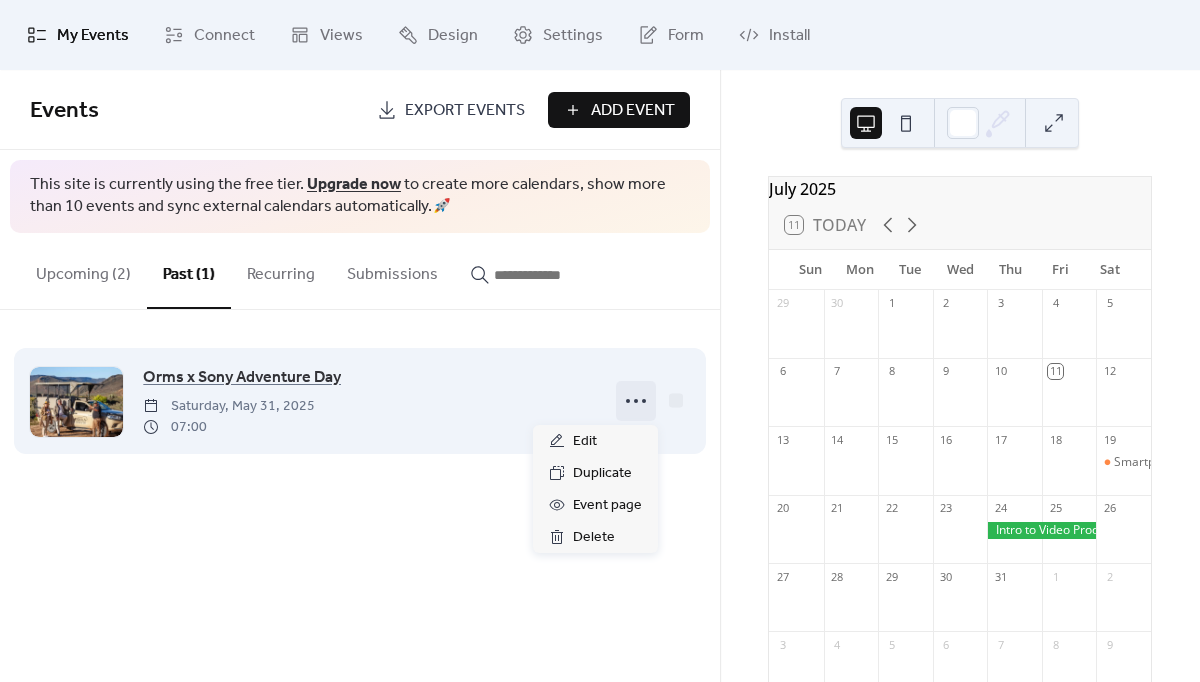 click 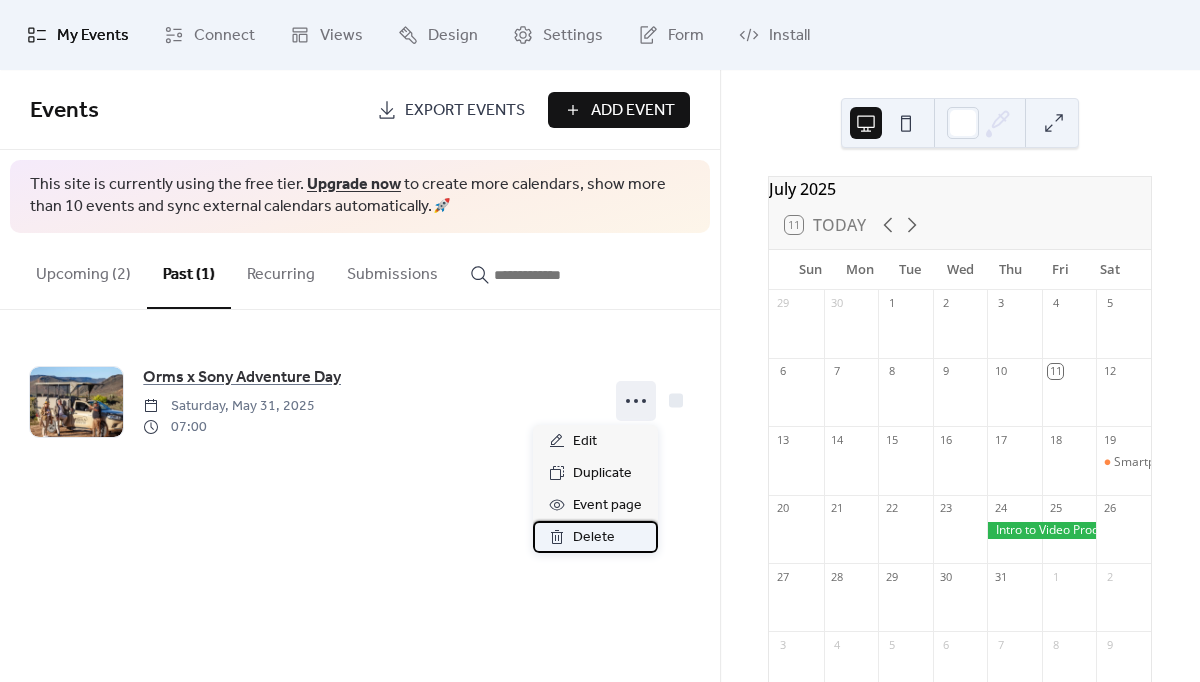 click on "Delete" at bounding box center [594, 538] 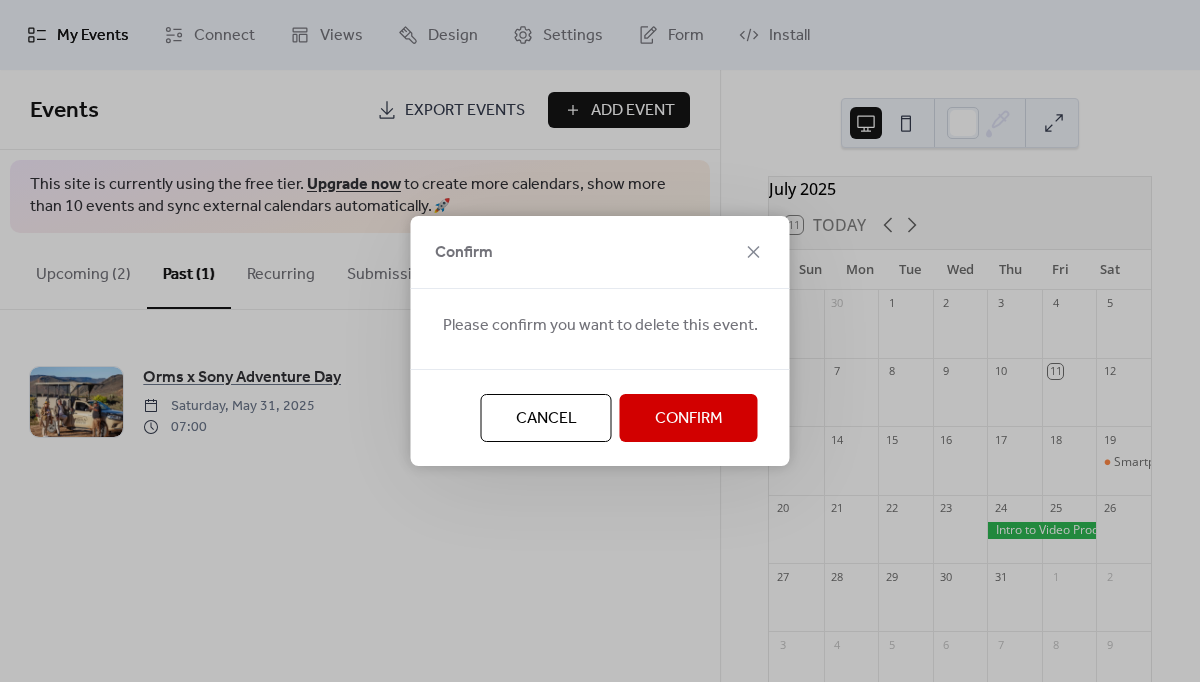click on "Confirm" at bounding box center [689, 419] 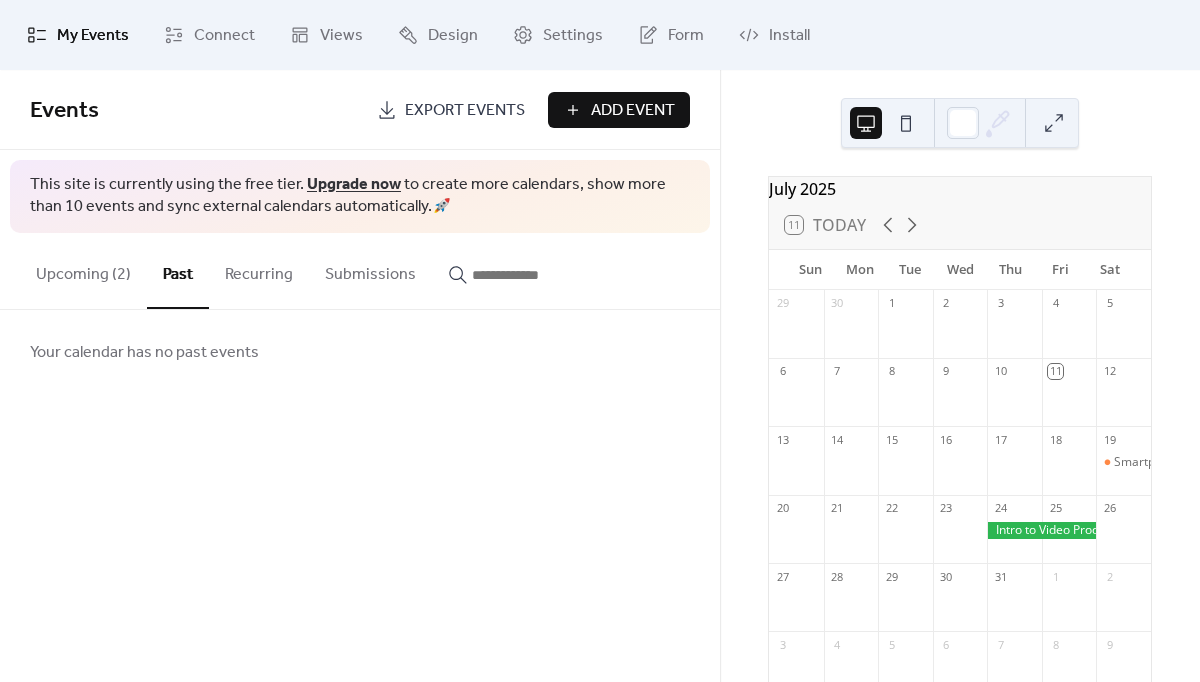 click on "Upcoming  (2)" at bounding box center [83, 270] 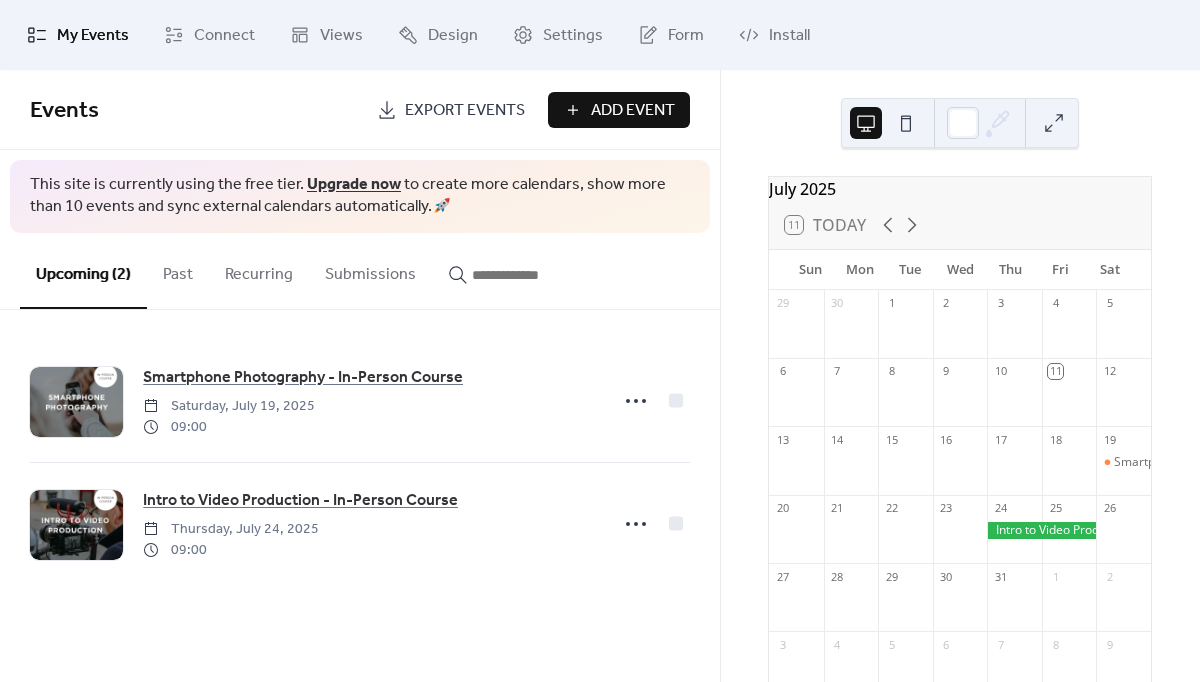 click on "July 2025 11 Today Sun Mon Tue Wed Thu Fri Sat 29 30 1 2 3 4 5 6 7 8 9 10 11 12 13 14 15 16 17 18 19 Smartphone Photography - In-Person Course 20 21 22 23 24 25 26 27 28 29 30 31 1 2 3 4 5 6 7 8 9" at bounding box center (960, 376) 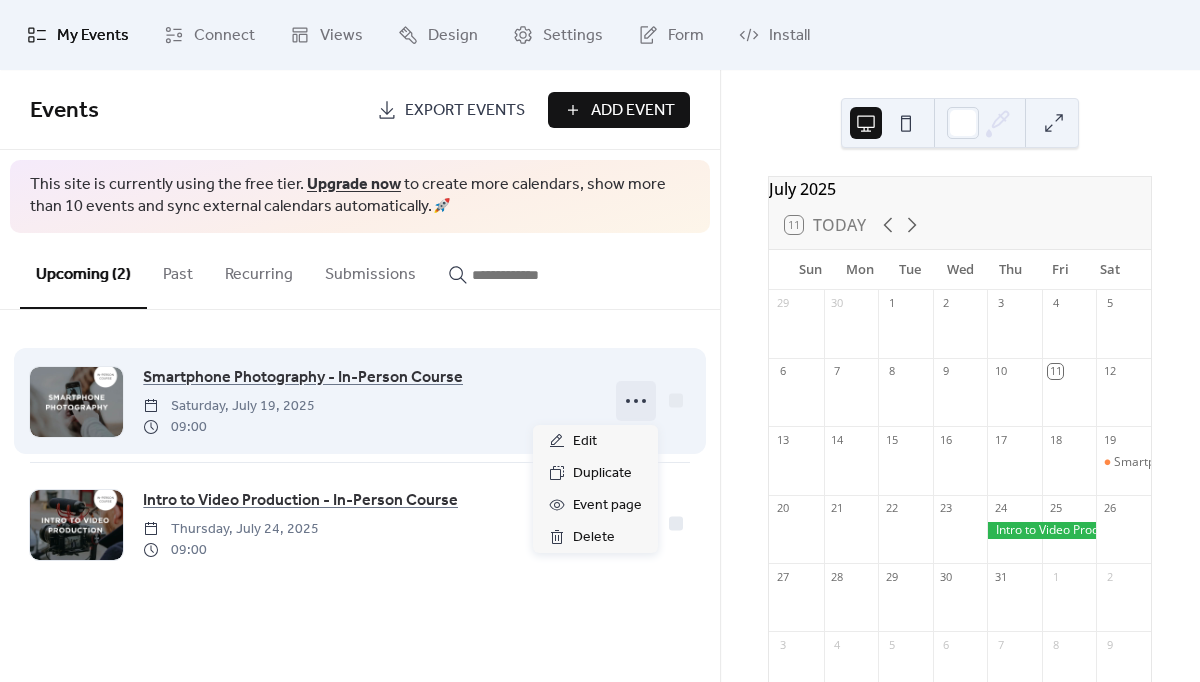 click 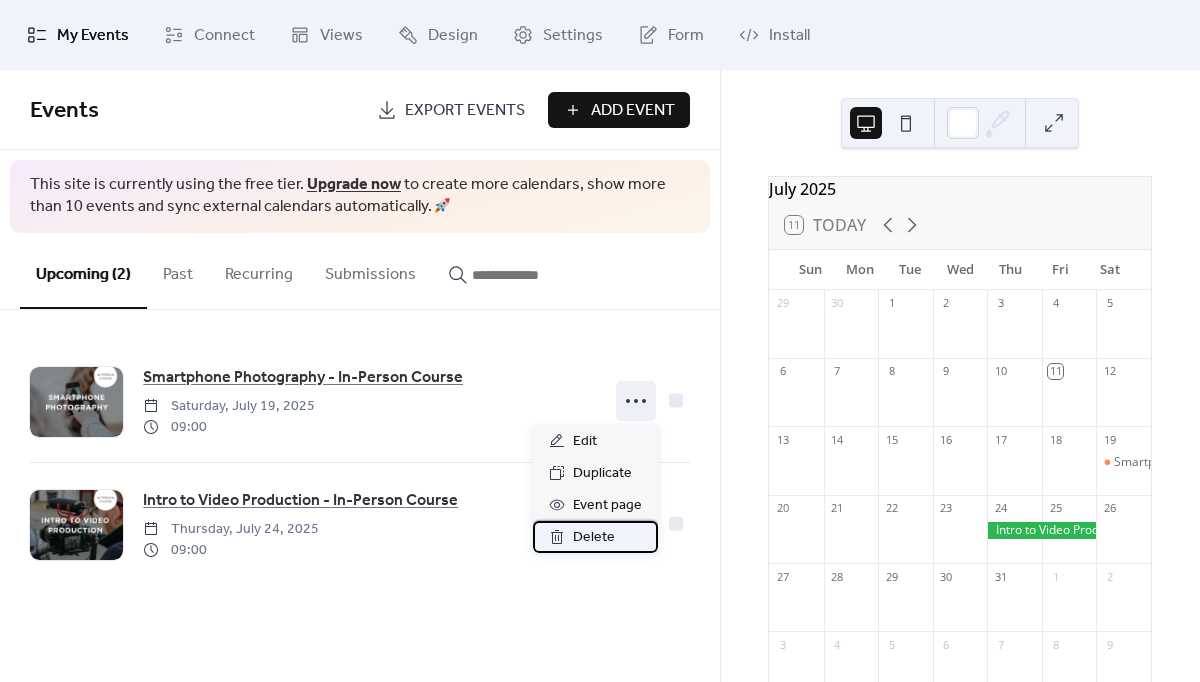 click on "Delete" at bounding box center [594, 538] 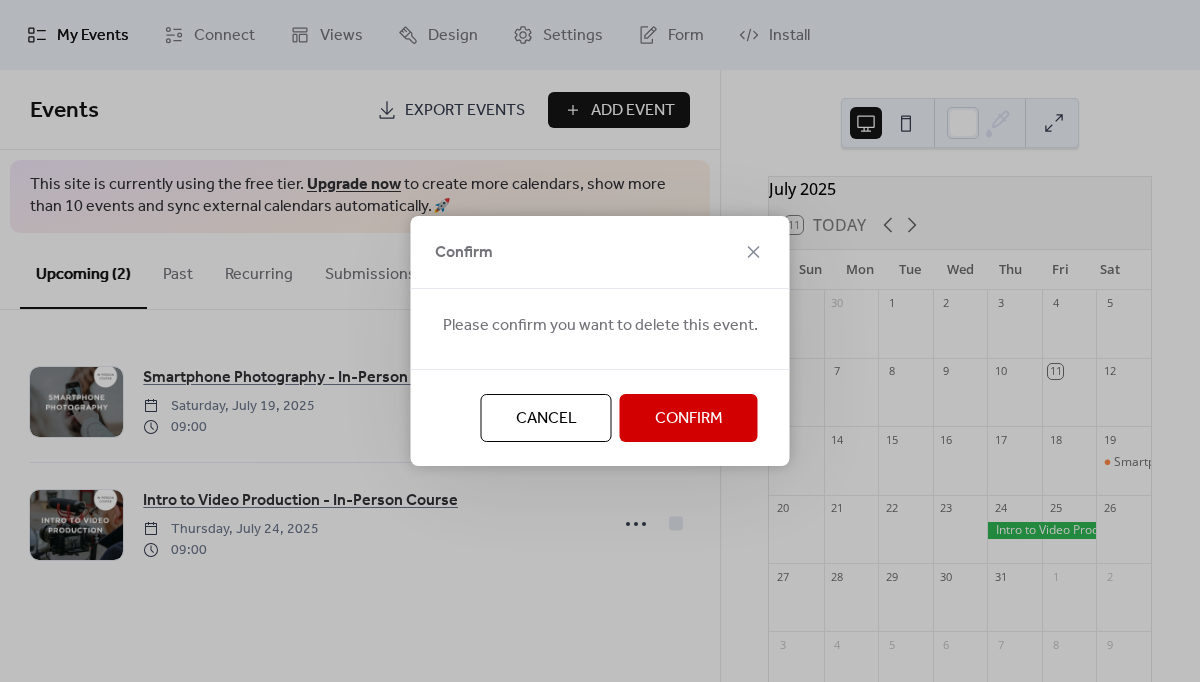 click on "Confirm" at bounding box center (689, 419) 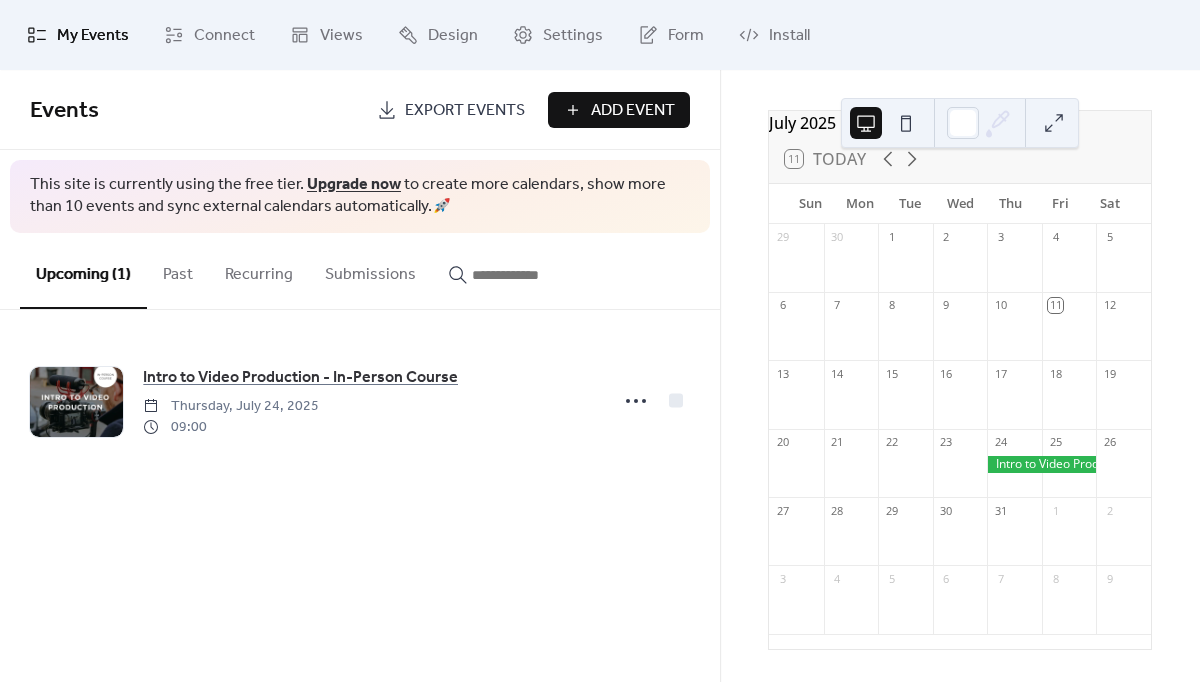 scroll, scrollTop: 77, scrollLeft: 0, axis: vertical 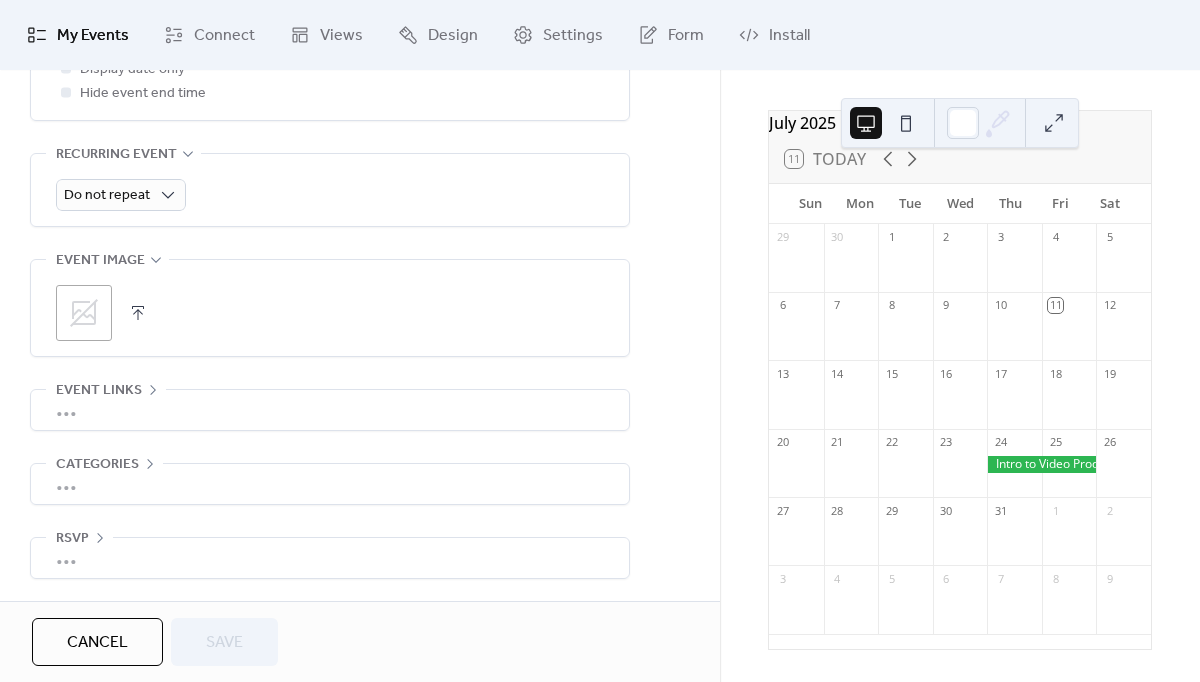 click 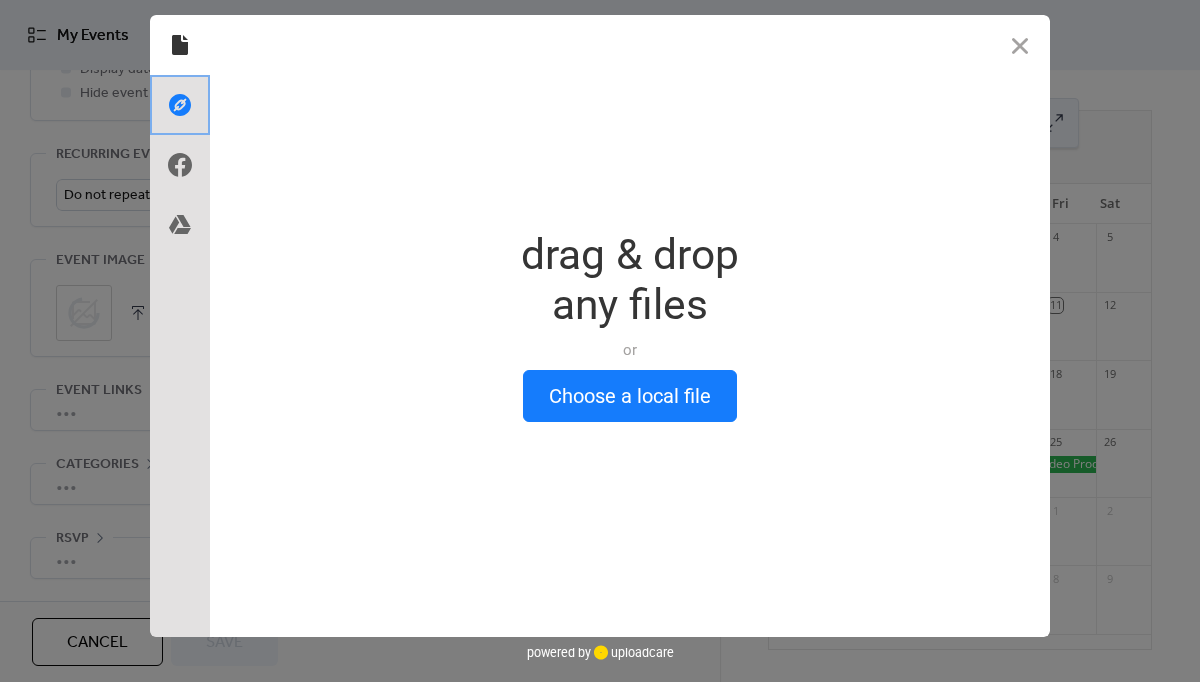click 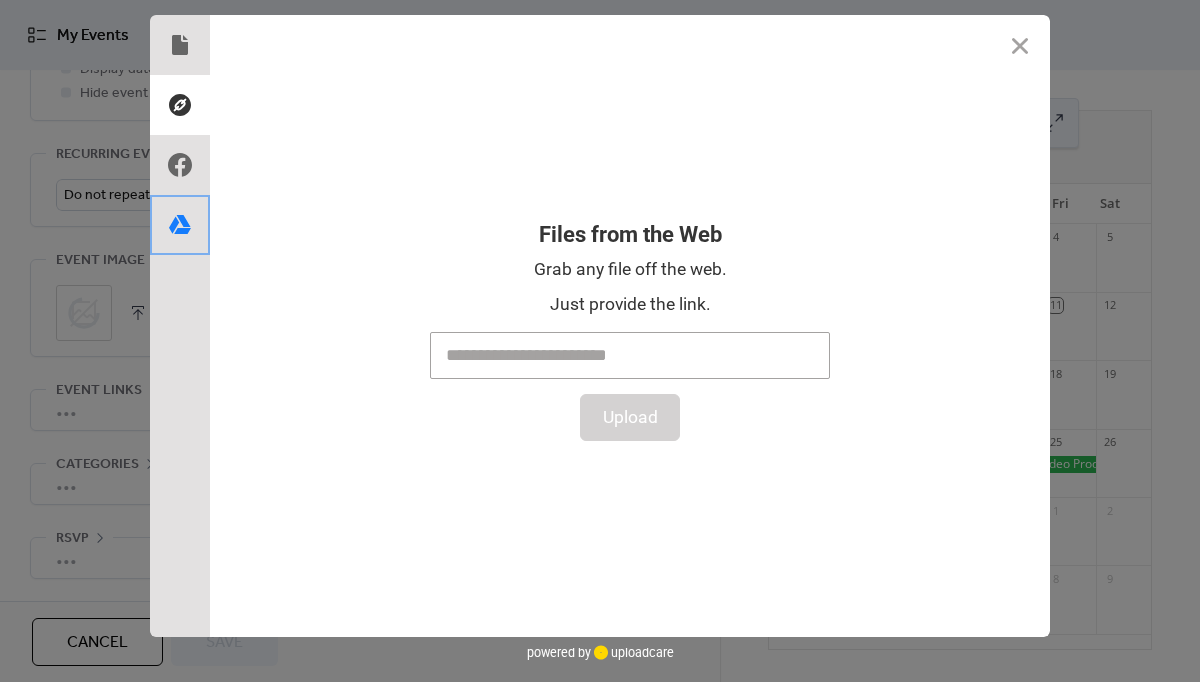 click 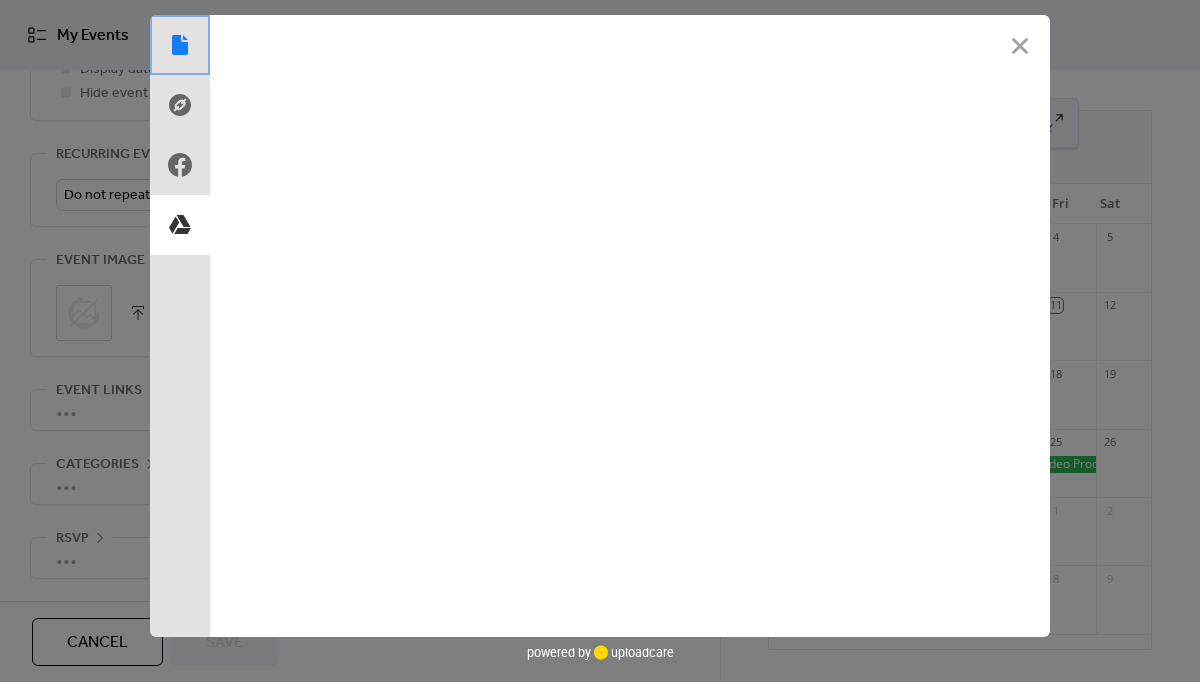 click 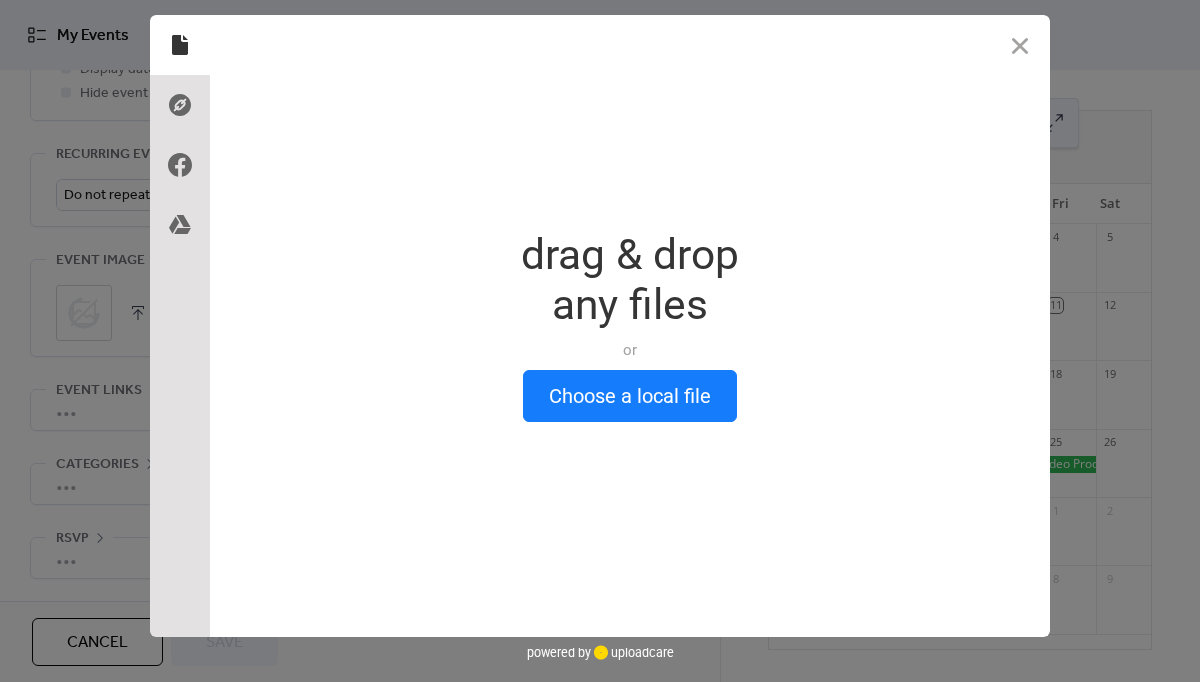 click at bounding box center (1020, 45) 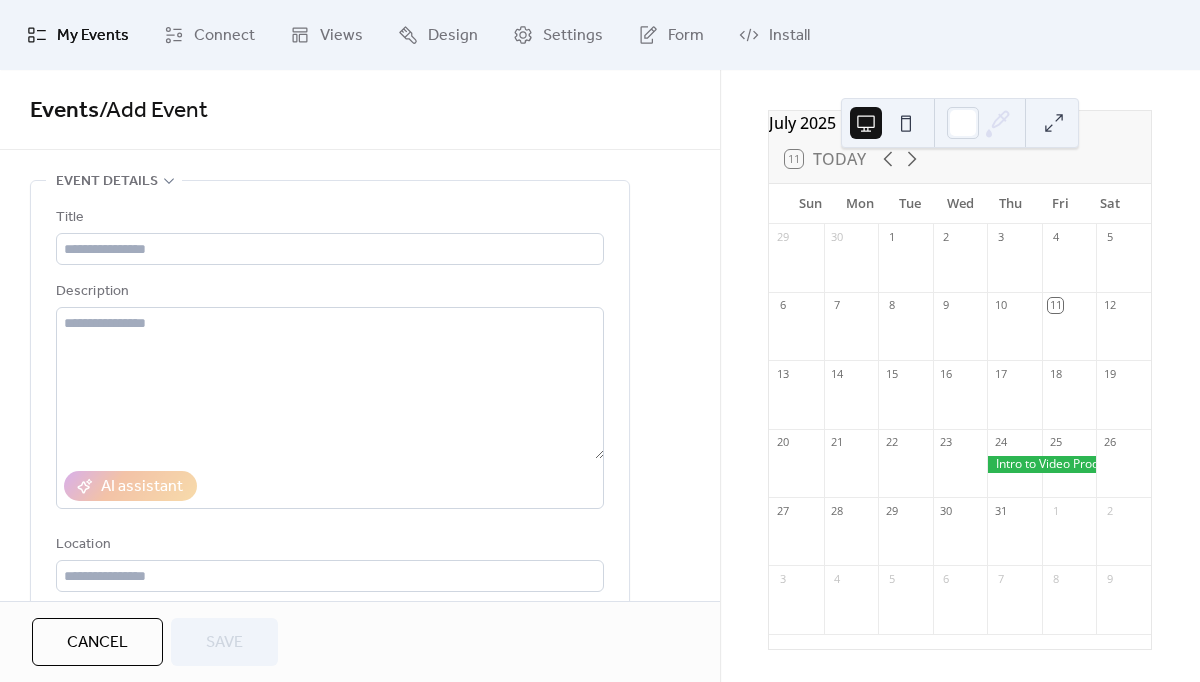 scroll, scrollTop: 0, scrollLeft: 0, axis: both 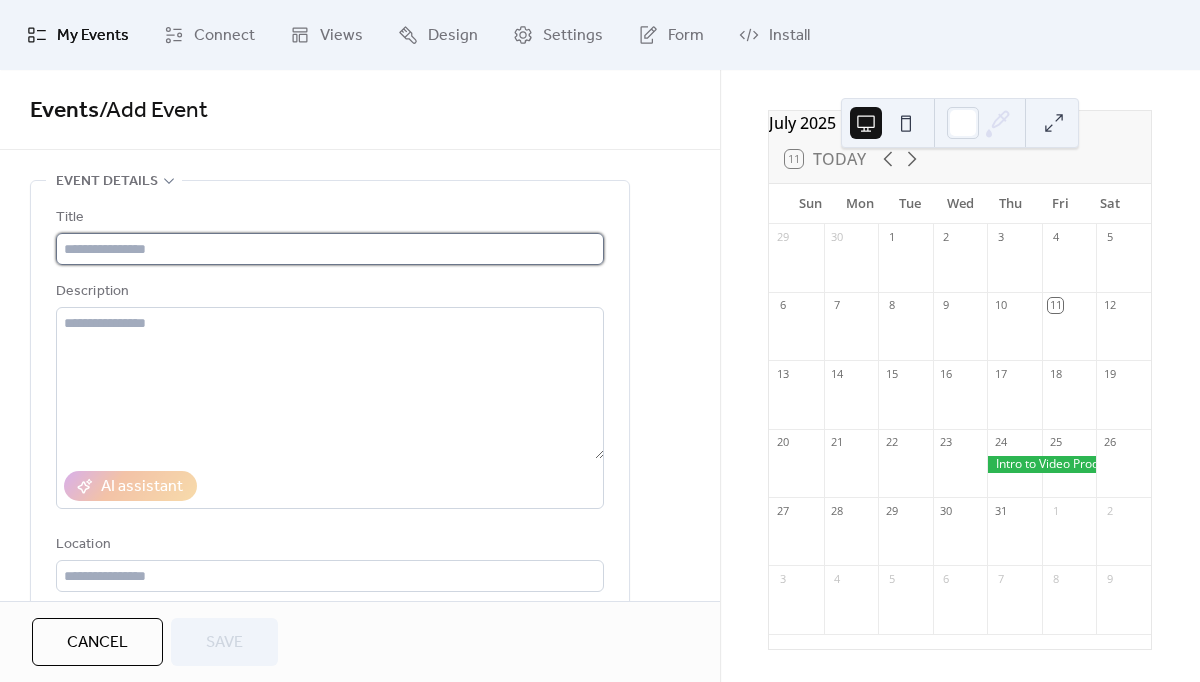 click at bounding box center [330, 249] 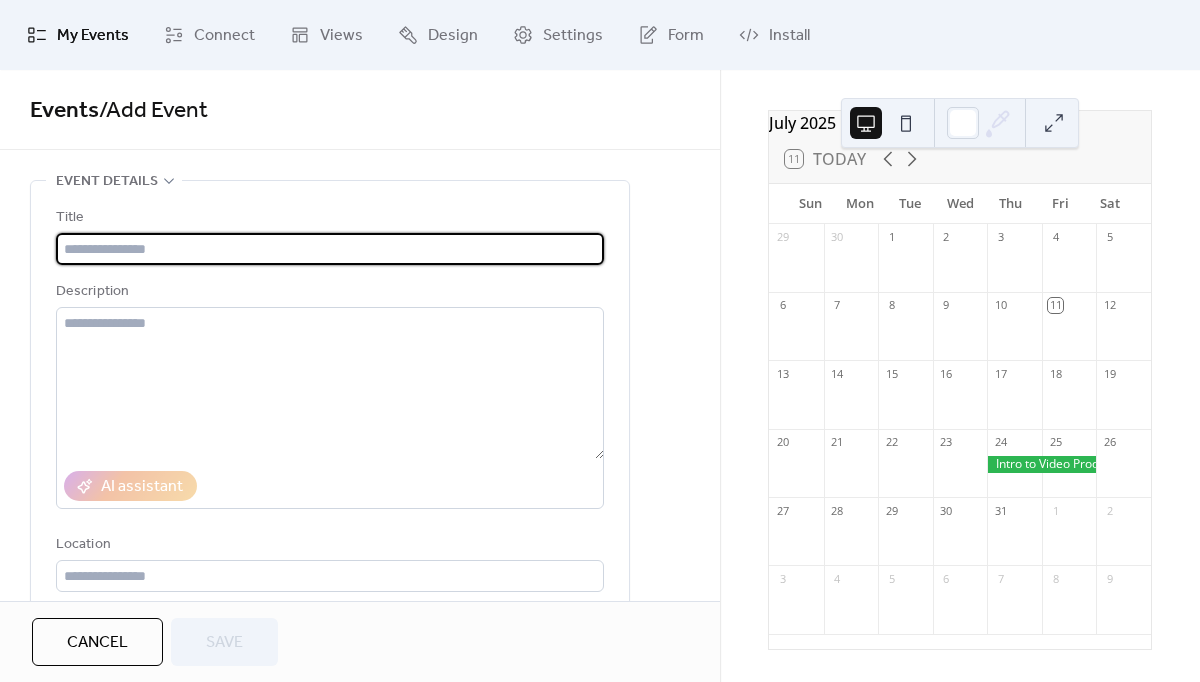 paste on "**********" 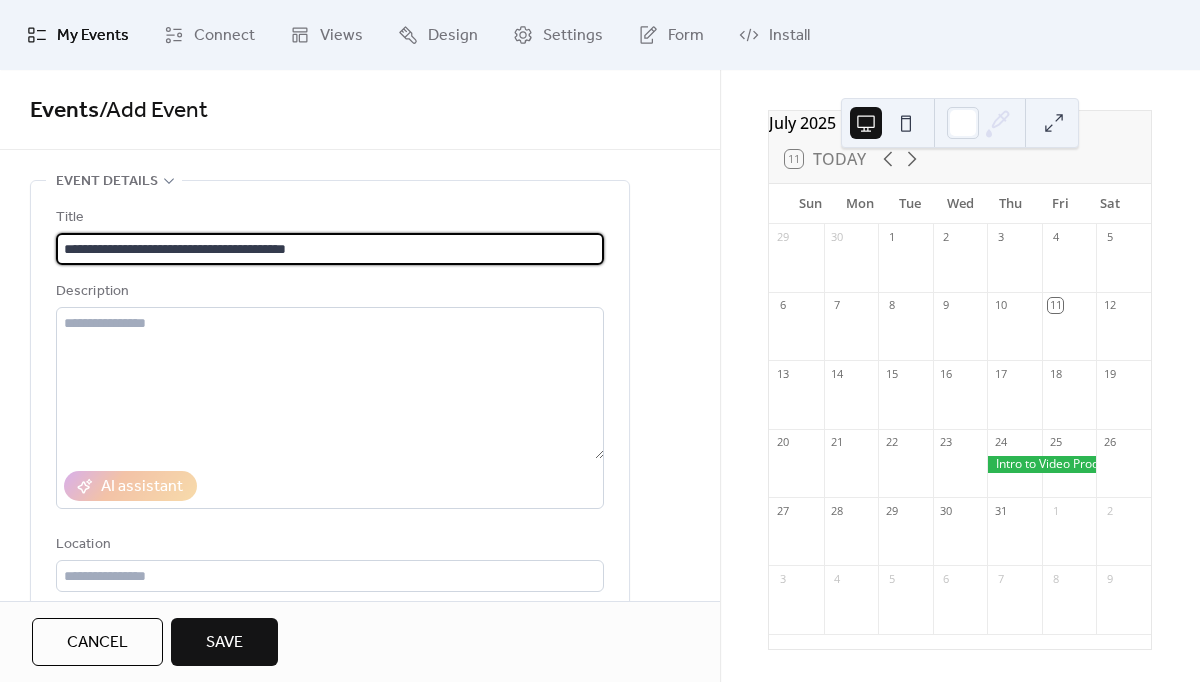 type on "**********" 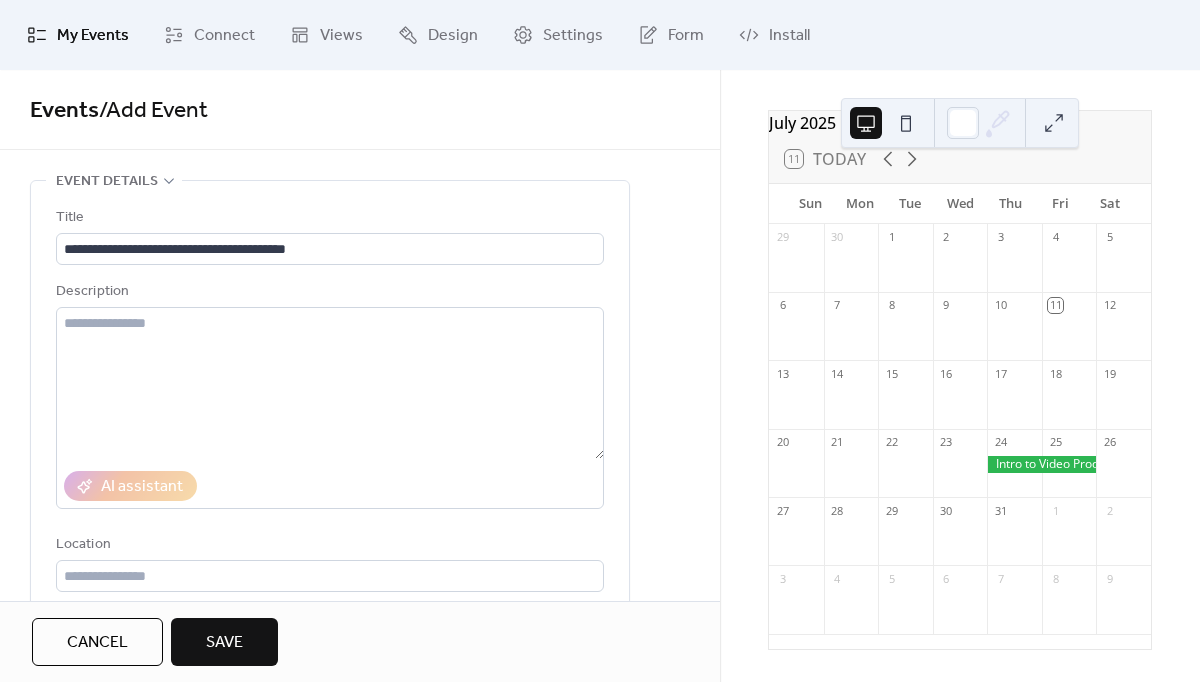 click on "Events  /  Add Event" at bounding box center (360, 111) 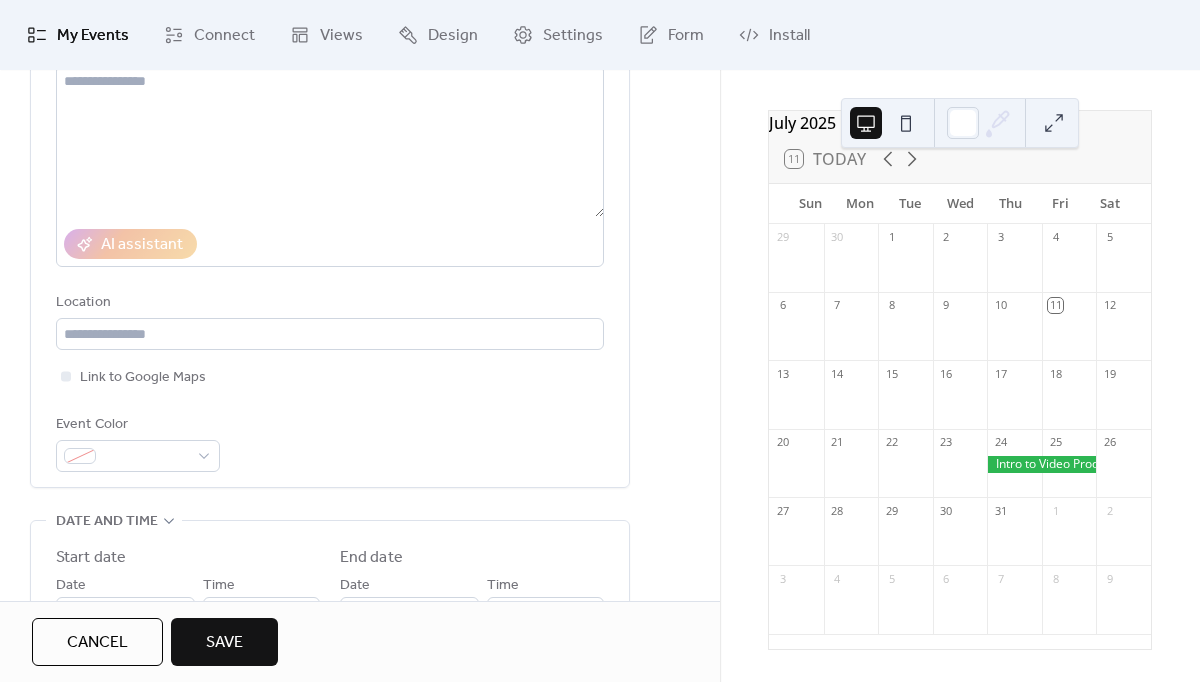 scroll, scrollTop: 157, scrollLeft: 0, axis: vertical 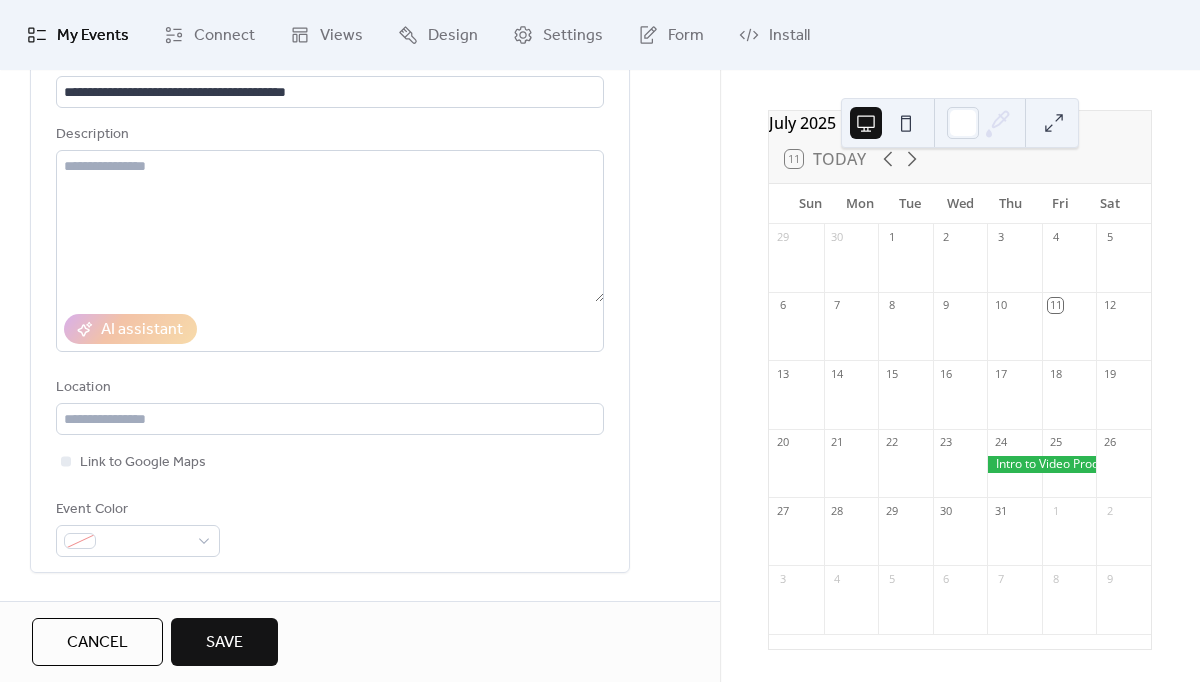 click on "**********" at bounding box center (360, 664) 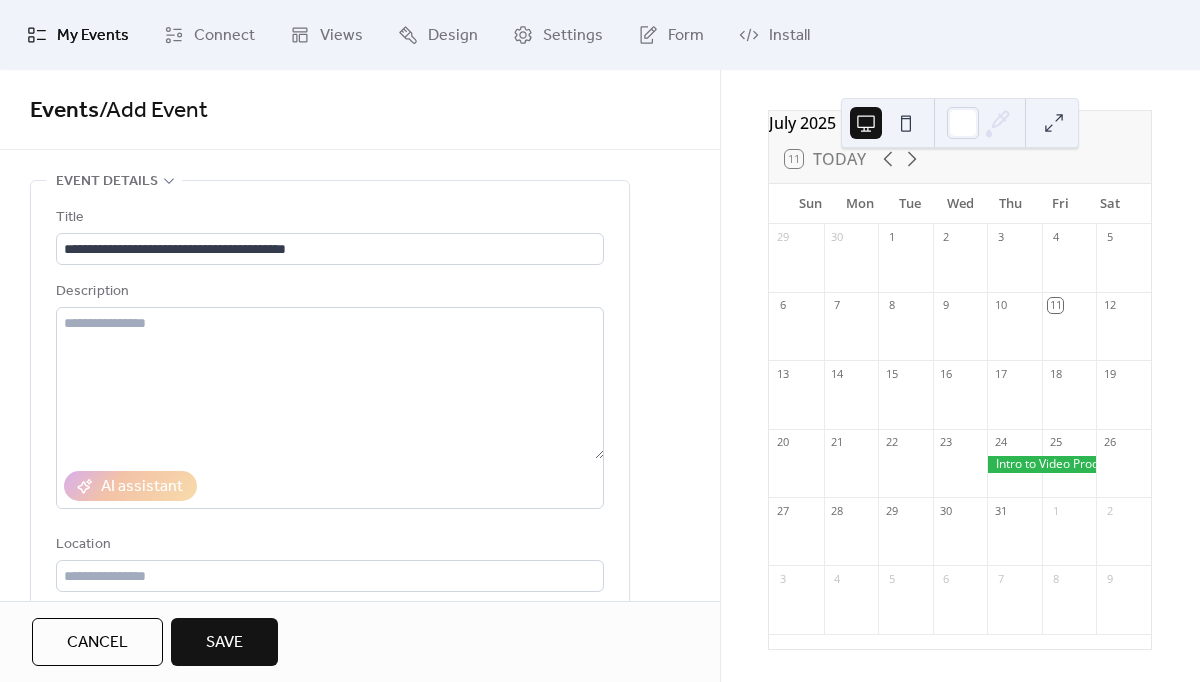 scroll, scrollTop: 0, scrollLeft: 0, axis: both 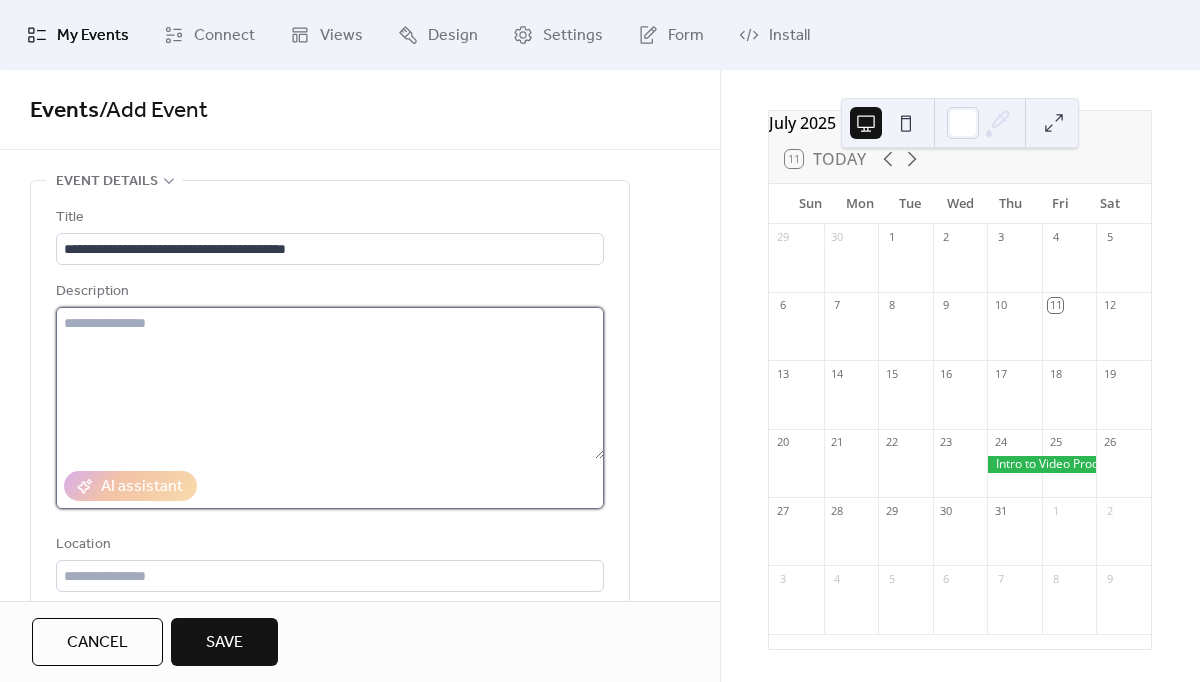 click at bounding box center [330, 383] 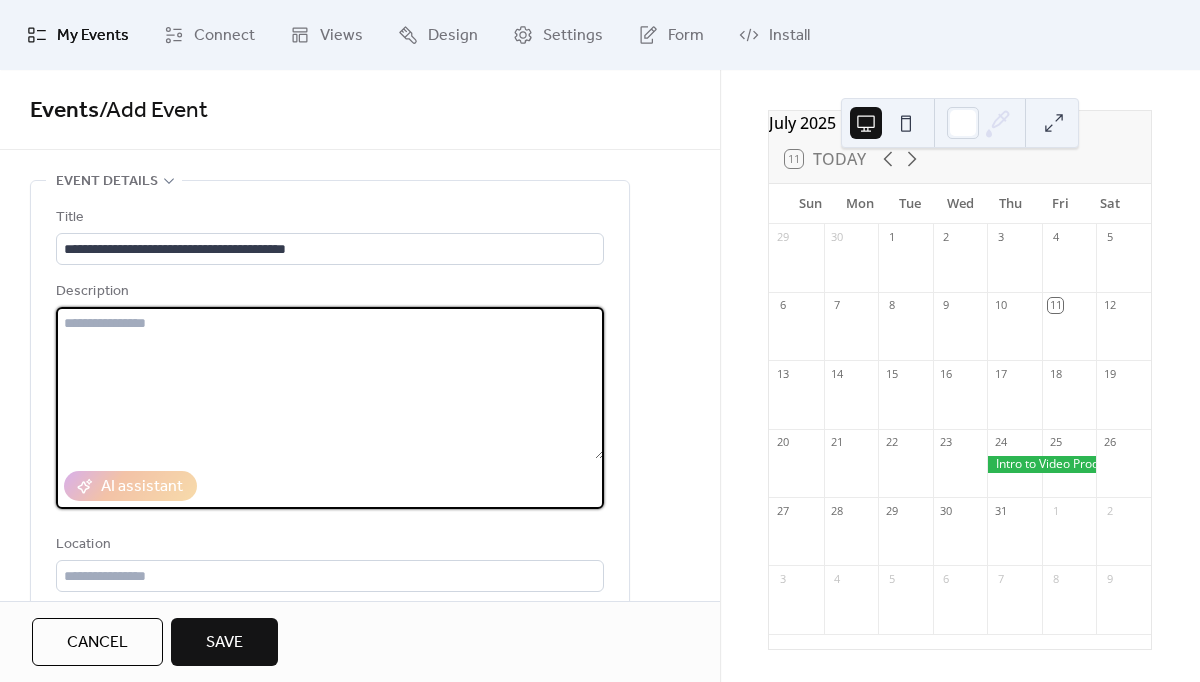 paste on "**********" 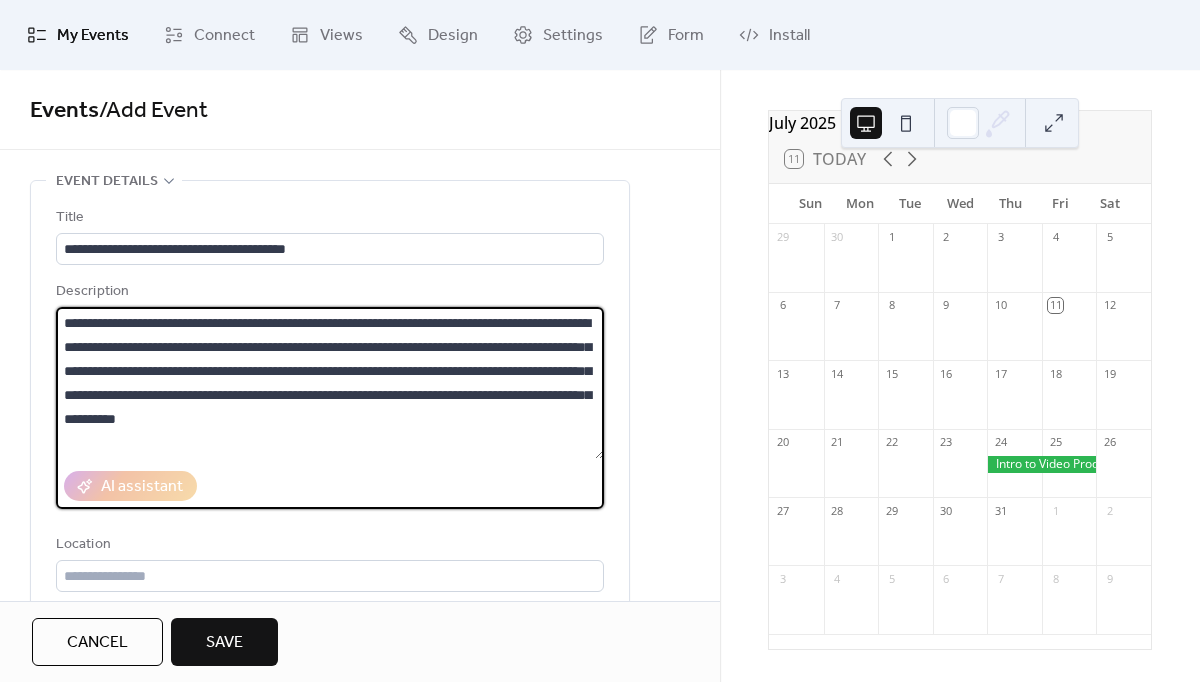 type on "**********" 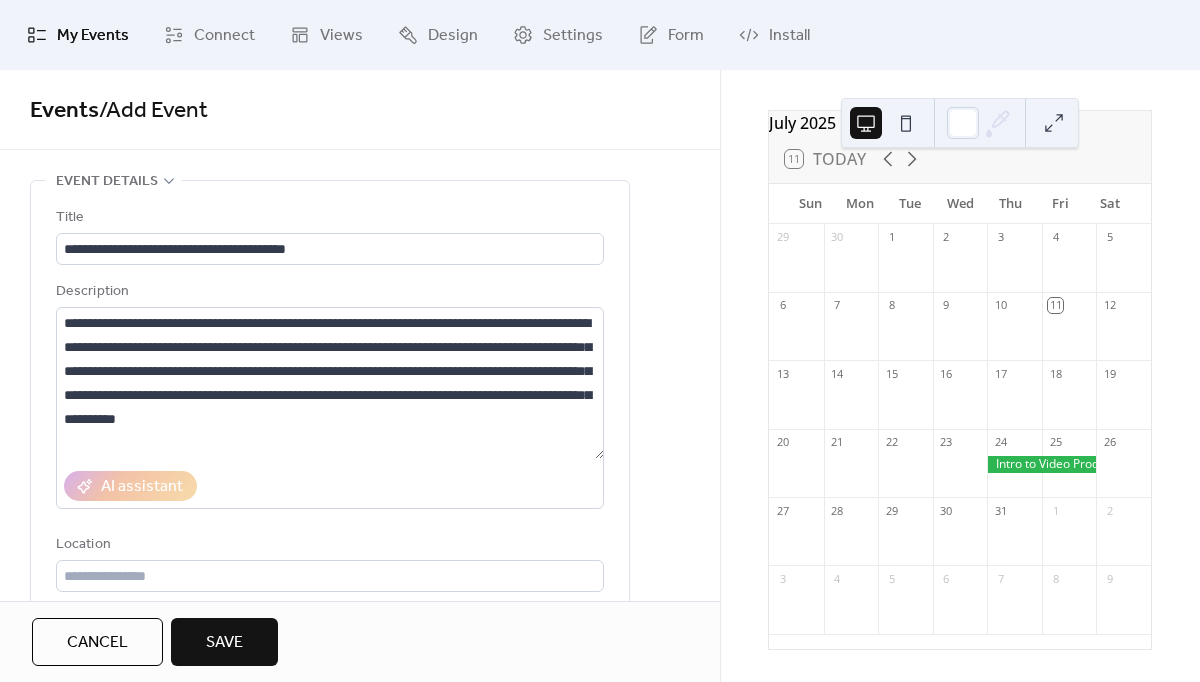 click on "**********" at bounding box center [360, 821] 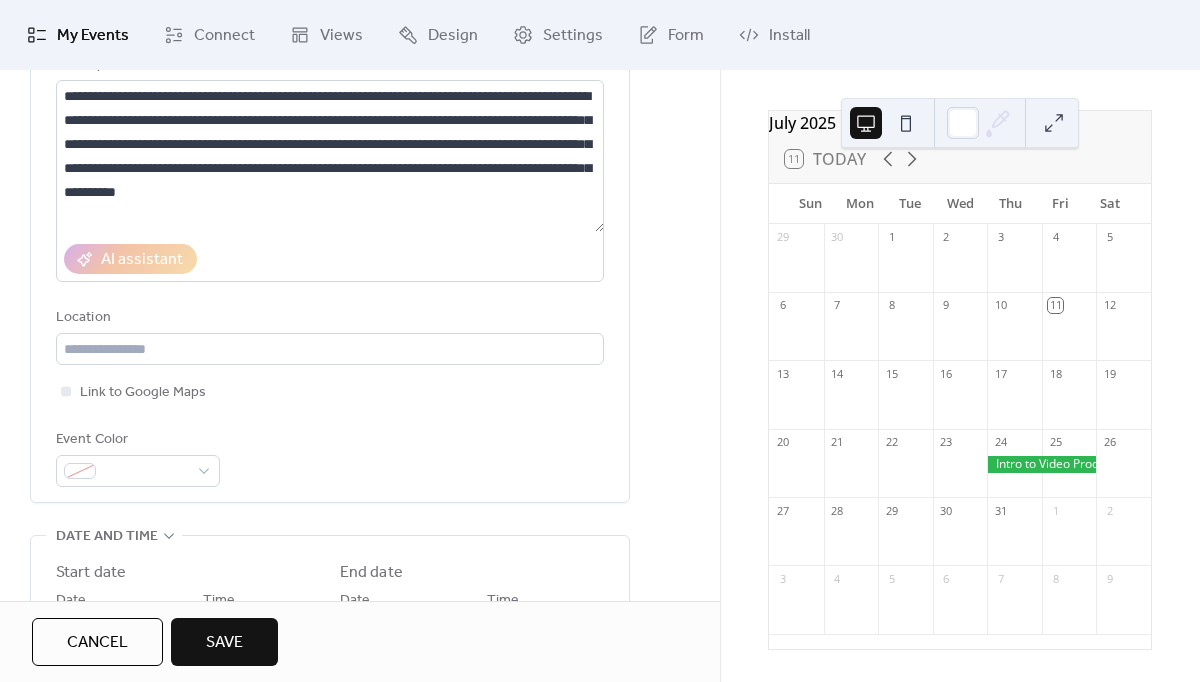 scroll, scrollTop: 237, scrollLeft: 0, axis: vertical 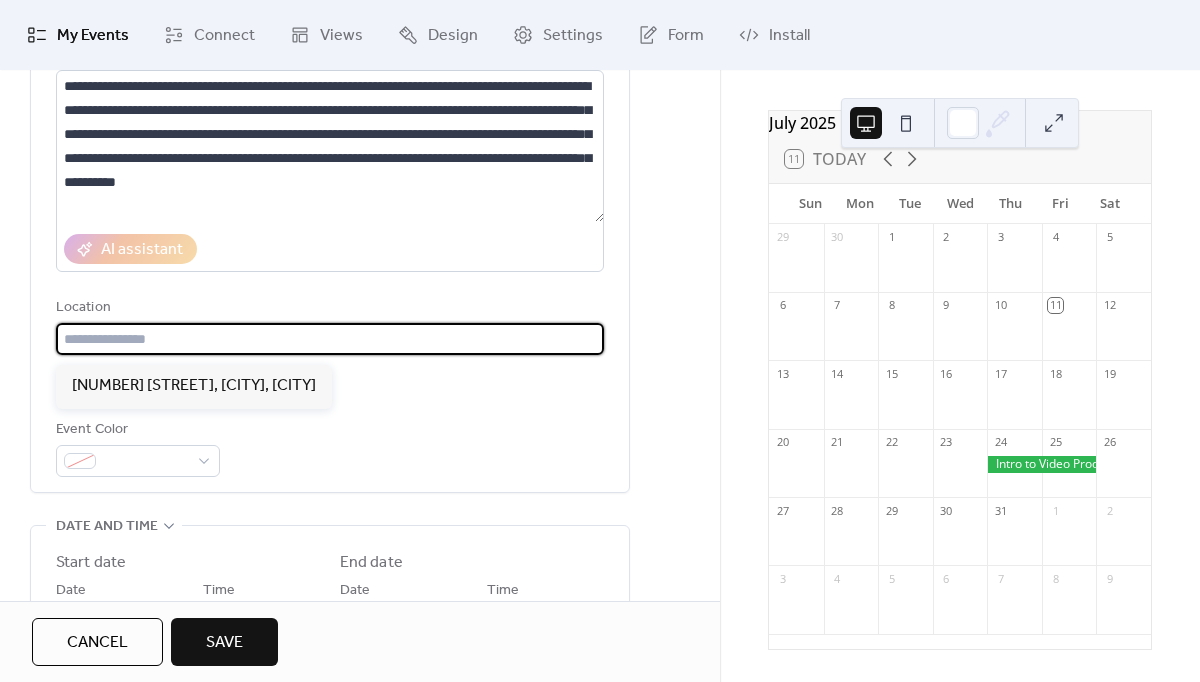 click at bounding box center [330, 339] 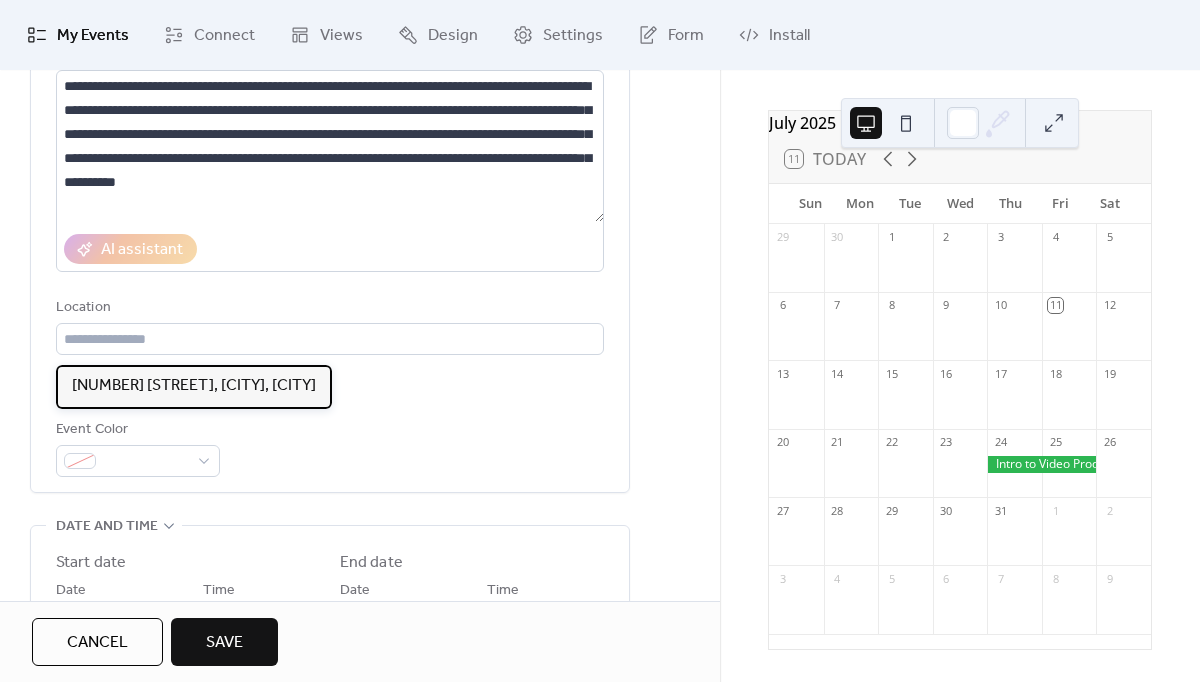 click on "[NUMBER] [STREET], [CITY], [CITY]" at bounding box center [194, 386] 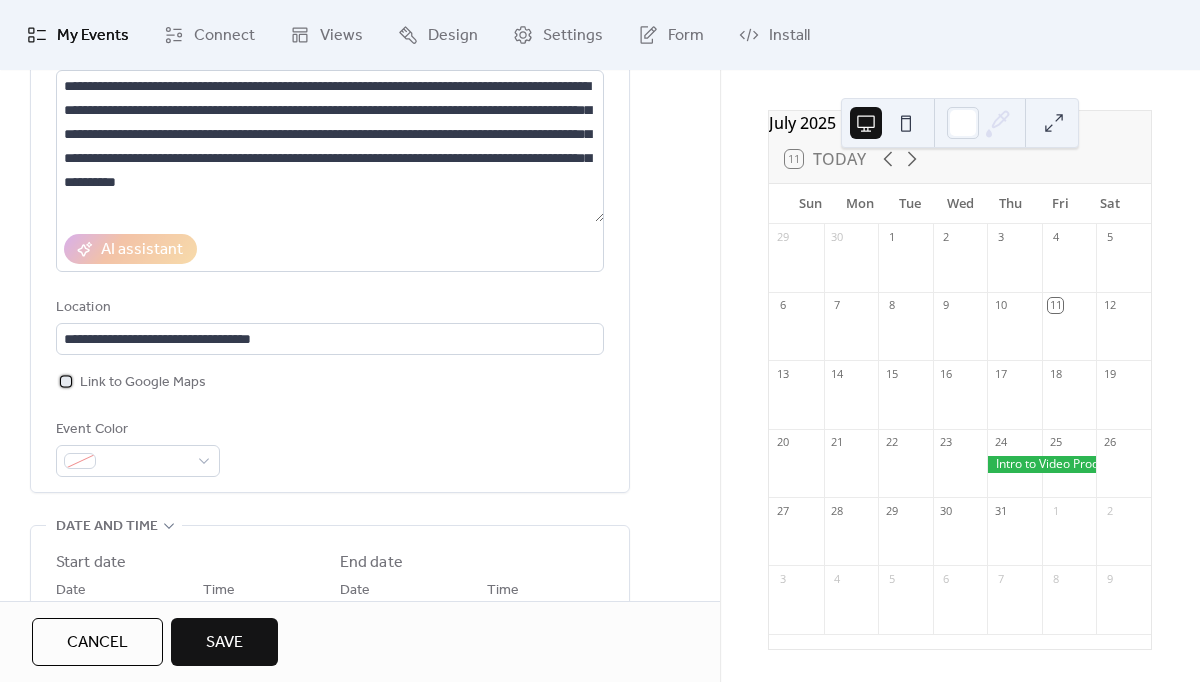 drag, startPoint x: 65, startPoint y: 386, endPoint x: 162, endPoint y: 408, distance: 99.46356 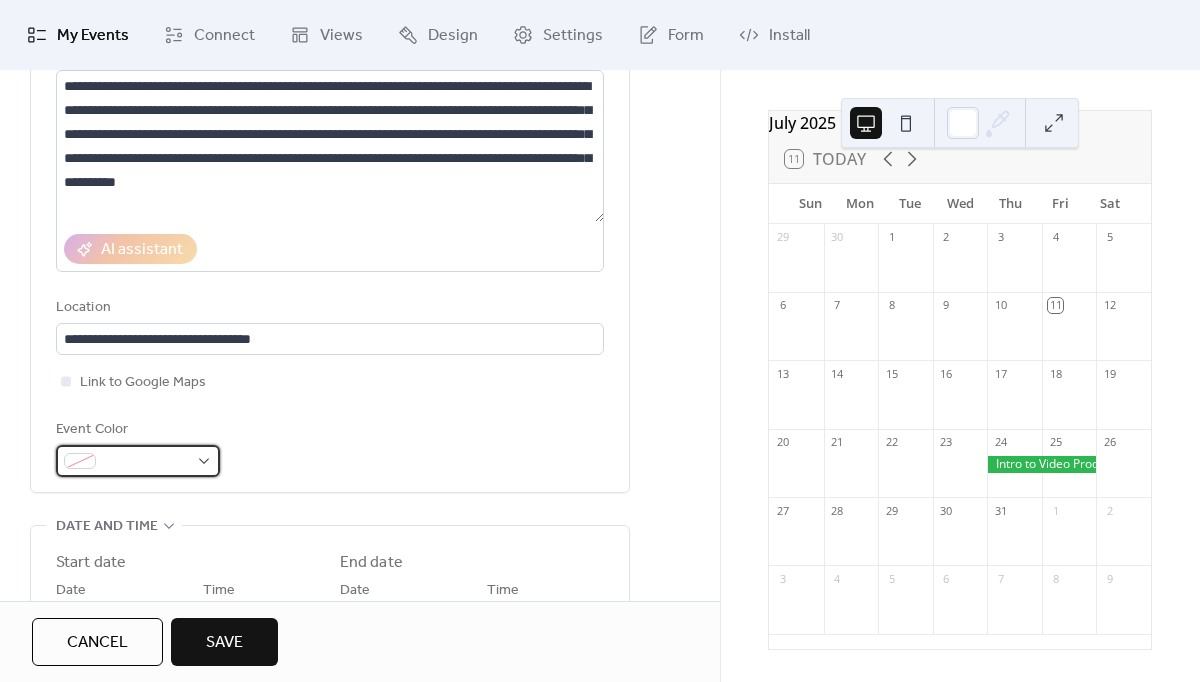 click at bounding box center [138, 461] 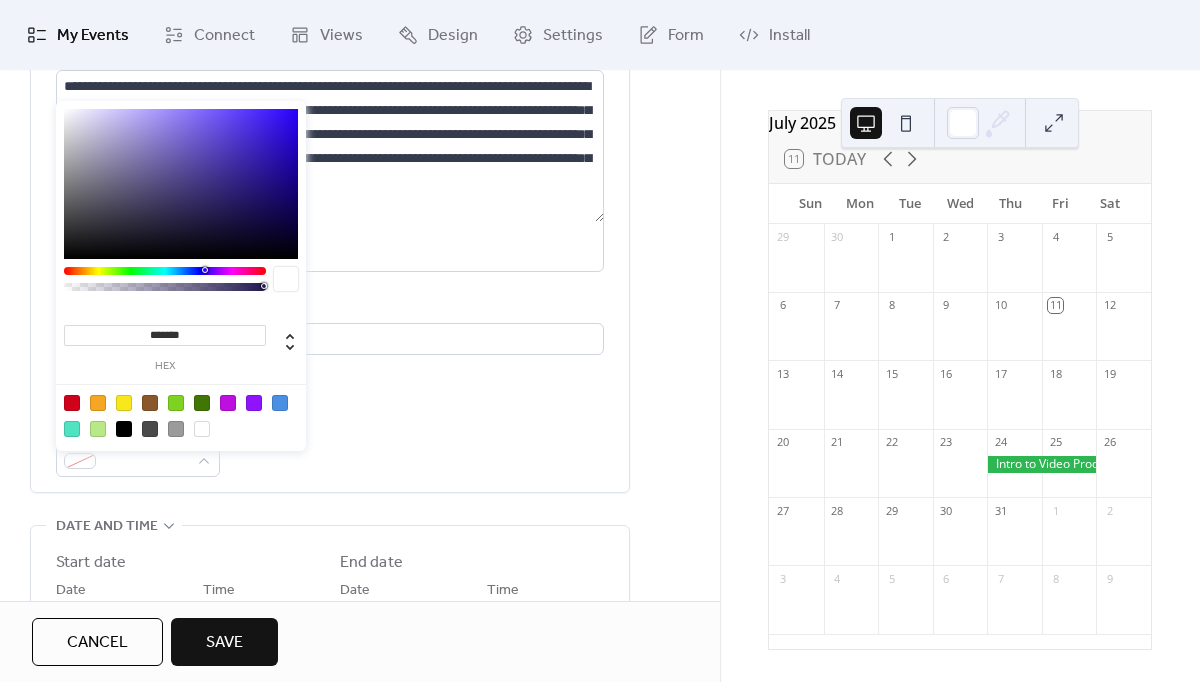 click at bounding box center [72, 429] 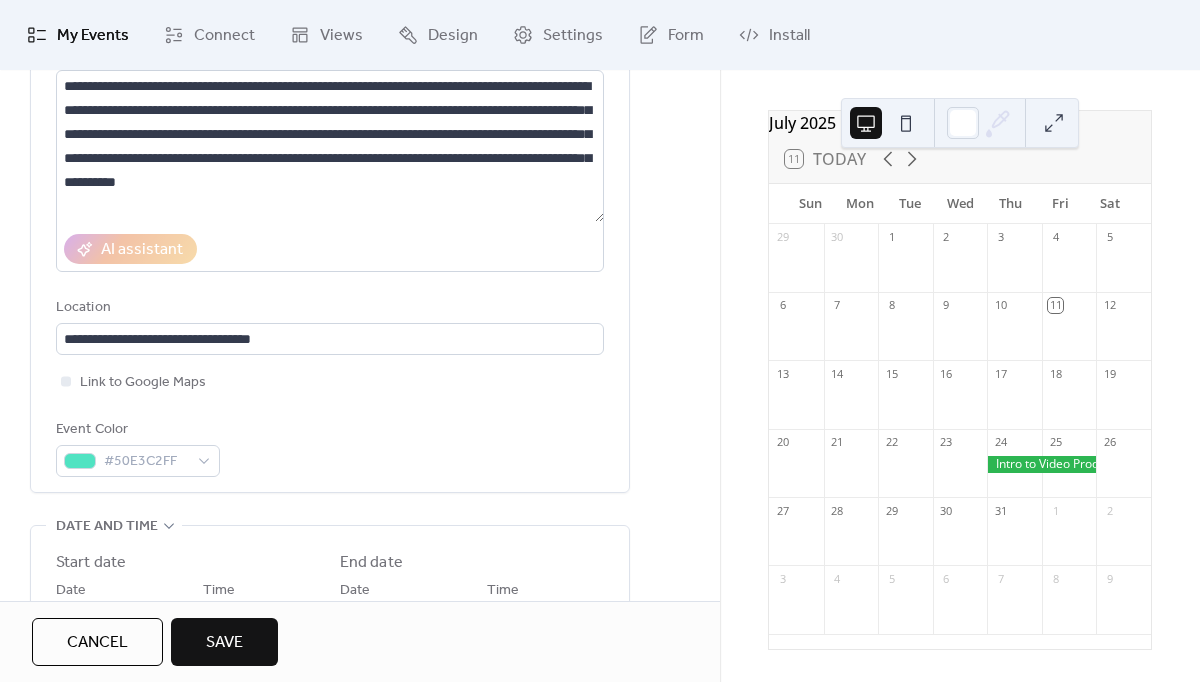 click on "Event Color #50E3C2FF" at bounding box center [330, 447] 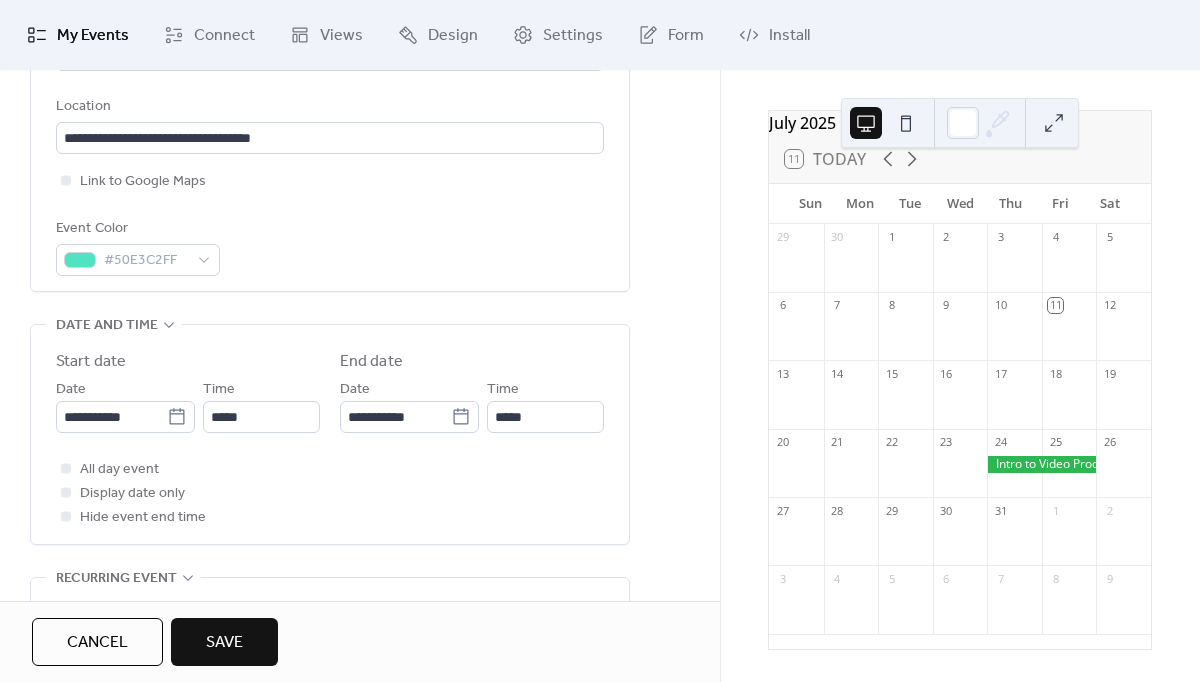 scroll, scrollTop: 483, scrollLeft: 0, axis: vertical 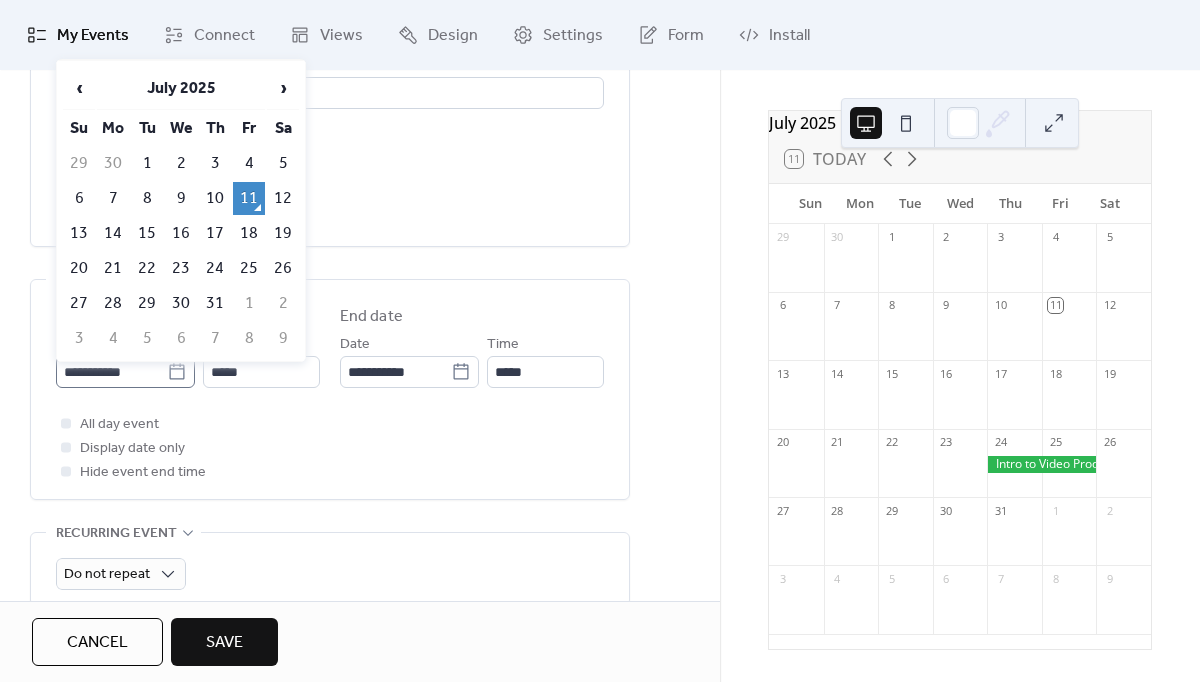 click 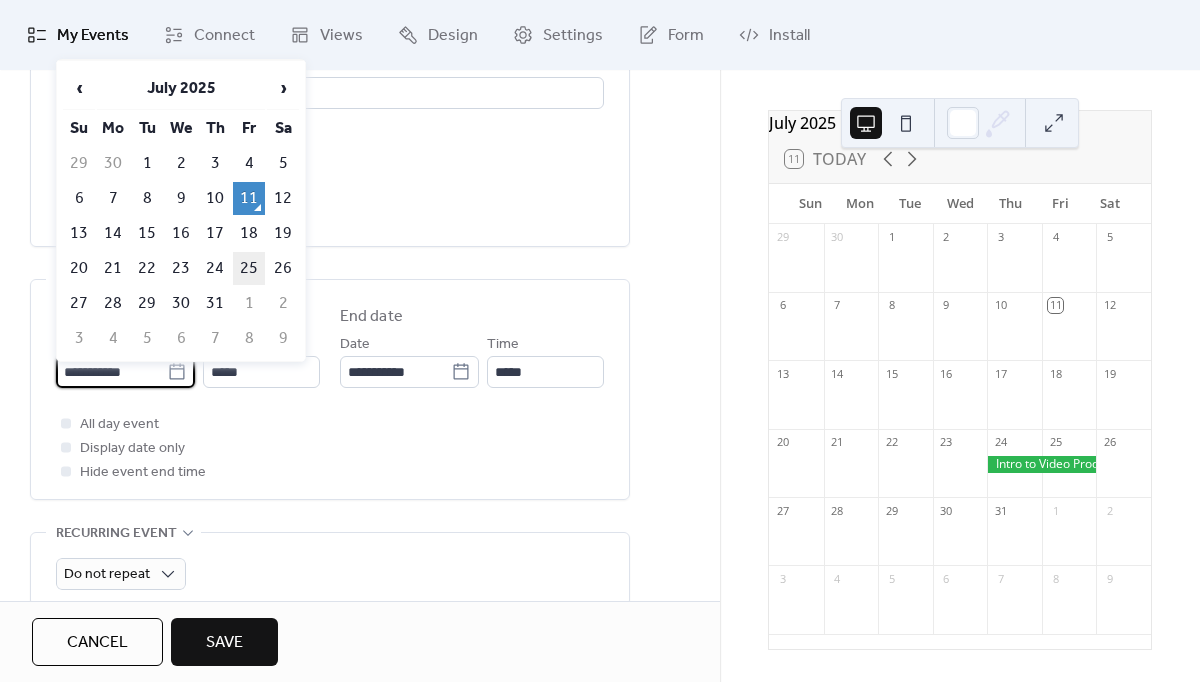 click on "25" at bounding box center [249, 268] 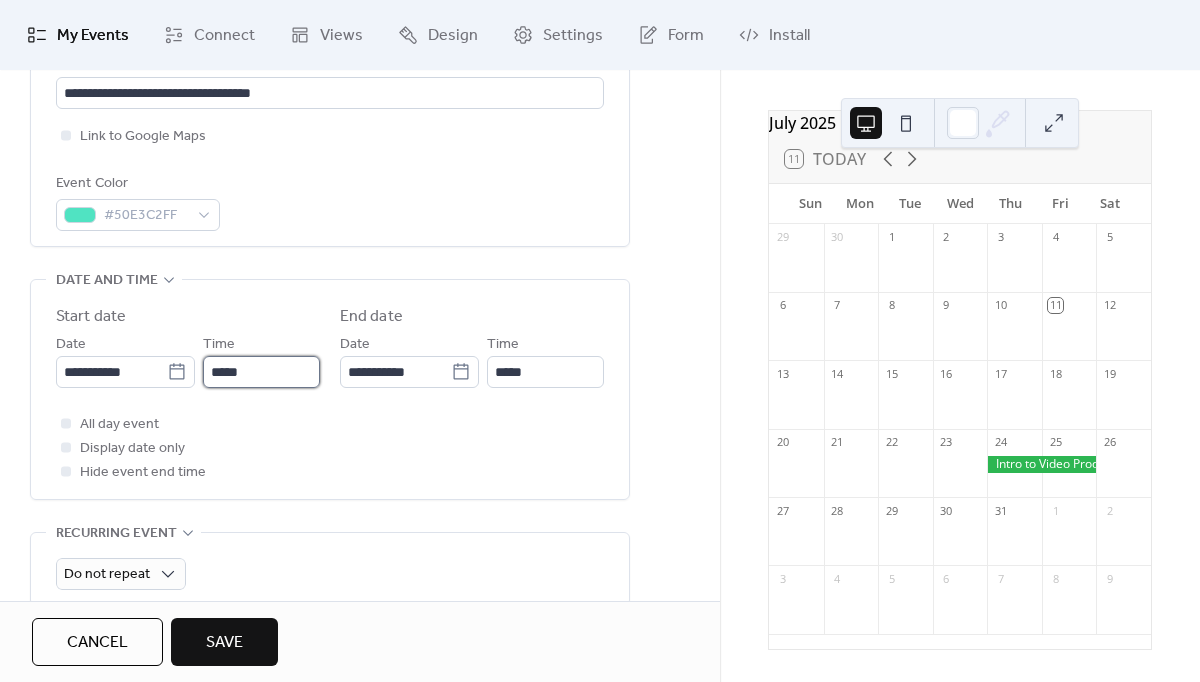 click on "*****" at bounding box center (261, 372) 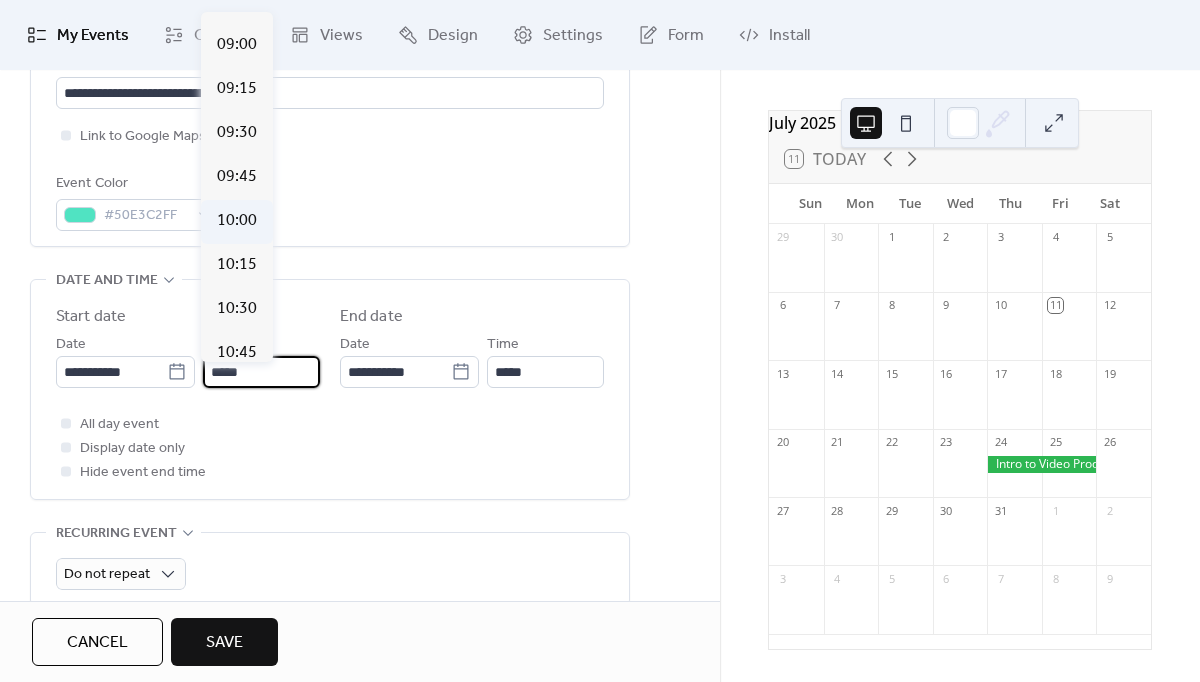 scroll, scrollTop: 1554, scrollLeft: 0, axis: vertical 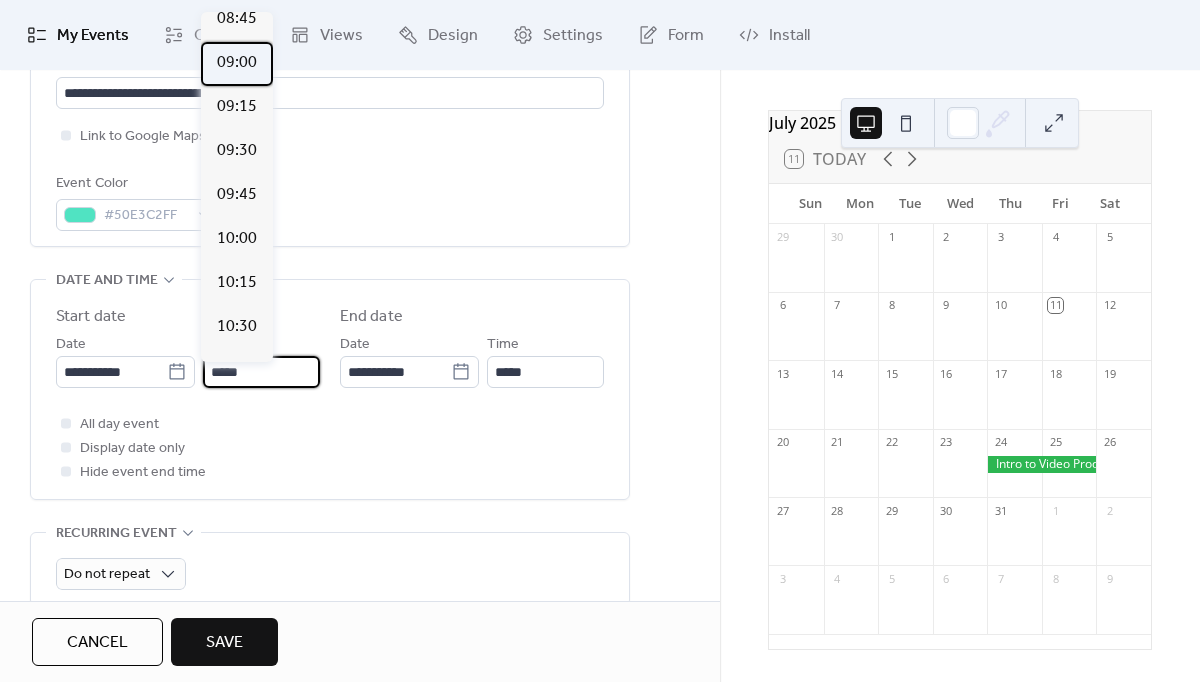 click on "09:00" at bounding box center (237, 63) 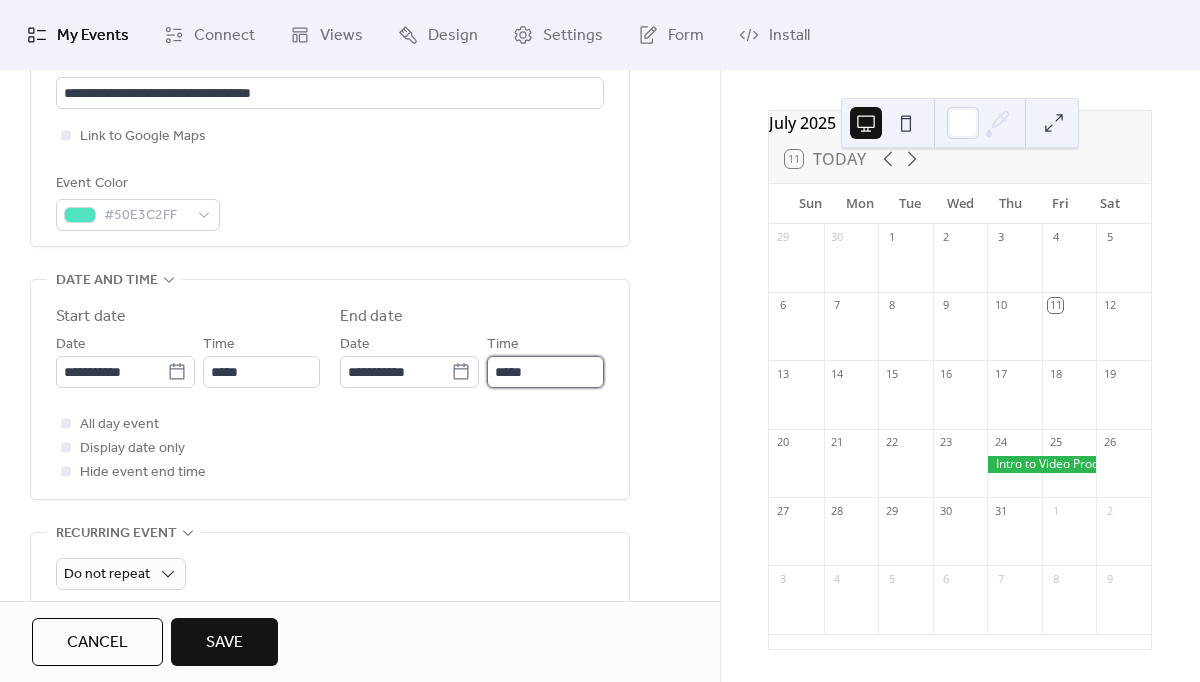 click on "*****" at bounding box center (545, 372) 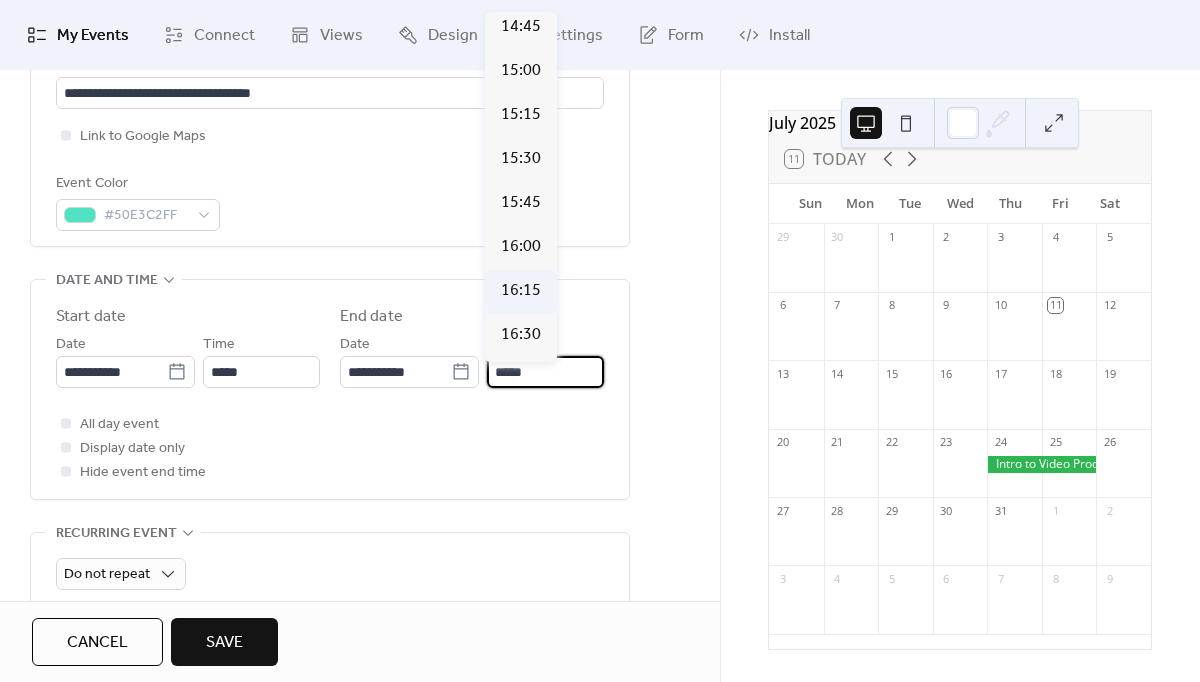 scroll, scrollTop: 977, scrollLeft: 0, axis: vertical 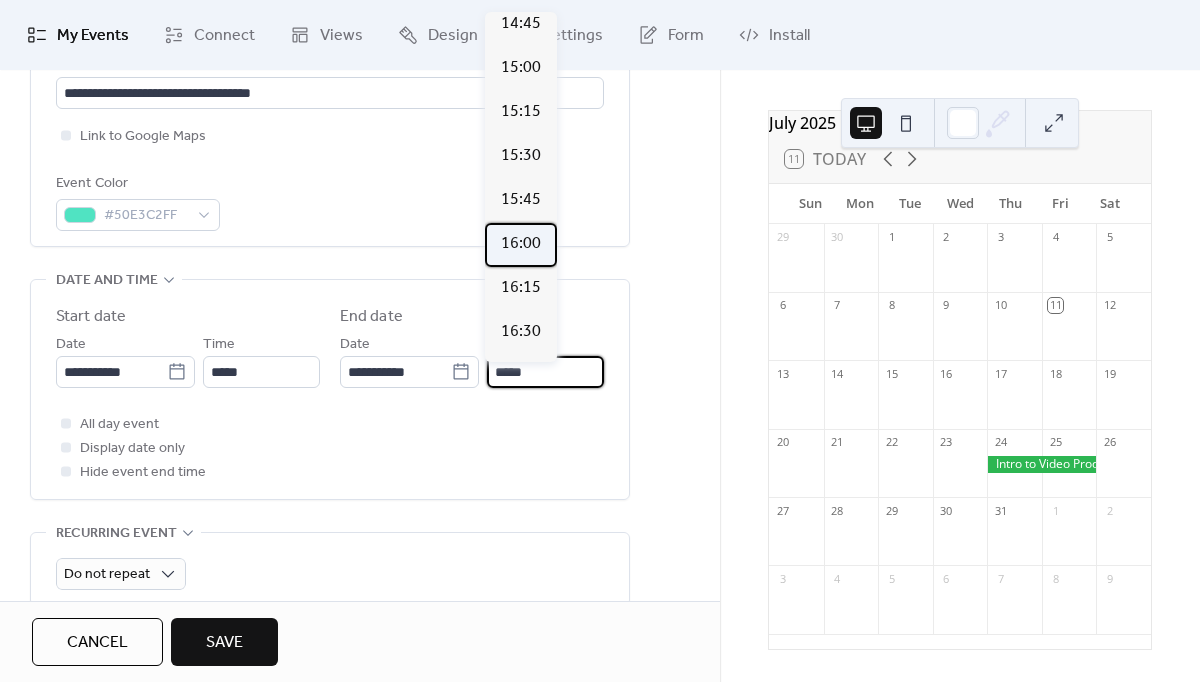 click on "16:00" at bounding box center [521, 244] 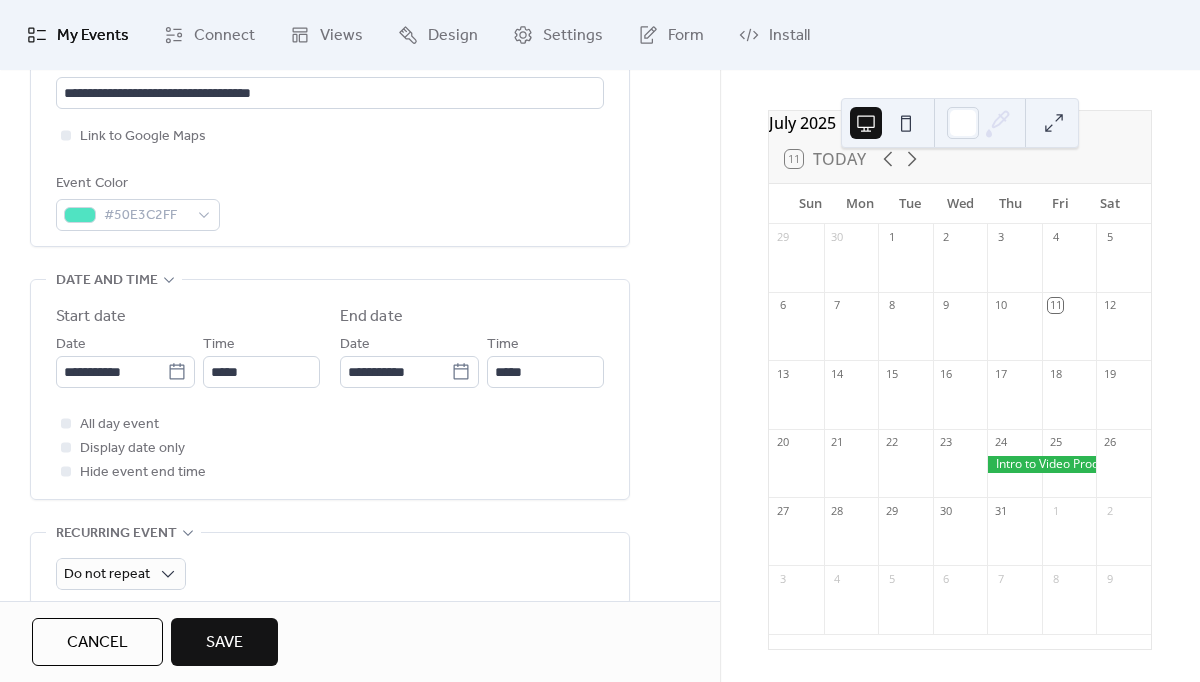 click on "**********" at bounding box center (360, 338) 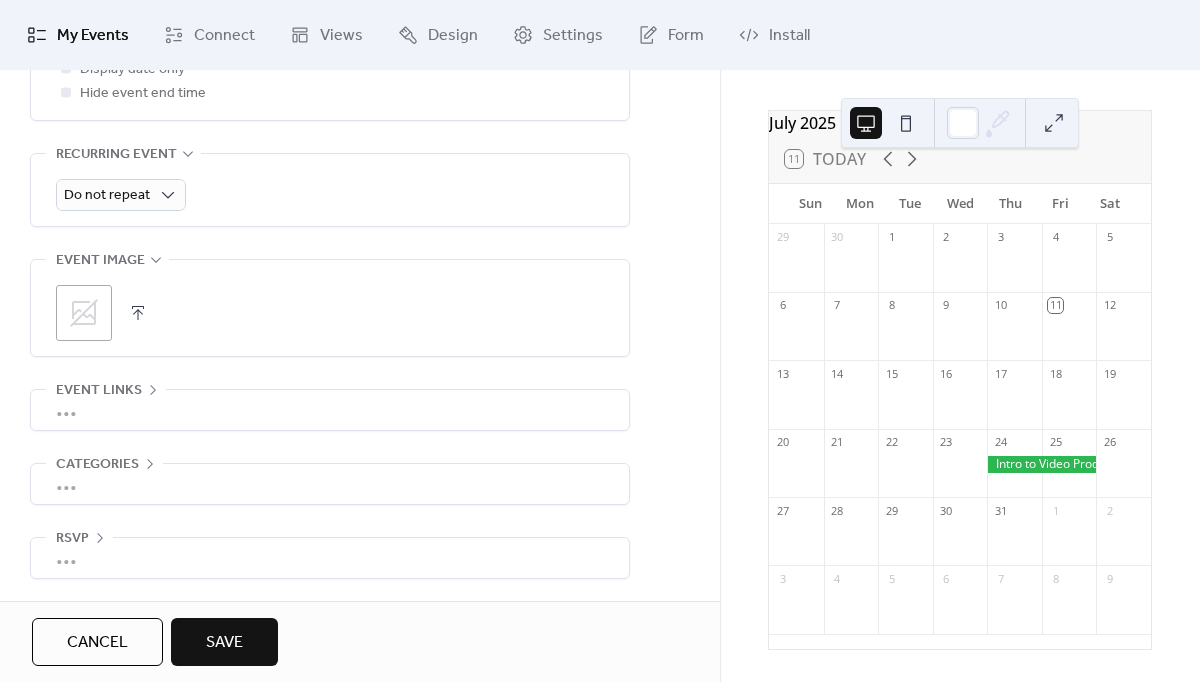 scroll, scrollTop: 871, scrollLeft: 0, axis: vertical 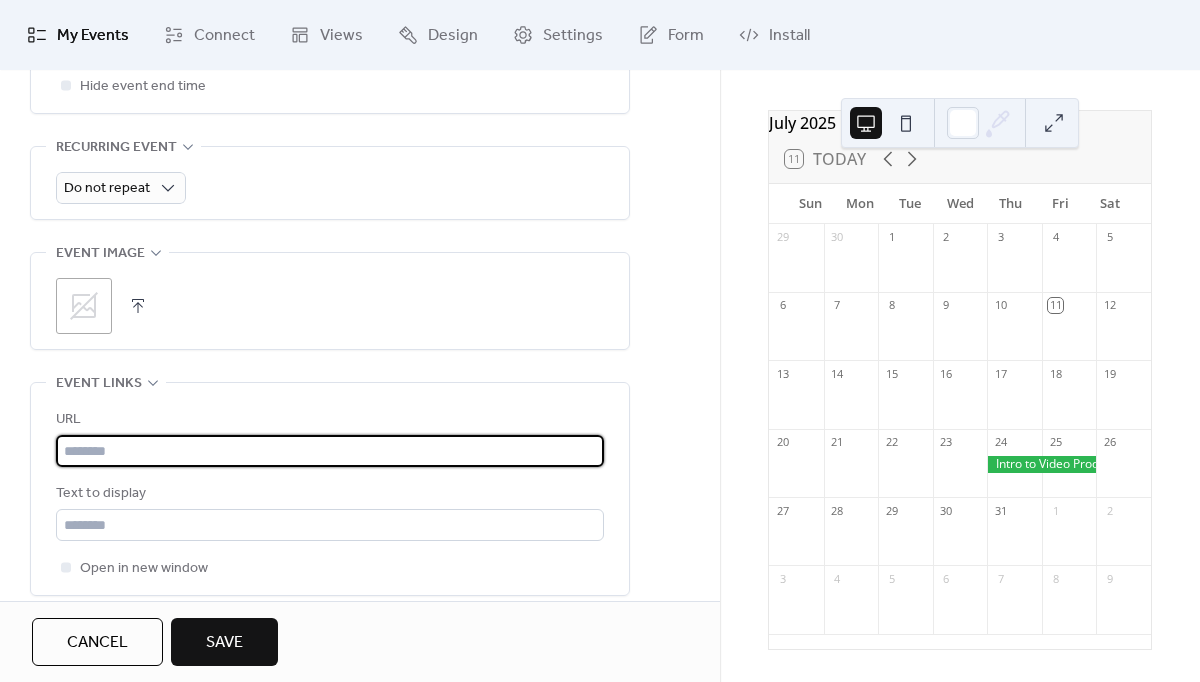 click at bounding box center [330, 451] 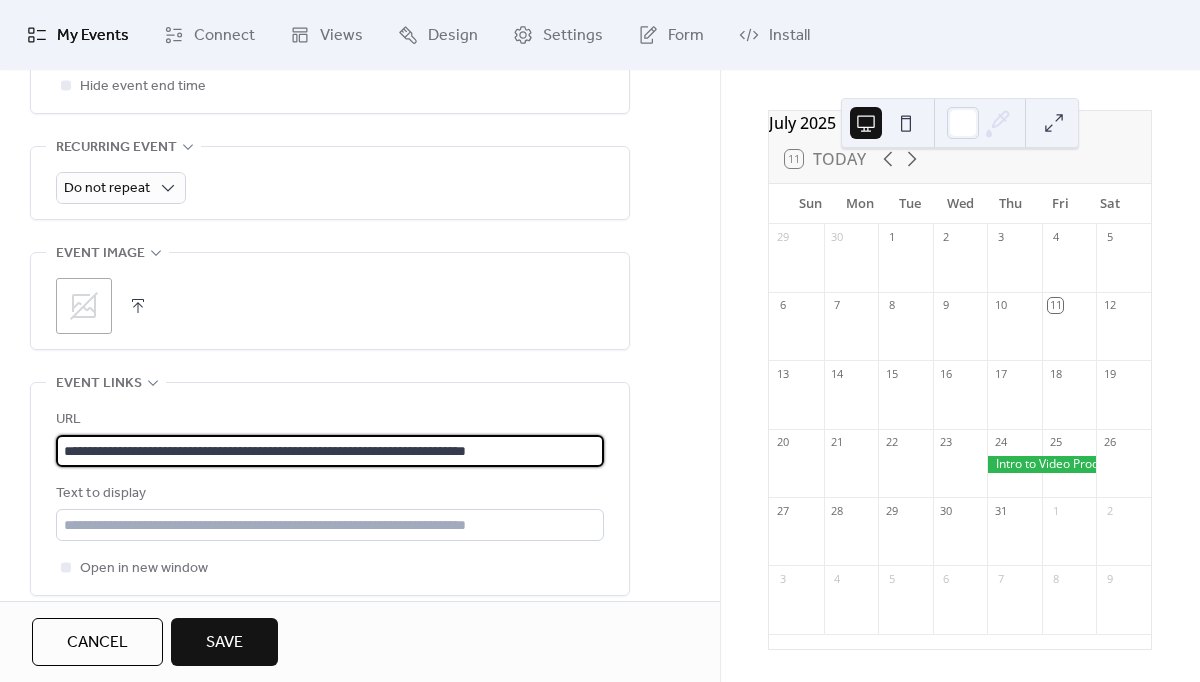 type on "**********" 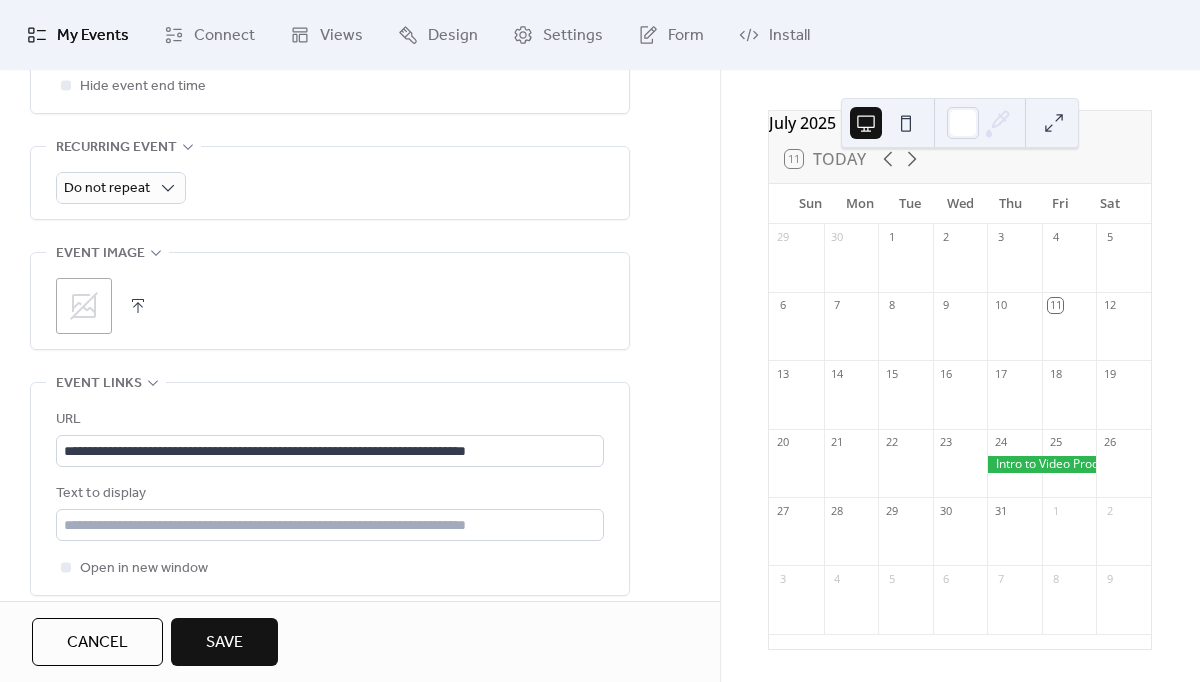 click on "**********" at bounding box center [360, 38] 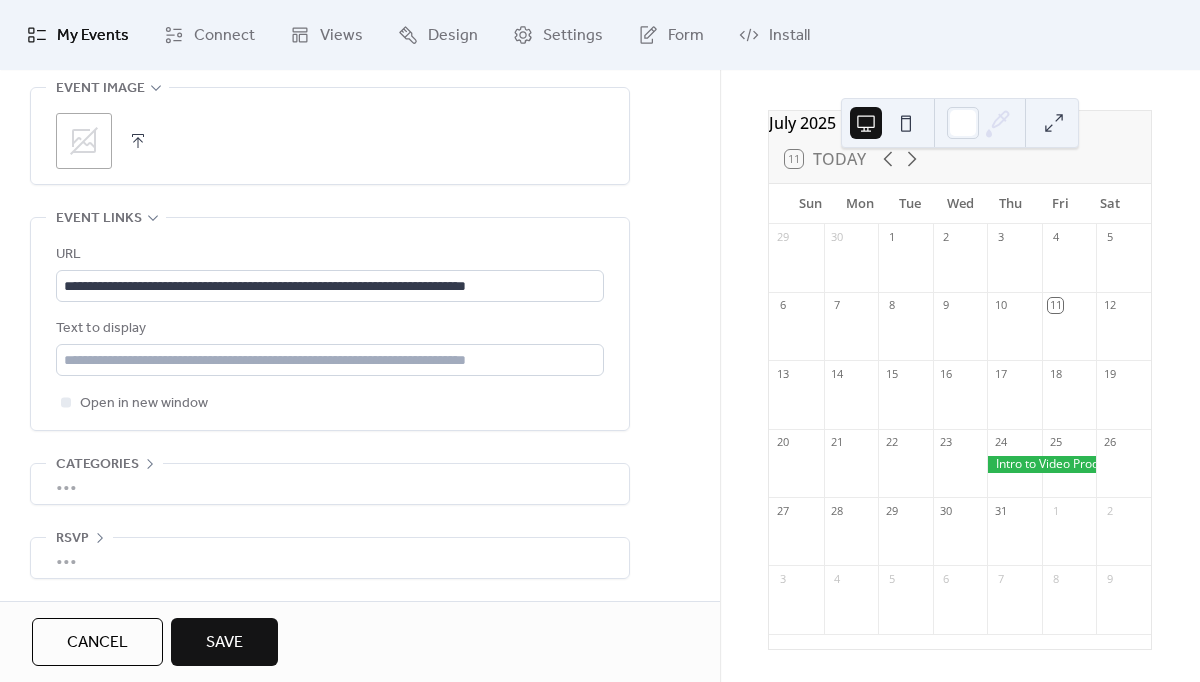 scroll, scrollTop: 1049, scrollLeft: 0, axis: vertical 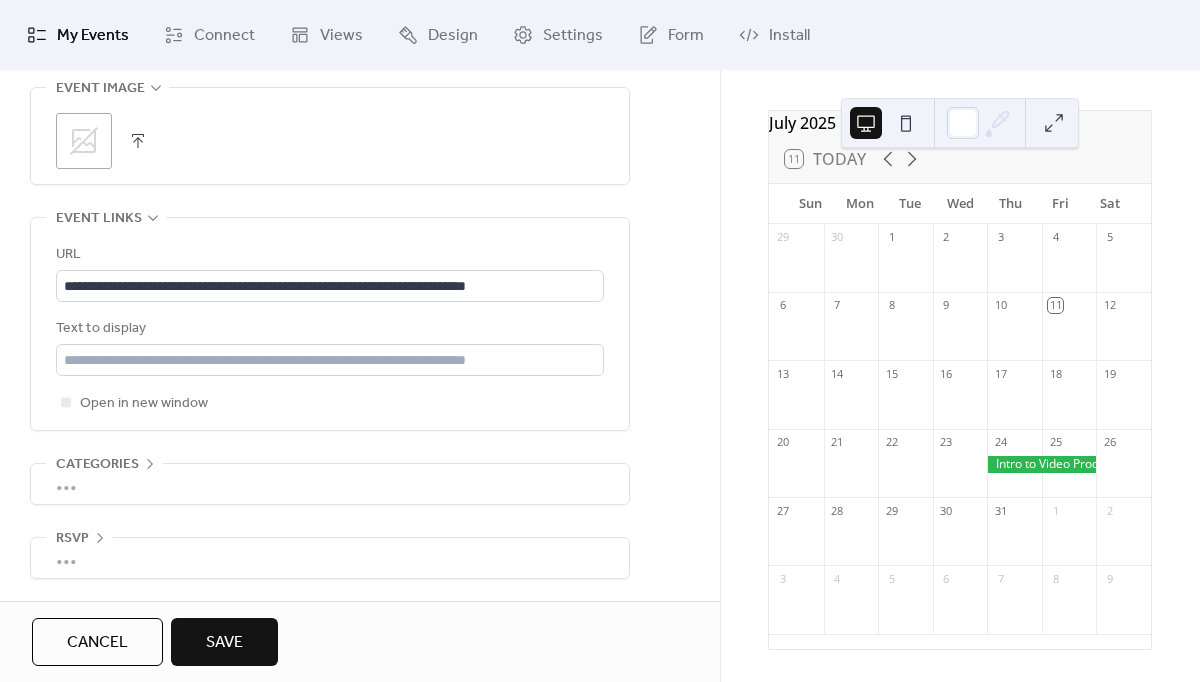 click on "Save" at bounding box center [224, 643] 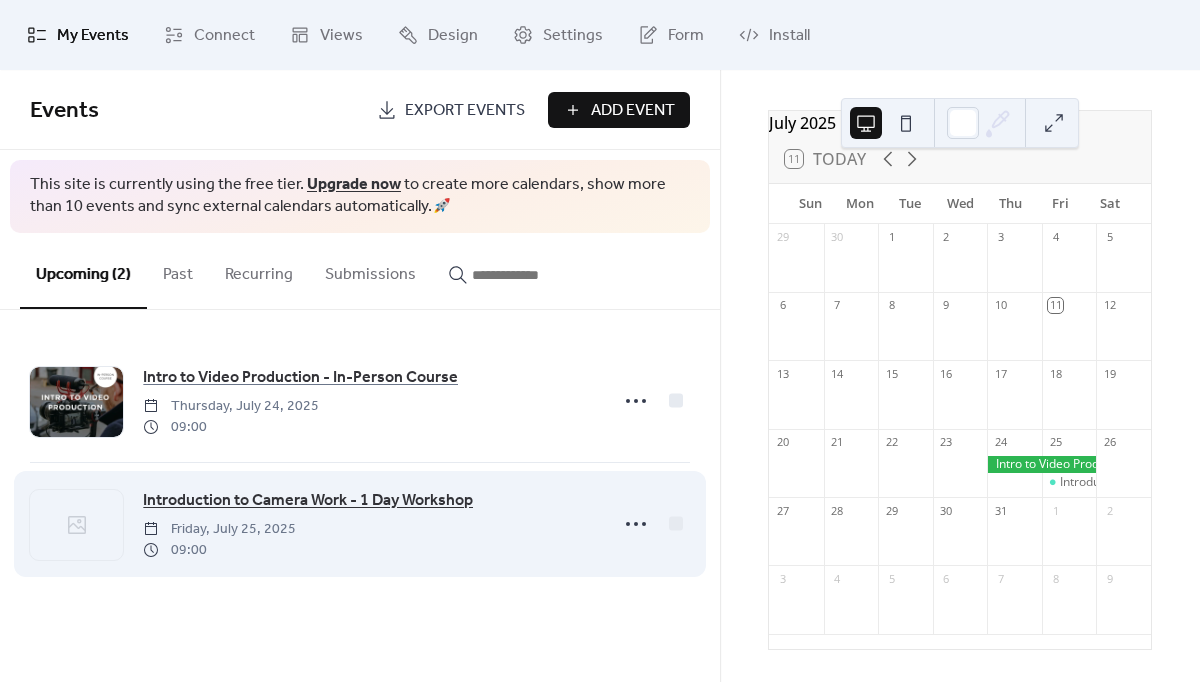click on "Introduction to Camera Work - 1 Day Workshop" at bounding box center (308, 501) 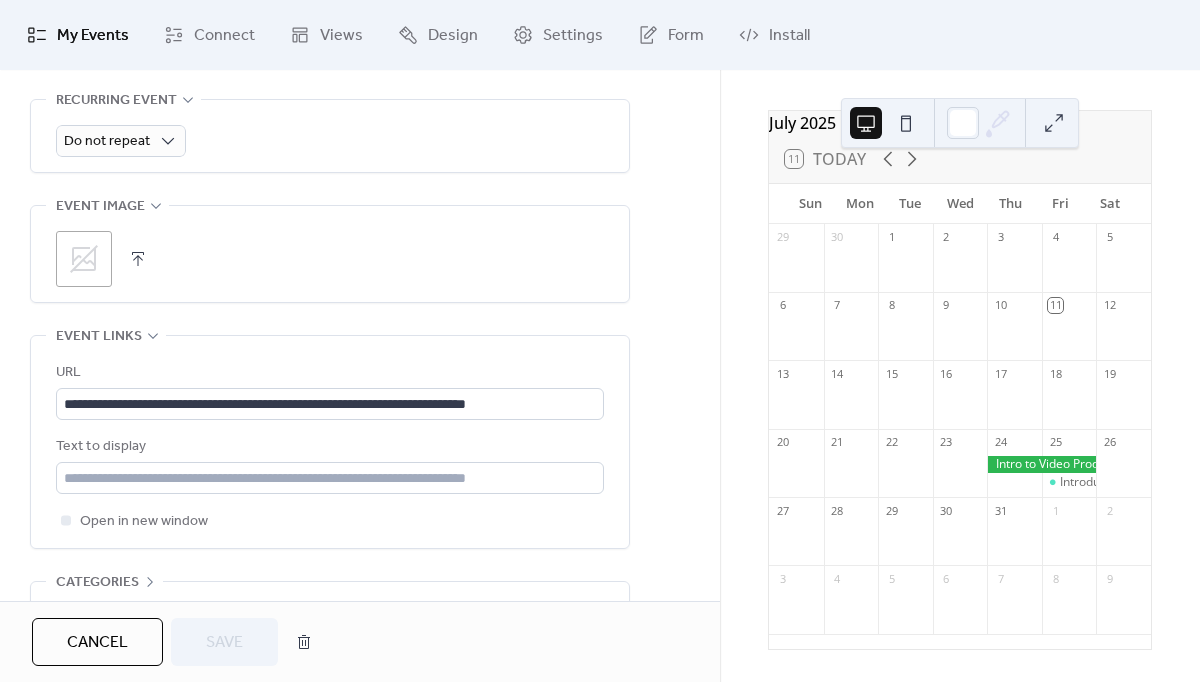 scroll, scrollTop: 921, scrollLeft: 0, axis: vertical 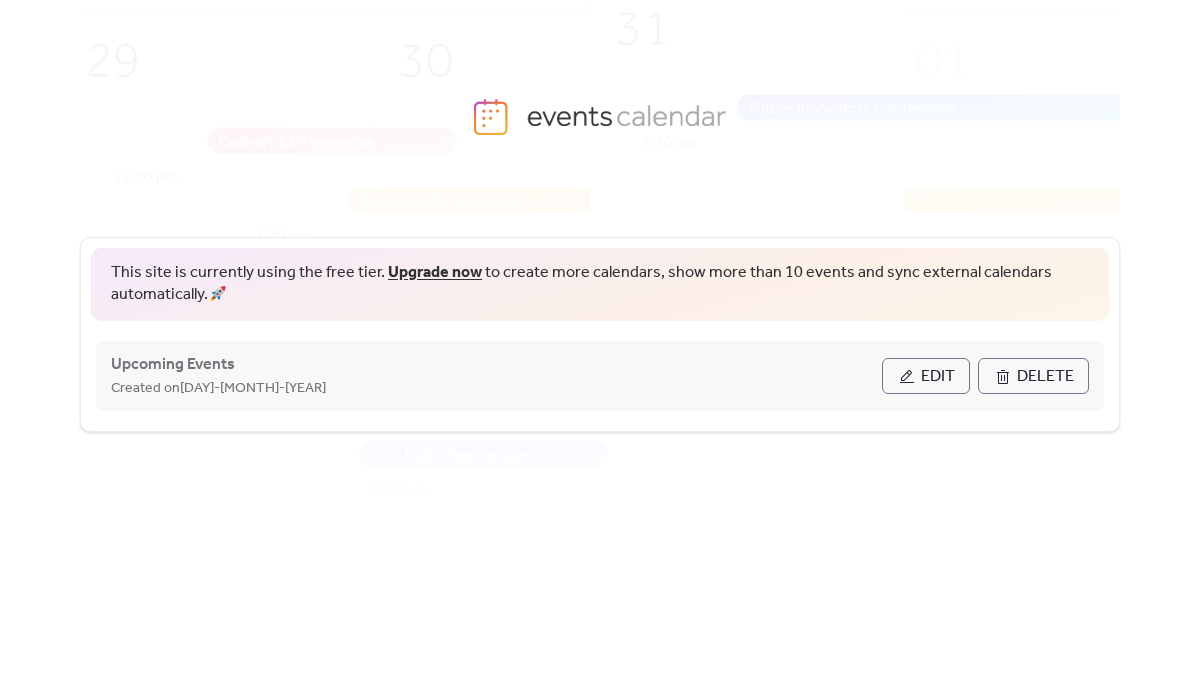 click on "Edit" at bounding box center [938, 377] 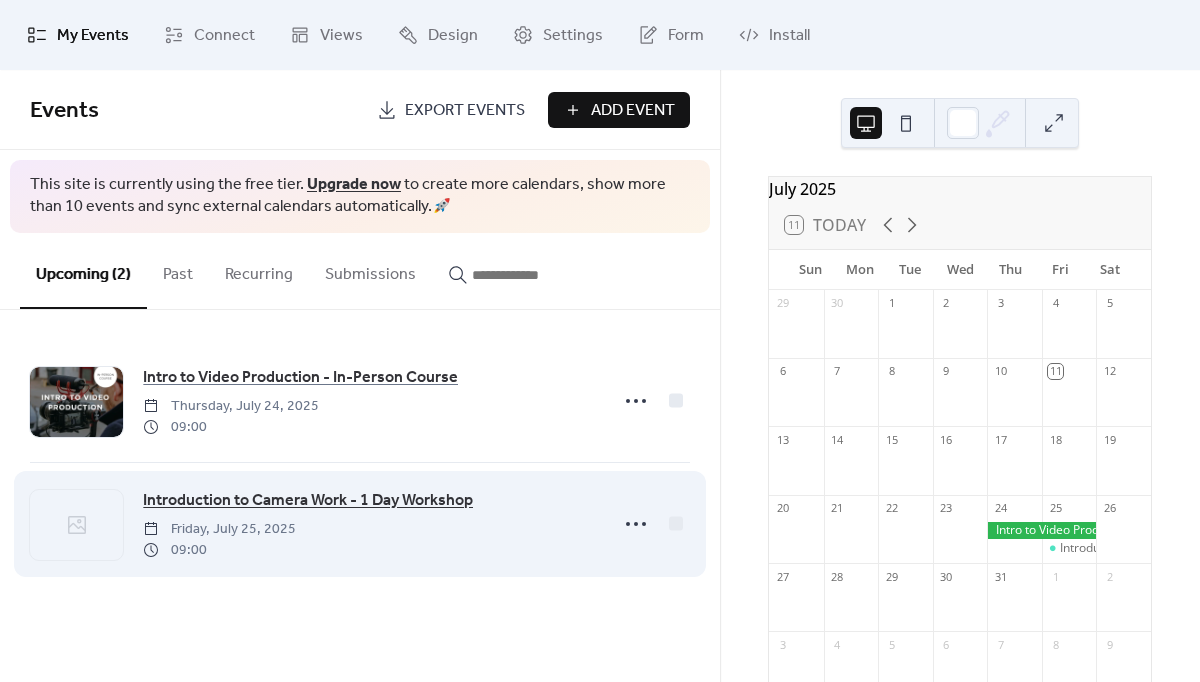 click on "Introduction to Camera Work - 1 Day Workshop" at bounding box center [308, 501] 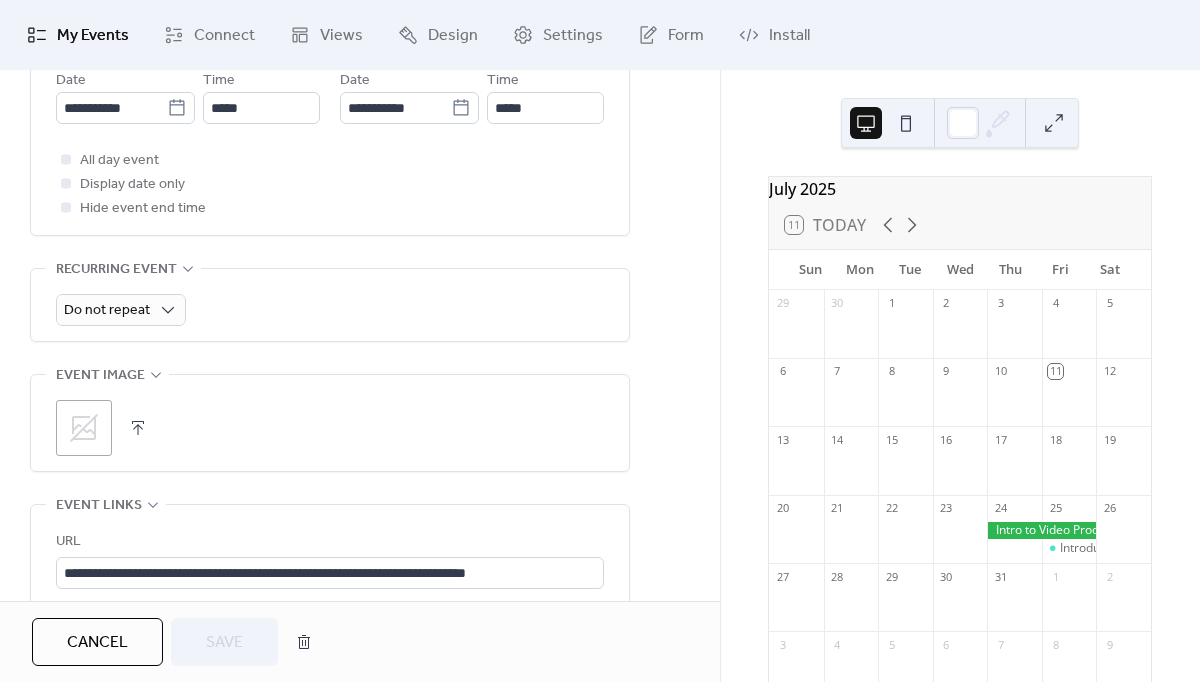 scroll, scrollTop: 749, scrollLeft: 0, axis: vertical 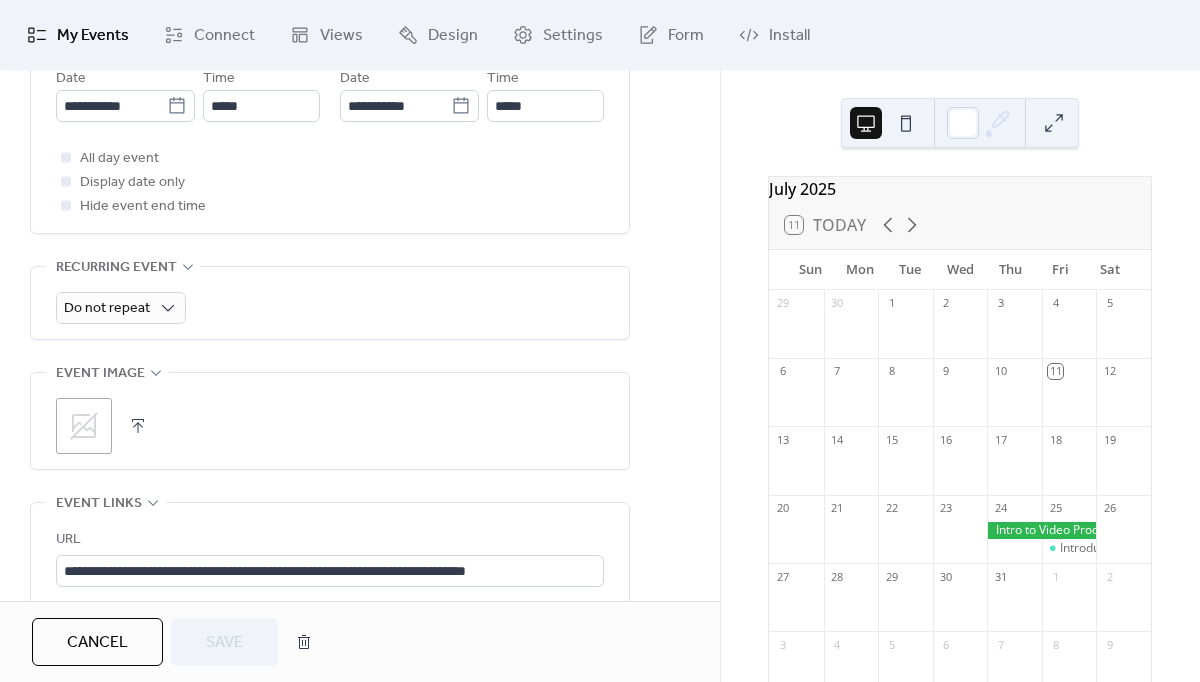 click 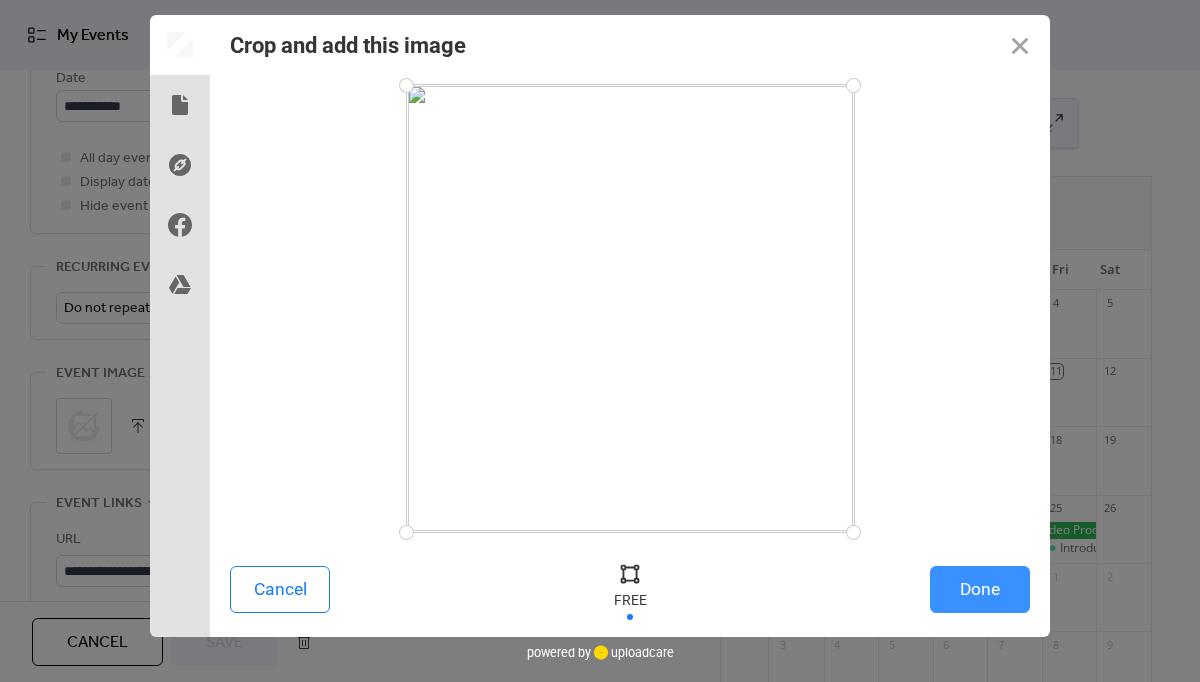 click on "Done" at bounding box center [980, 589] 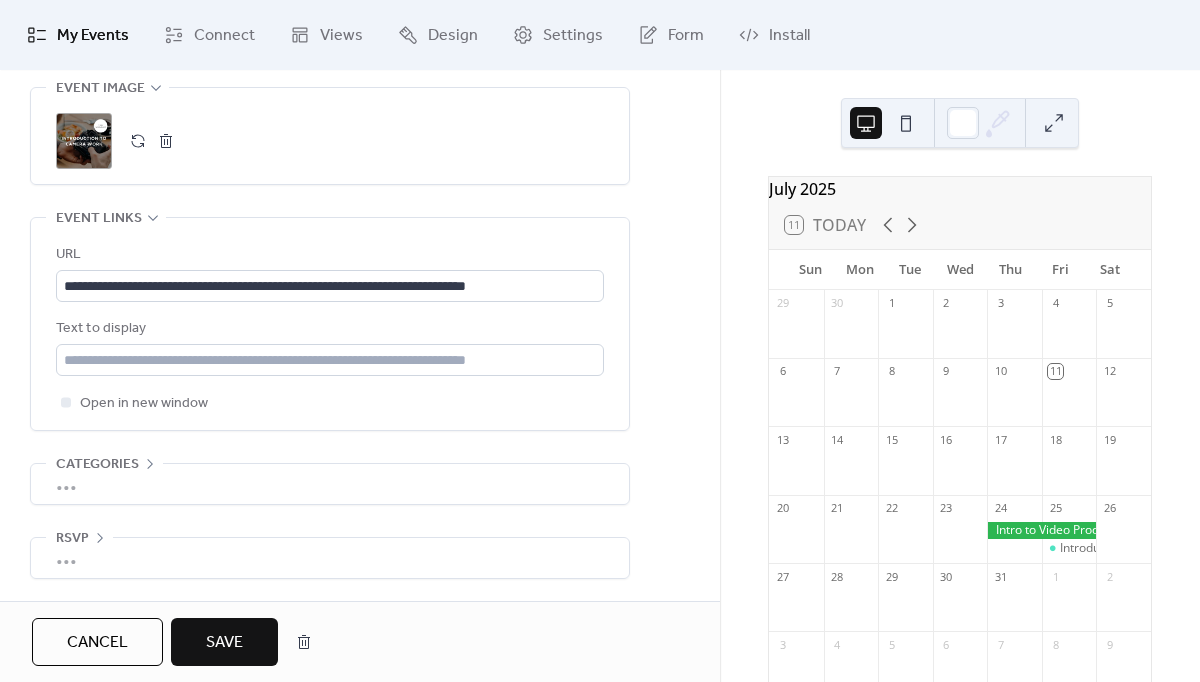 scroll, scrollTop: 1049, scrollLeft: 0, axis: vertical 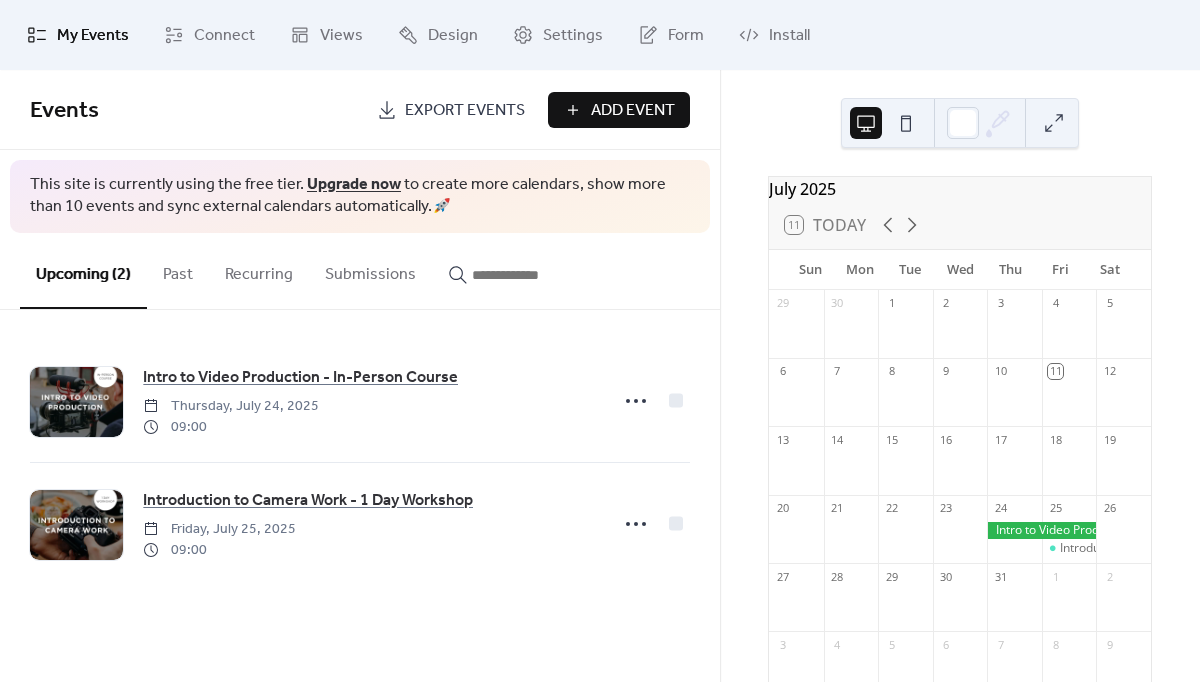 click on "Add Event" at bounding box center (633, 111) 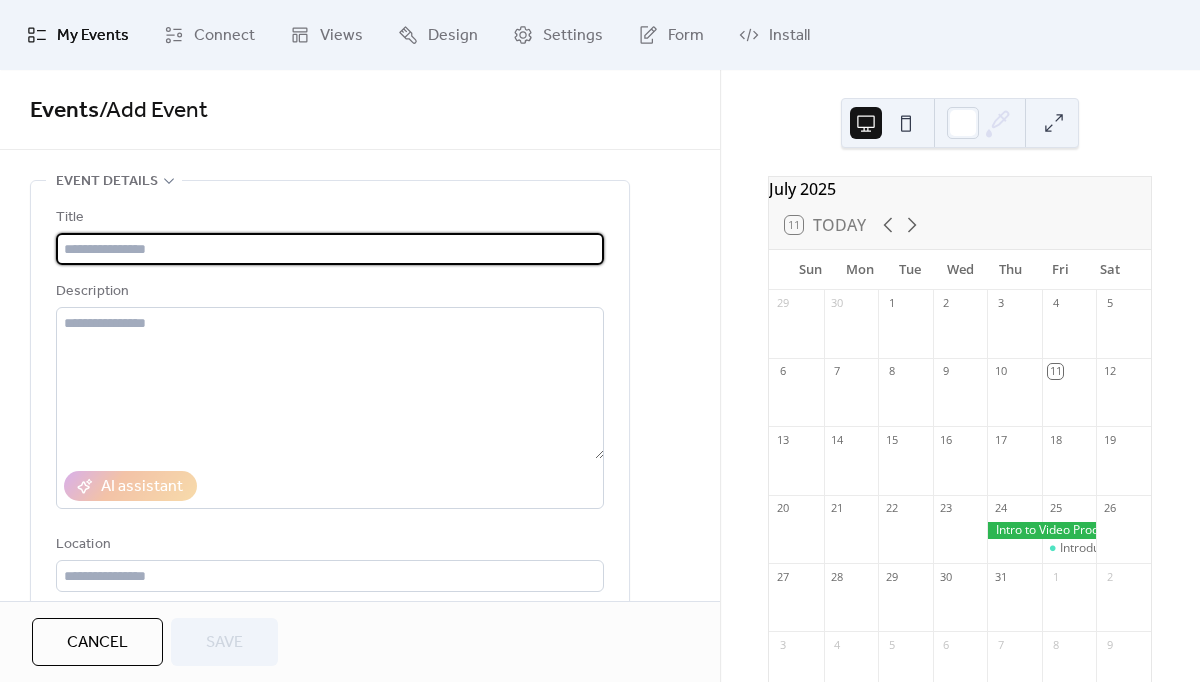 scroll, scrollTop: 0, scrollLeft: 0, axis: both 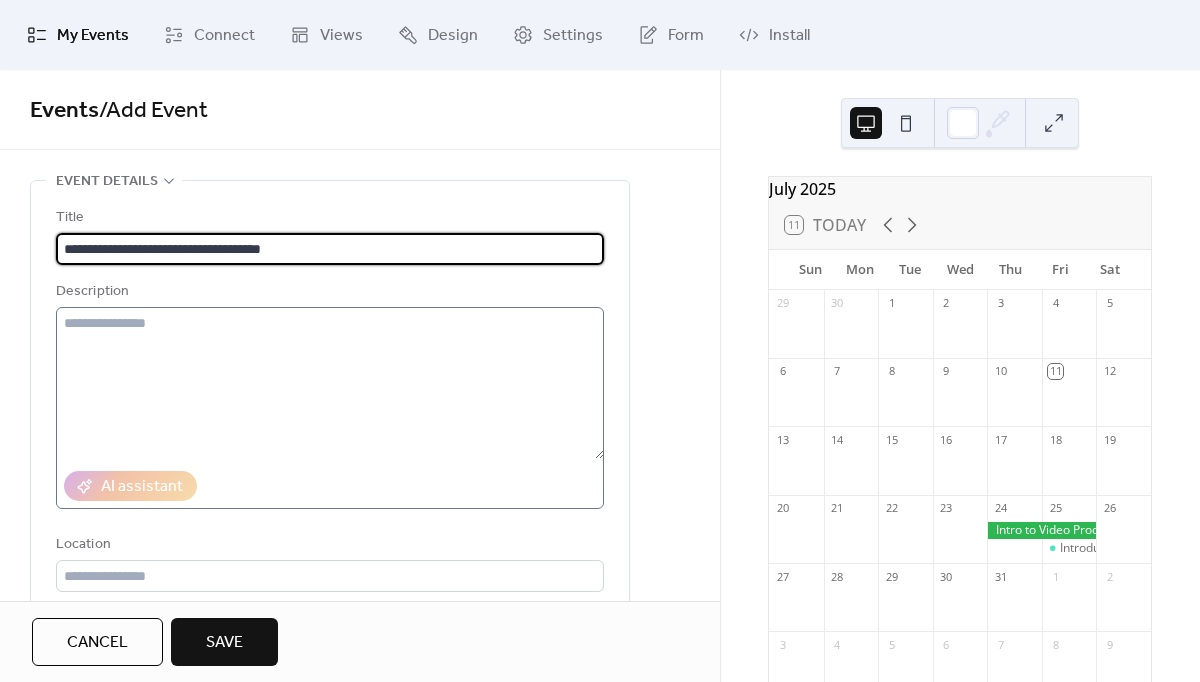 type on "**********" 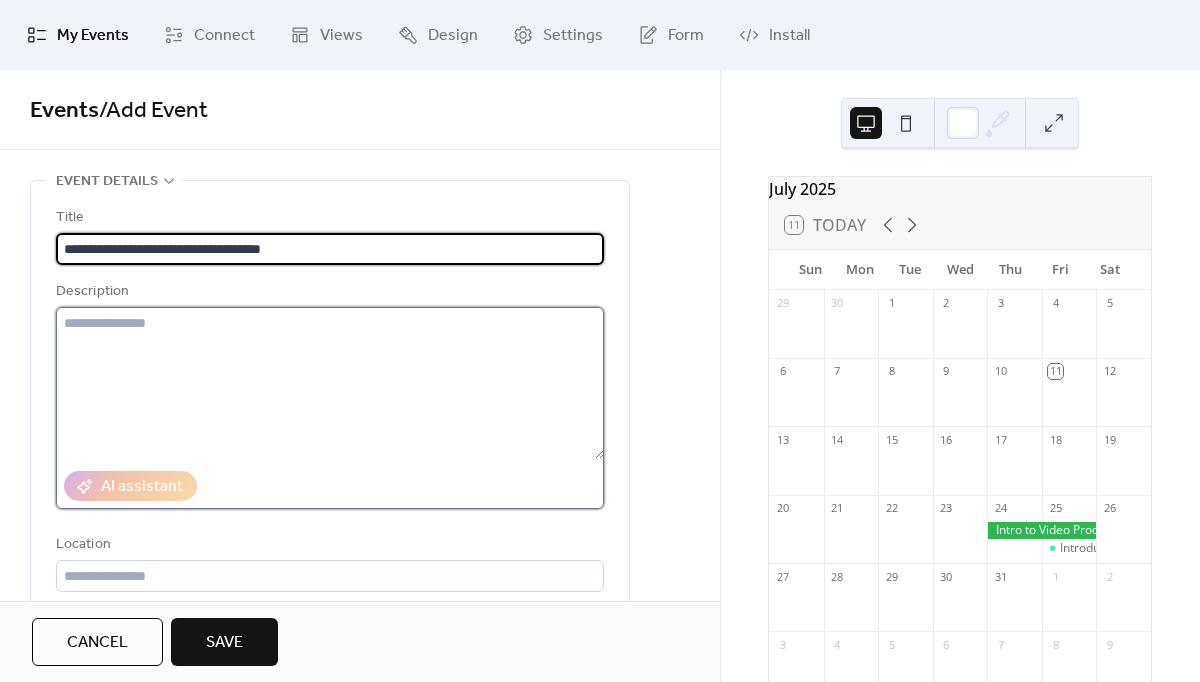 click at bounding box center (330, 383) 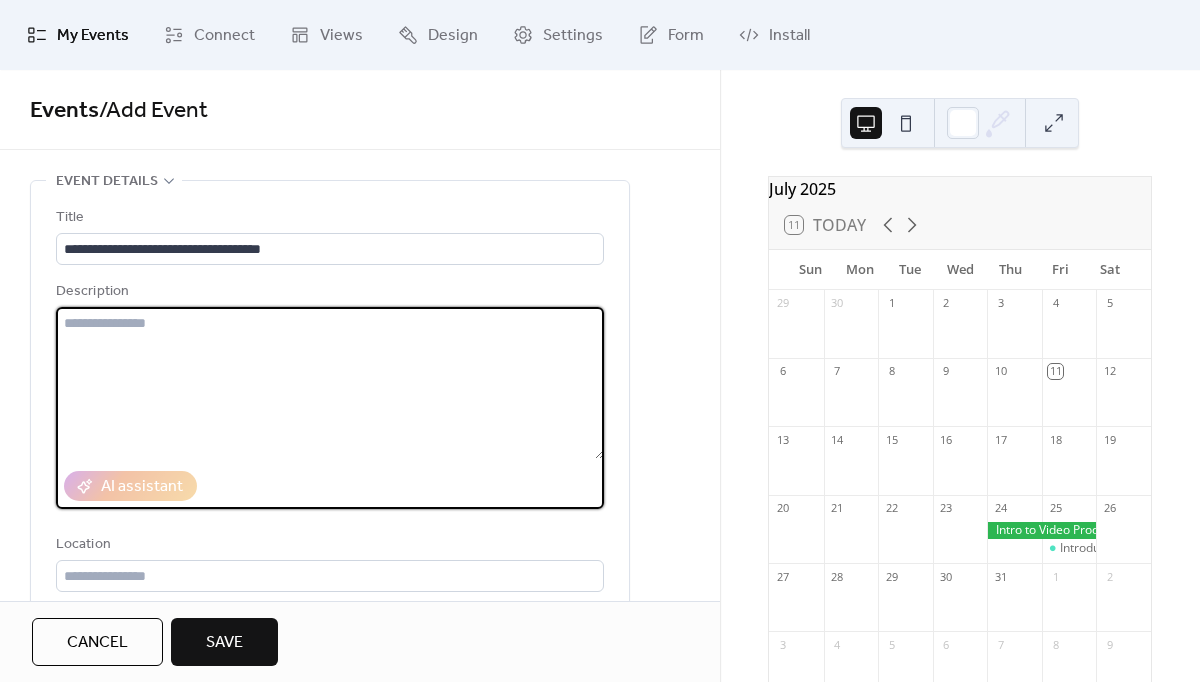 paste on "**********" 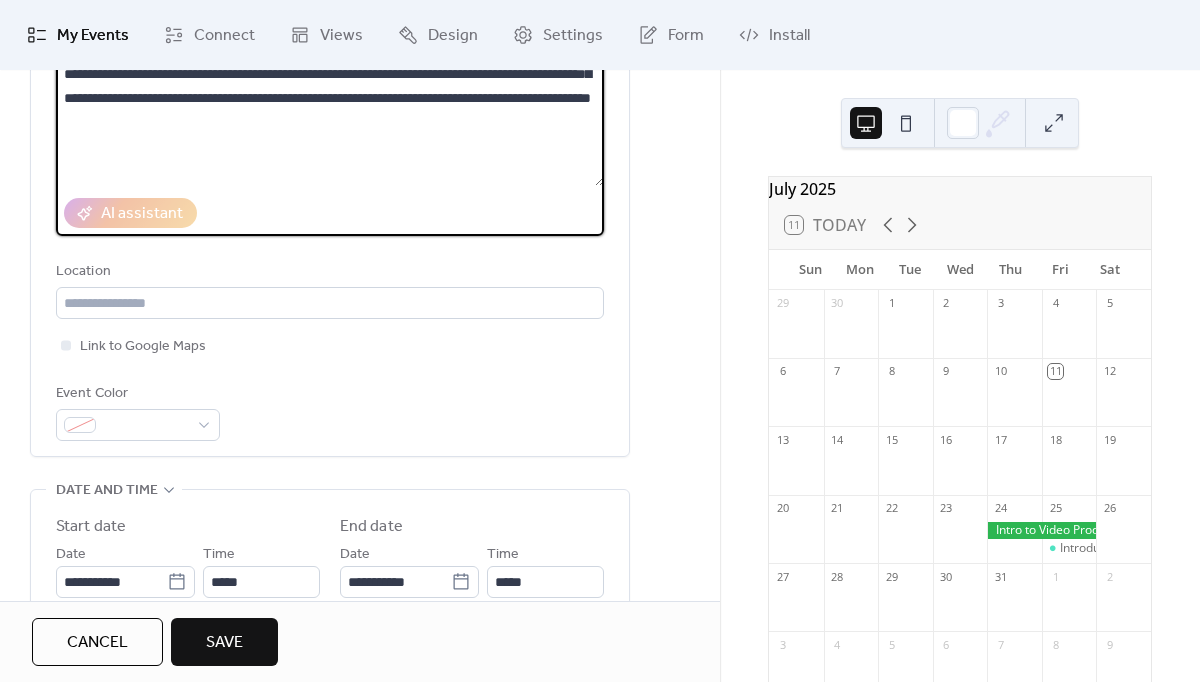 scroll, scrollTop: 283, scrollLeft: 0, axis: vertical 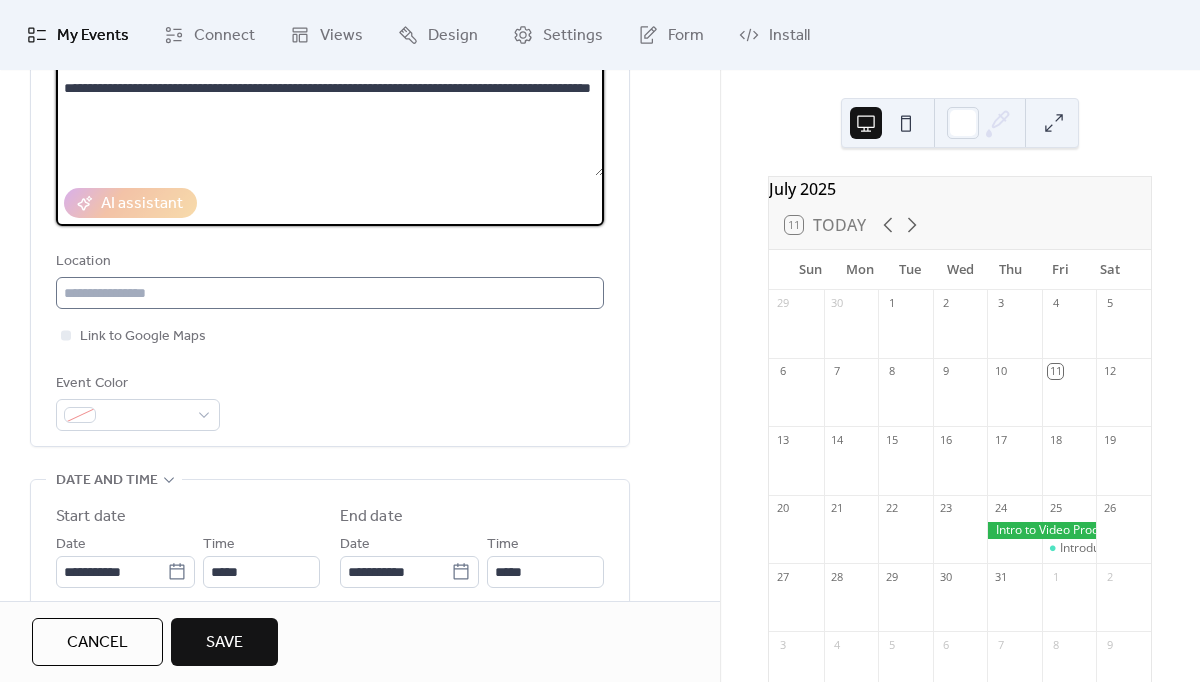 type on "**********" 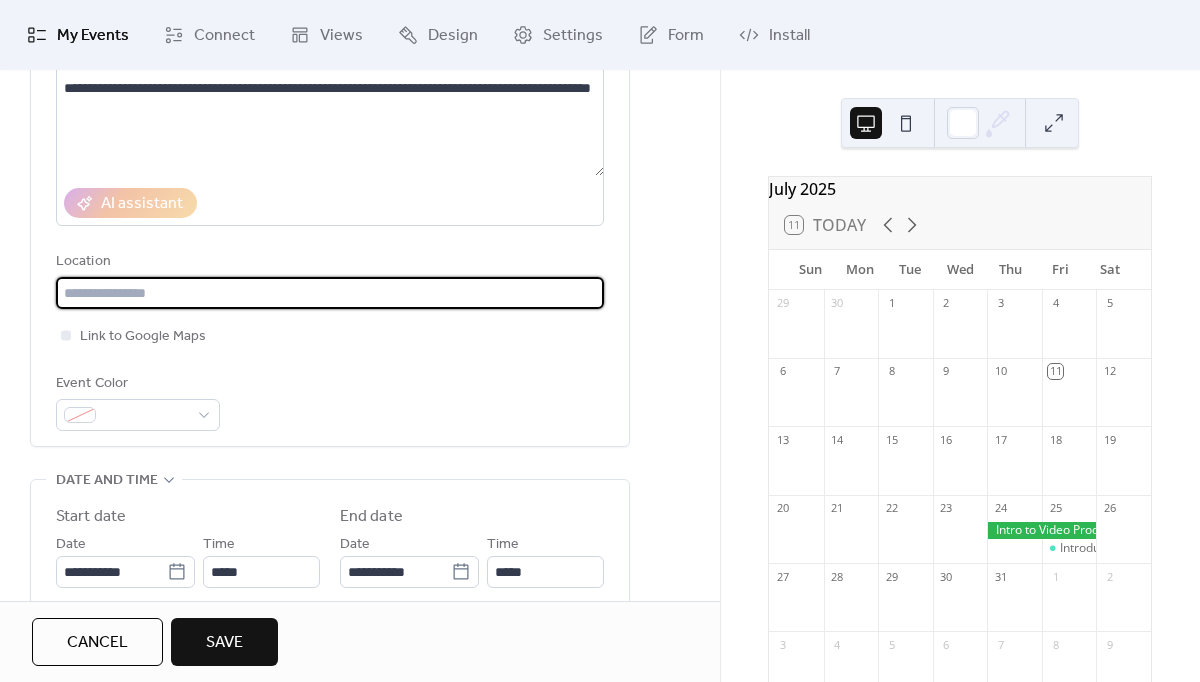 click at bounding box center (330, 293) 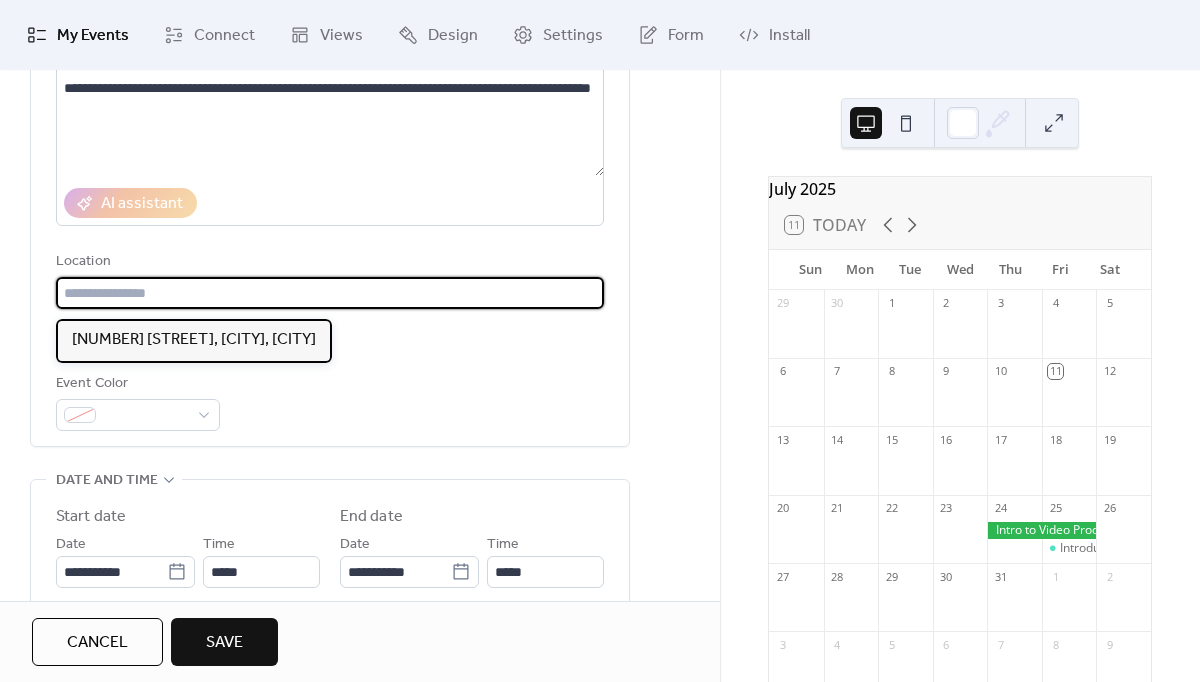 click on "[NUMBER] [STREET], [CITY], [CITY]" at bounding box center [194, 340] 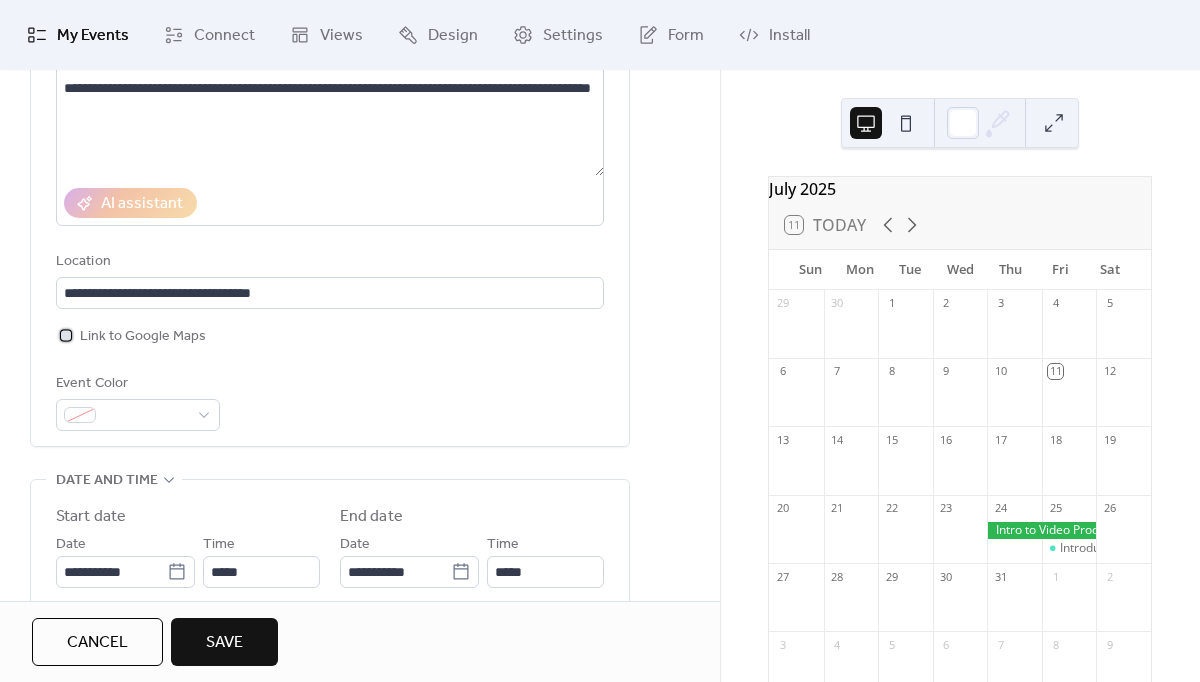click at bounding box center (66, 335) 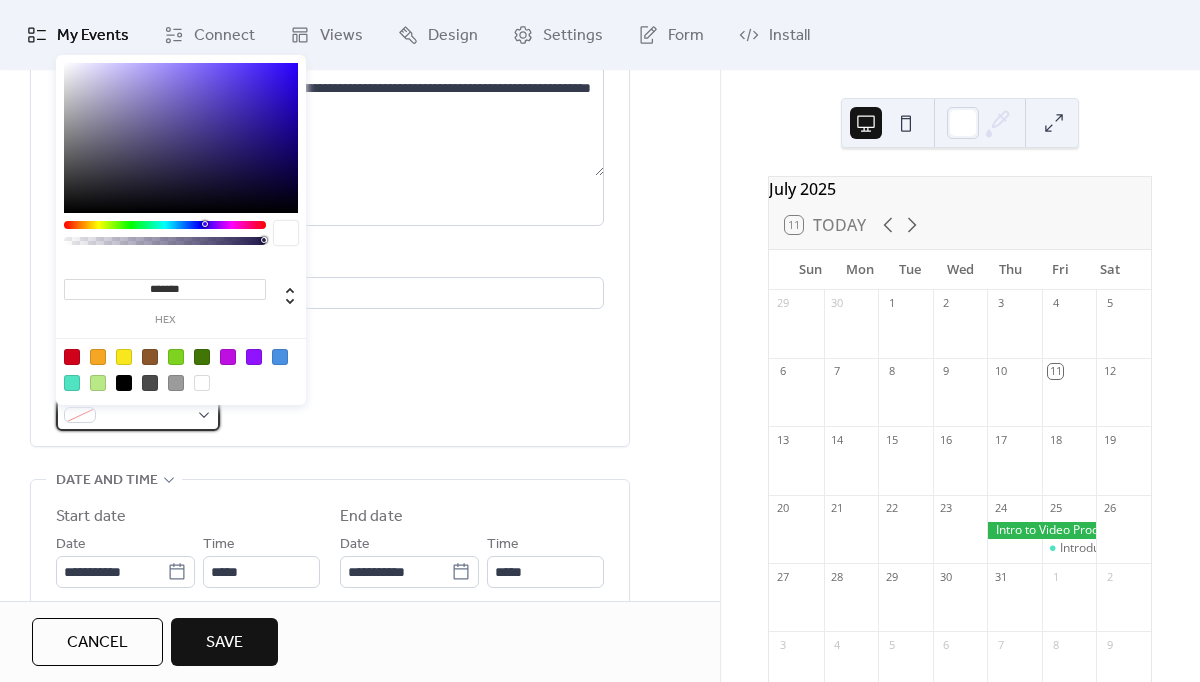 click at bounding box center [146, 416] 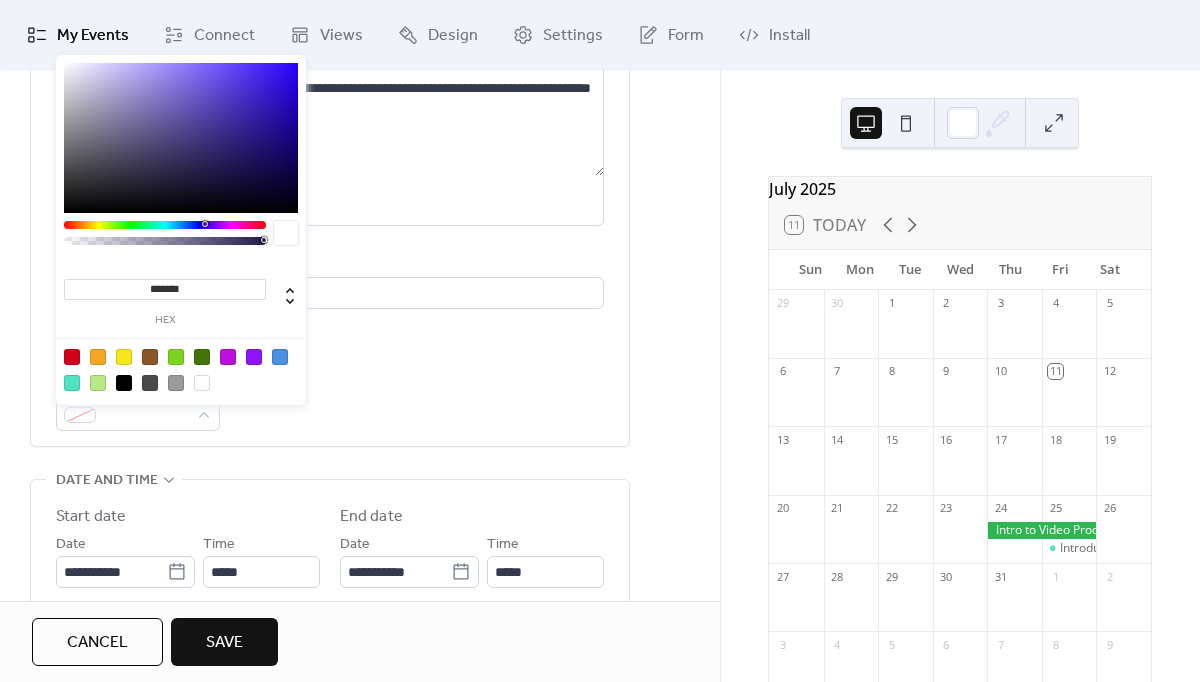 click at bounding box center [98, 383] 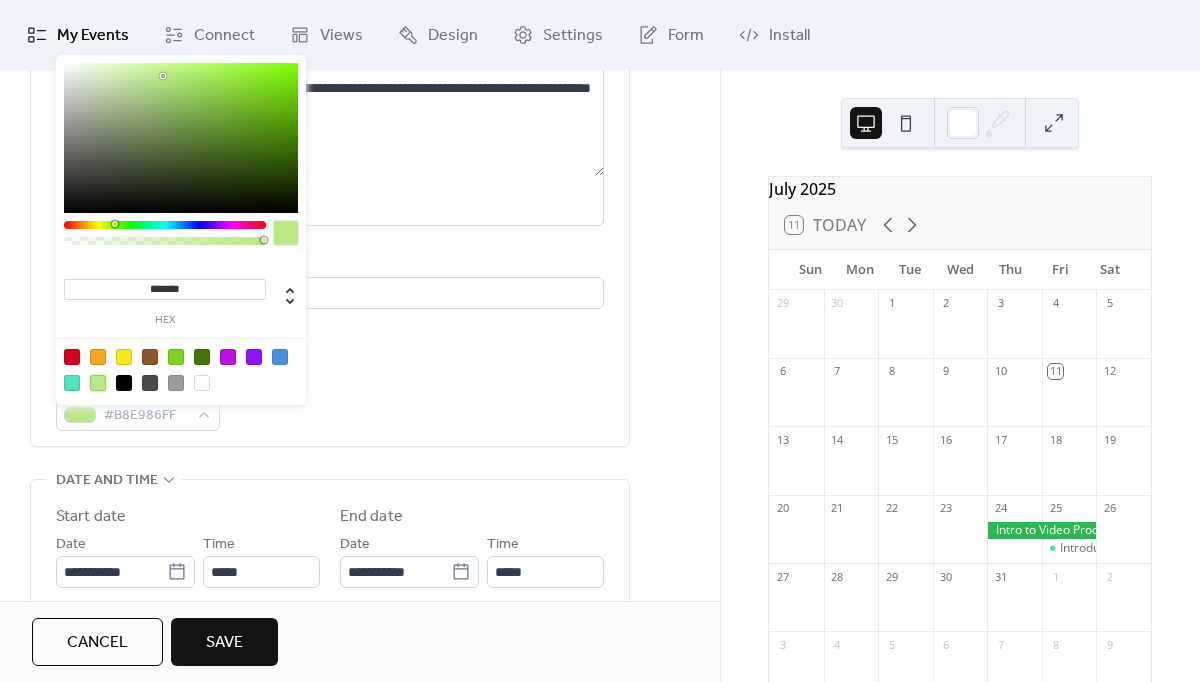 type on "*******" 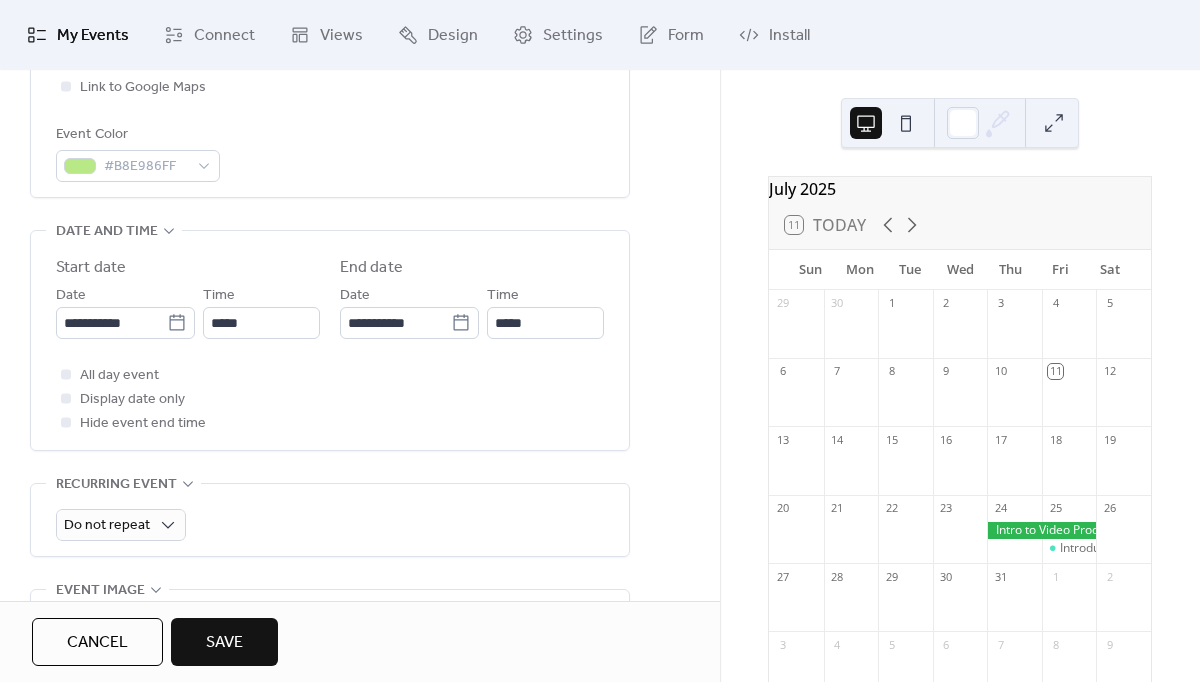 scroll, scrollTop: 533, scrollLeft: 0, axis: vertical 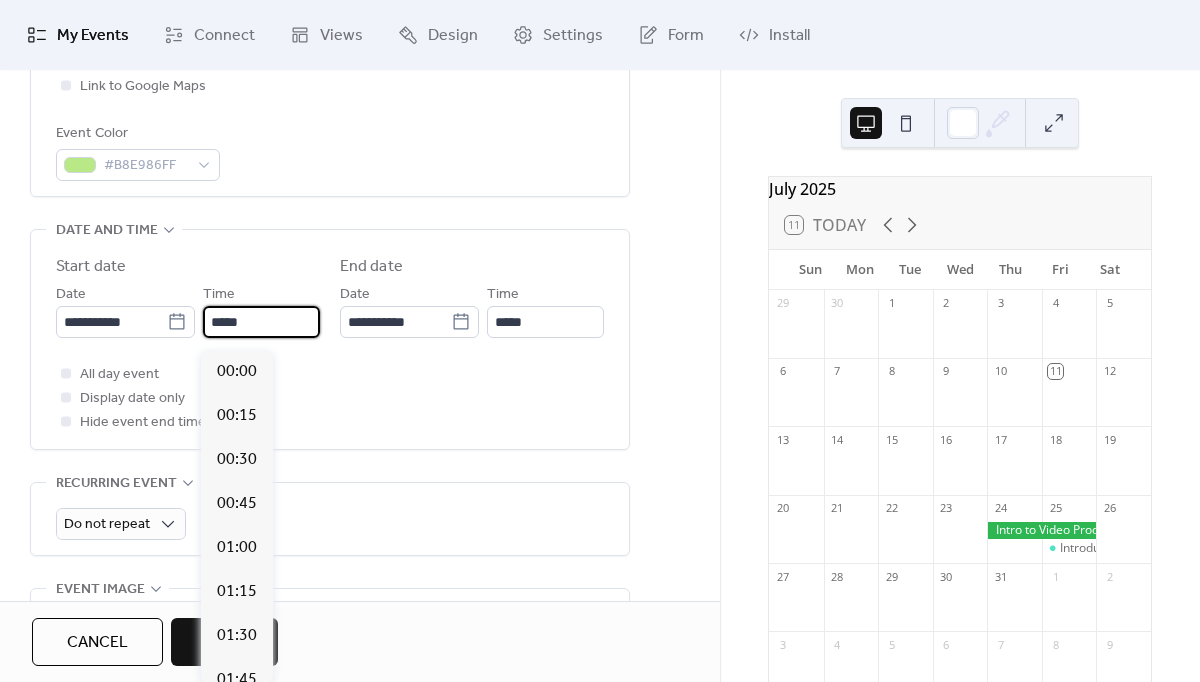 click on "*****" at bounding box center (261, 322) 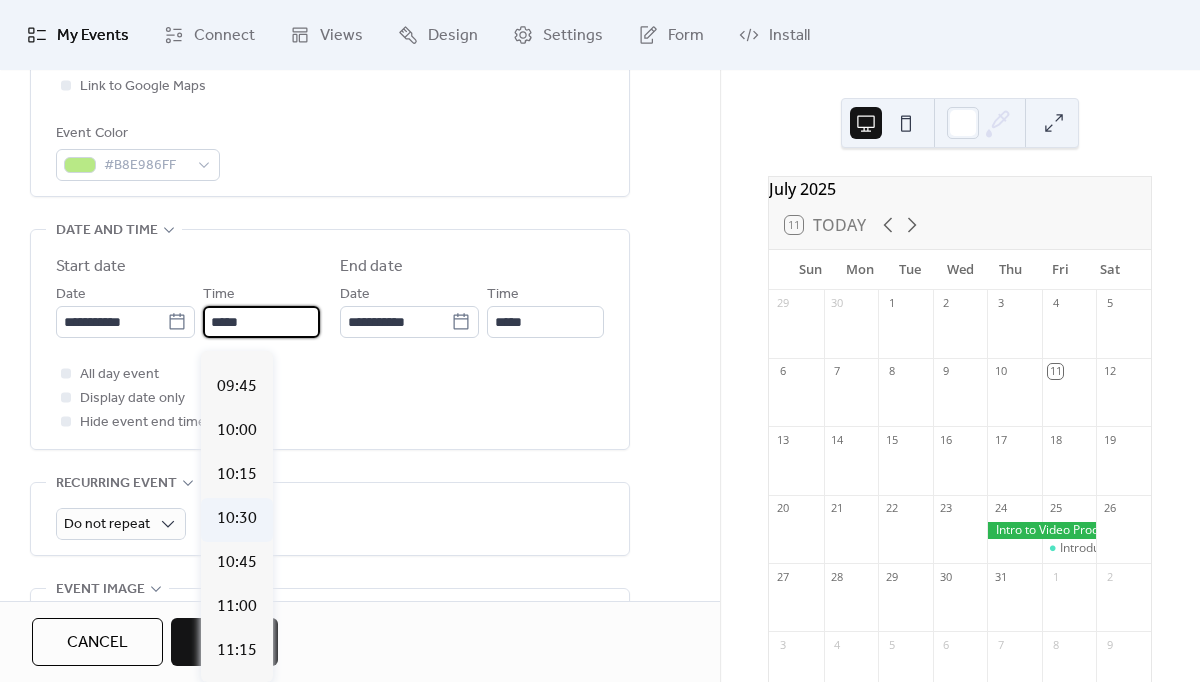 scroll, scrollTop: 1663, scrollLeft: 0, axis: vertical 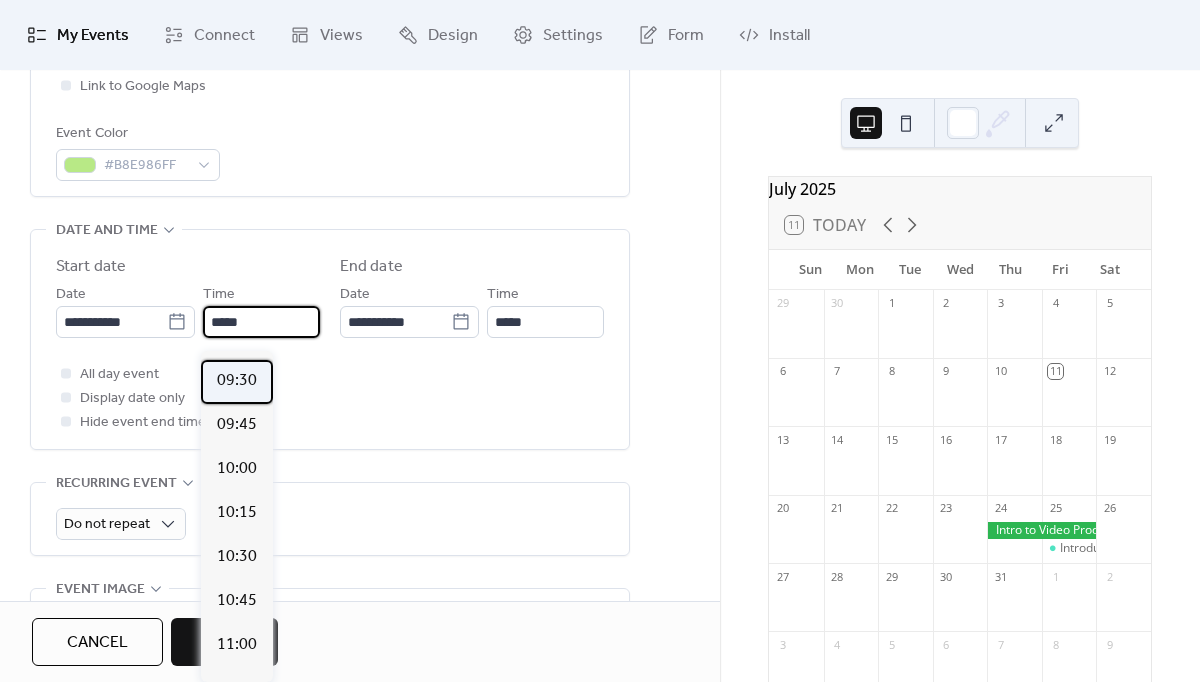 click on "09:30" at bounding box center [237, 381] 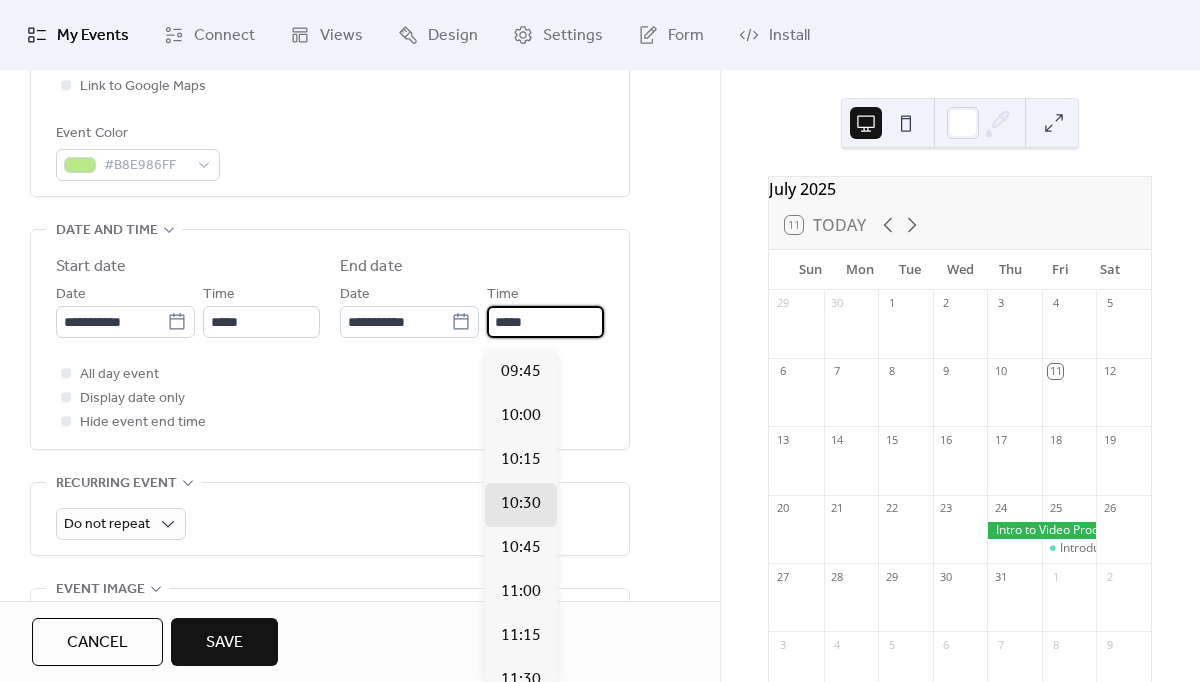click on "*****" at bounding box center [545, 322] 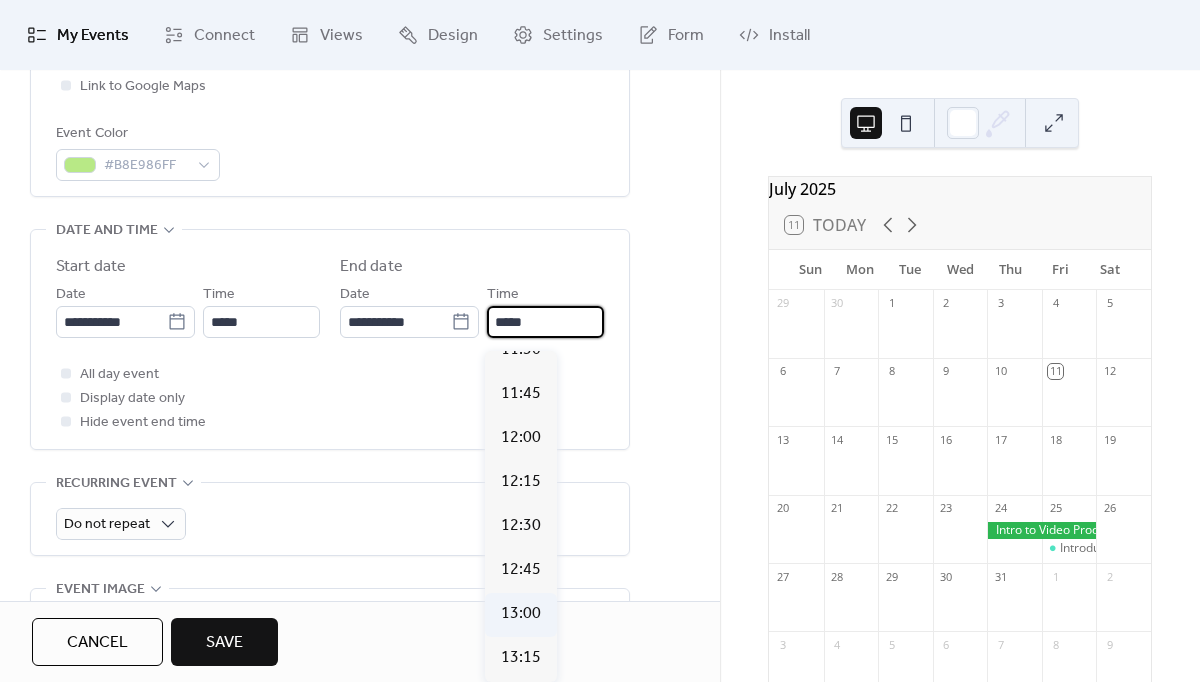 scroll, scrollTop: 335, scrollLeft: 0, axis: vertical 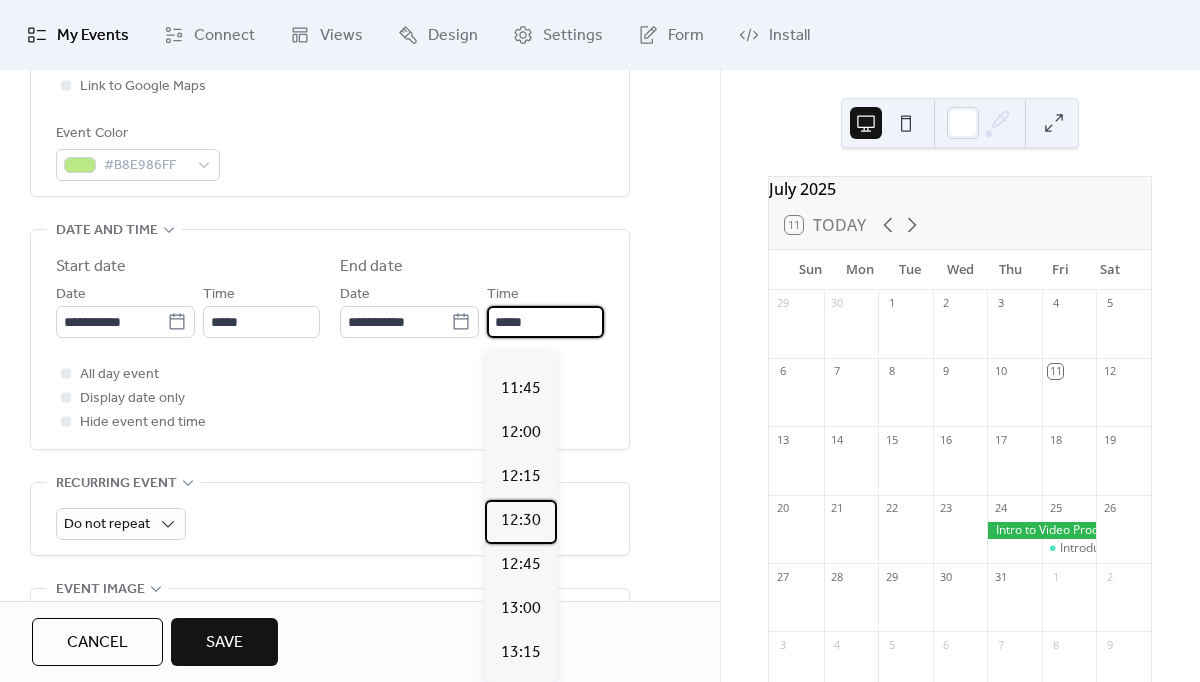 click on "12:30" at bounding box center (521, 521) 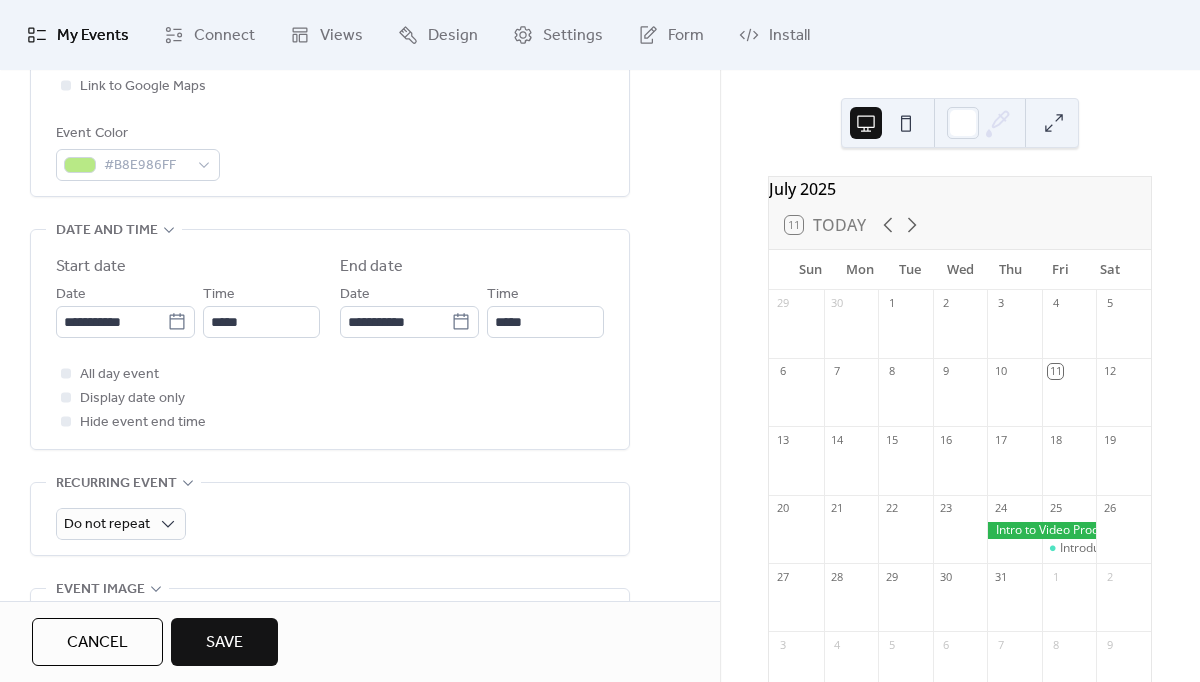 click on "All day event Display date only Hide event end time" at bounding box center (330, 398) 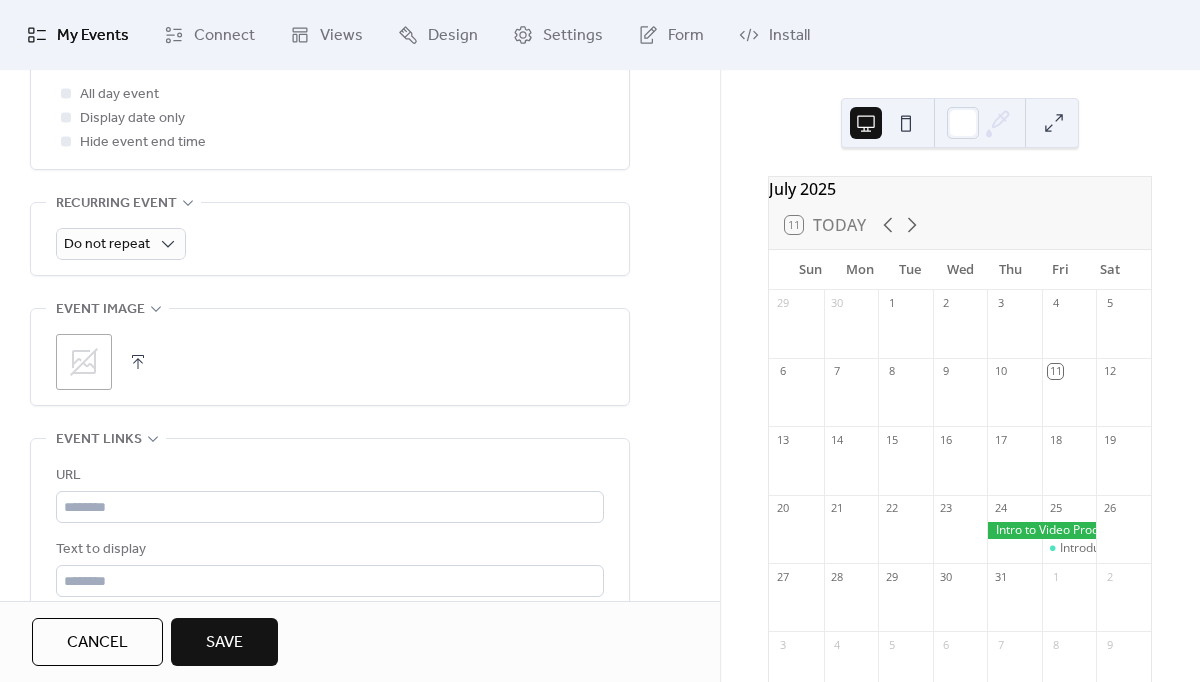 scroll, scrollTop: 813, scrollLeft: 0, axis: vertical 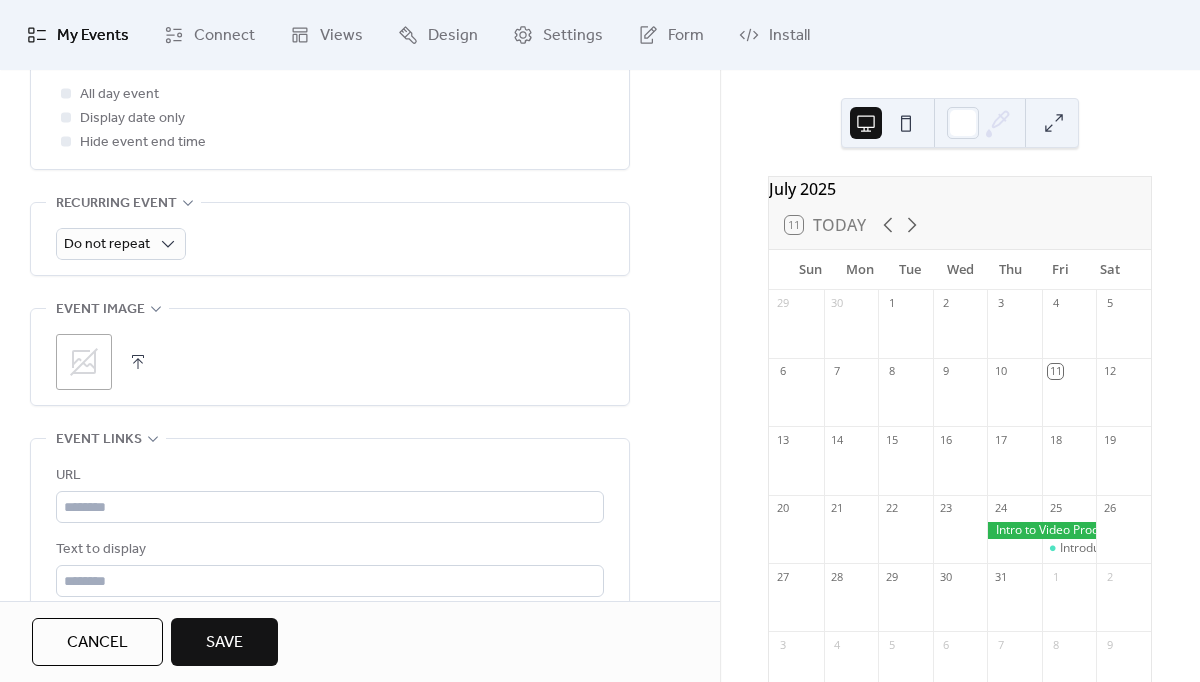 click 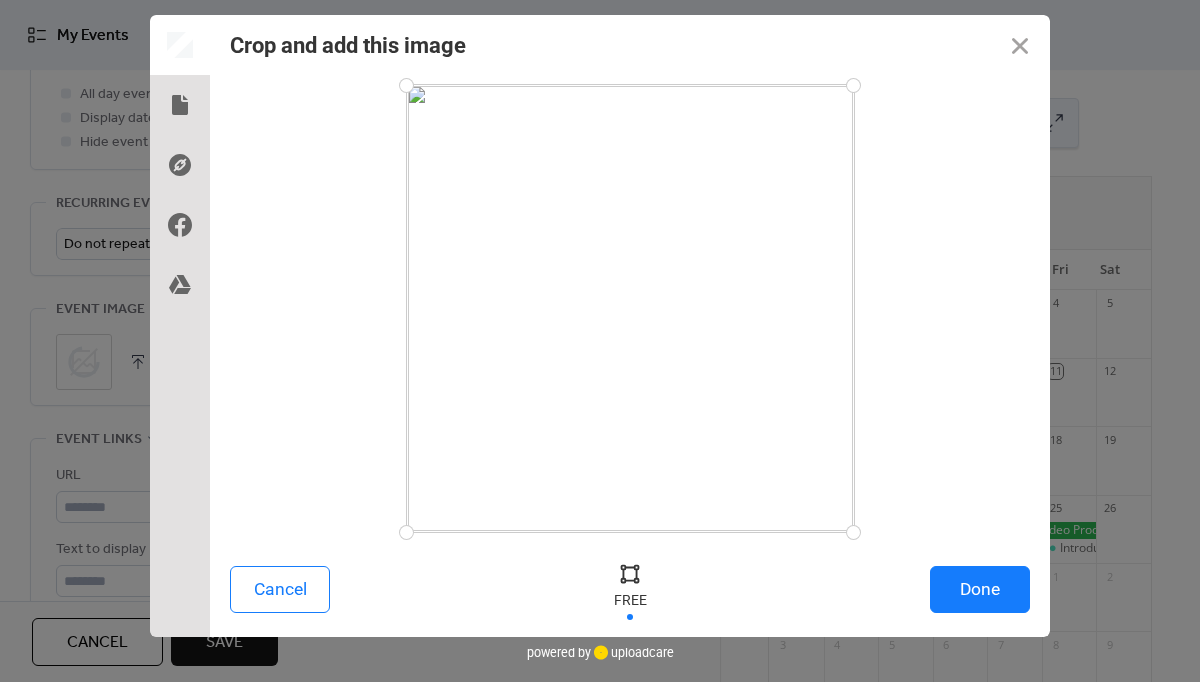 click on "Done" at bounding box center (980, 589) 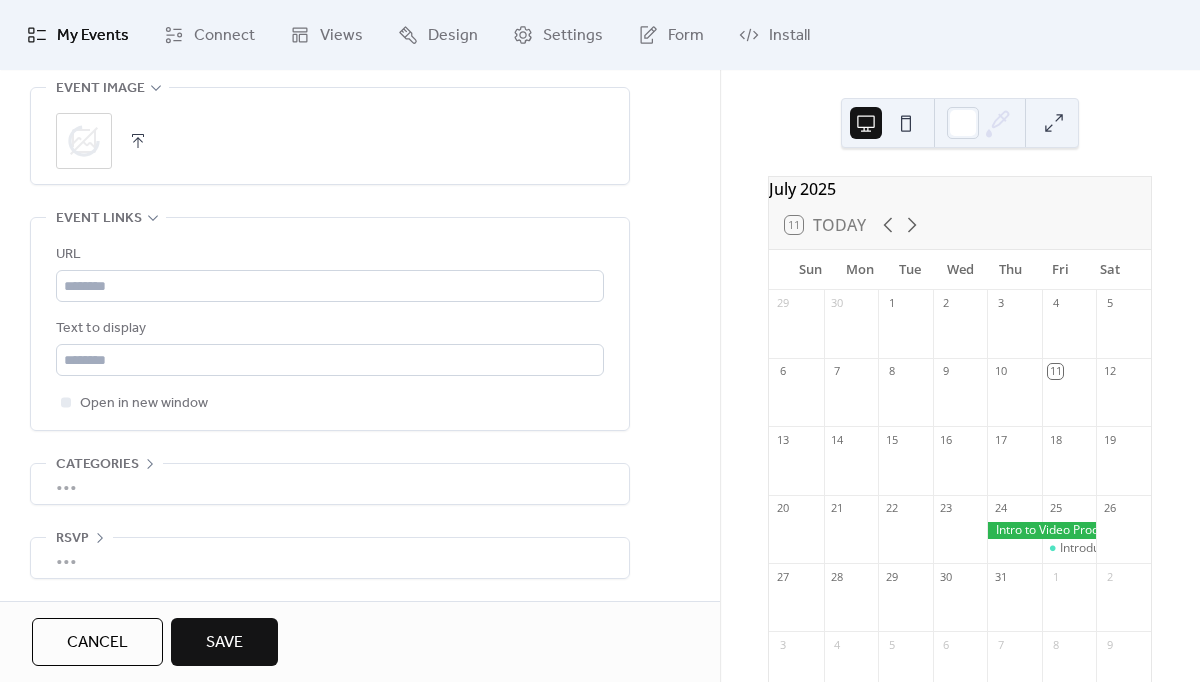 scroll, scrollTop: 1049, scrollLeft: 0, axis: vertical 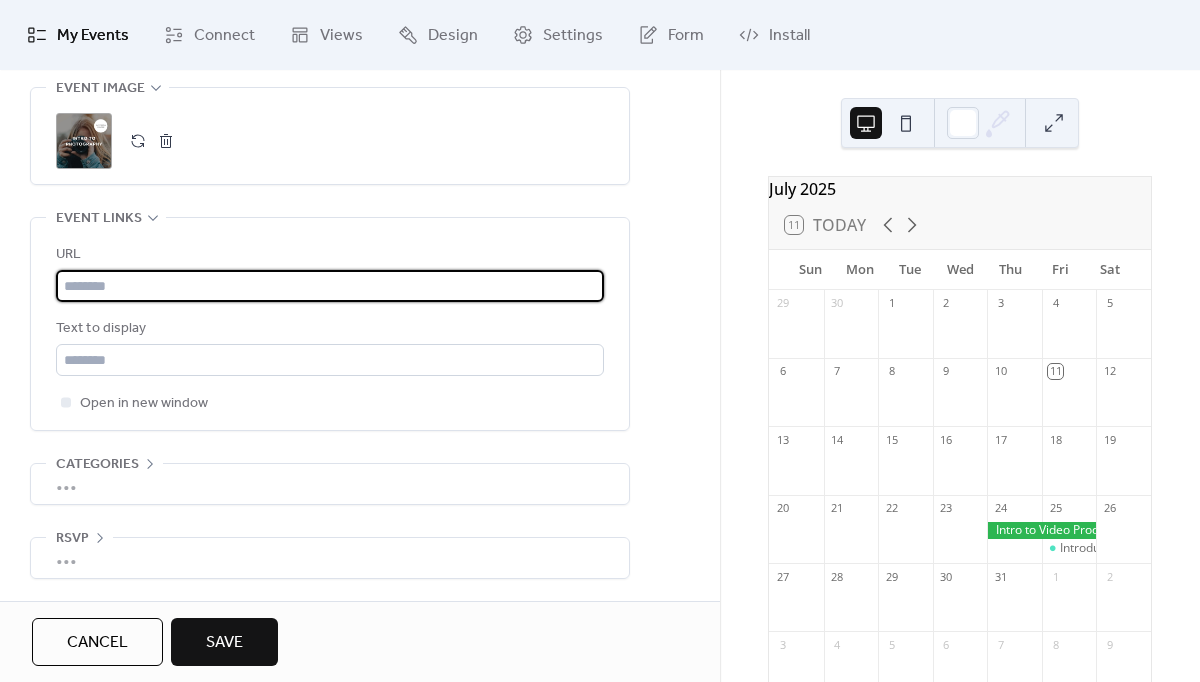 click at bounding box center (330, 286) 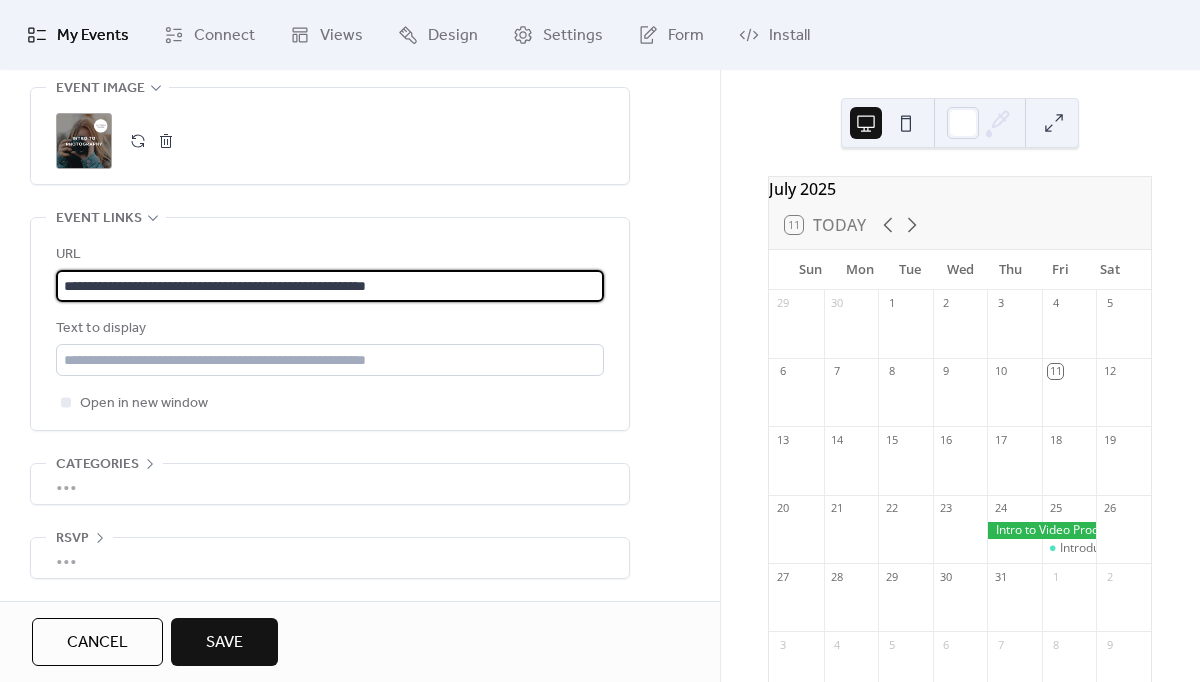 type on "**********" 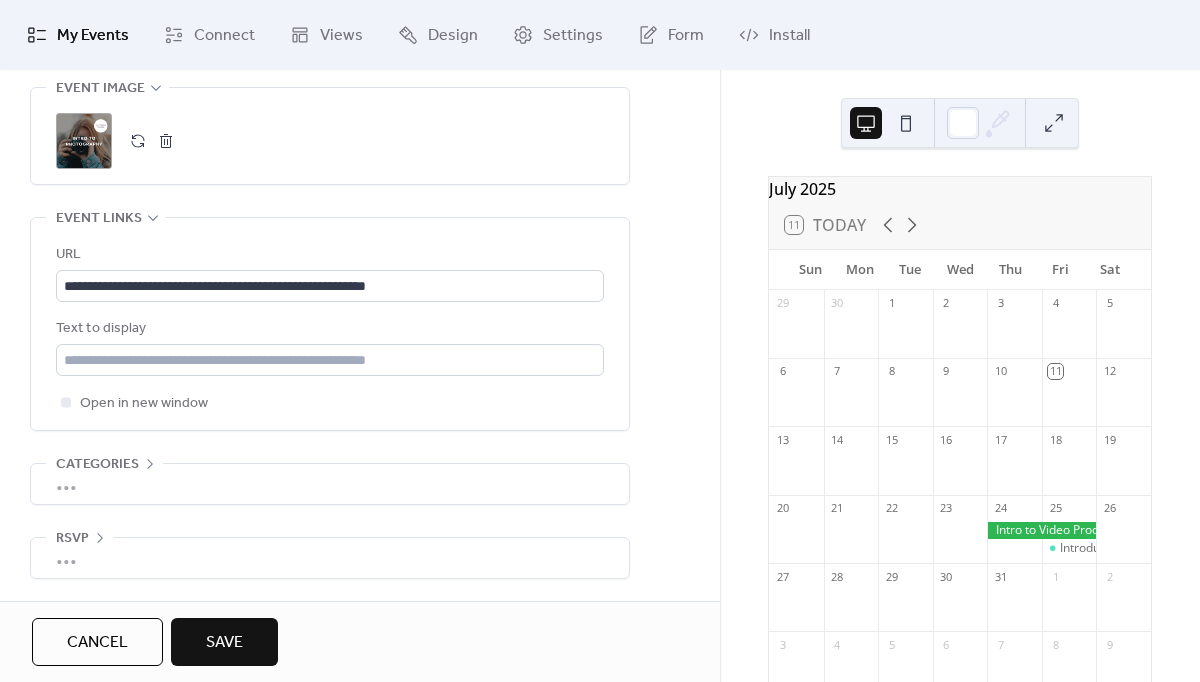 click on "Save" at bounding box center (224, 643) 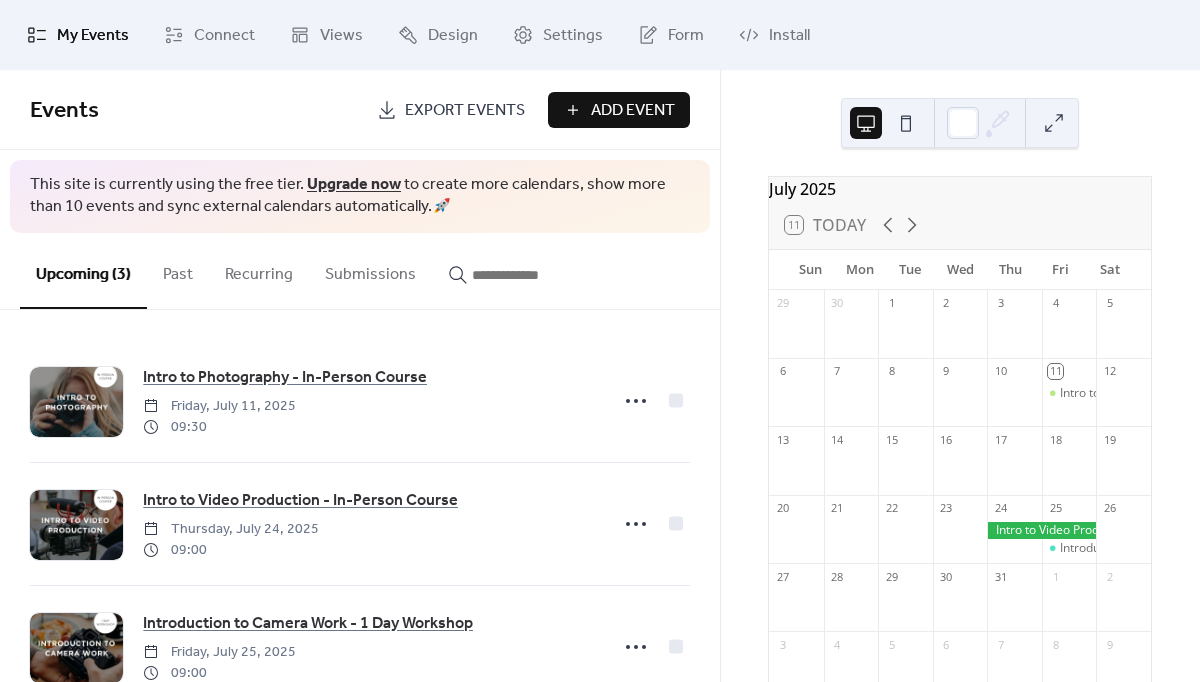 scroll, scrollTop: 77, scrollLeft: 0, axis: vertical 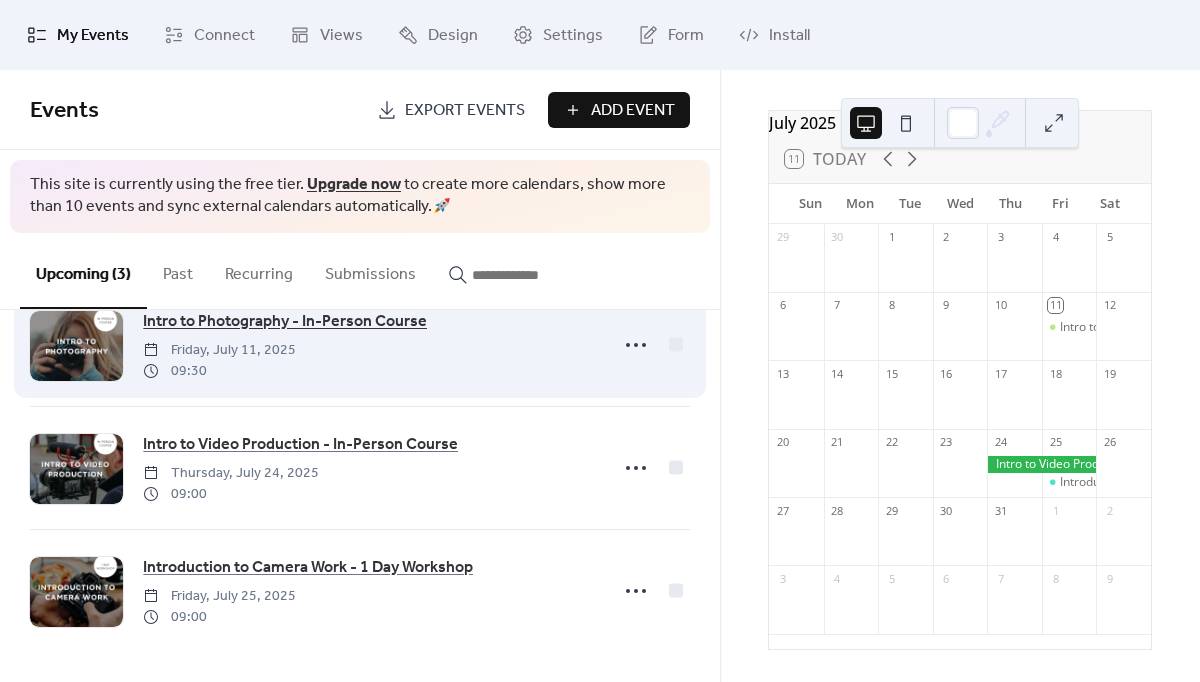 click on "Intro to Photography - In-Person Course" at bounding box center (285, 322) 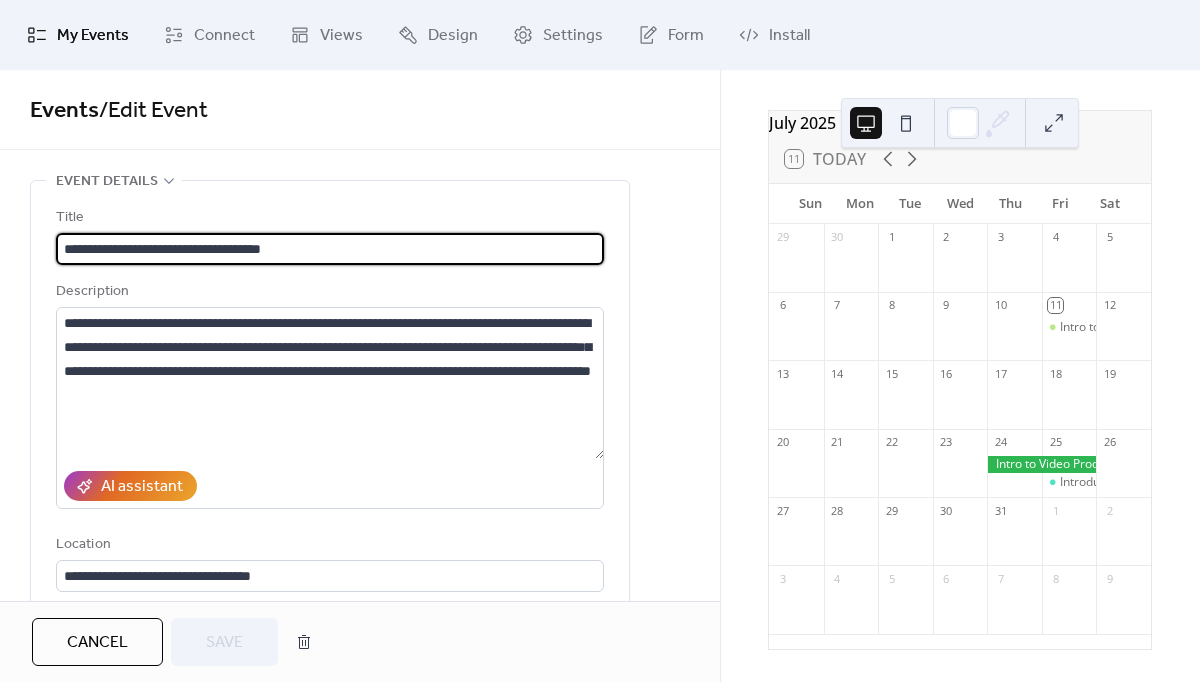 click on "**********" at bounding box center [360, 907] 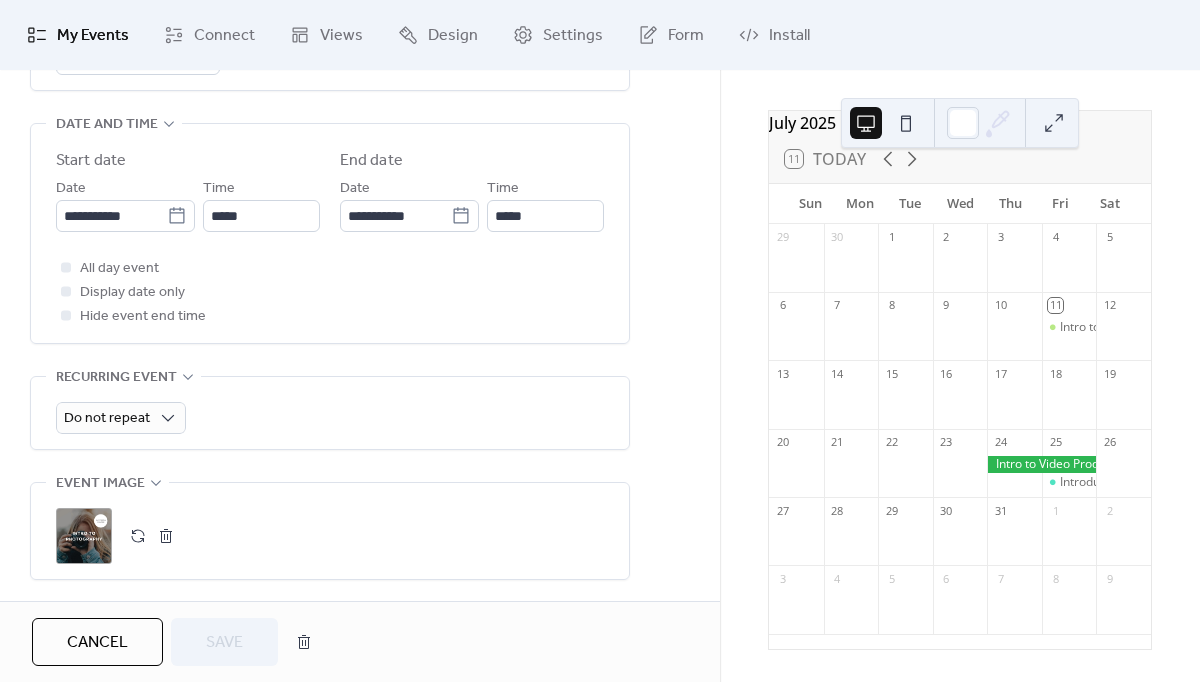 scroll, scrollTop: 641, scrollLeft: 0, axis: vertical 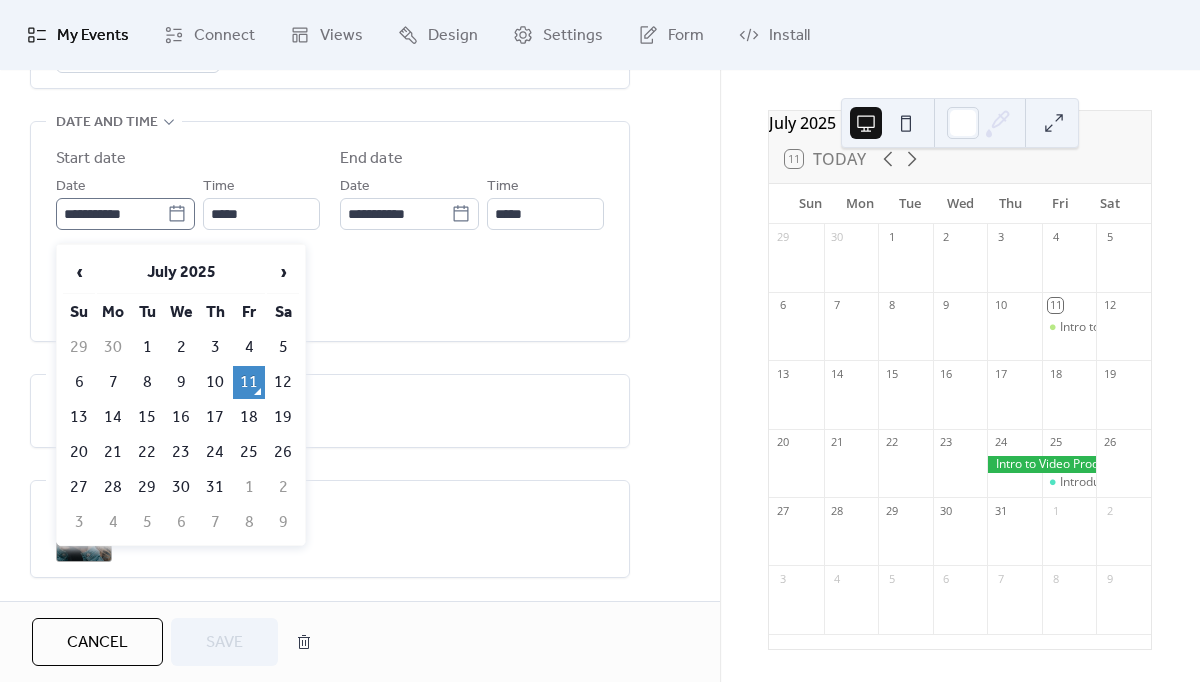 click 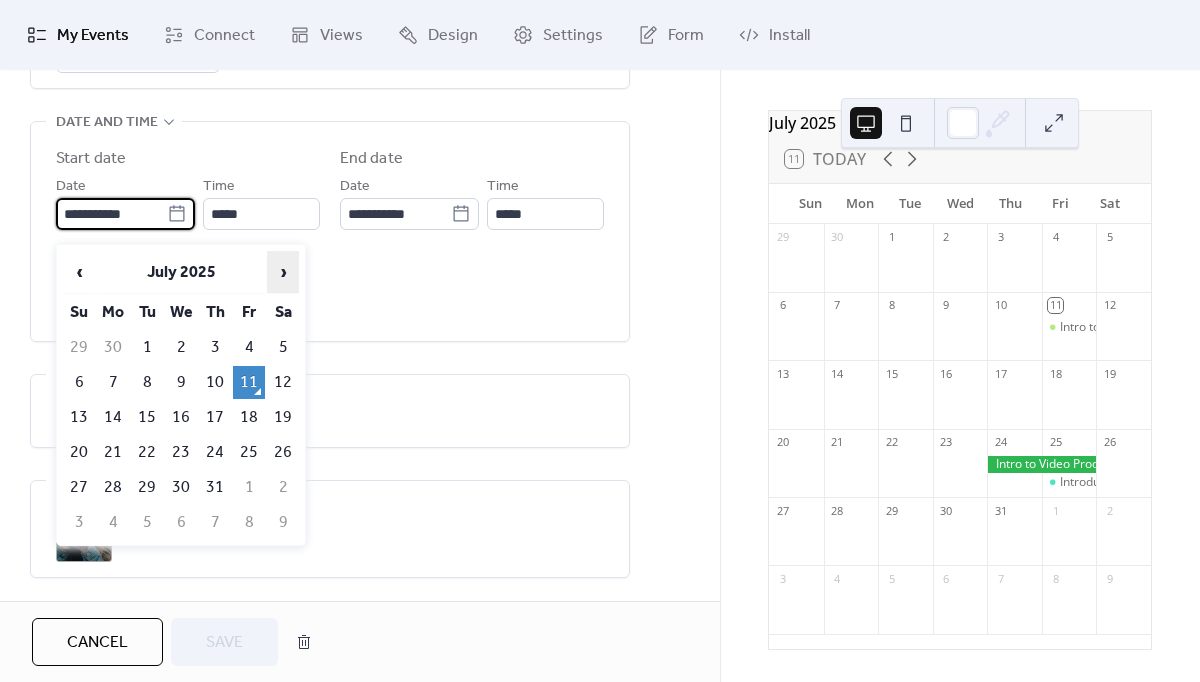 click on "›" at bounding box center (283, 272) 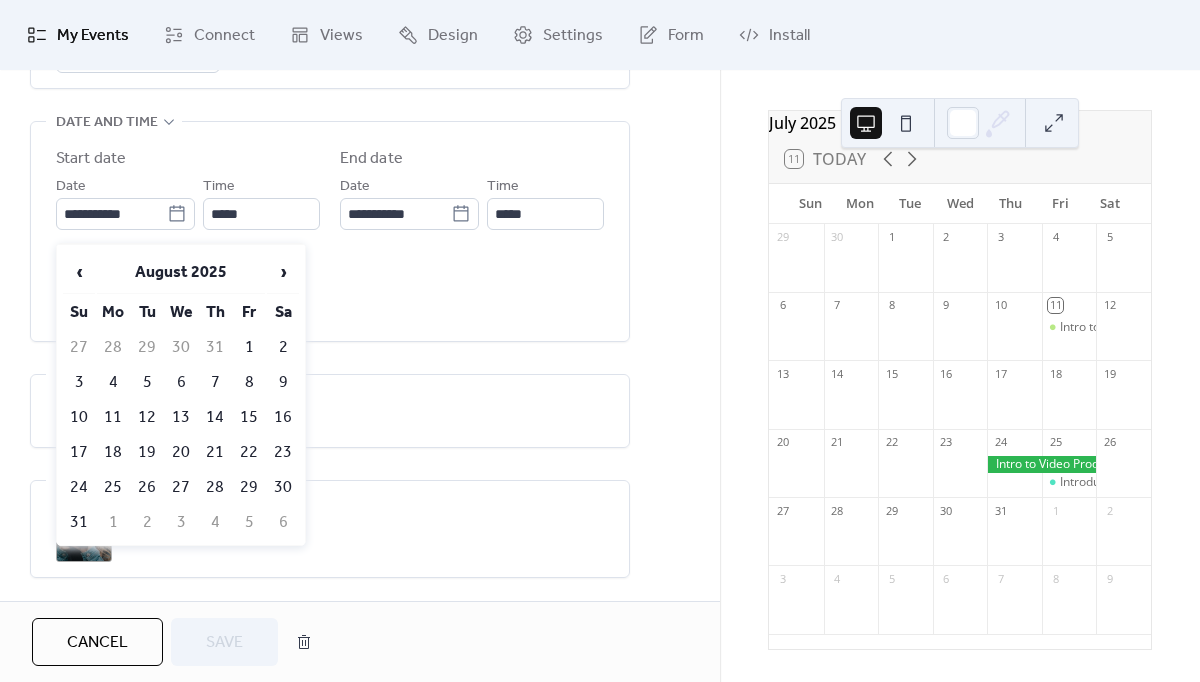 click on "4" at bounding box center (113, 382) 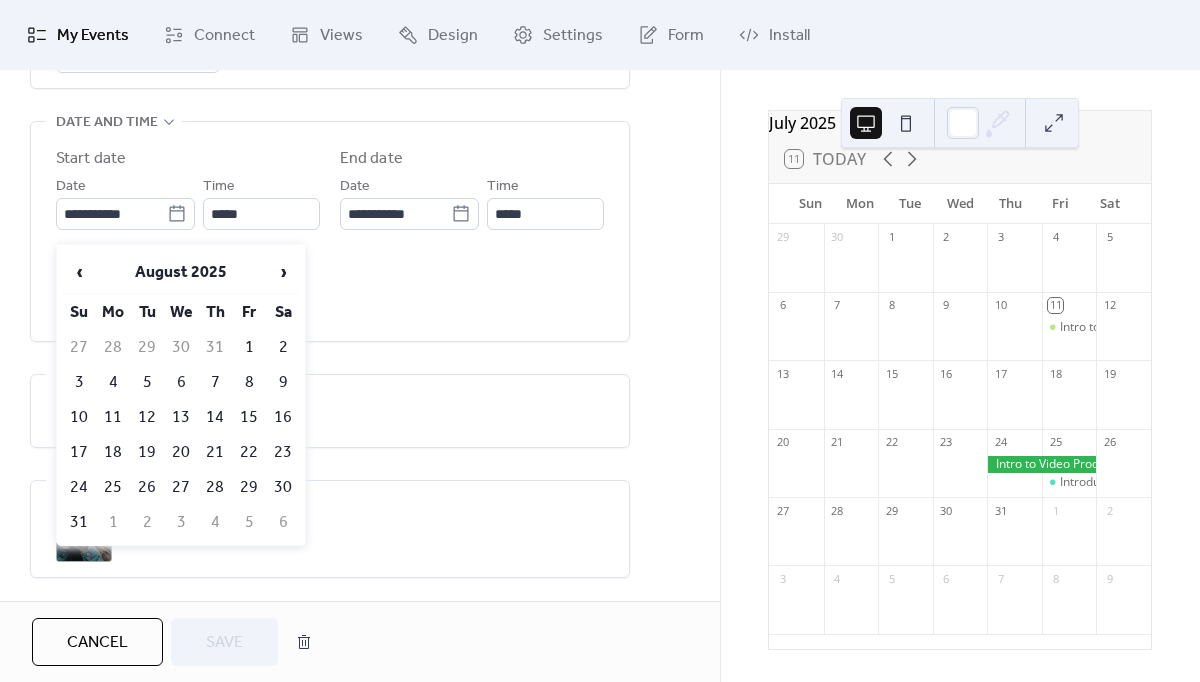 type on "**********" 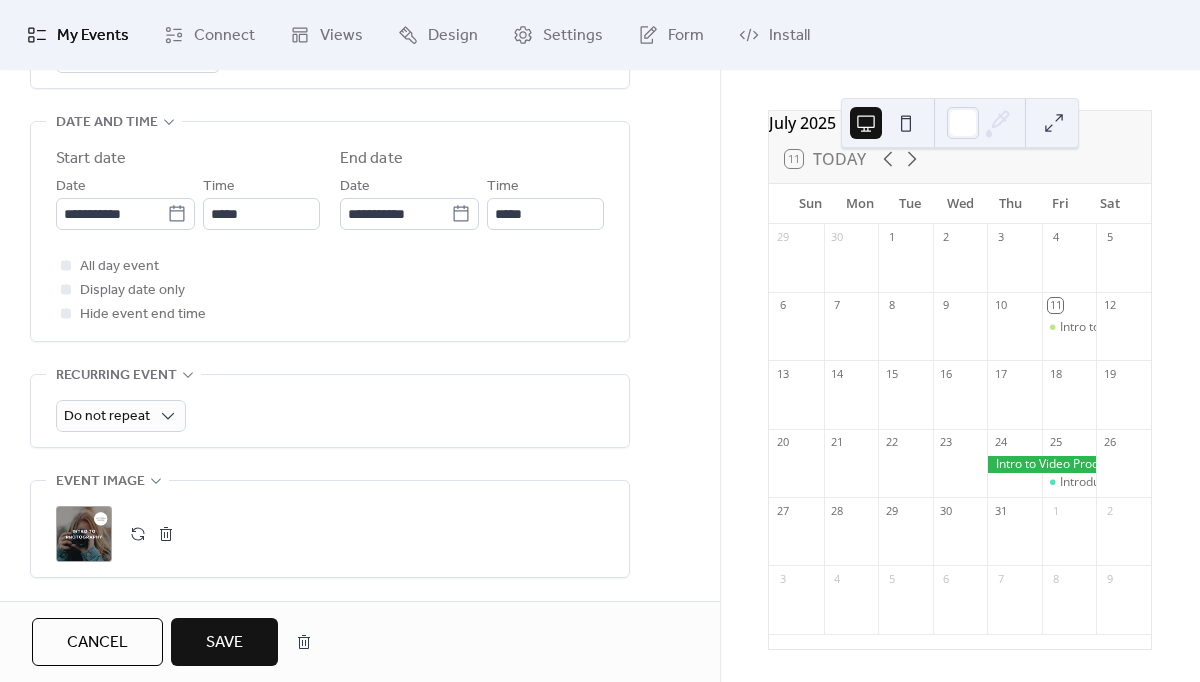 scroll, scrollTop: 642, scrollLeft: 0, axis: vertical 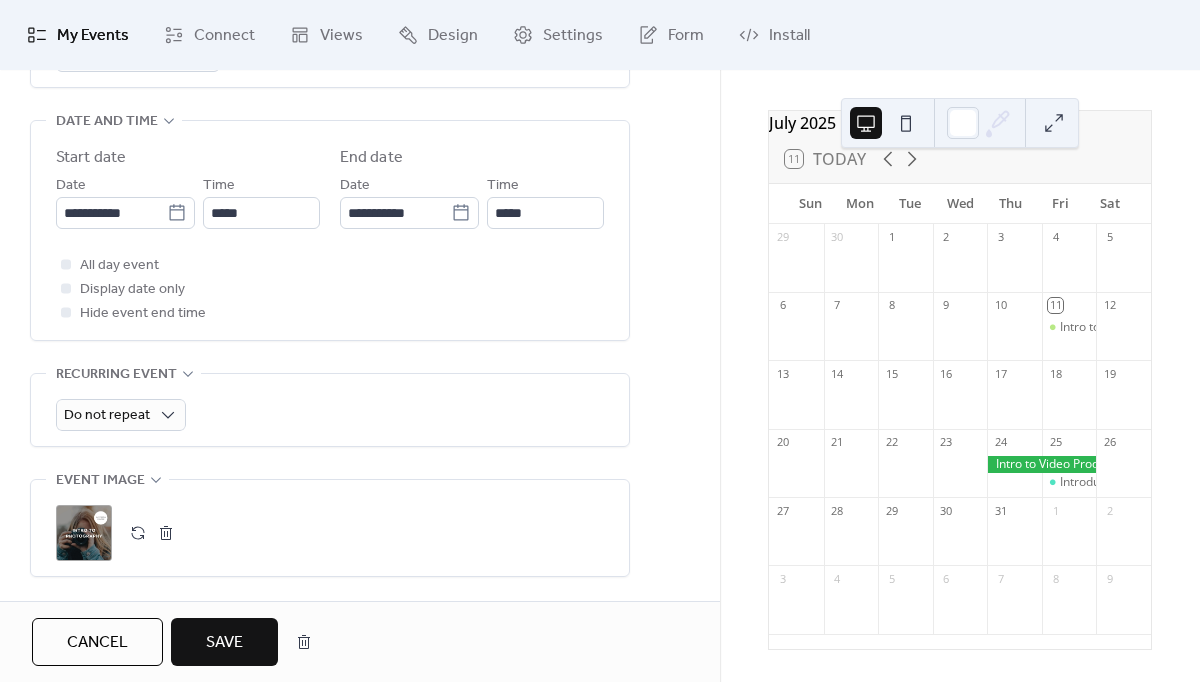 click on "Save" at bounding box center (224, 643) 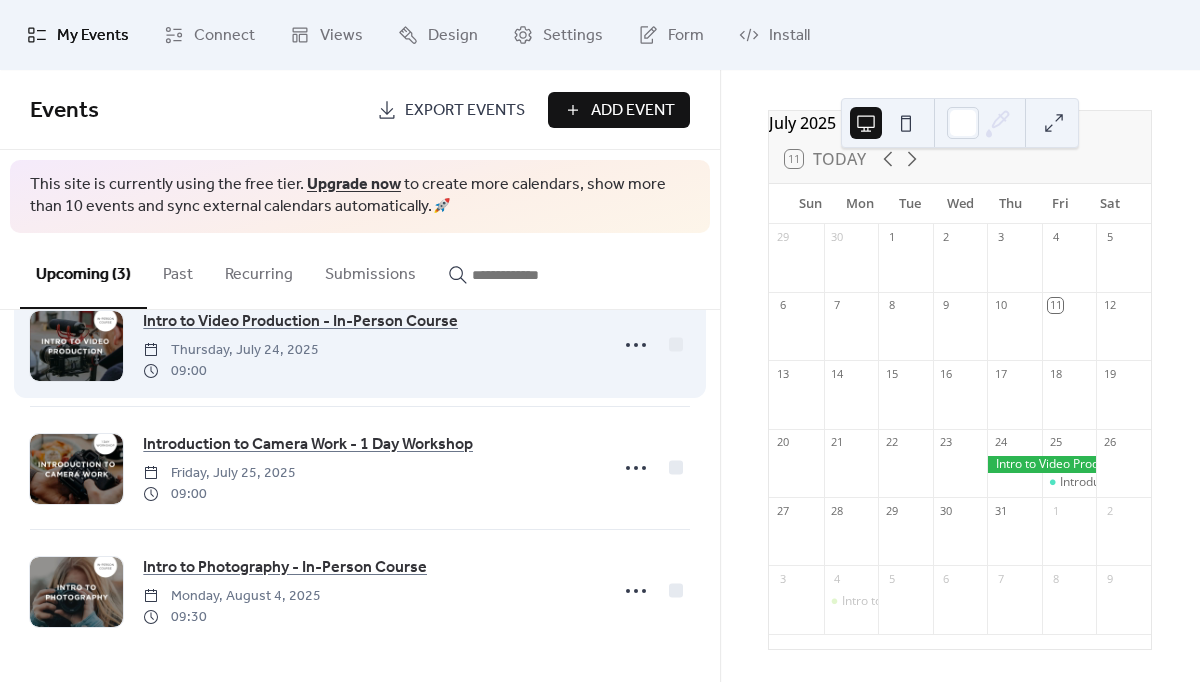 scroll, scrollTop: 56, scrollLeft: 0, axis: vertical 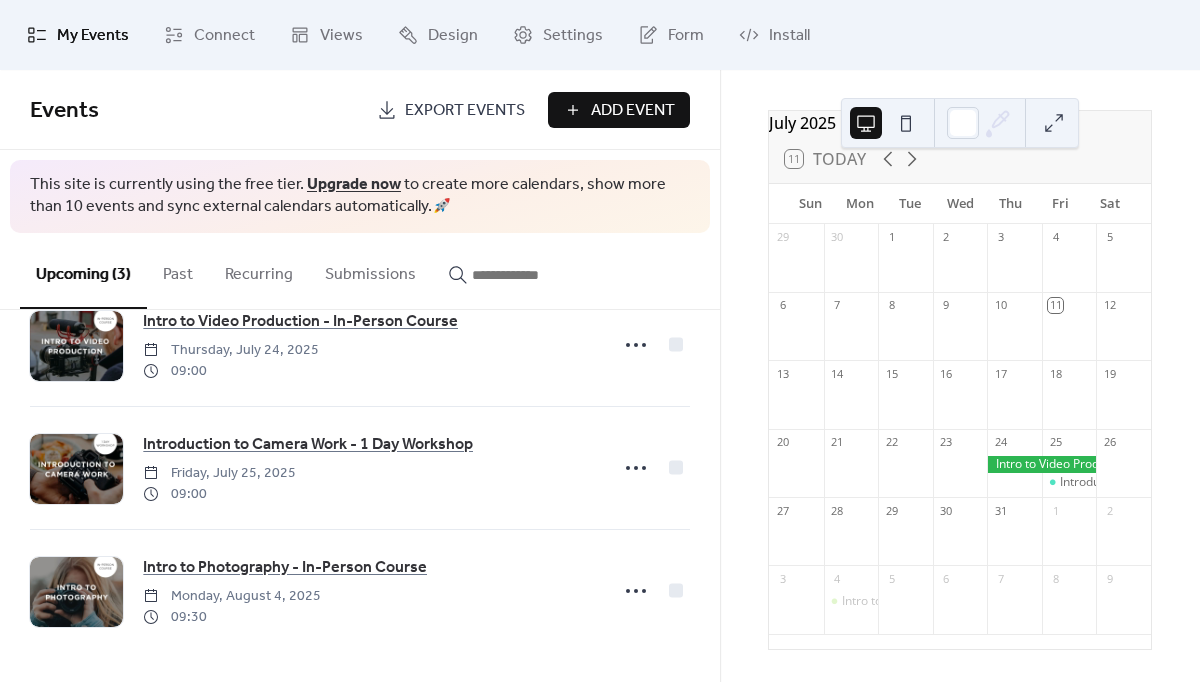 click on "Add Event" at bounding box center (633, 111) 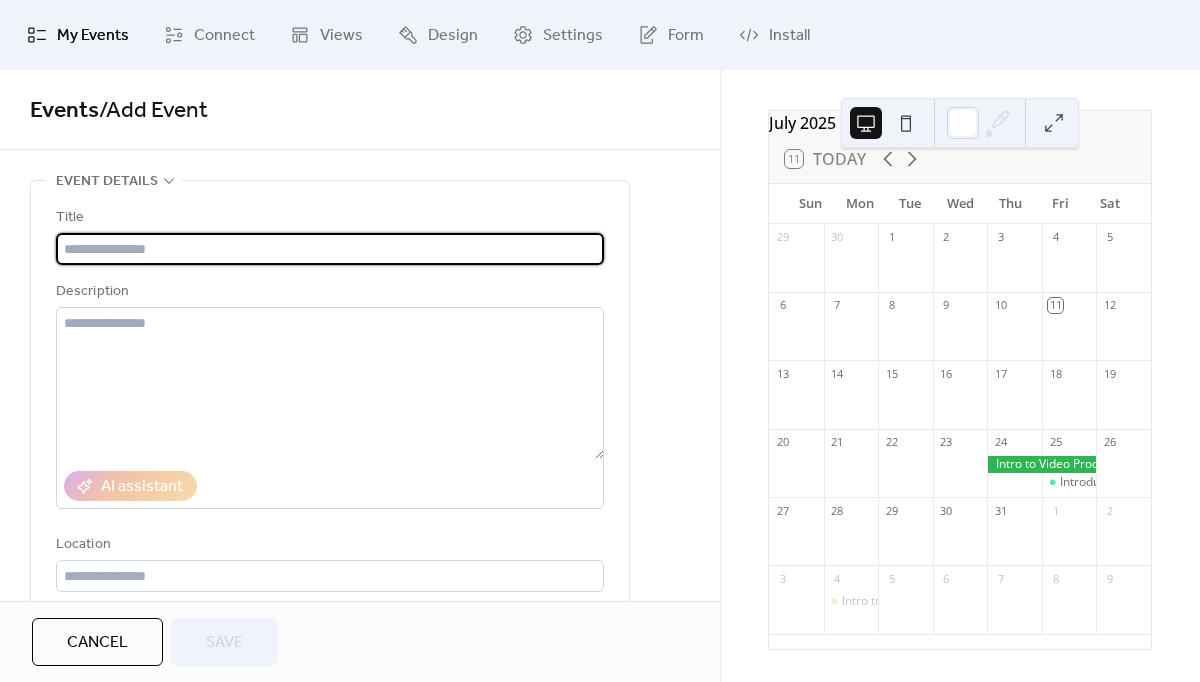 click at bounding box center [330, 249] 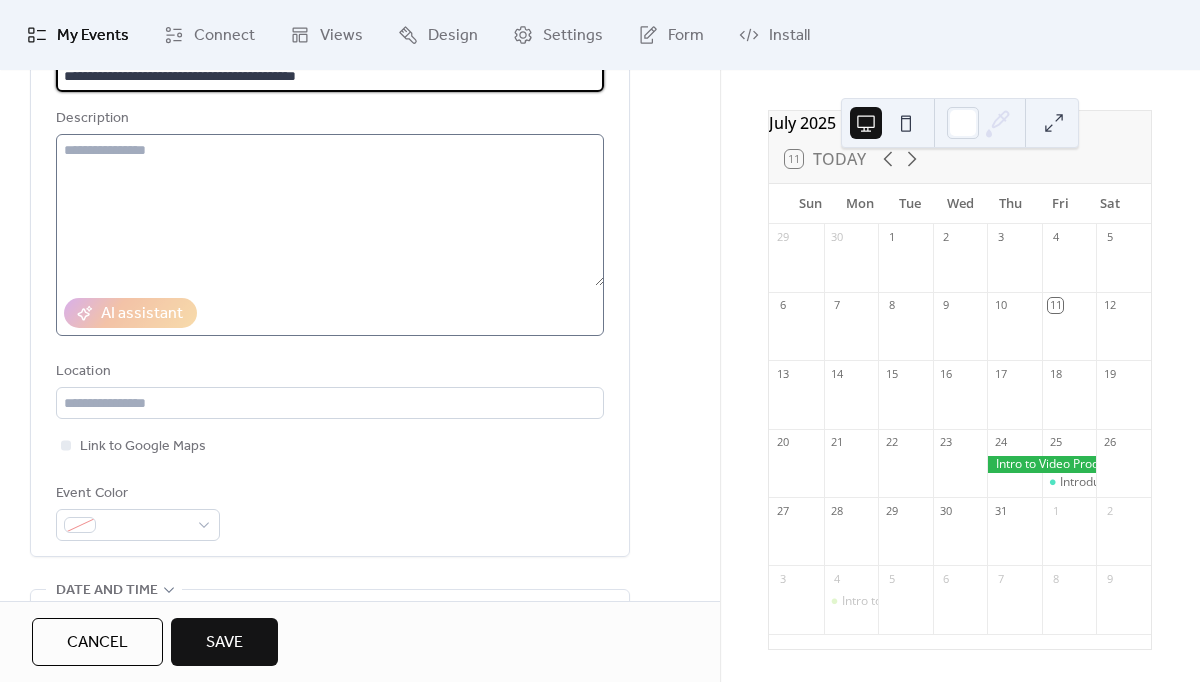 scroll, scrollTop: 169, scrollLeft: 0, axis: vertical 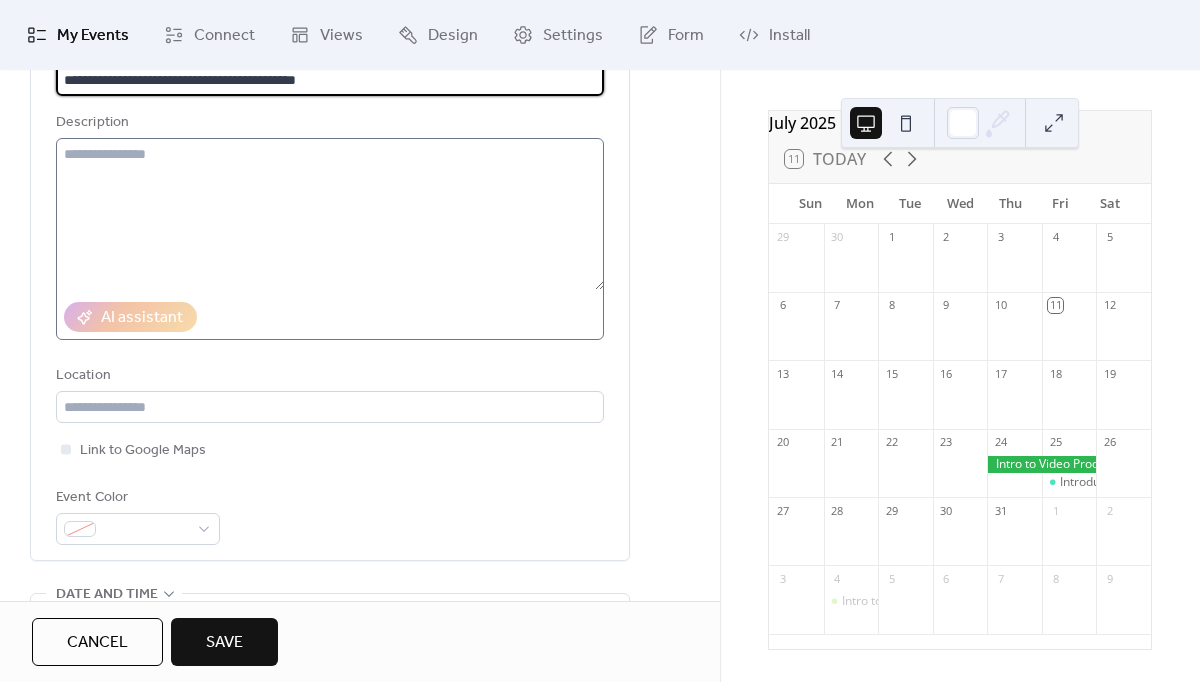 type on "**********" 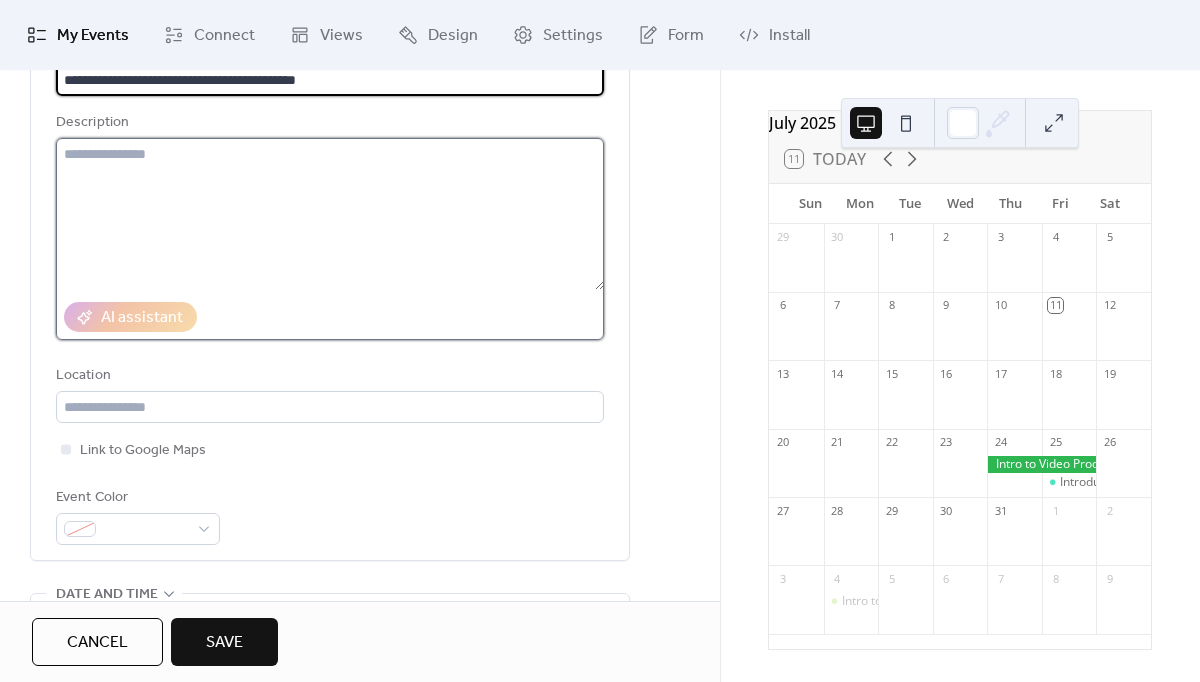 click at bounding box center (330, 214) 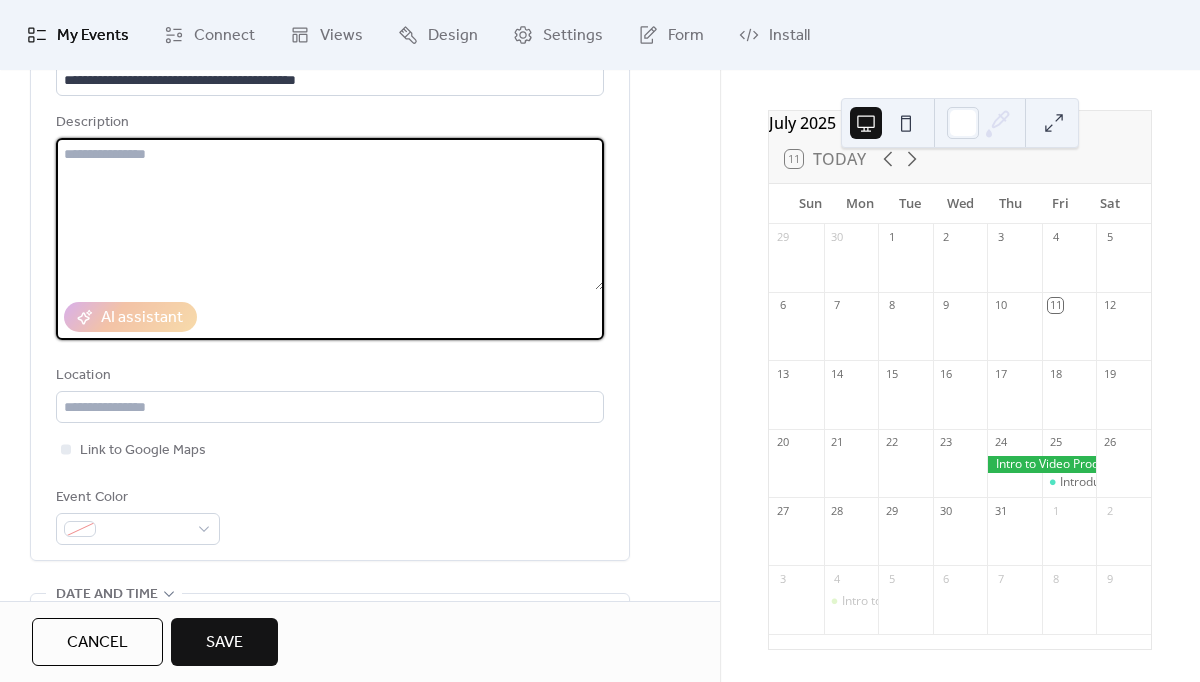 paste on "**********" 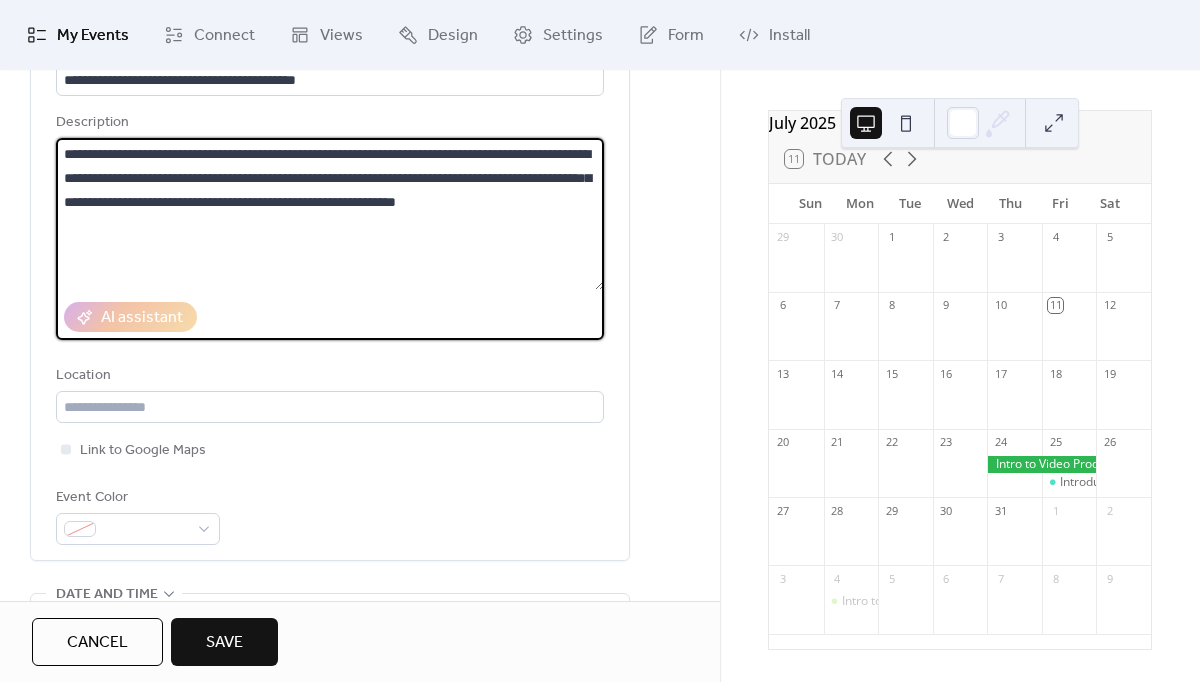 type on "**********" 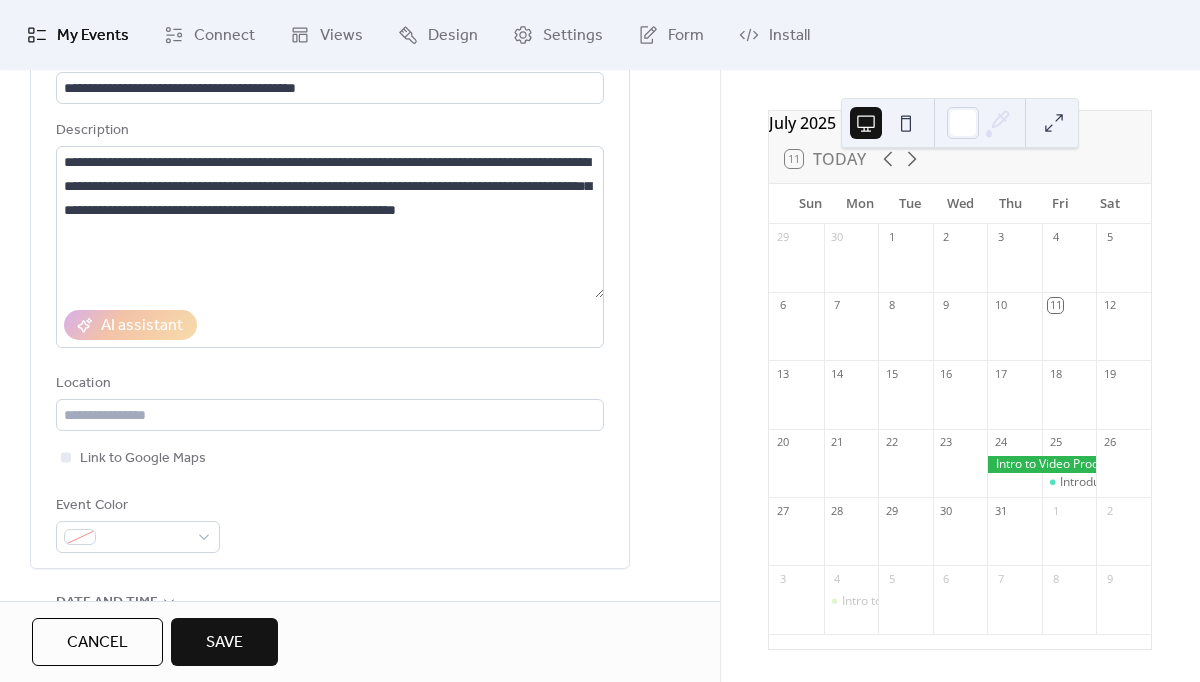 scroll, scrollTop: 162, scrollLeft: 0, axis: vertical 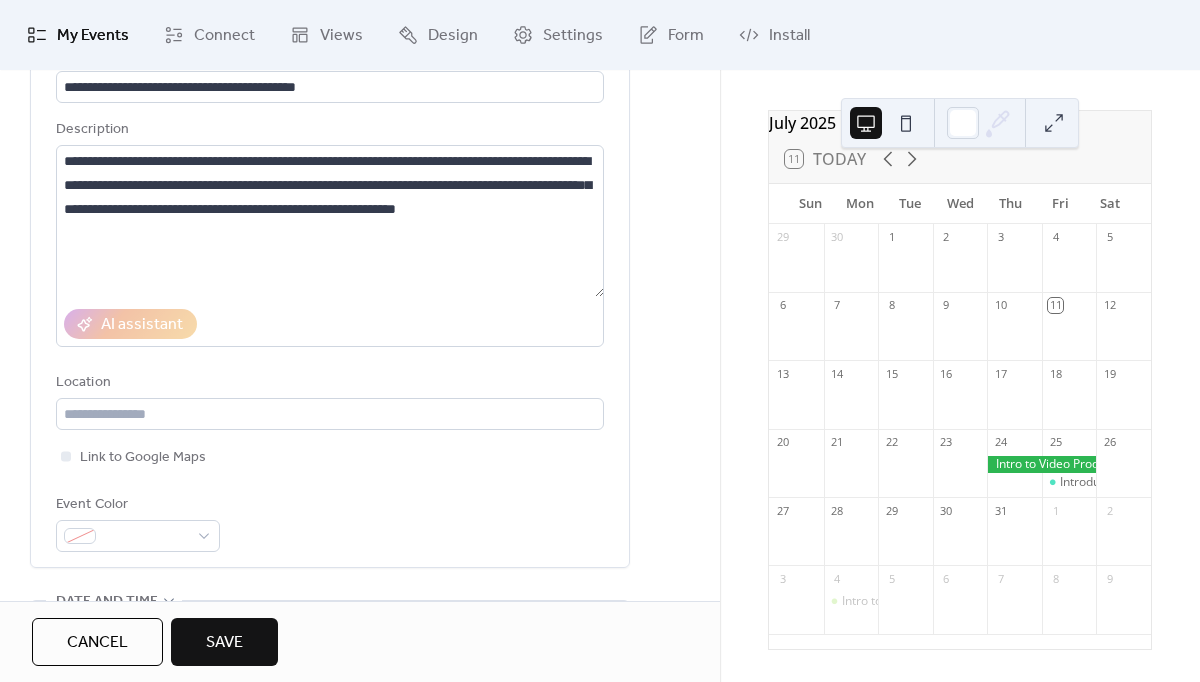 click on "**********" at bounding box center [360, 659] 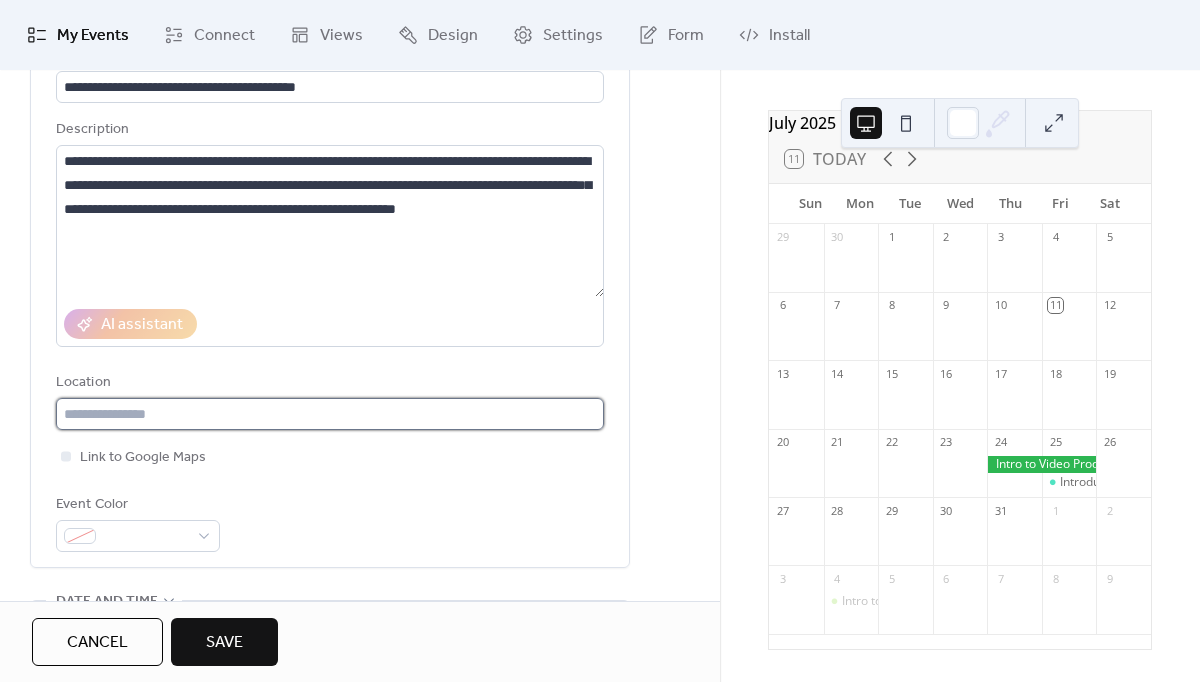 click at bounding box center (330, 414) 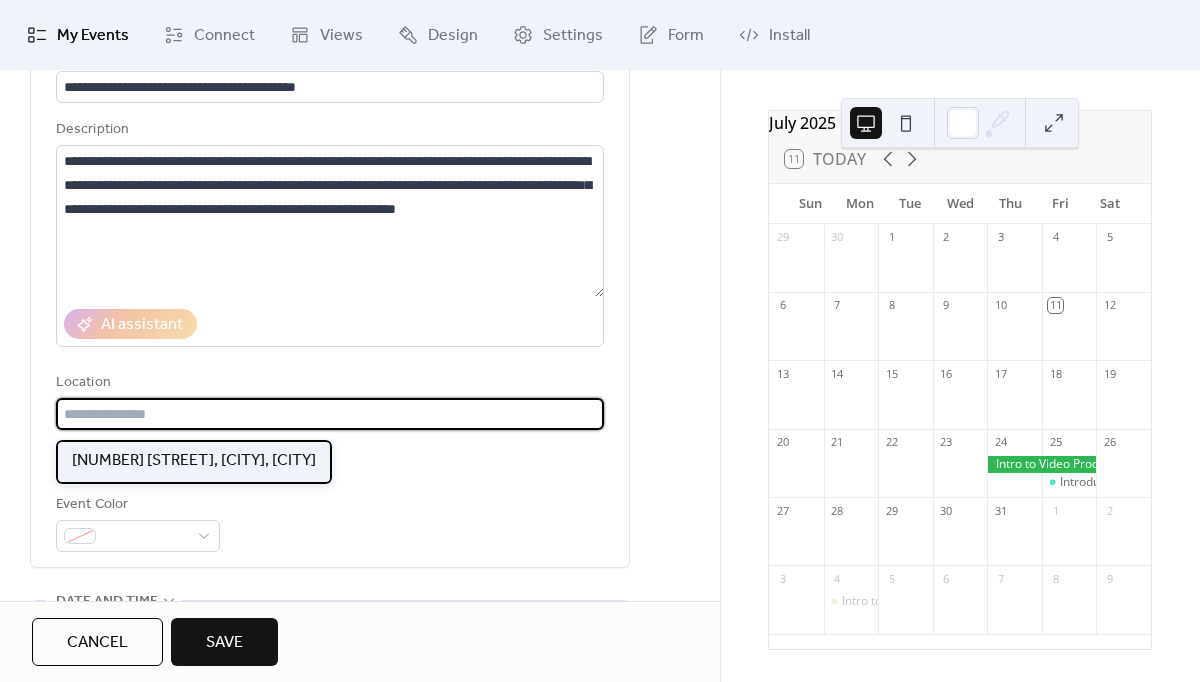 click on "[NUMBER] [STREET], [CITY], [CITY]" at bounding box center (194, 461) 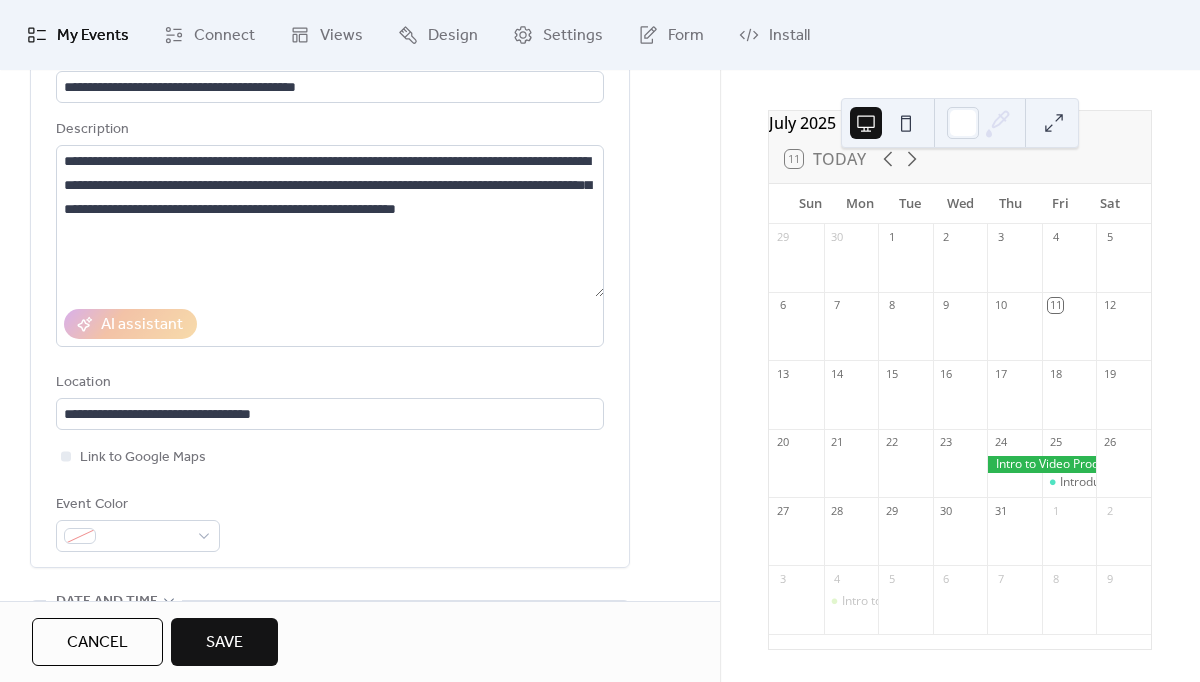 type on "**********" 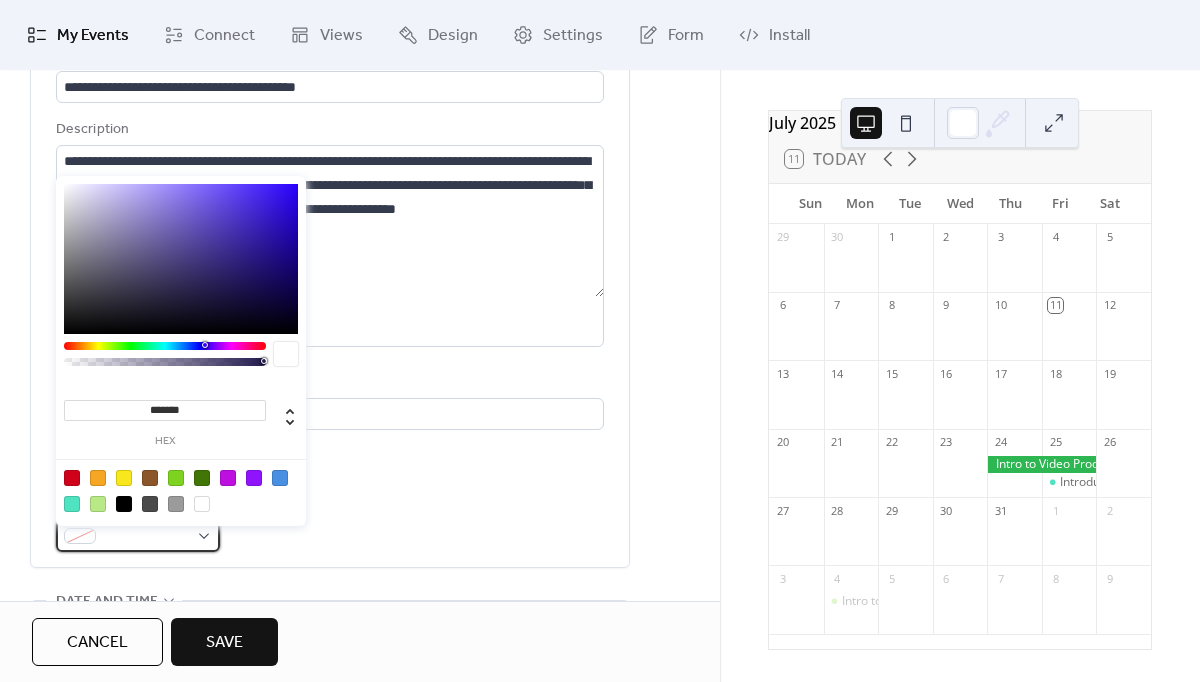 click at bounding box center [146, 537] 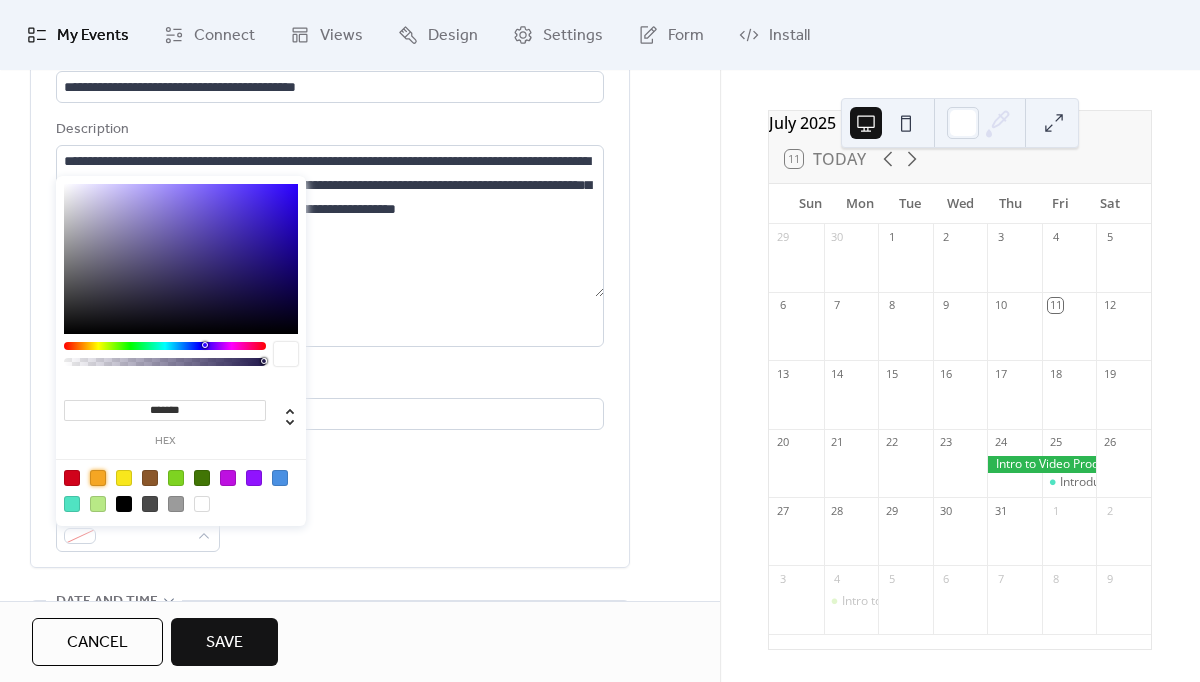 click at bounding box center (98, 478) 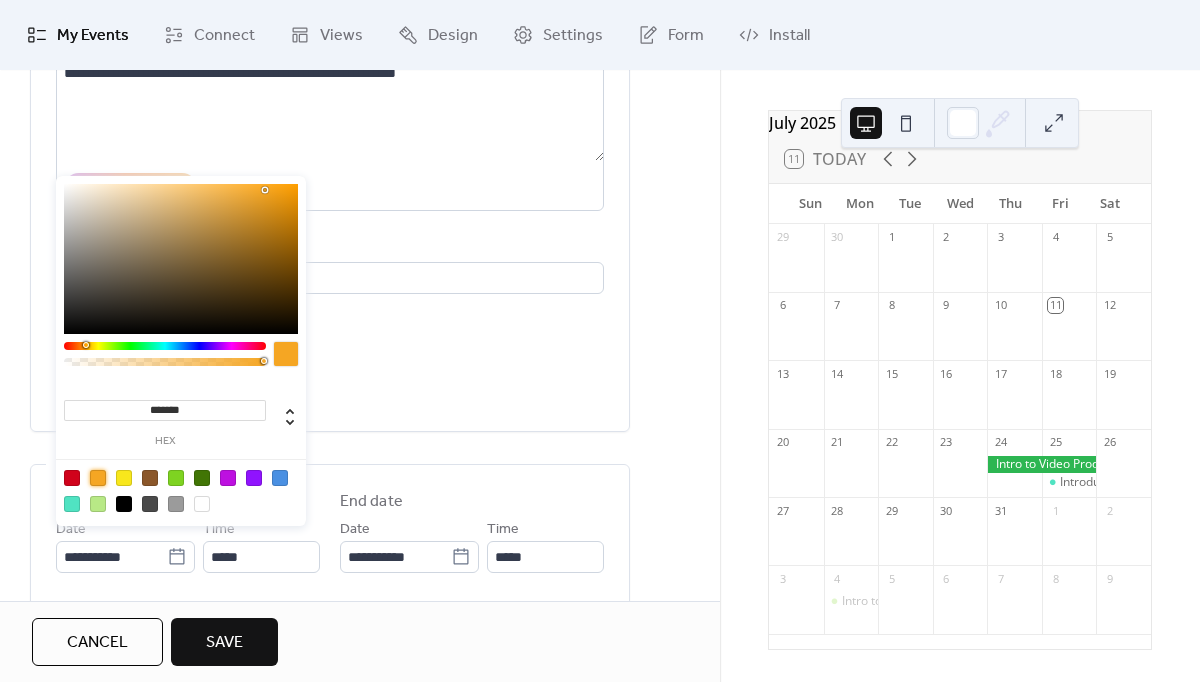 scroll, scrollTop: 314, scrollLeft: 0, axis: vertical 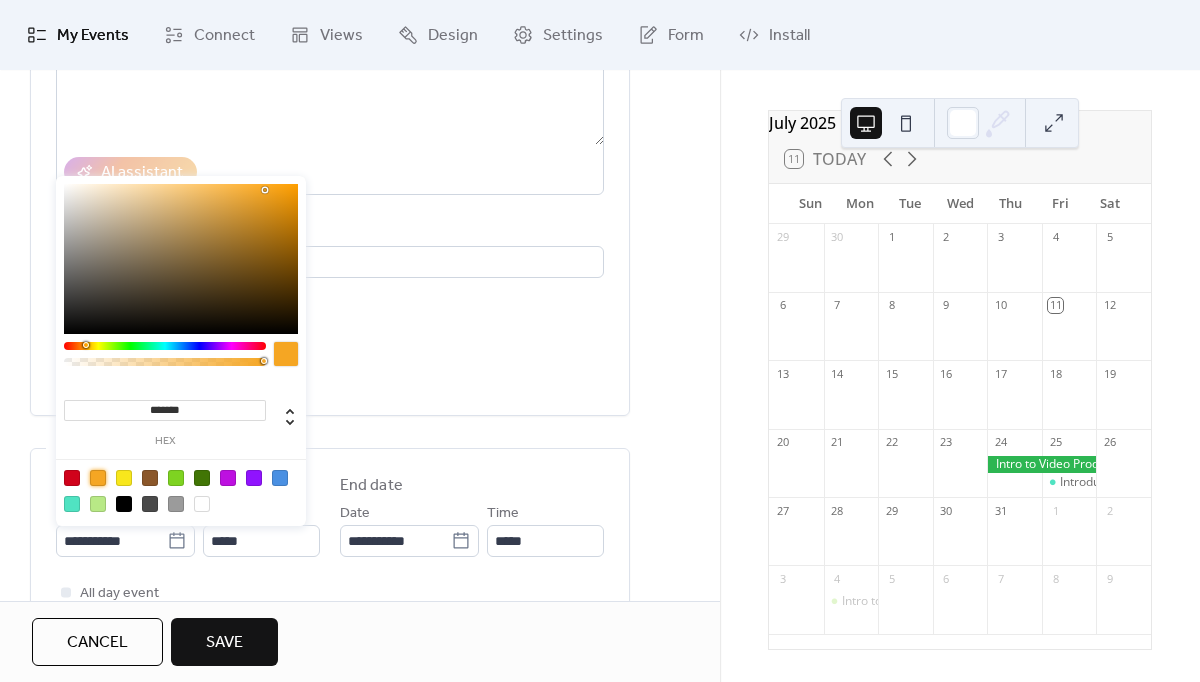 click on "**********" at bounding box center (360, 507) 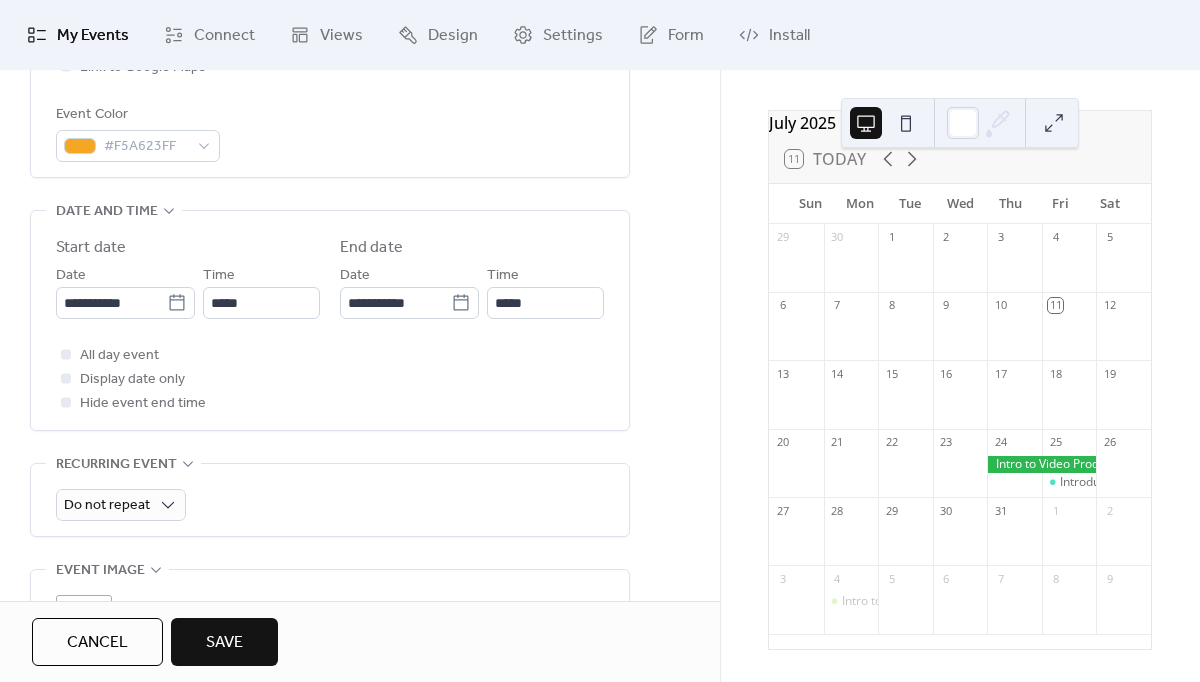 scroll, scrollTop: 556, scrollLeft: 0, axis: vertical 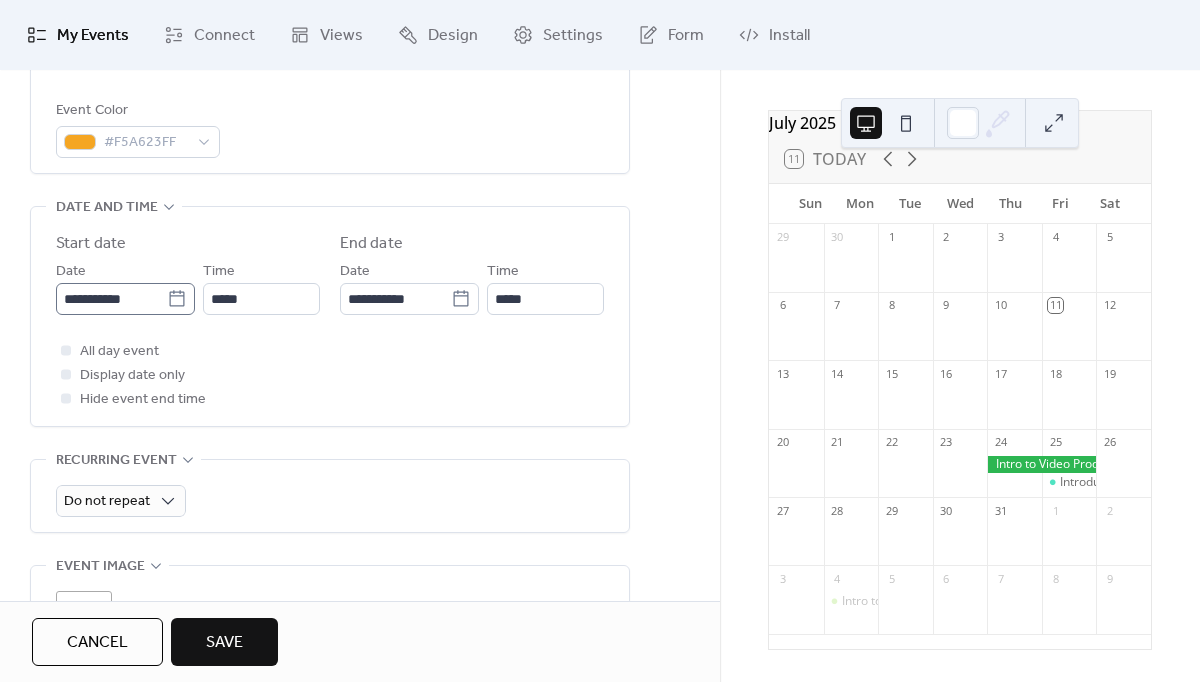 click 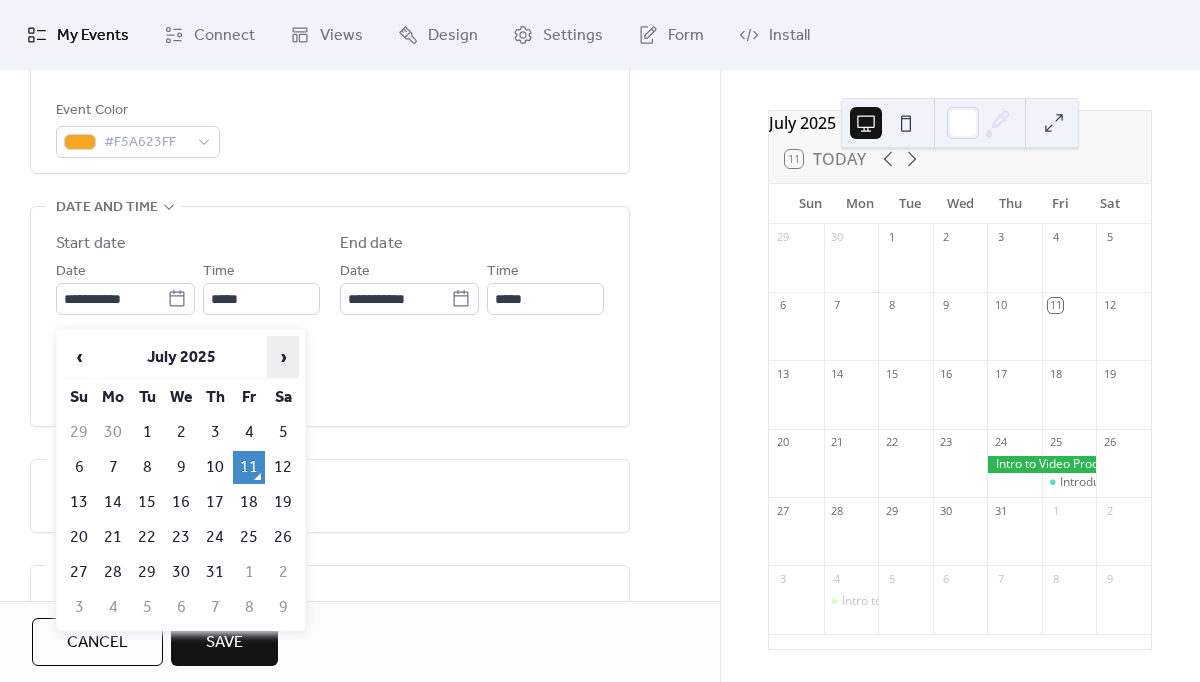click on "›" at bounding box center (283, 357) 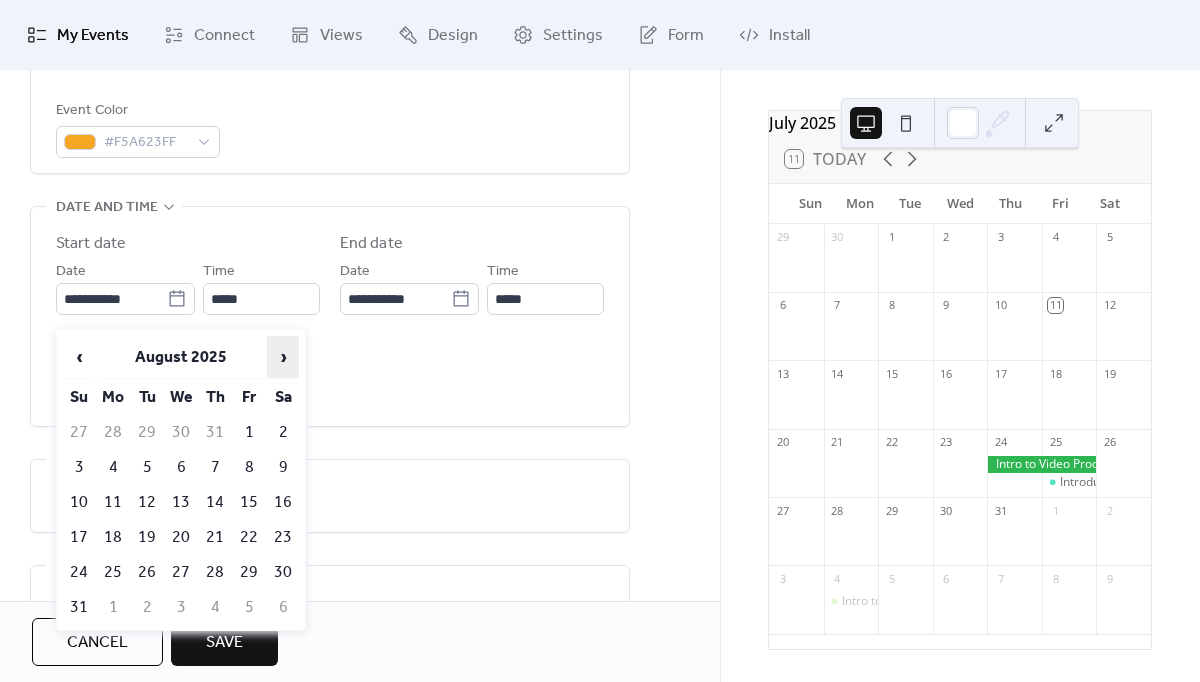 click on "›" at bounding box center (283, 357) 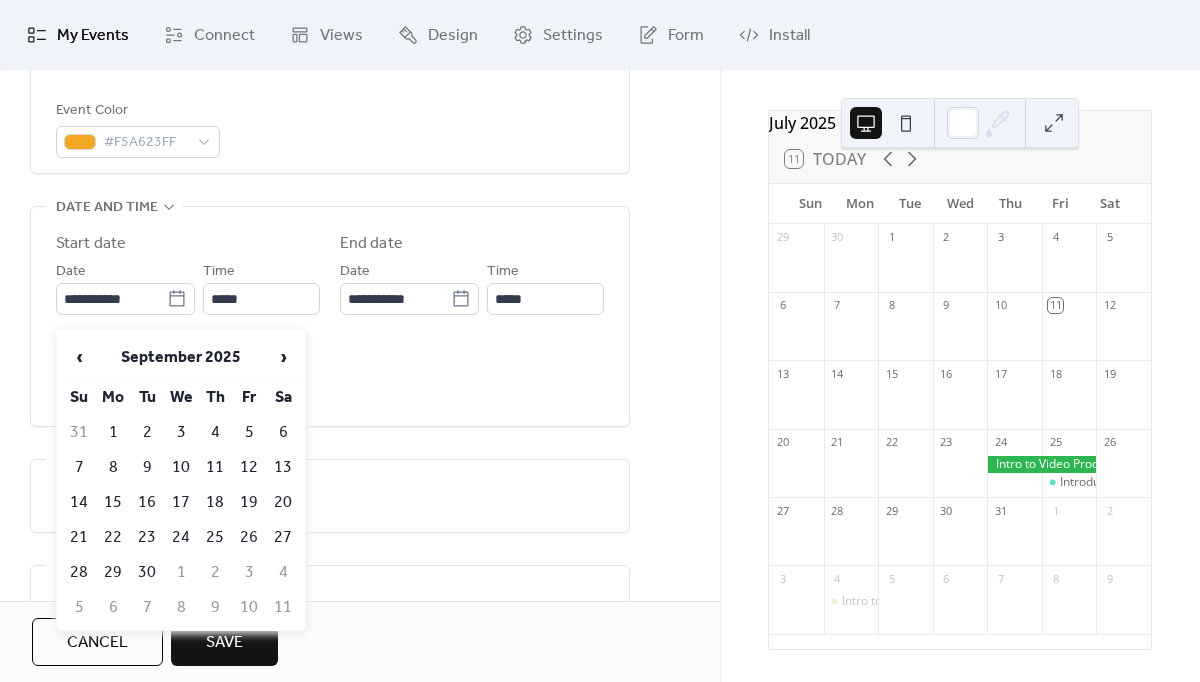 click on "12" at bounding box center [249, 467] 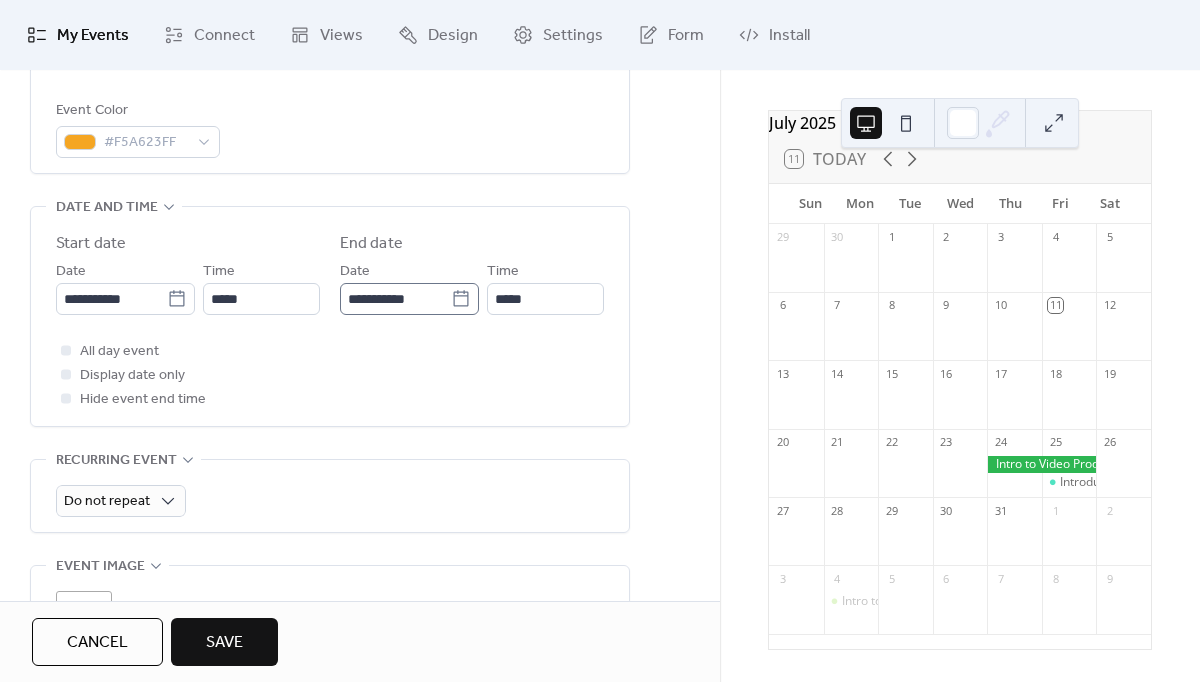 click 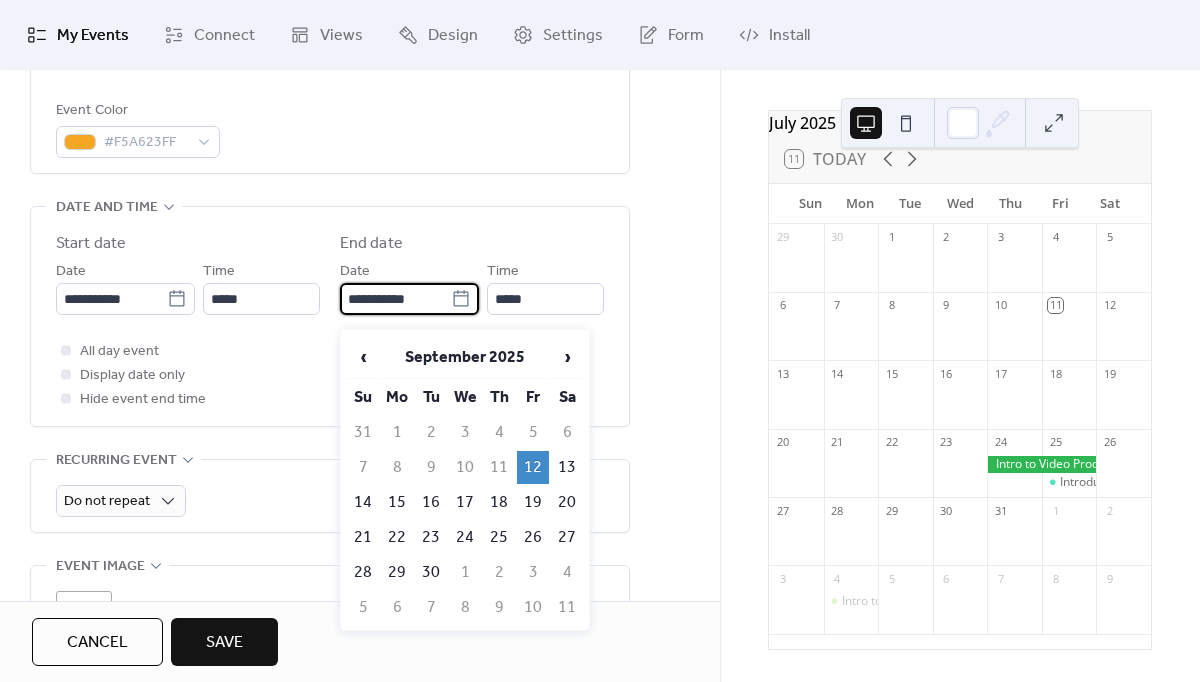 click on "13" at bounding box center [567, 467] 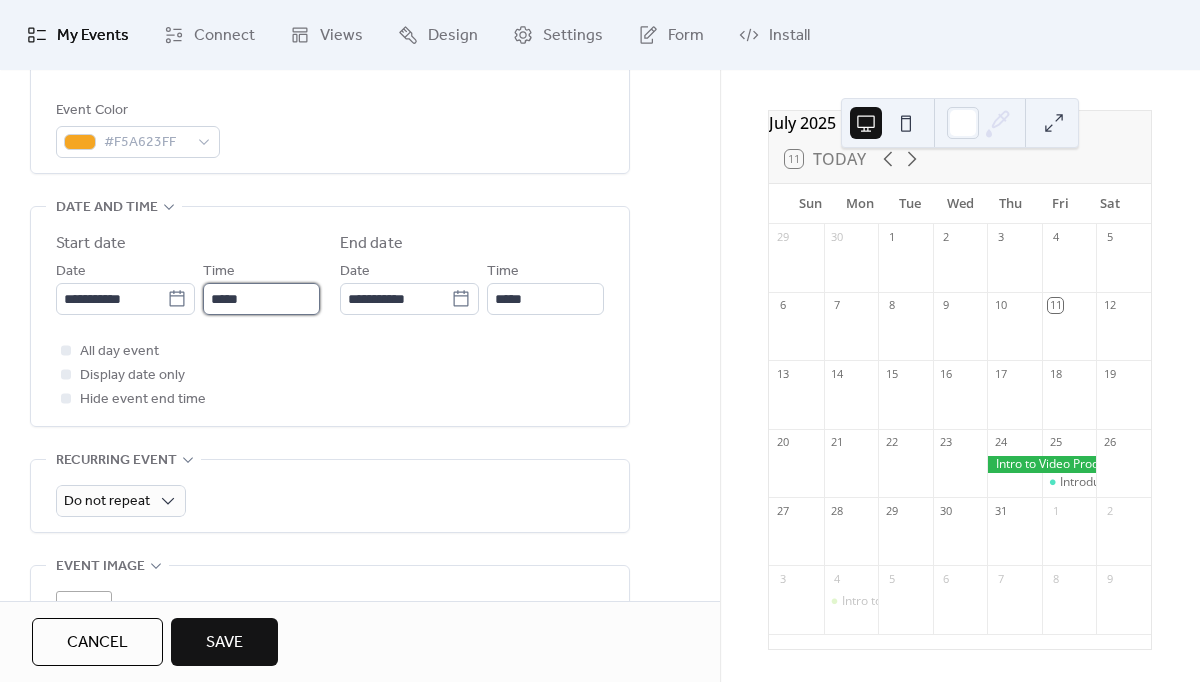 click on "*****" at bounding box center (261, 299) 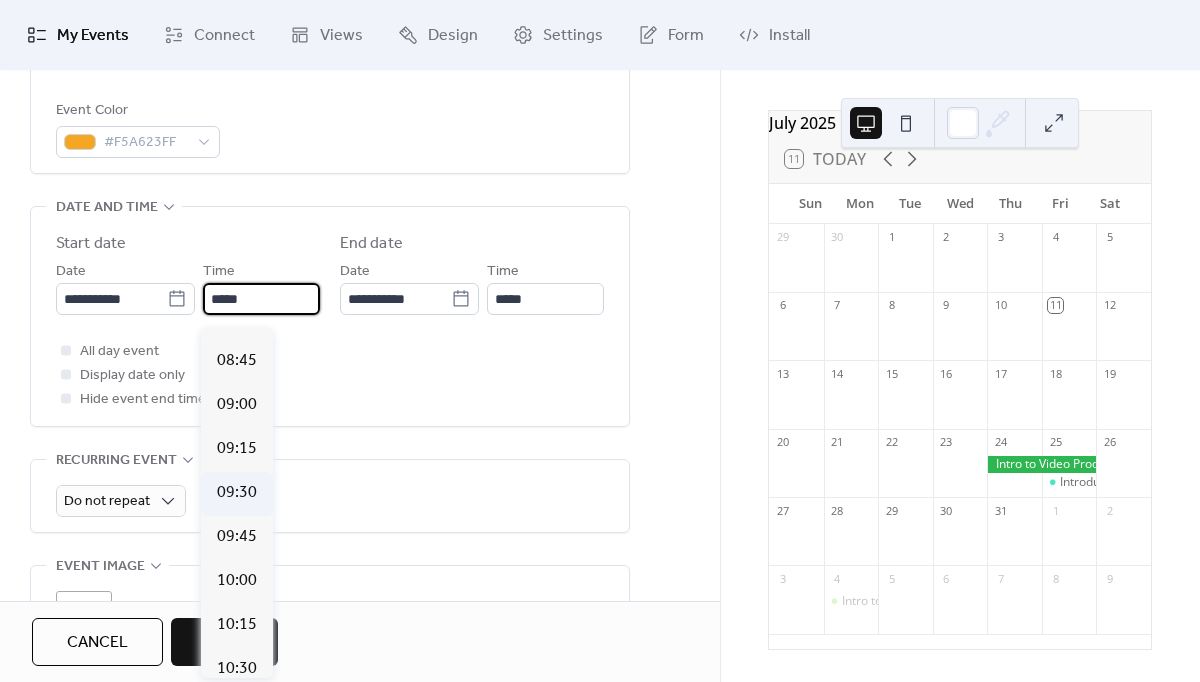 scroll, scrollTop: 1519, scrollLeft: 0, axis: vertical 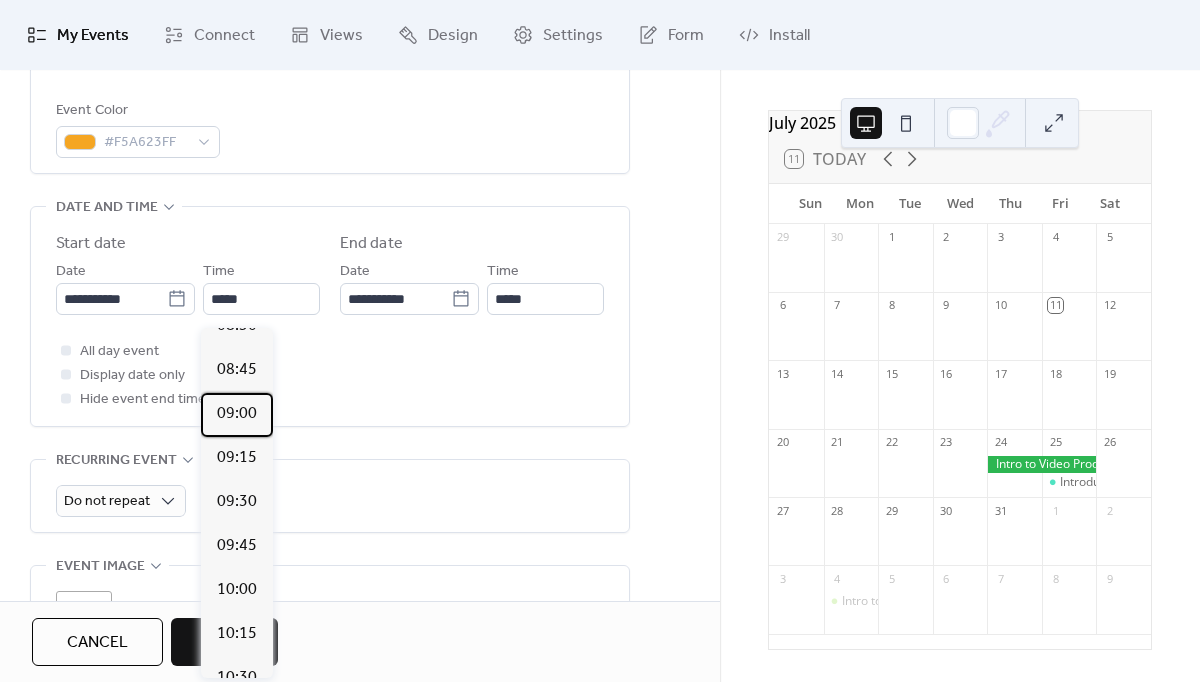 click on "09:00" at bounding box center (237, 414) 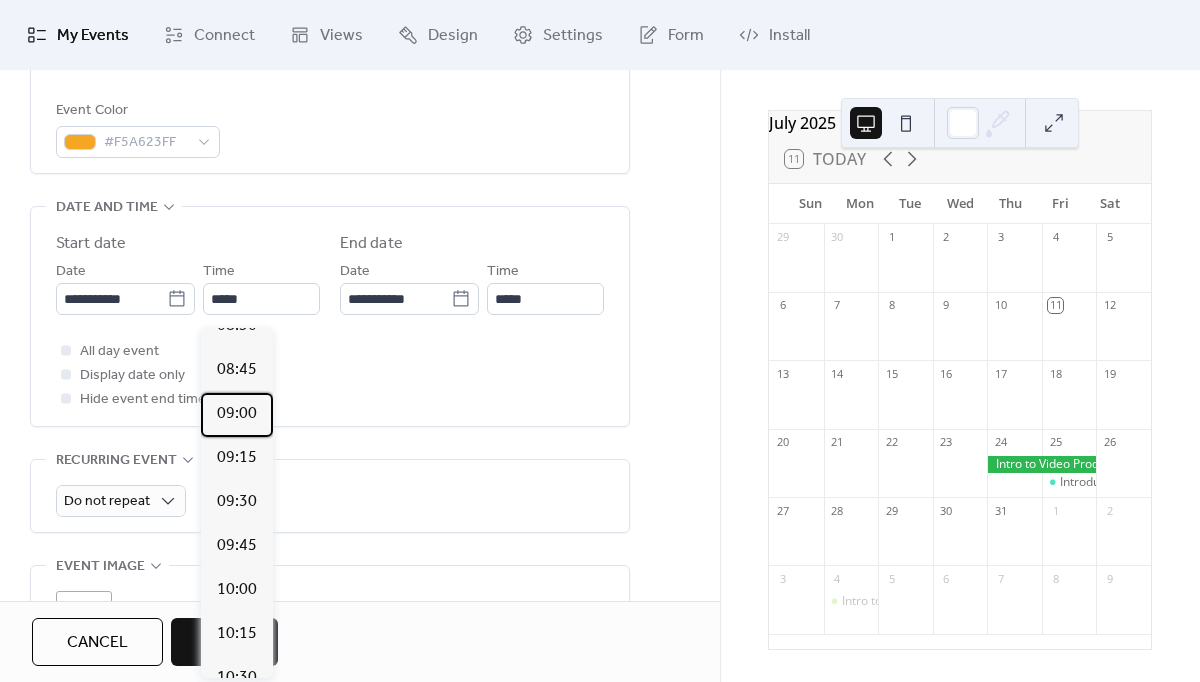 type on "*****" 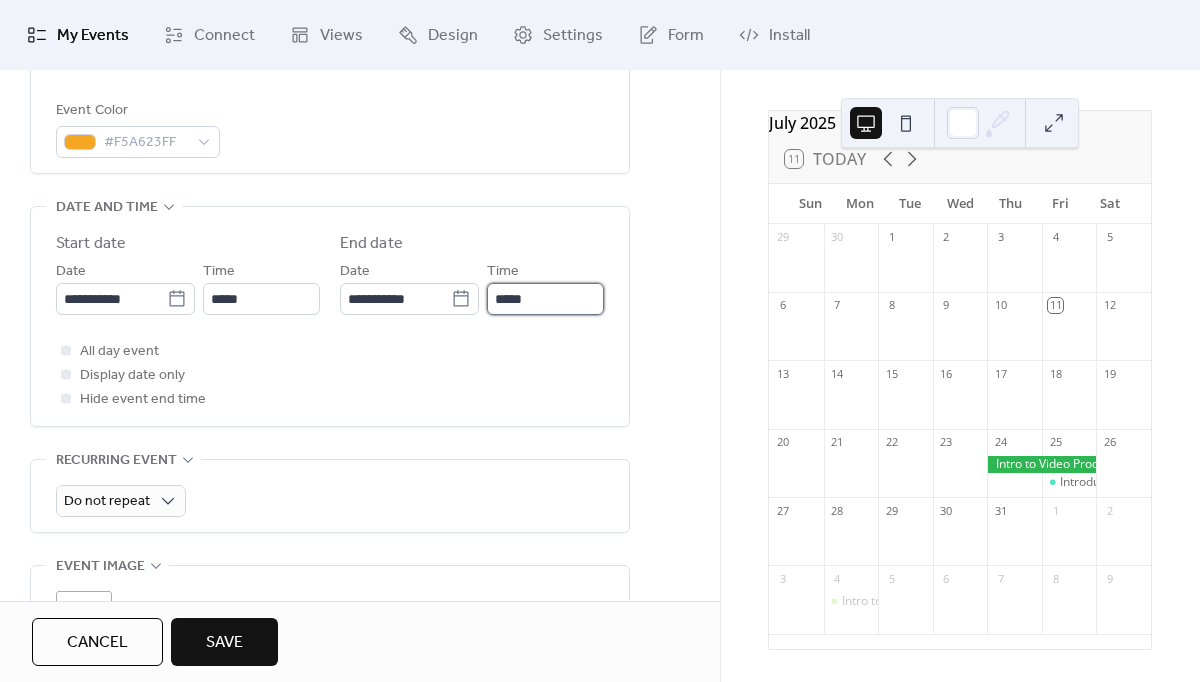 click on "*****" at bounding box center (545, 299) 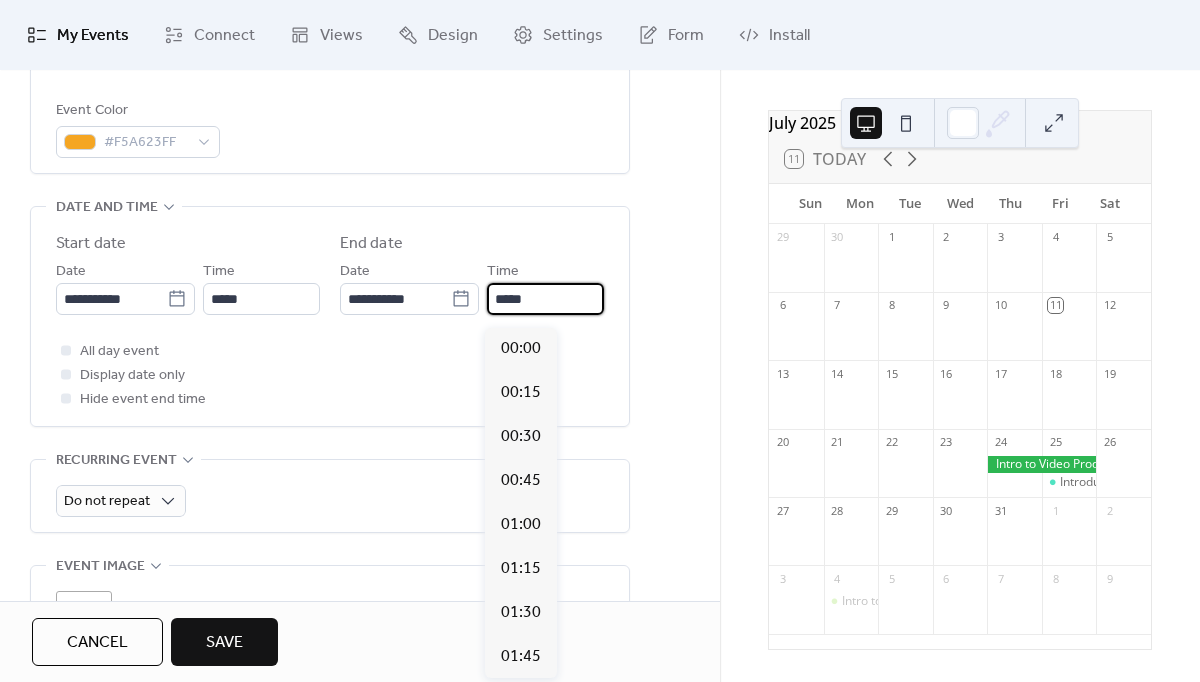 scroll, scrollTop: 1760, scrollLeft: 0, axis: vertical 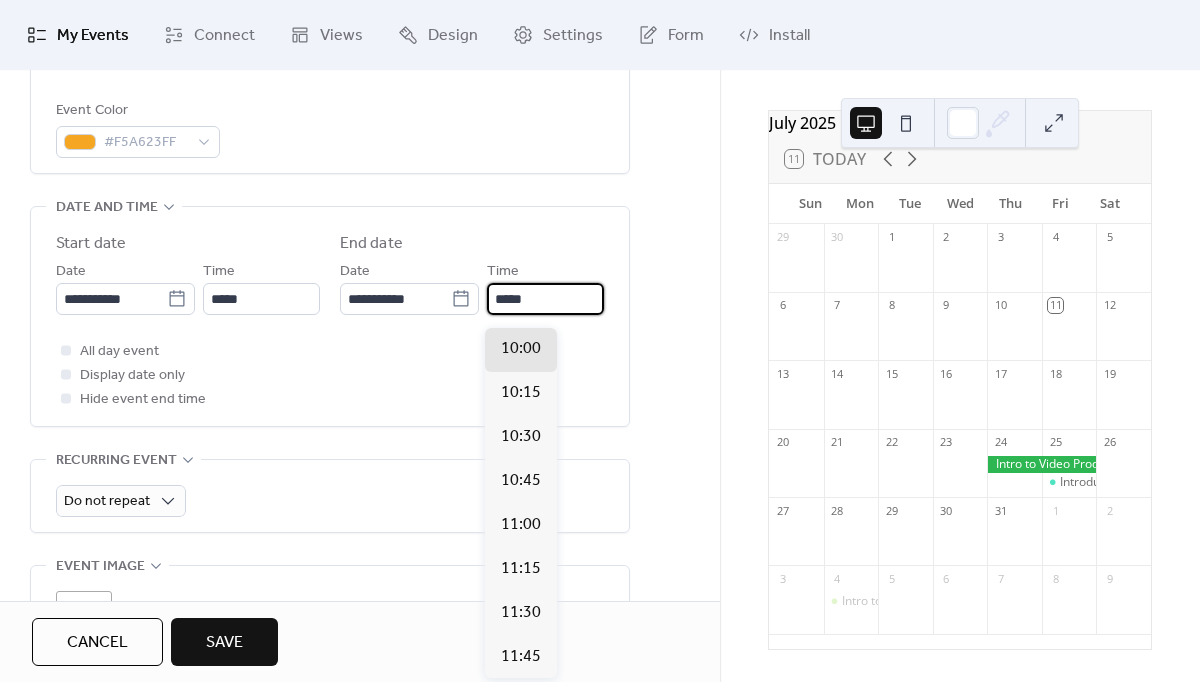 click on "Event Color #F5A623FF" at bounding box center (330, 128) 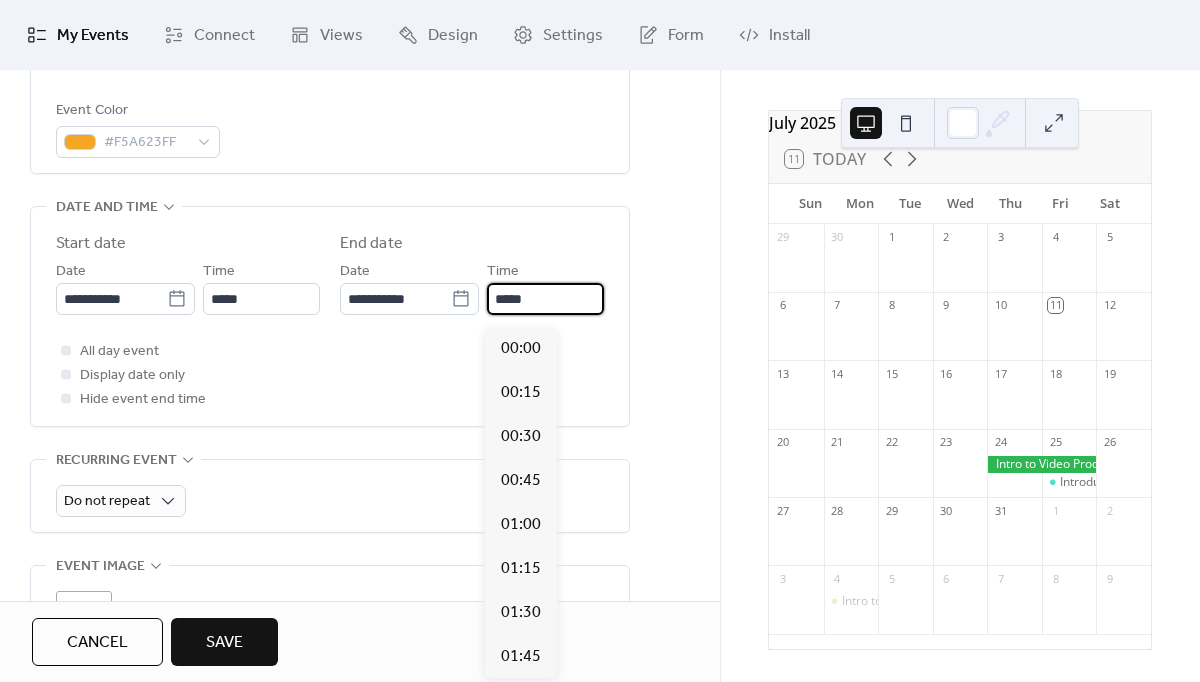 click on "*****" at bounding box center (545, 299) 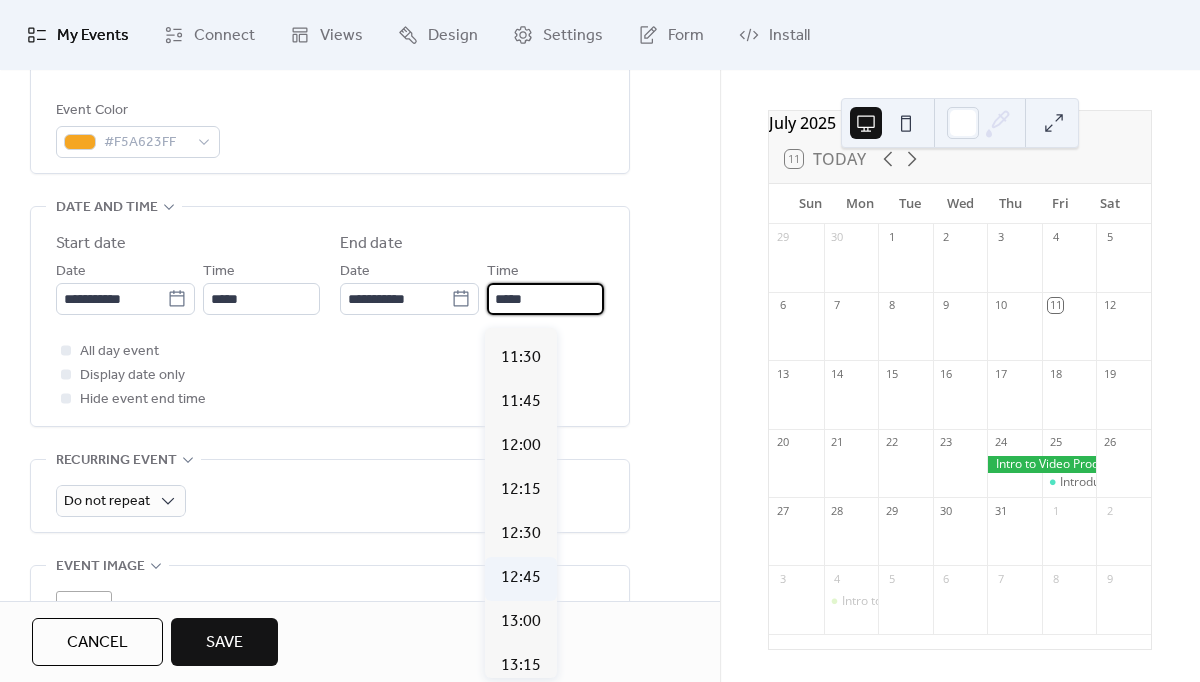 scroll, scrollTop: 2017, scrollLeft: 0, axis: vertical 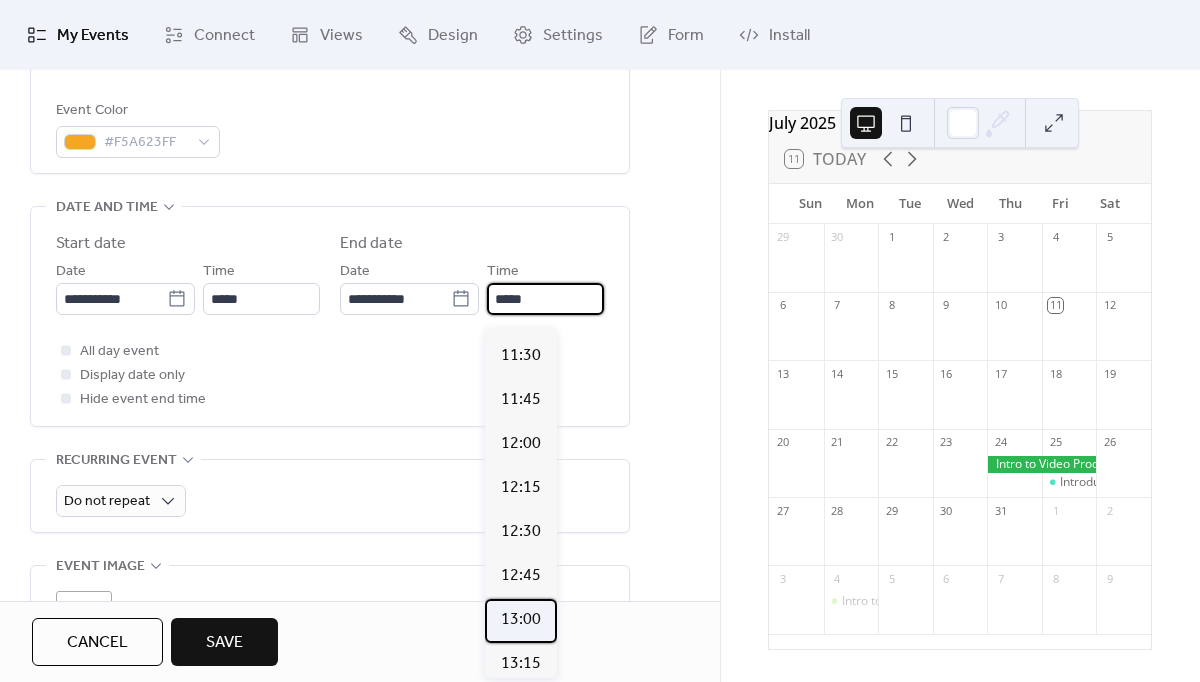 click on "13:00" at bounding box center [521, 620] 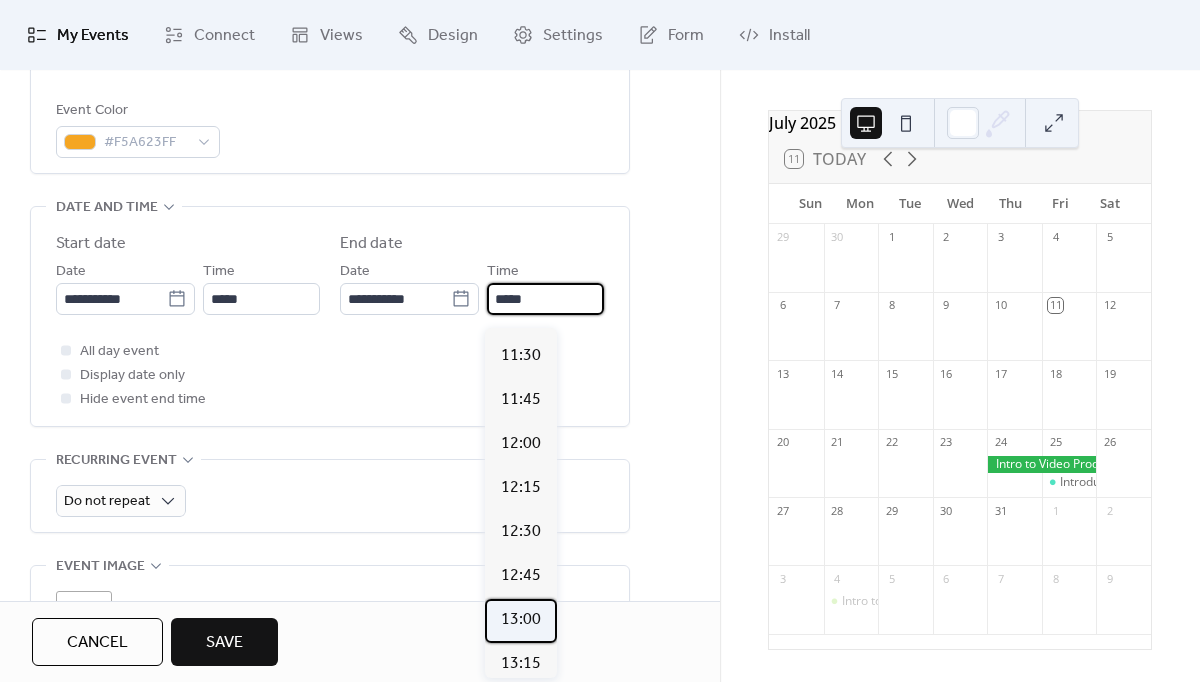 type on "*****" 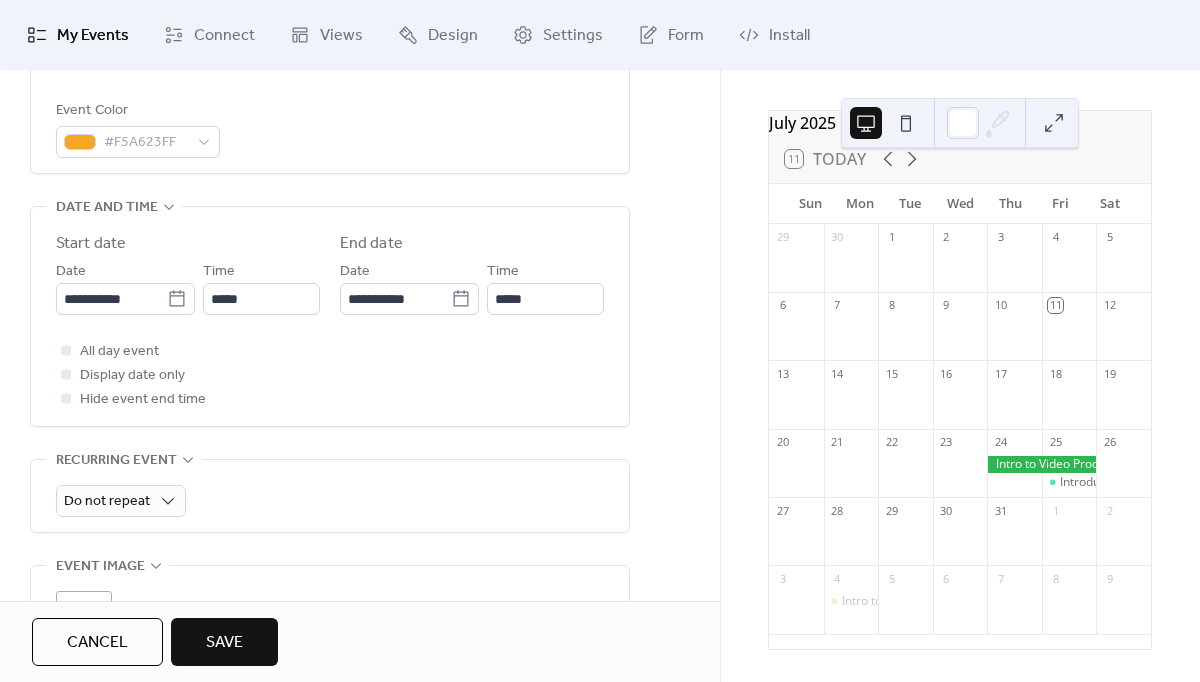 click on "All day event Display date only Hide event end time" at bounding box center [330, 375] 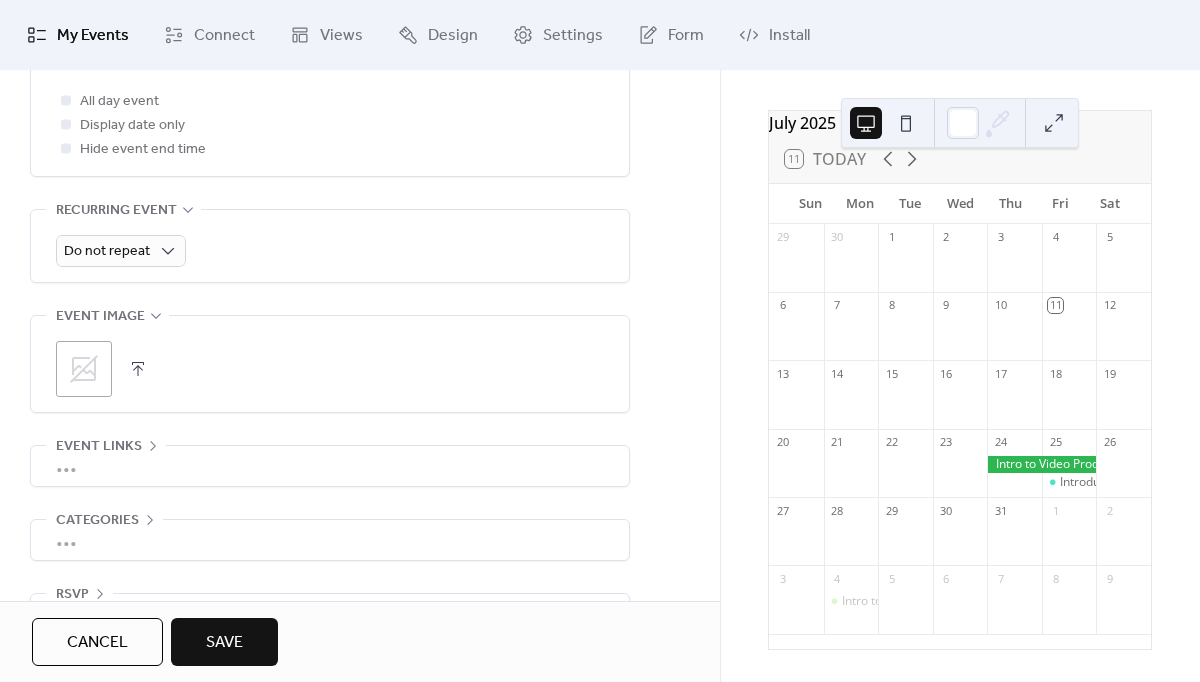 scroll, scrollTop: 827, scrollLeft: 0, axis: vertical 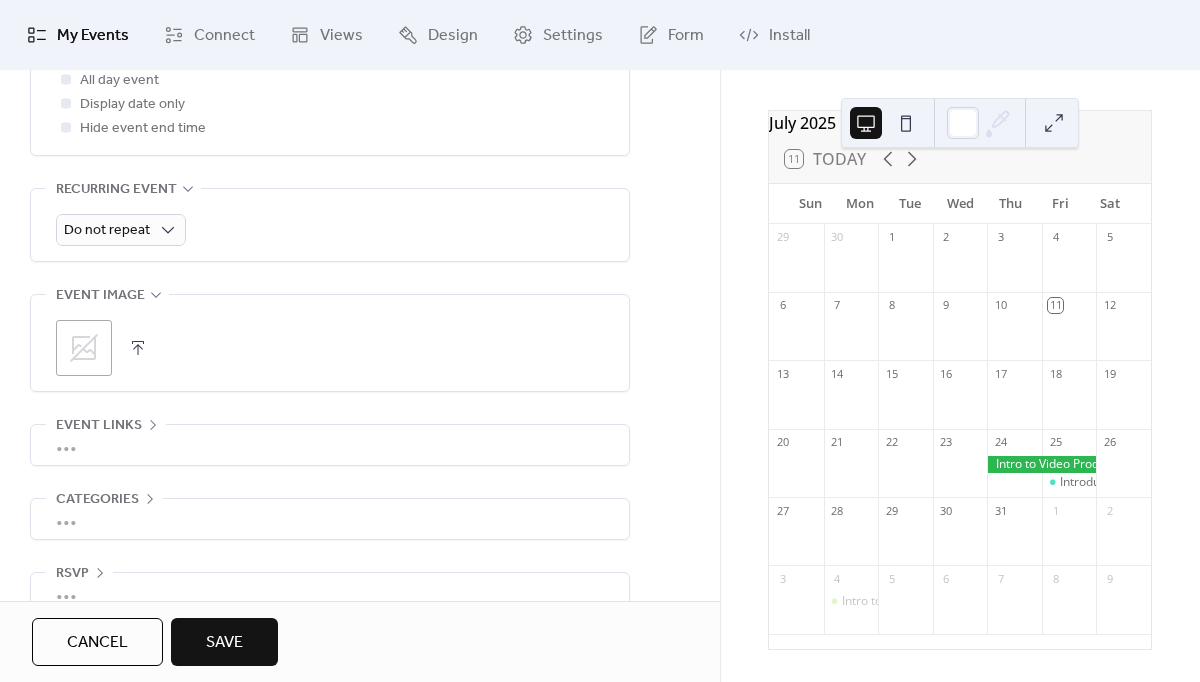 click 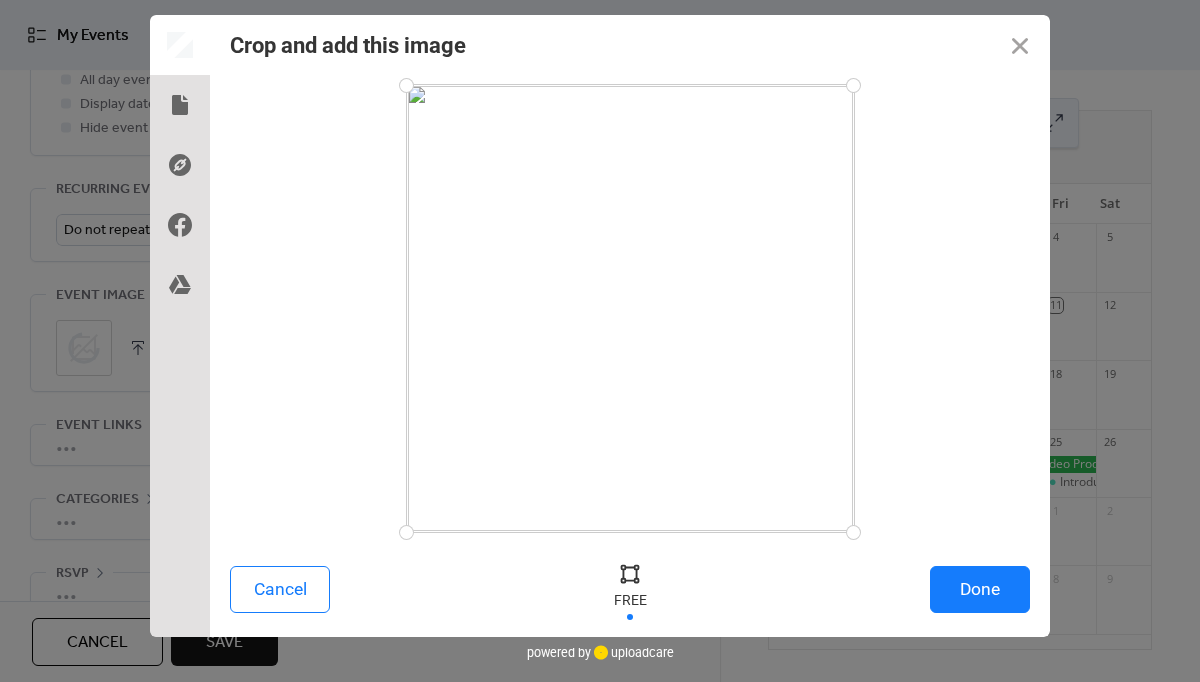 click on "Done" at bounding box center [980, 589] 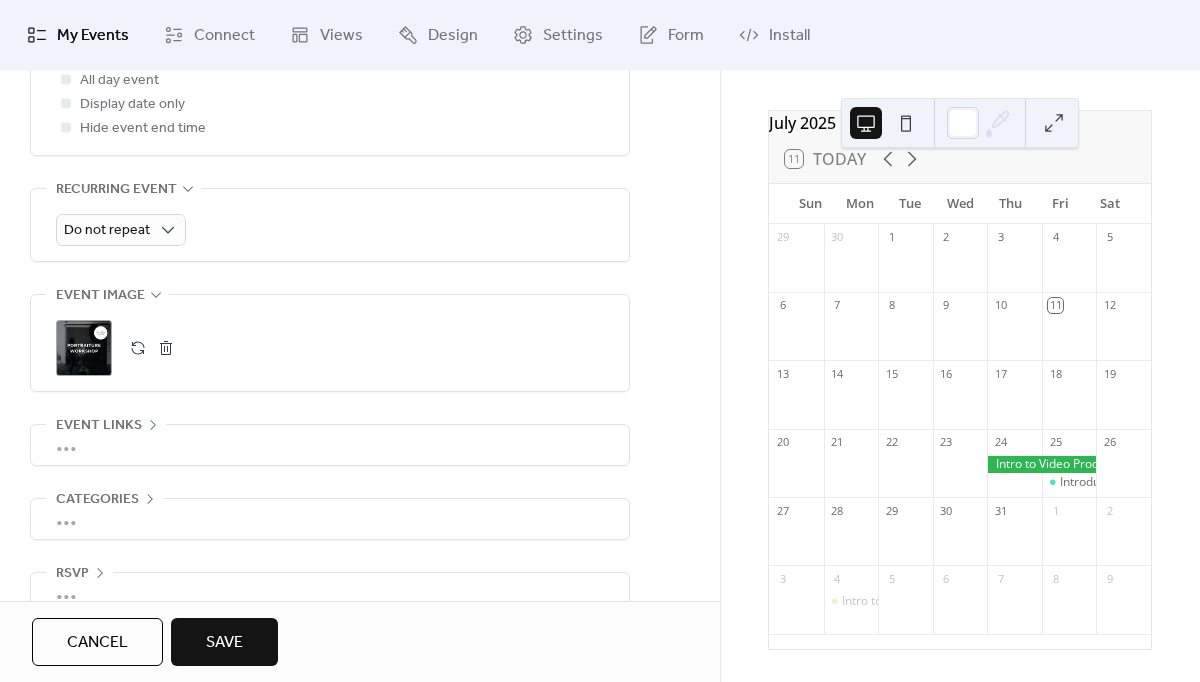 click on "•••" at bounding box center [330, 445] 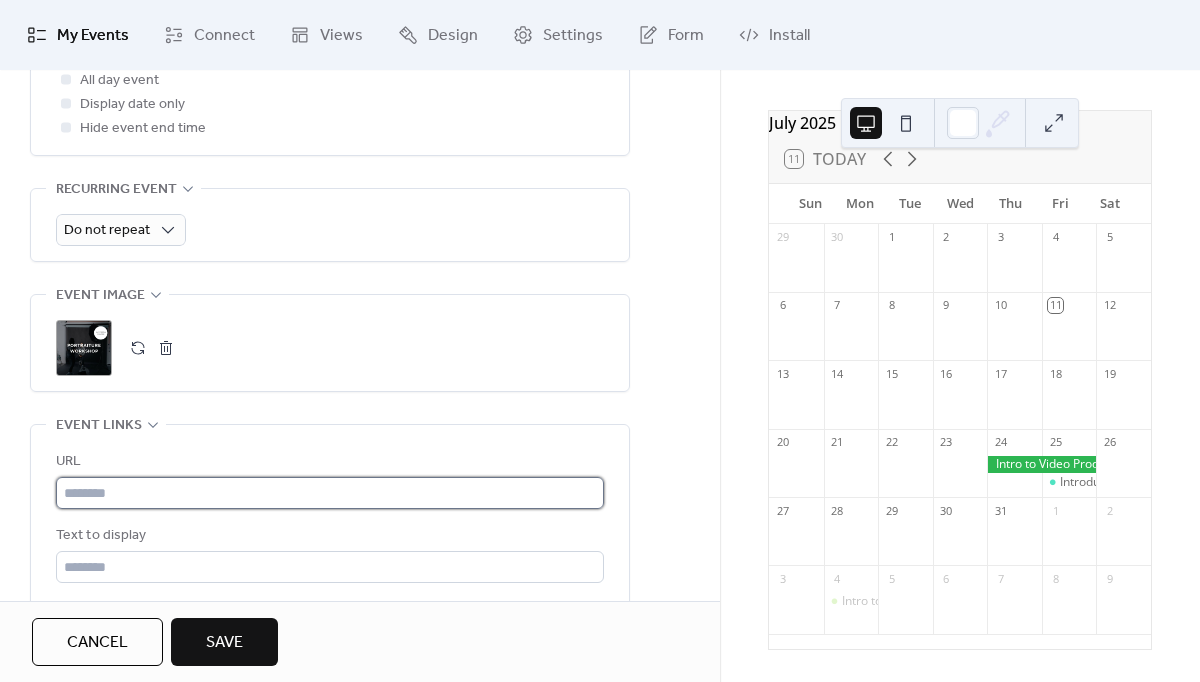 click at bounding box center (330, 493) 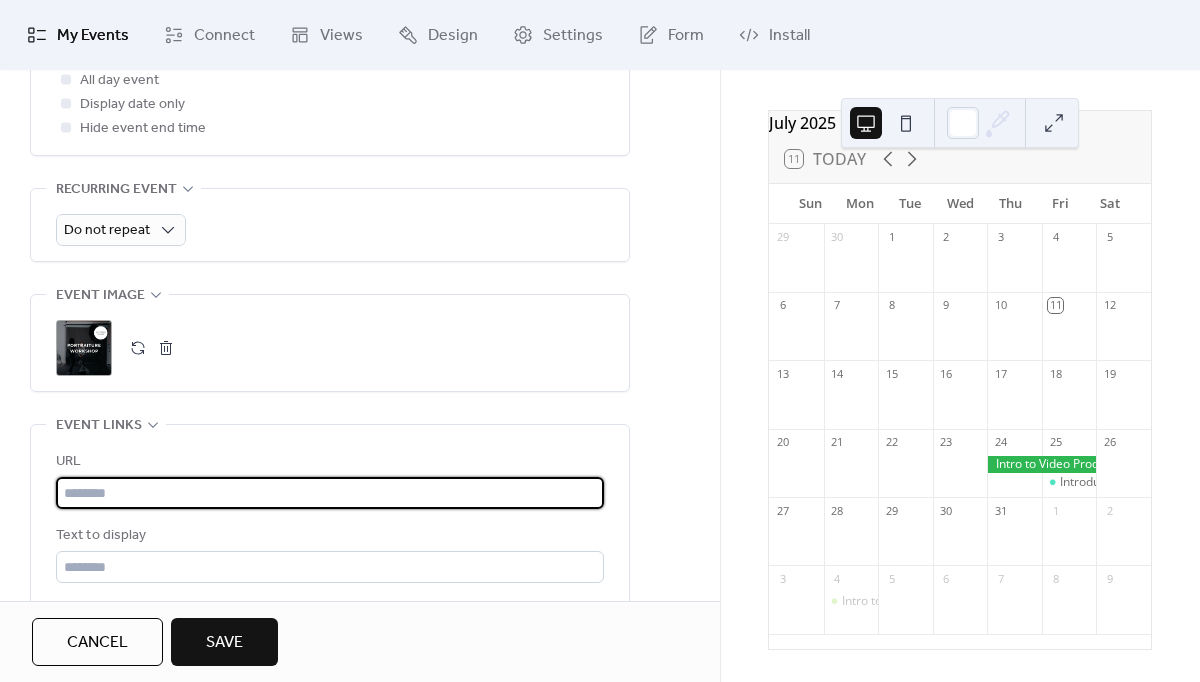 paste on "**********" 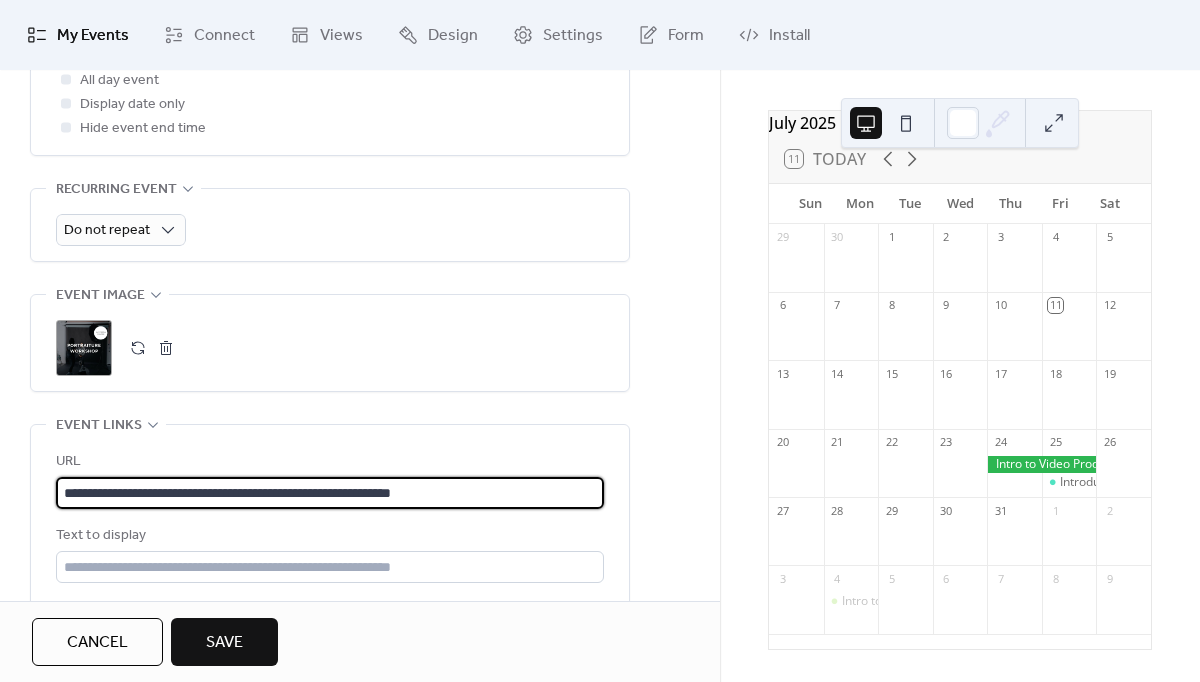 type on "**********" 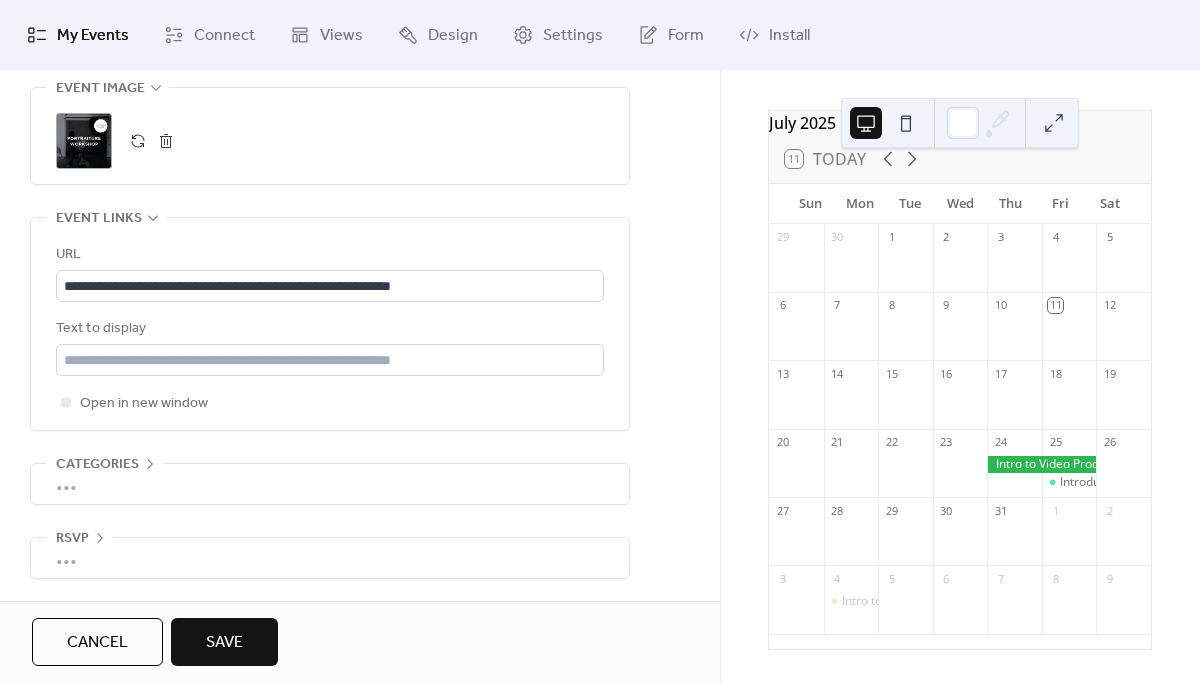 scroll, scrollTop: 1049, scrollLeft: 0, axis: vertical 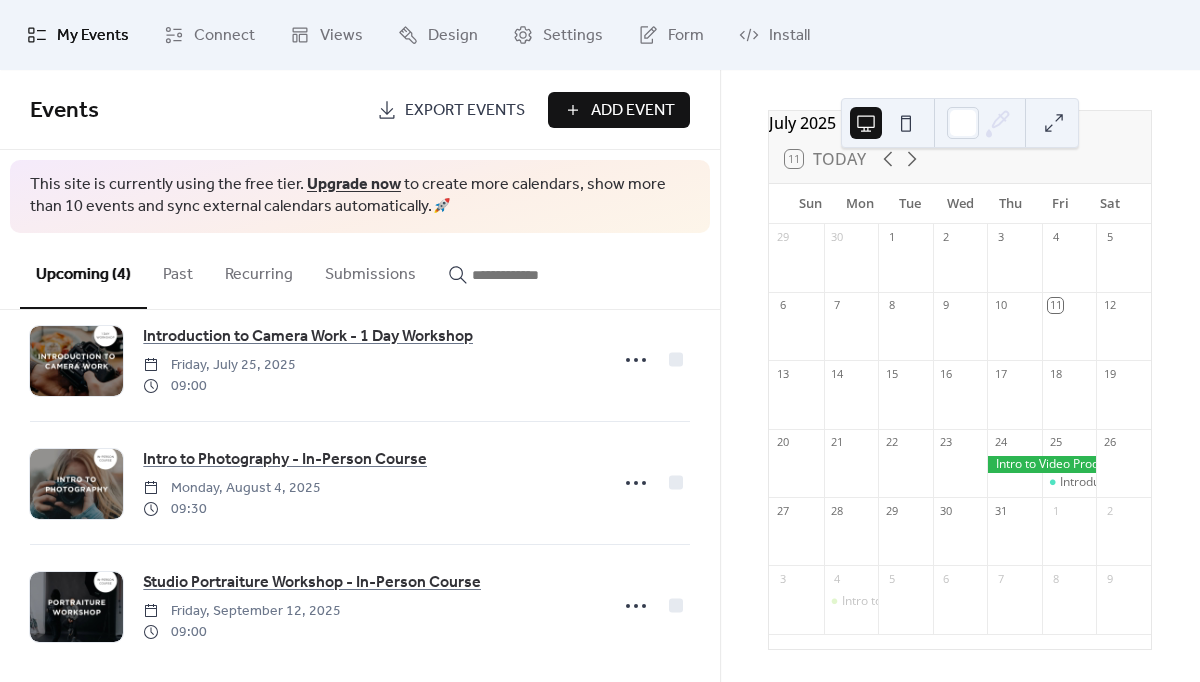 click on "Add Event" at bounding box center (633, 111) 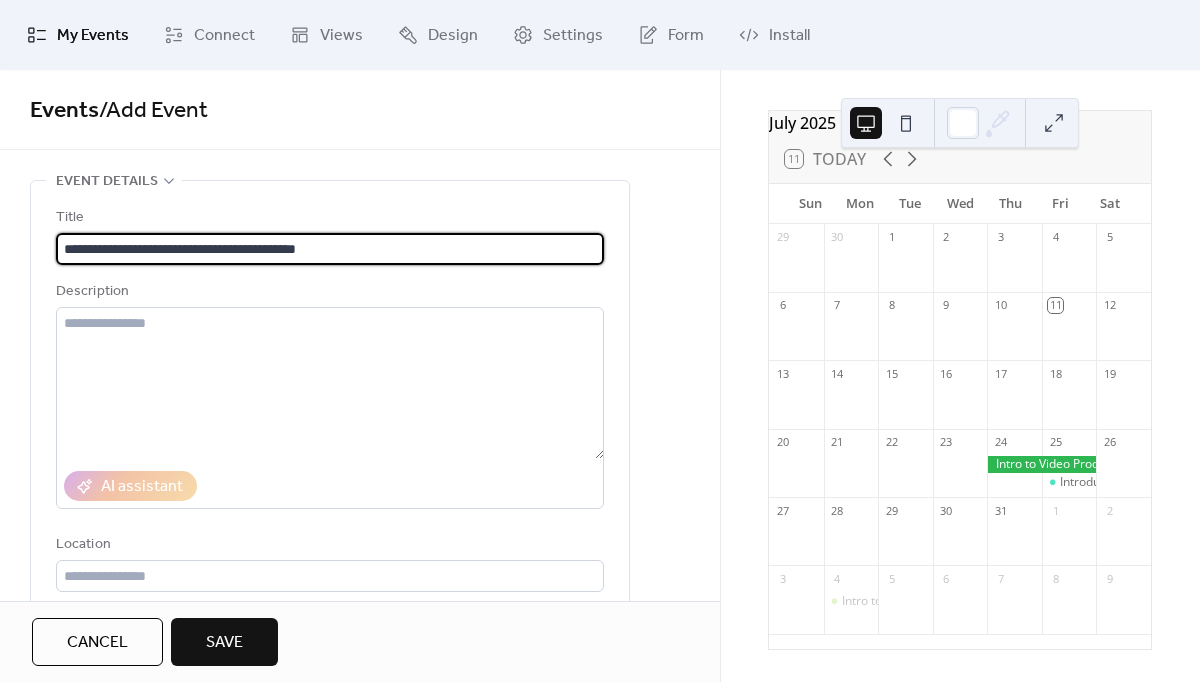 click on "**********" at bounding box center [330, 455] 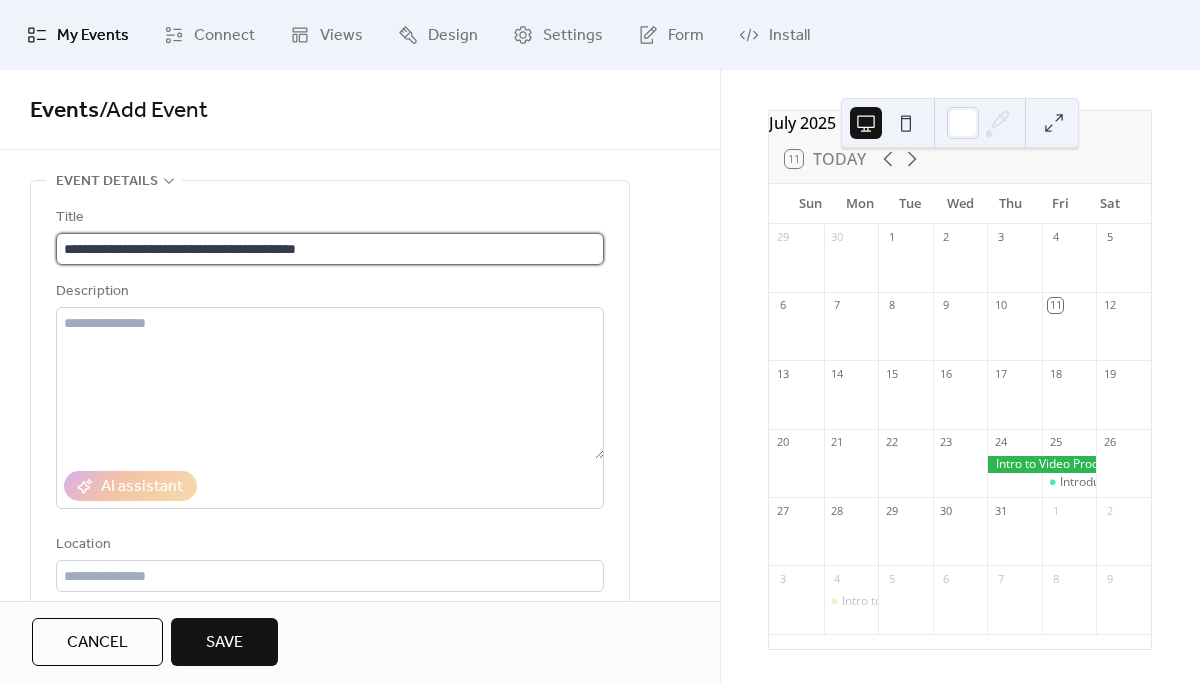 click on "**********" at bounding box center [330, 249] 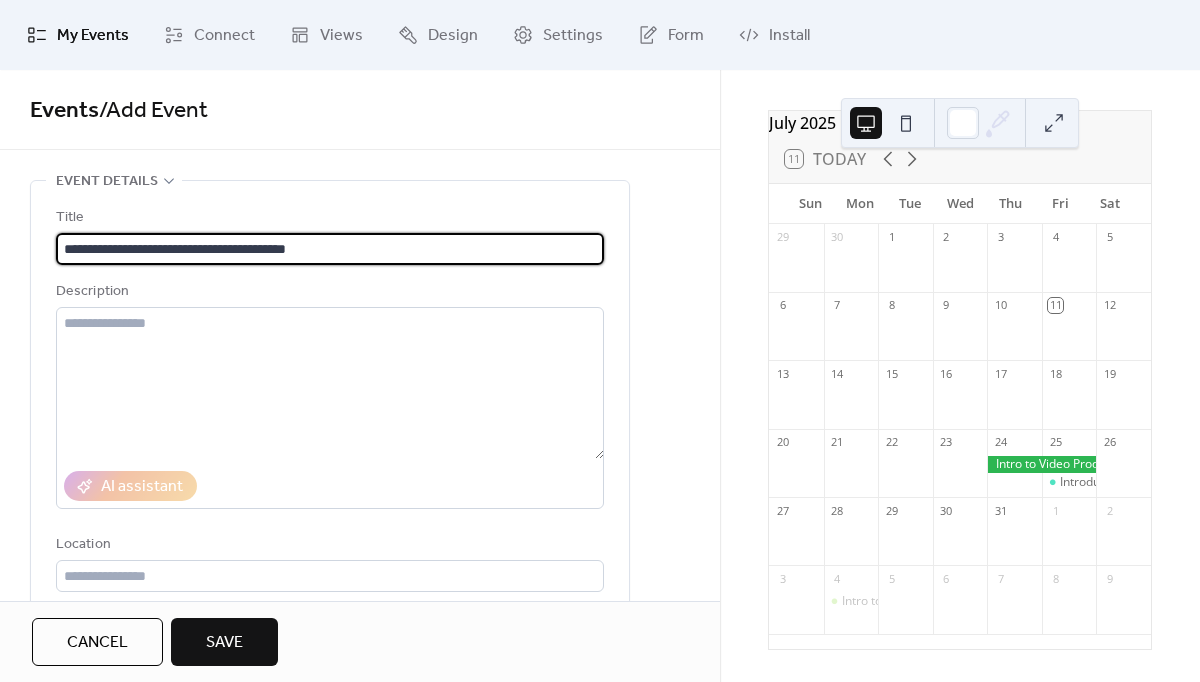 type on "**********" 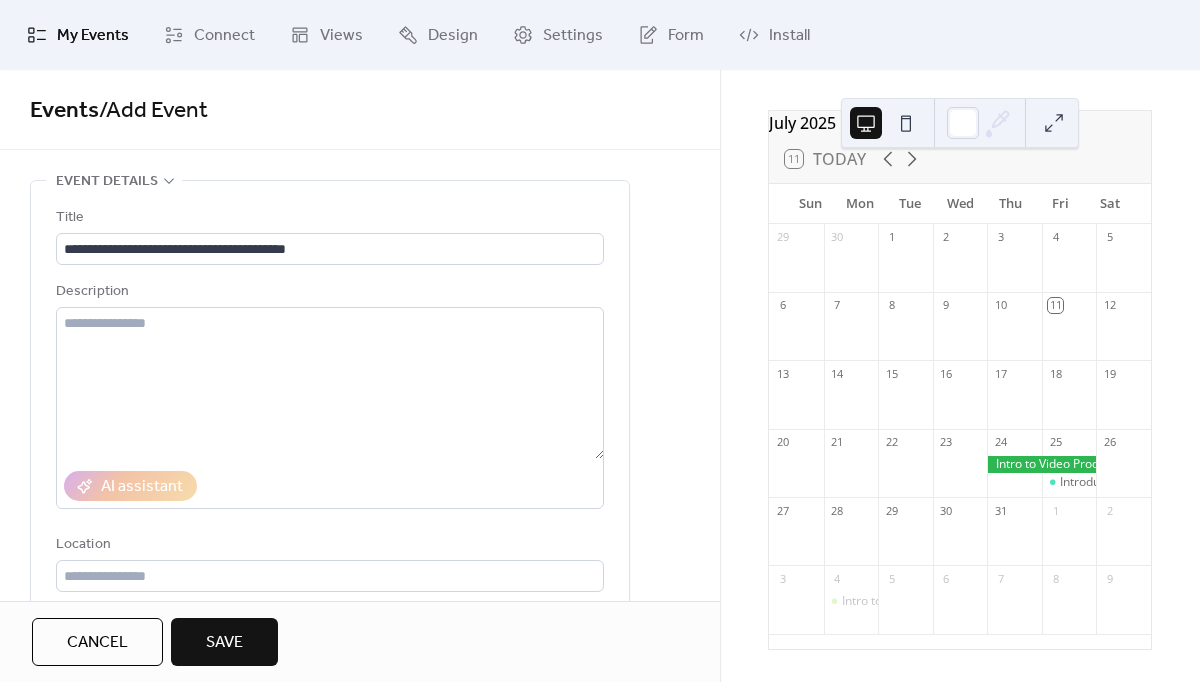 click on "**********" at bounding box center (360, 907) 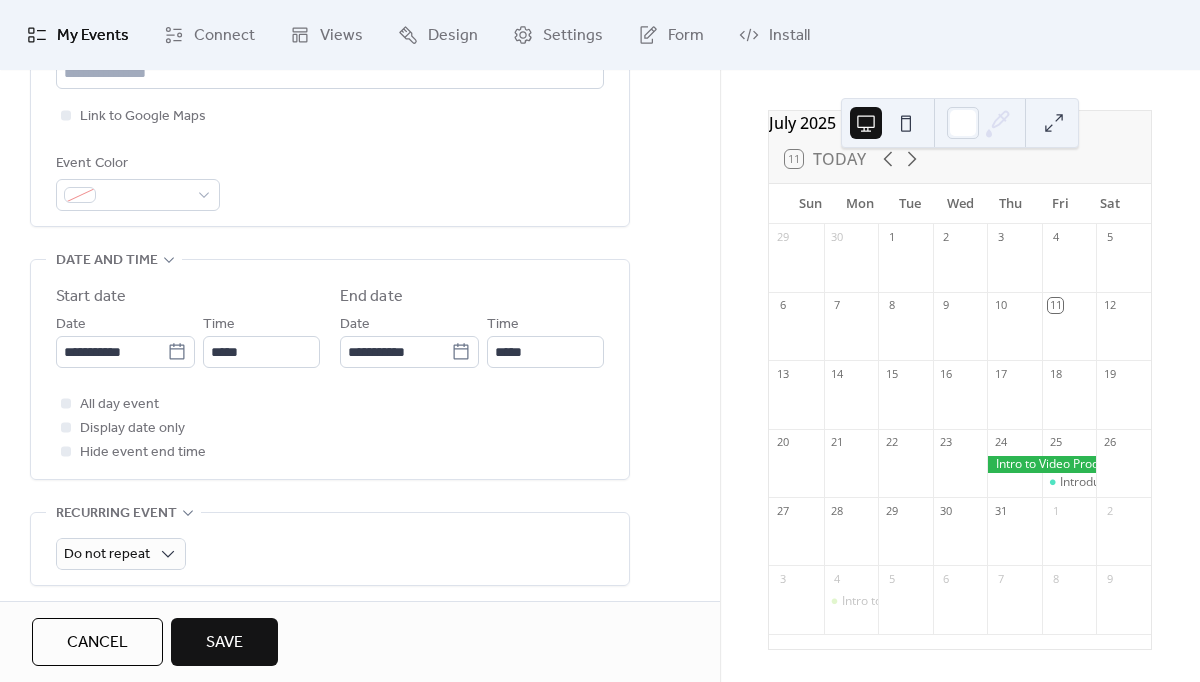 scroll, scrollTop: 505, scrollLeft: 0, axis: vertical 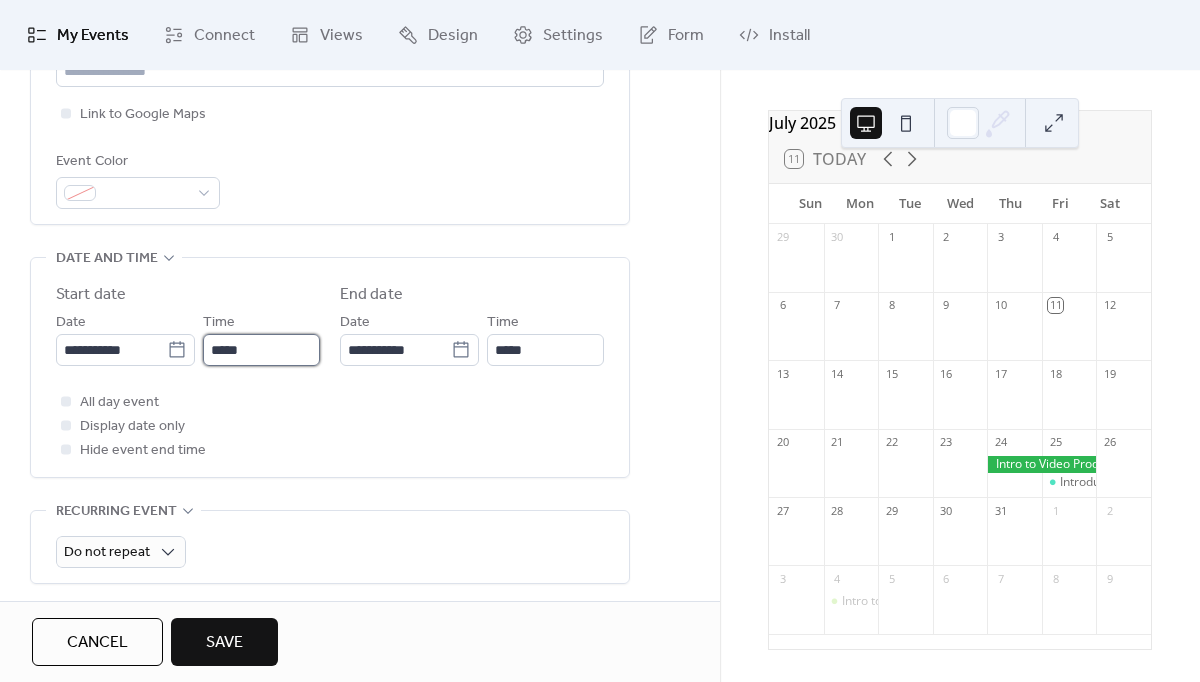 click on "*****" at bounding box center [261, 350] 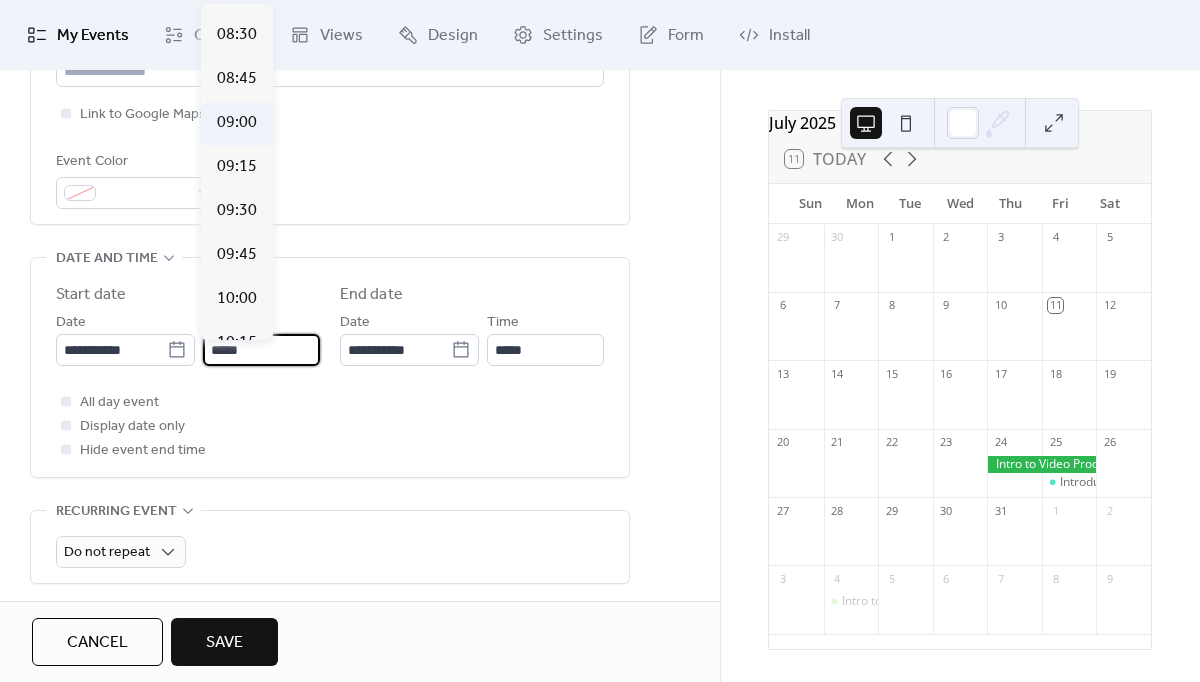 scroll, scrollTop: 1485, scrollLeft: 0, axis: vertical 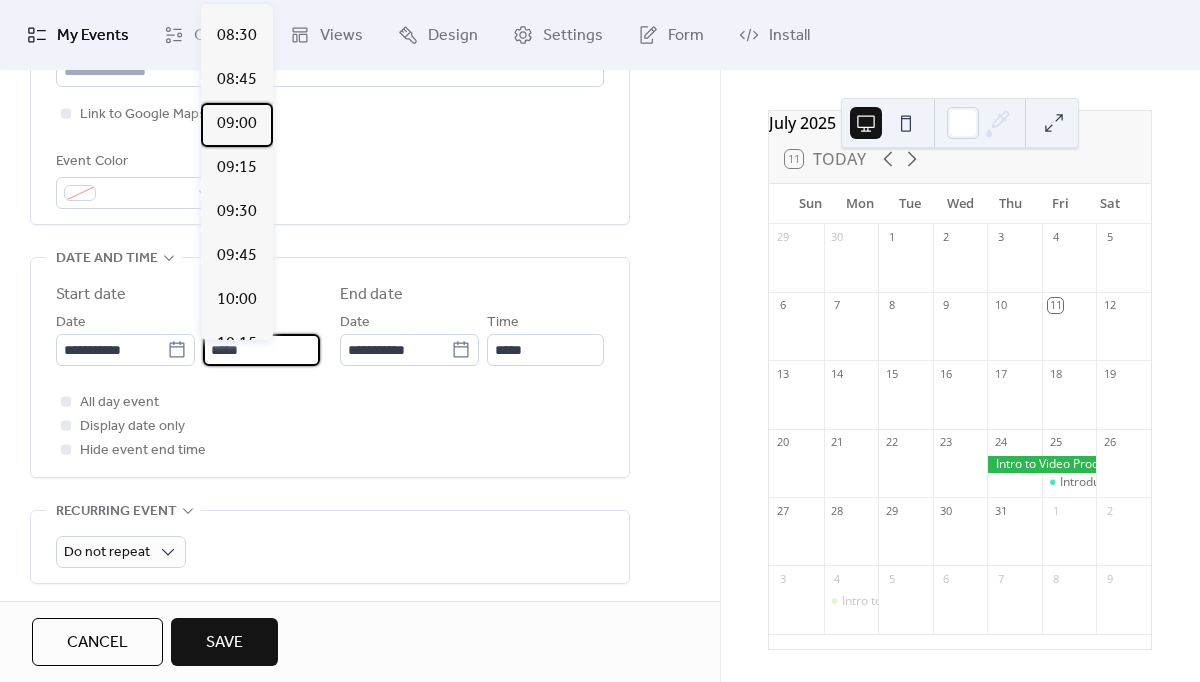 click on "09:00" at bounding box center (237, 124) 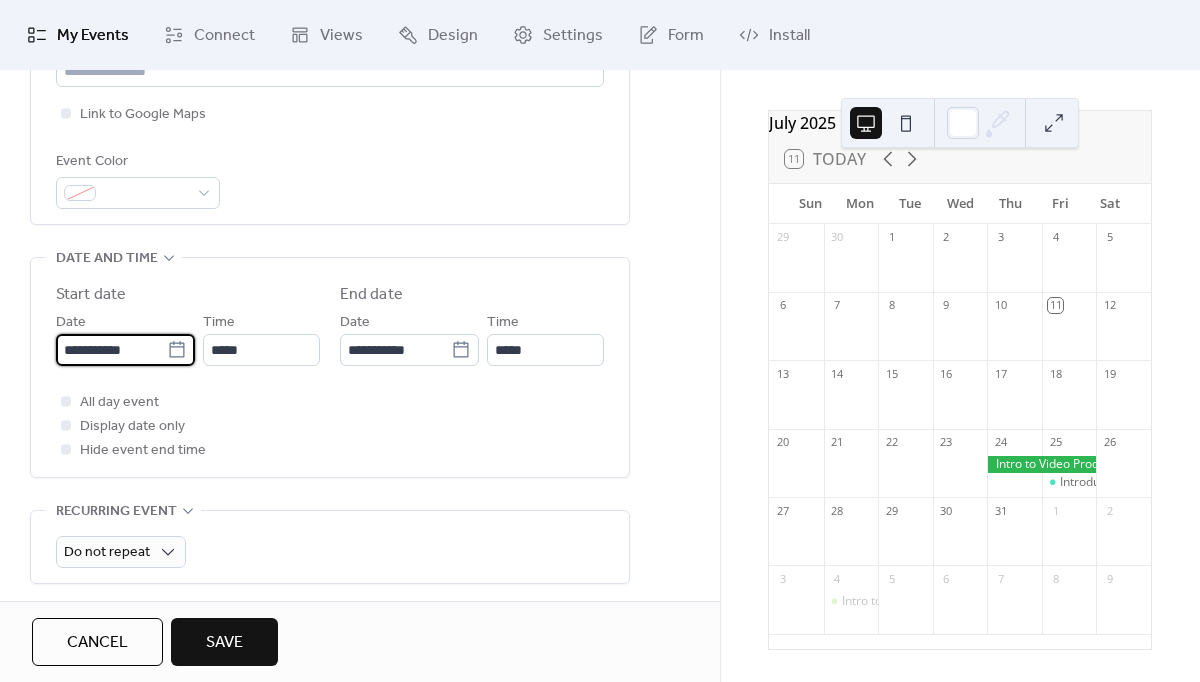 click on "**********" at bounding box center (111, 350) 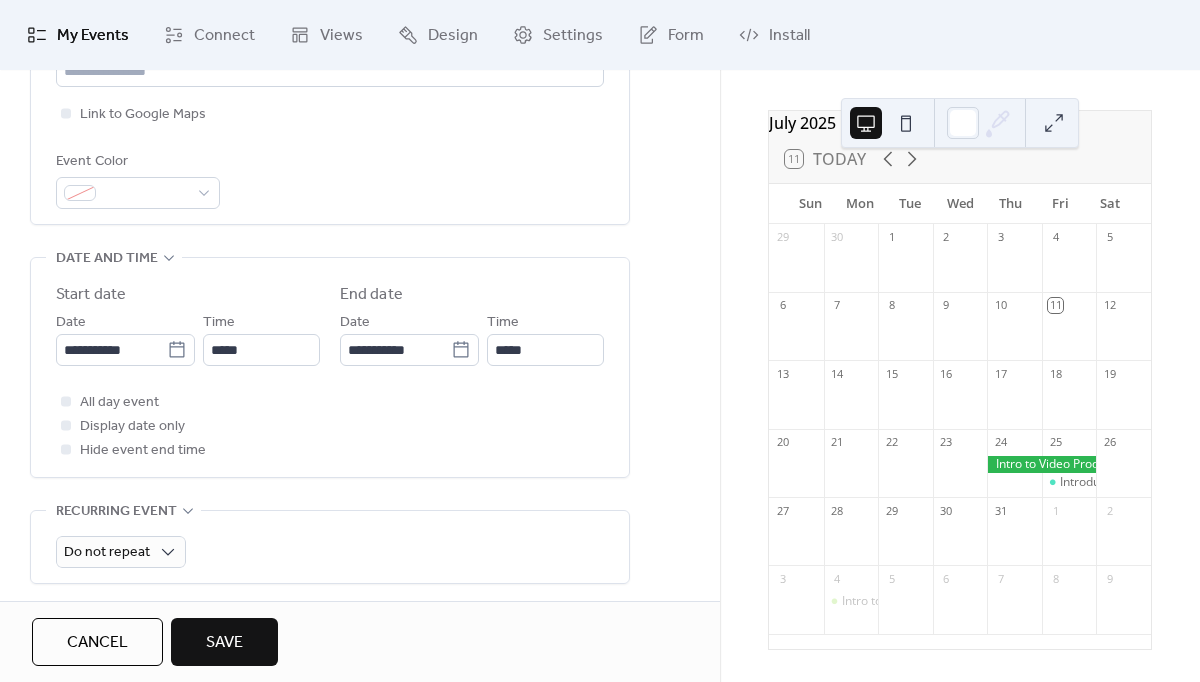 click on "Event Color" at bounding box center [330, 179] 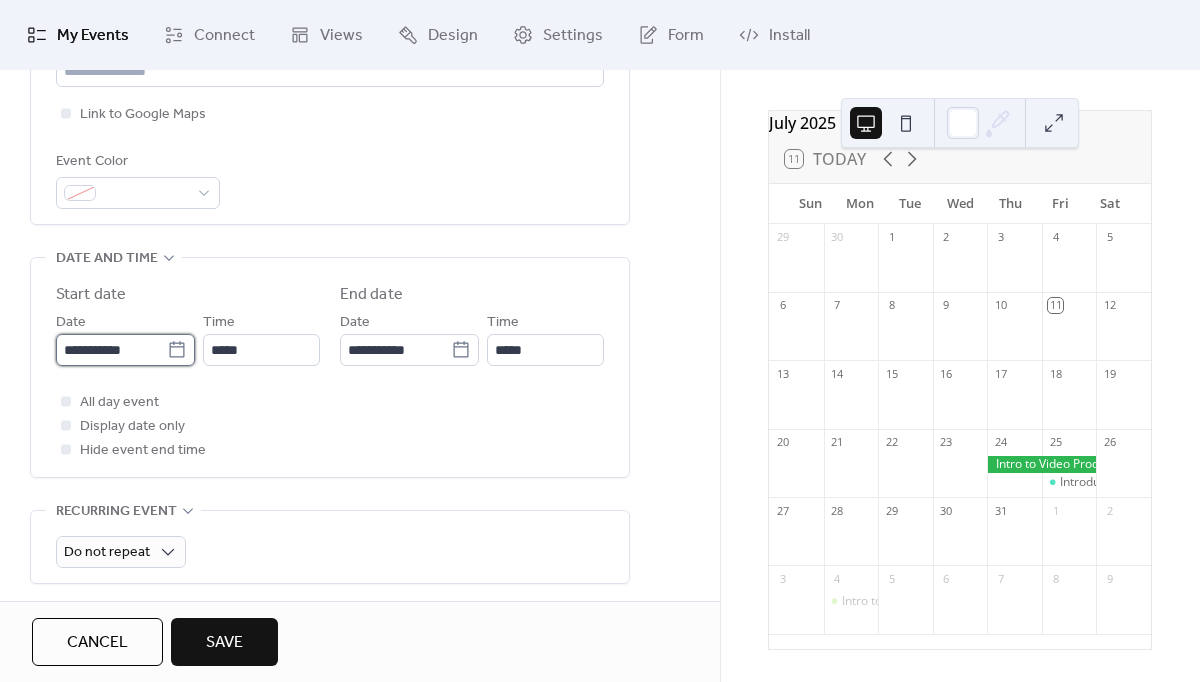 click on "**********" at bounding box center (111, 350) 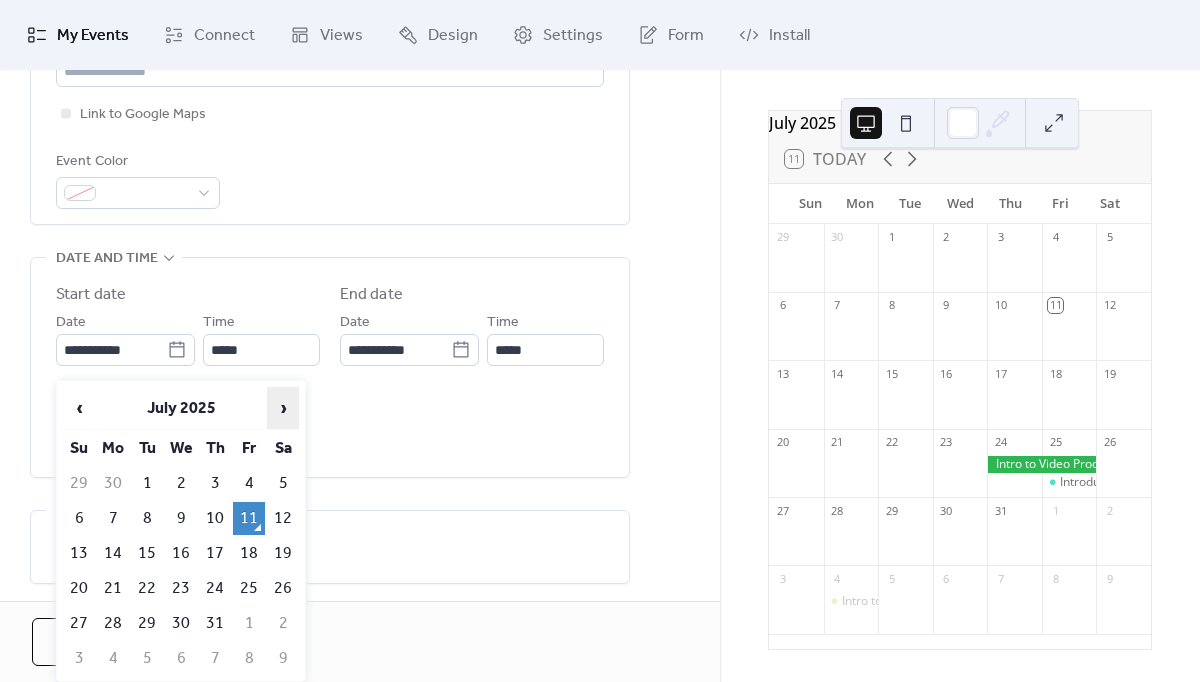 click on "›" at bounding box center [283, 408] 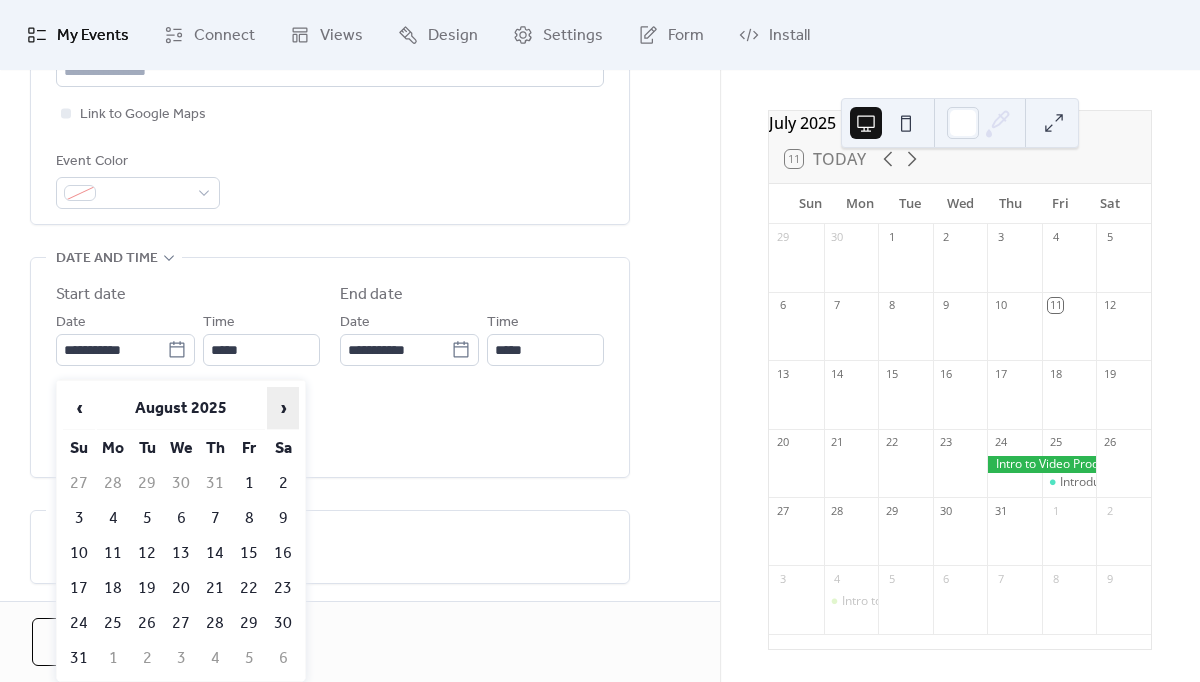 click on "›" at bounding box center (283, 408) 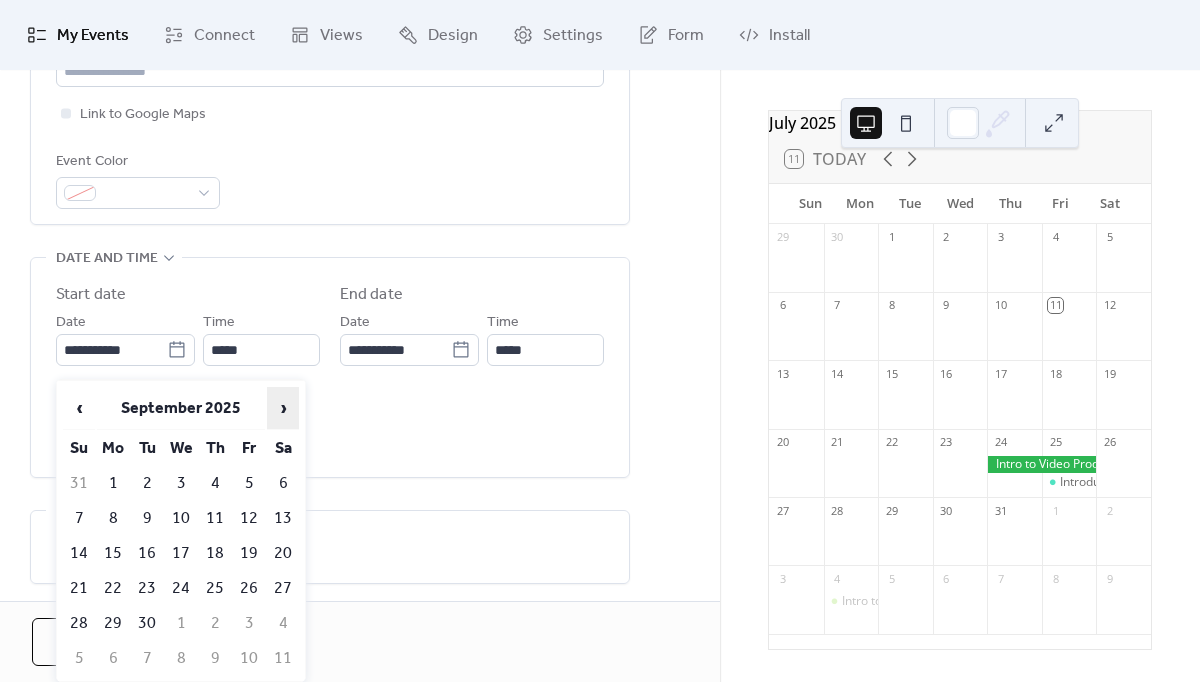 click on "›" at bounding box center (283, 408) 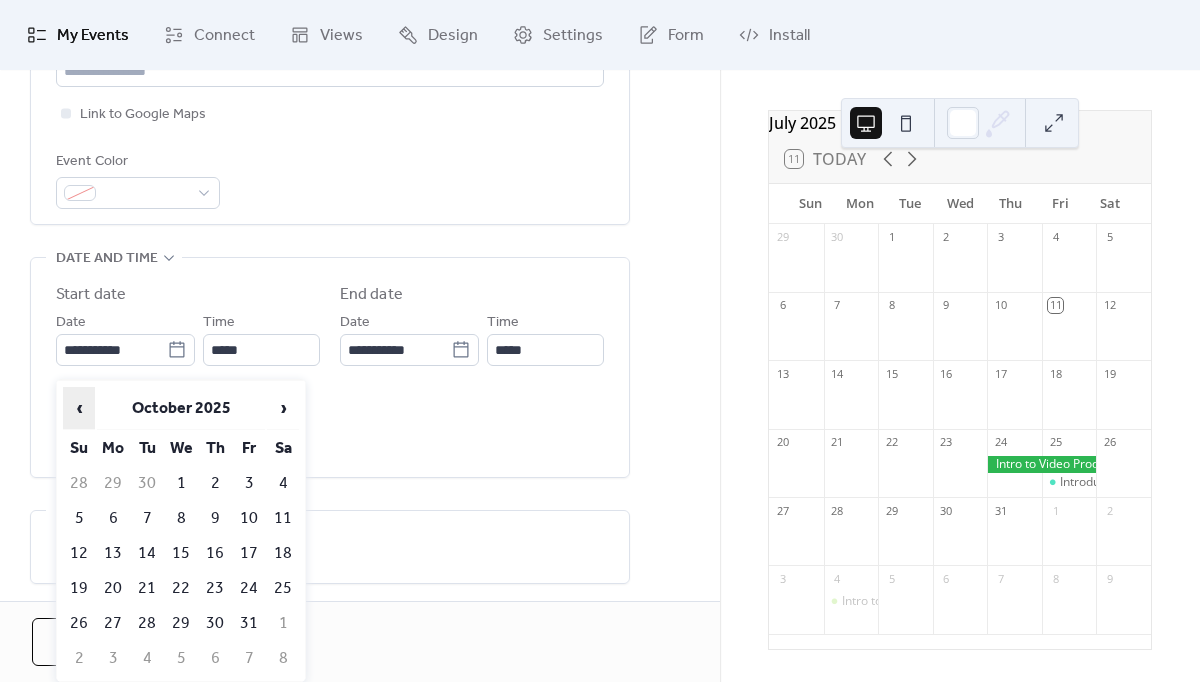 click on "‹" at bounding box center [79, 408] 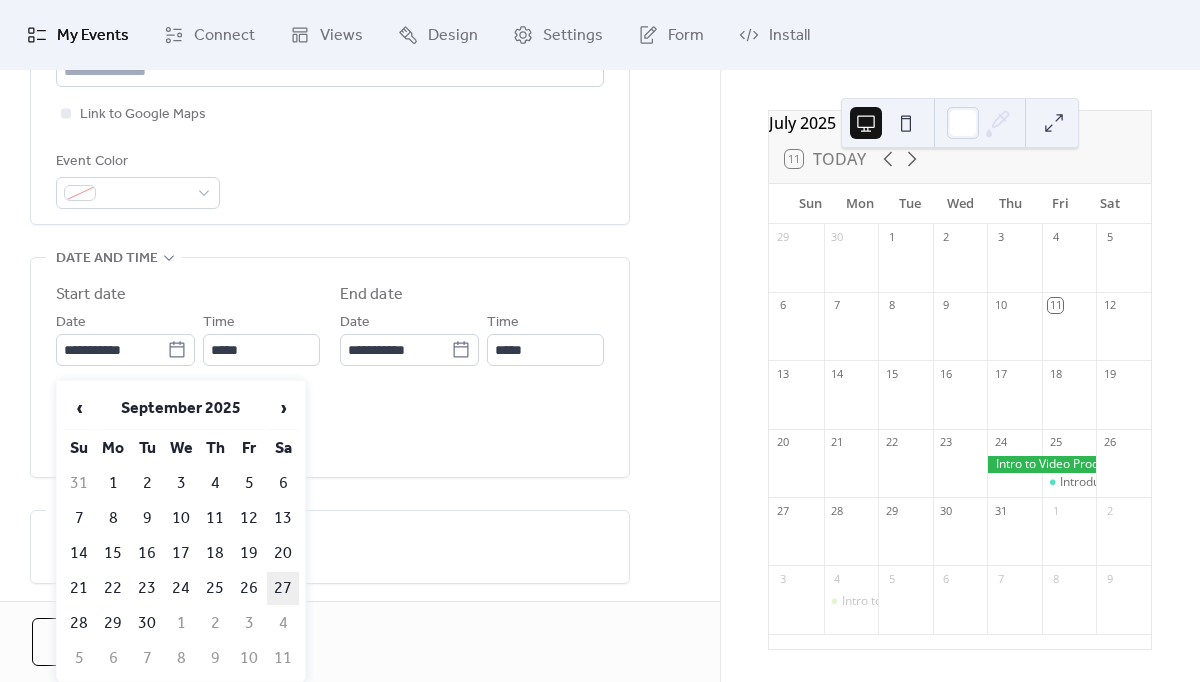 click on "27" at bounding box center (283, 588) 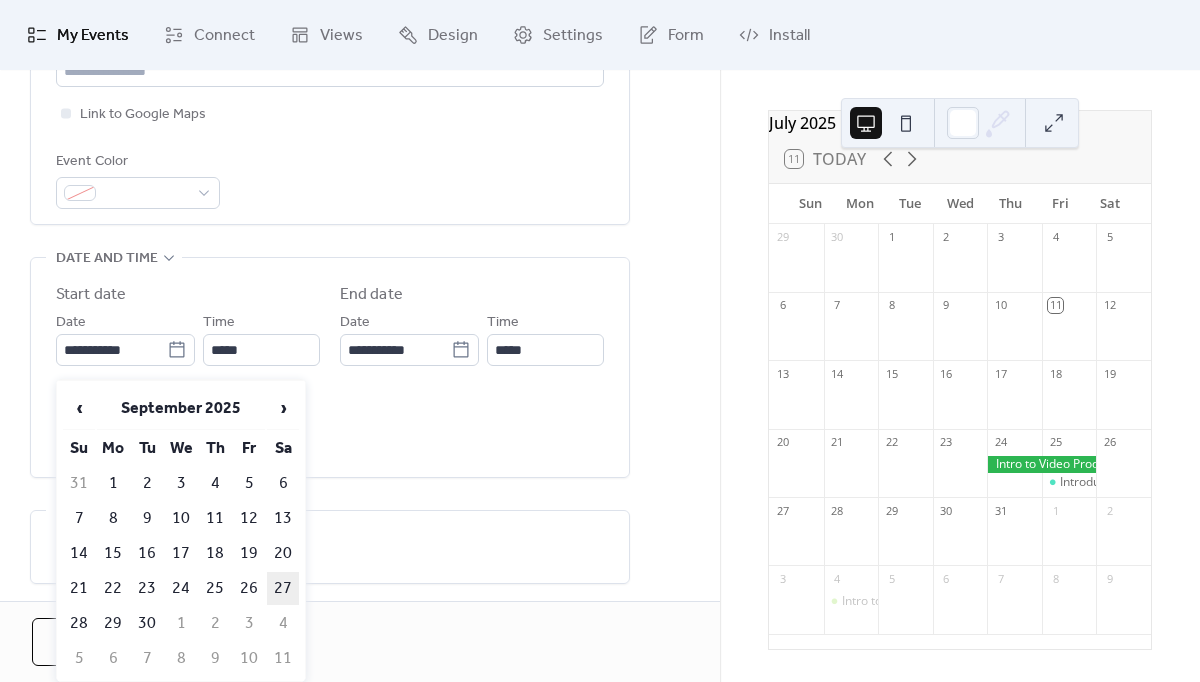 type on "**********" 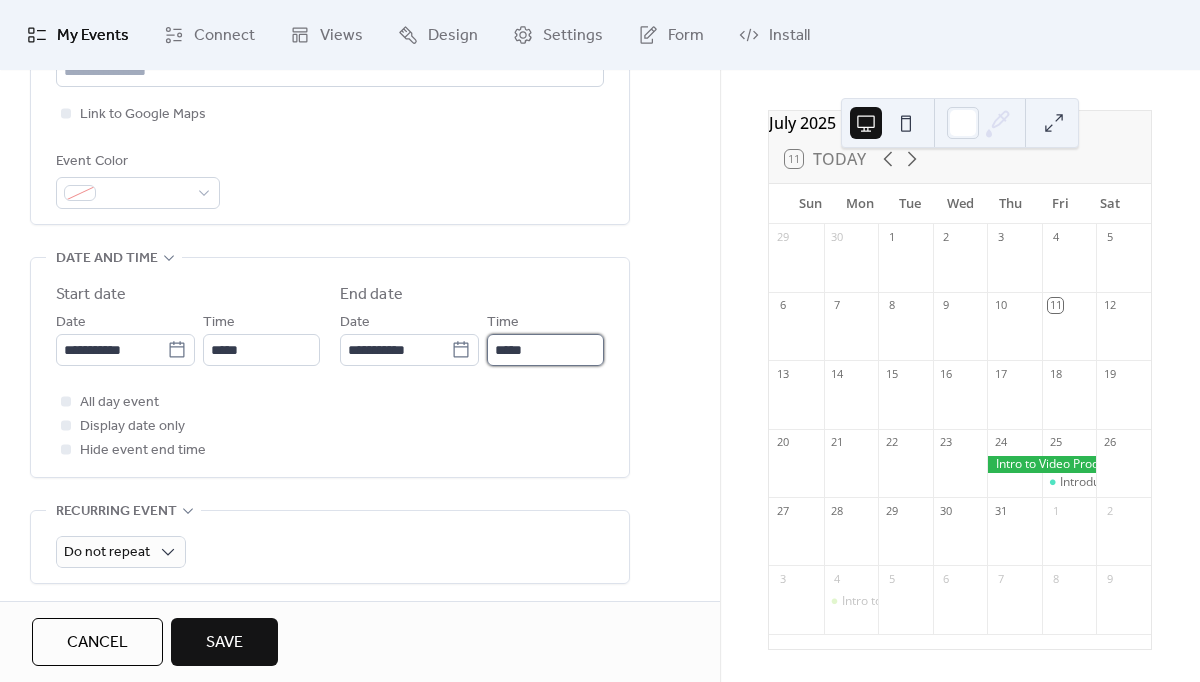 click on "*****" at bounding box center (545, 350) 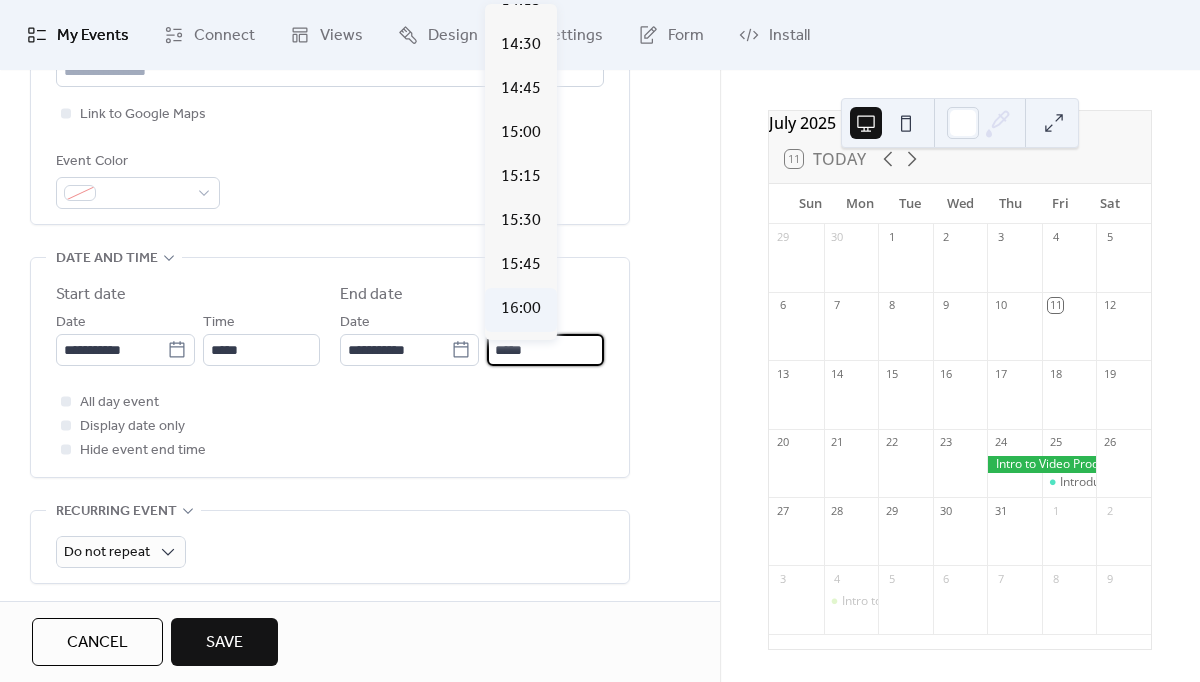 scroll, scrollTop: 910, scrollLeft: 0, axis: vertical 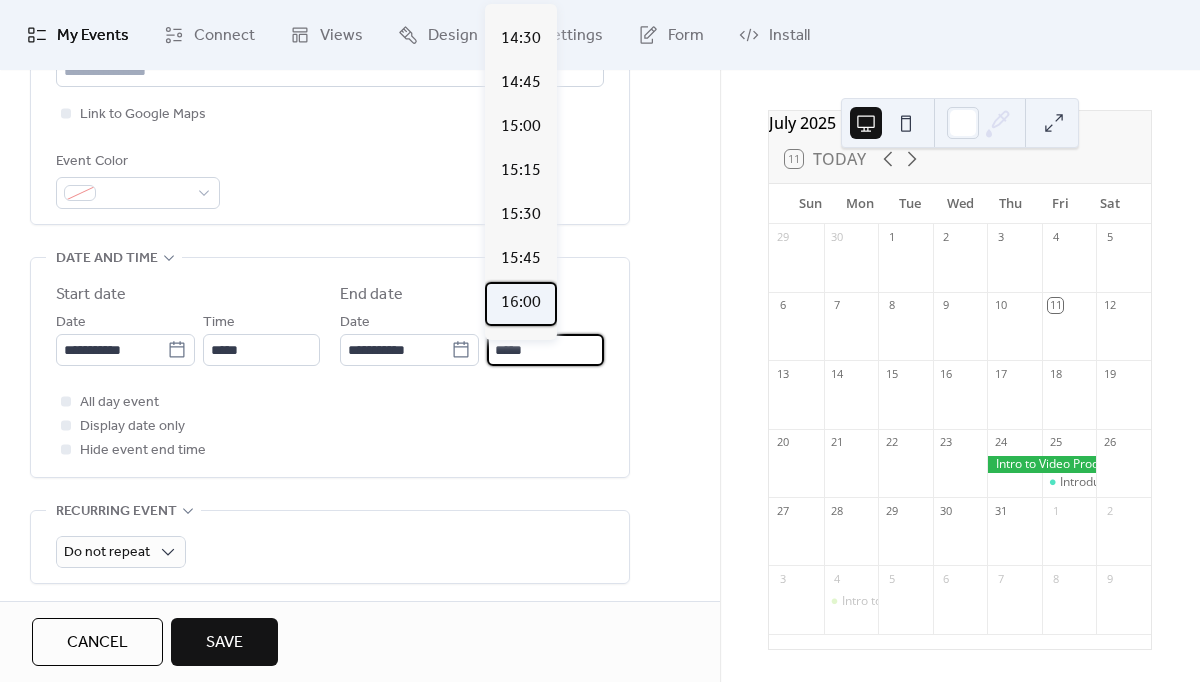 click on "16:00" at bounding box center (521, 303) 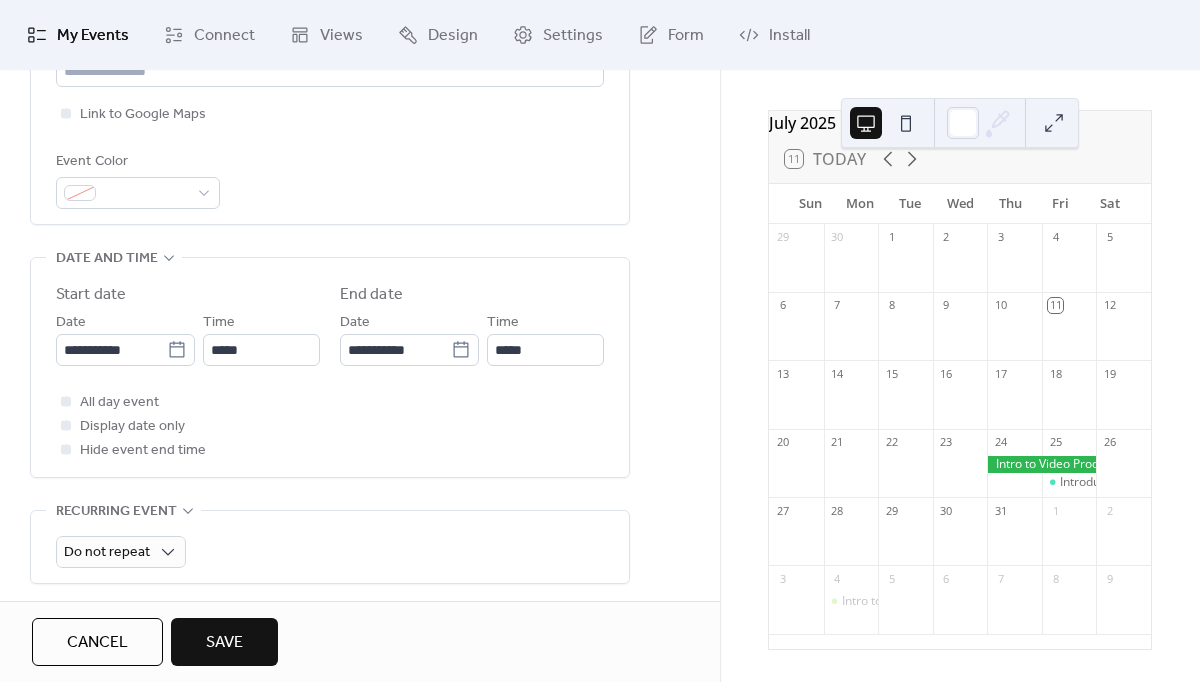click on "**********" at bounding box center (360, 402) 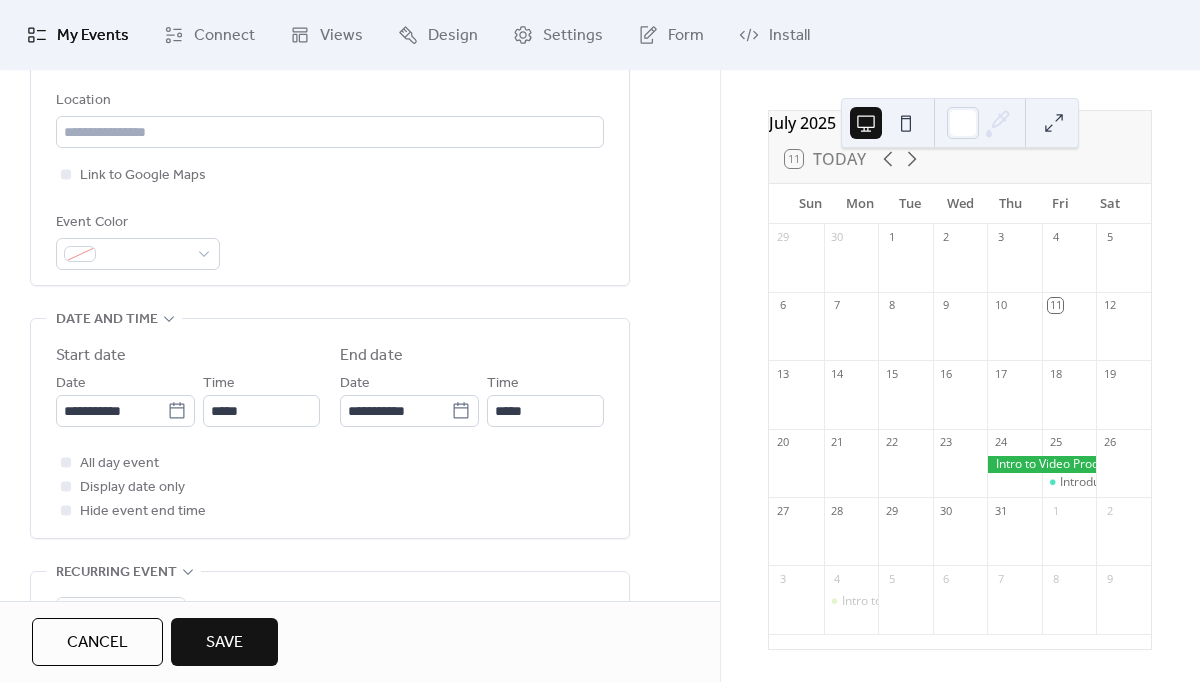 scroll, scrollTop: 445, scrollLeft: 0, axis: vertical 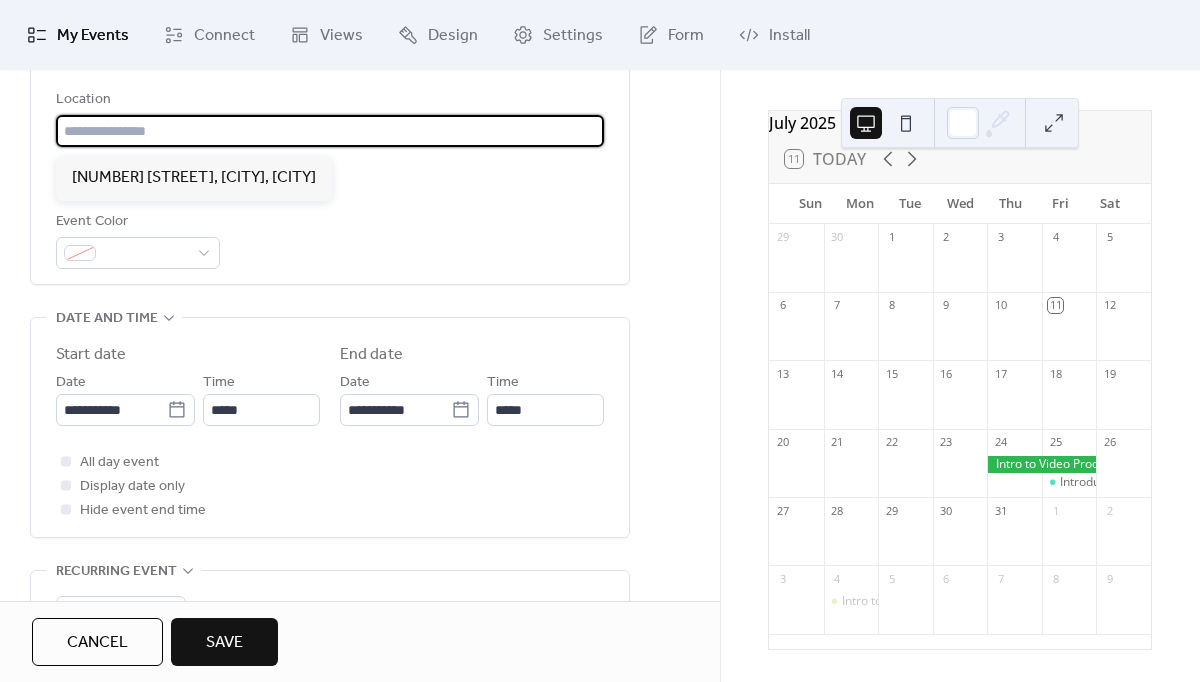 click at bounding box center (330, 131) 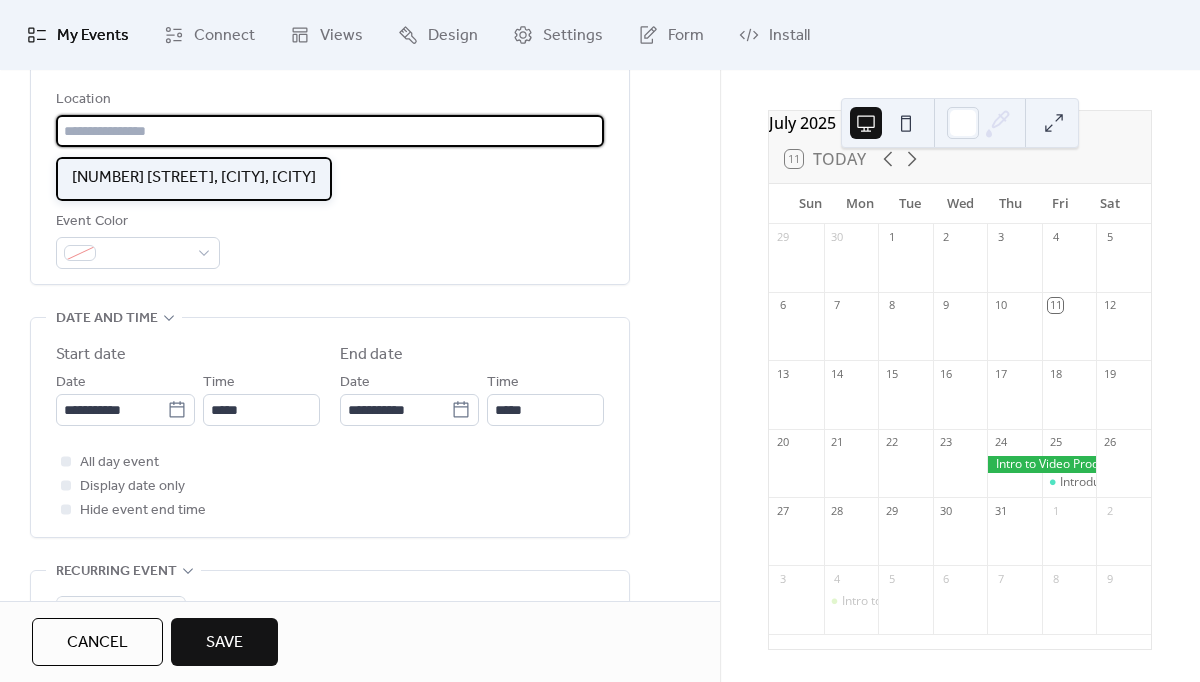 click on "[NUMBER] [STREET], [CITY], [CITY]" at bounding box center [194, 178] 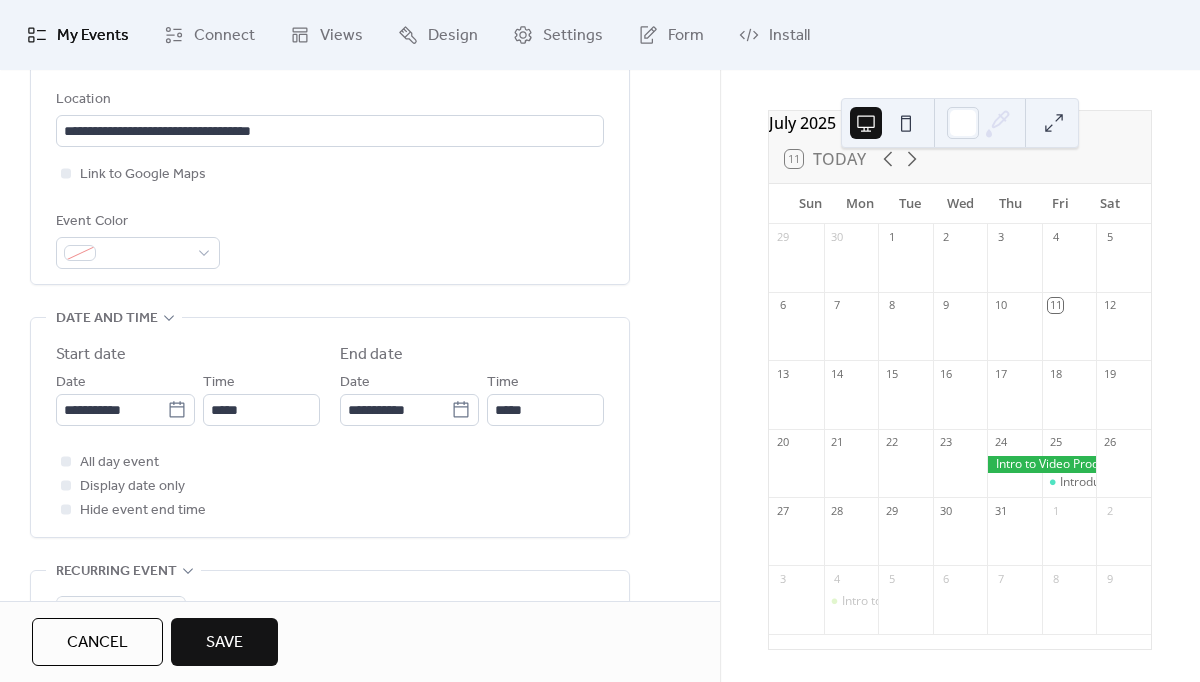 type on "**********" 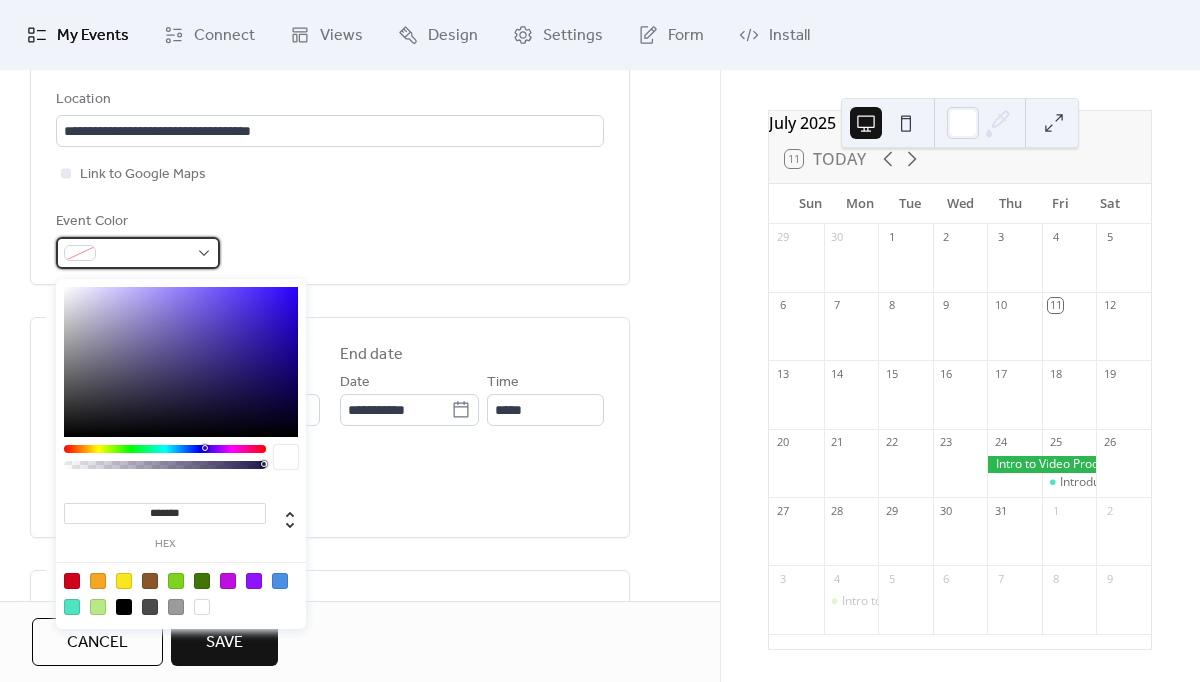 click at bounding box center [138, 253] 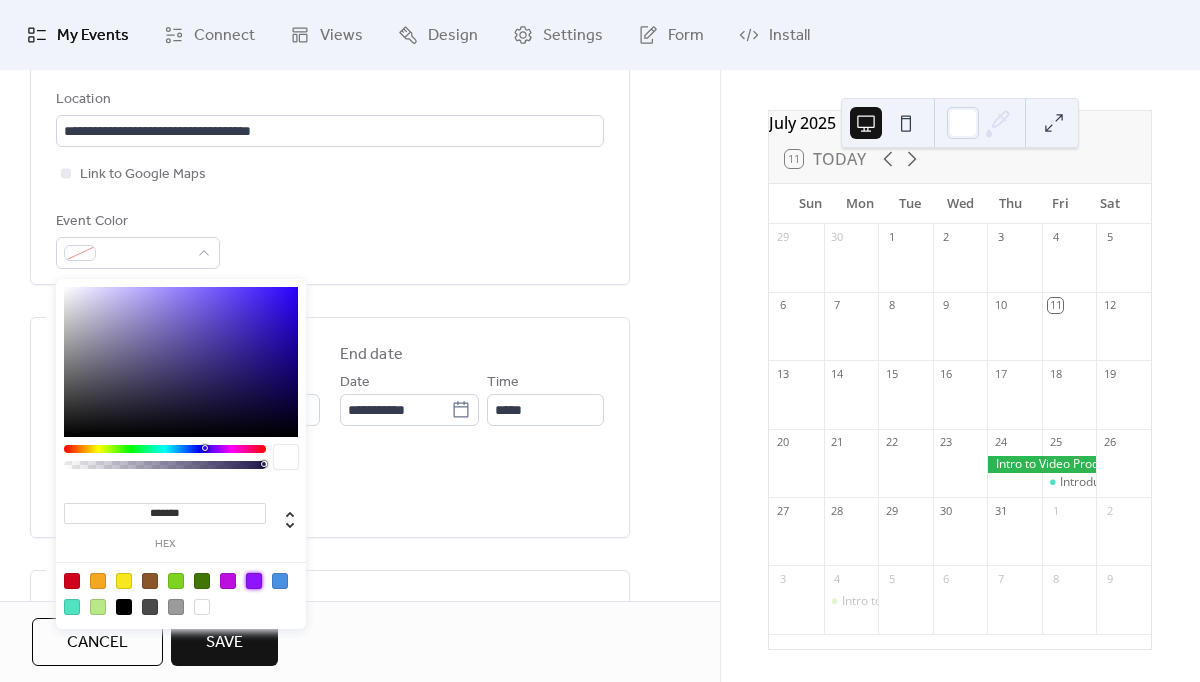 click at bounding box center [254, 581] 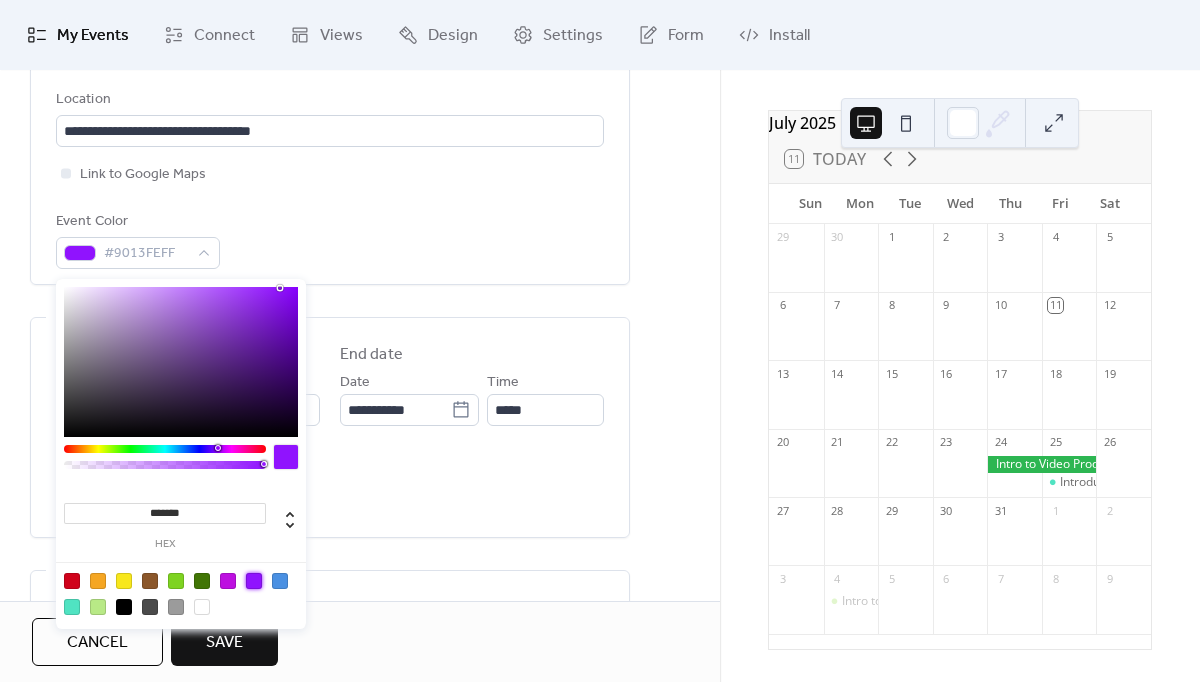 drag, startPoint x: 392, startPoint y: 217, endPoint x: 325, endPoint y: 201, distance: 68.88396 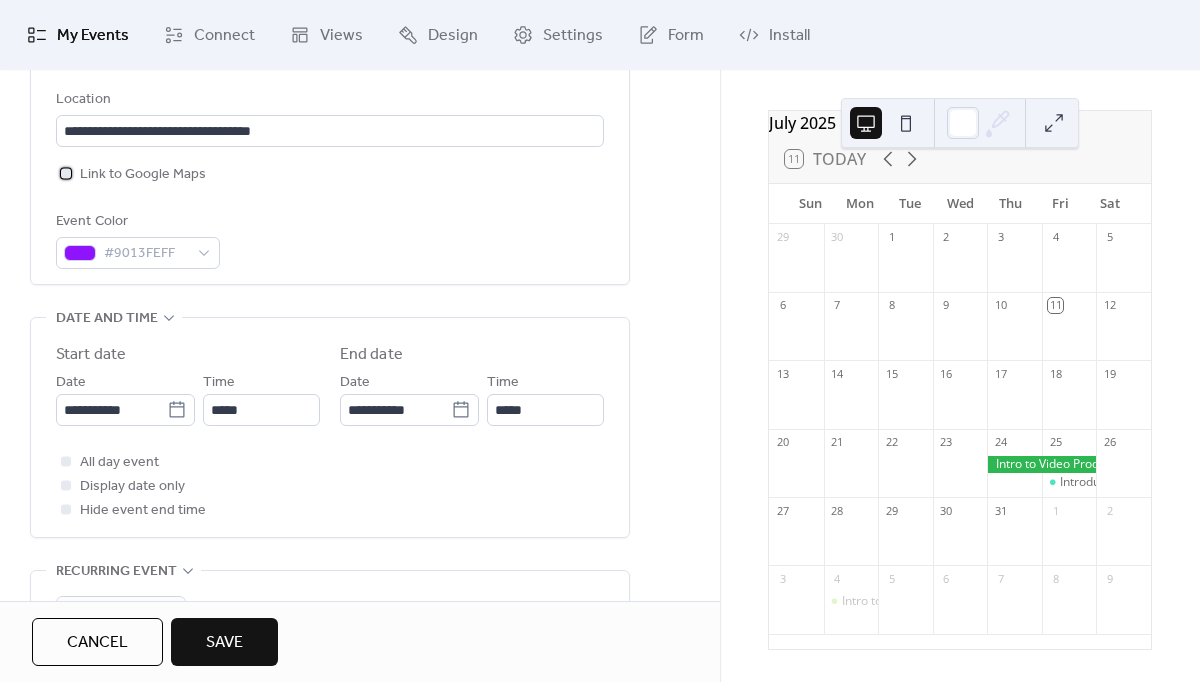 drag, startPoint x: 64, startPoint y: 179, endPoint x: 227, endPoint y: 238, distance: 173.34937 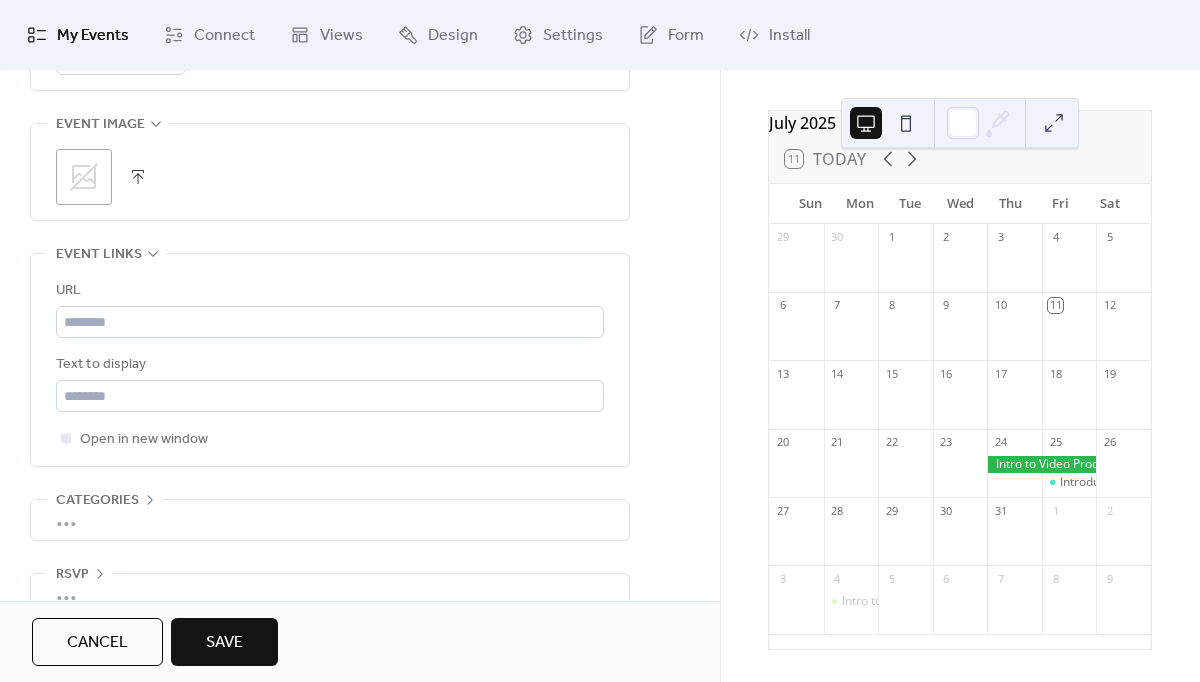 scroll, scrollTop: 996, scrollLeft: 0, axis: vertical 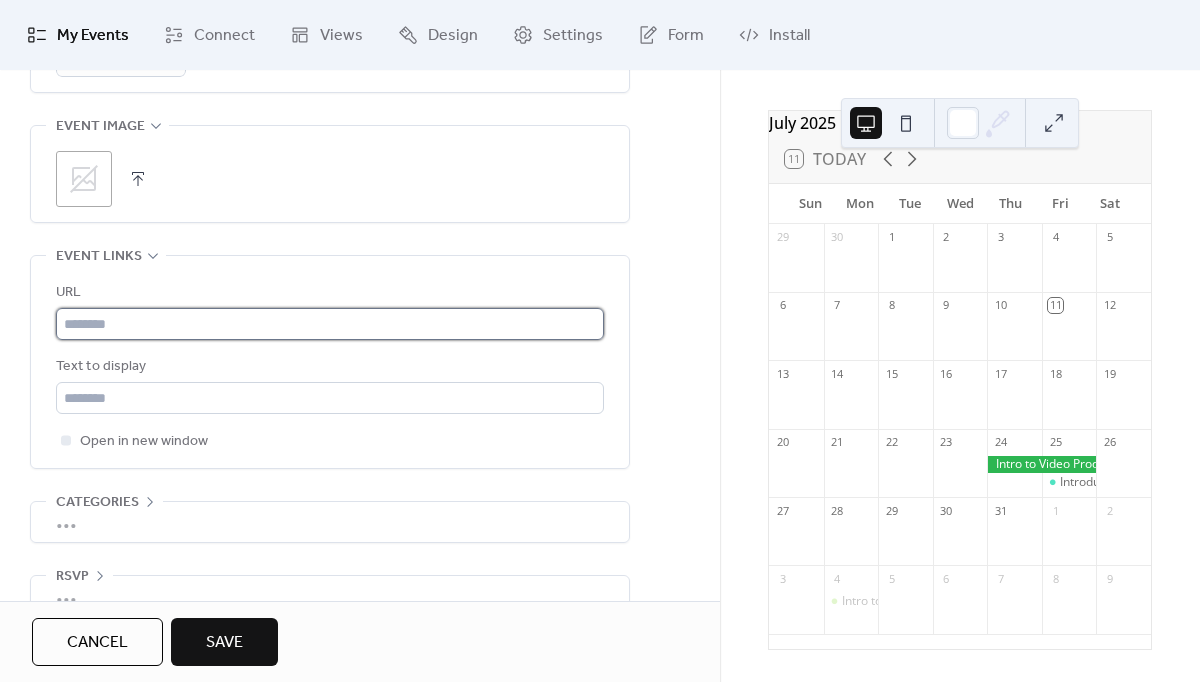 click at bounding box center [330, 324] 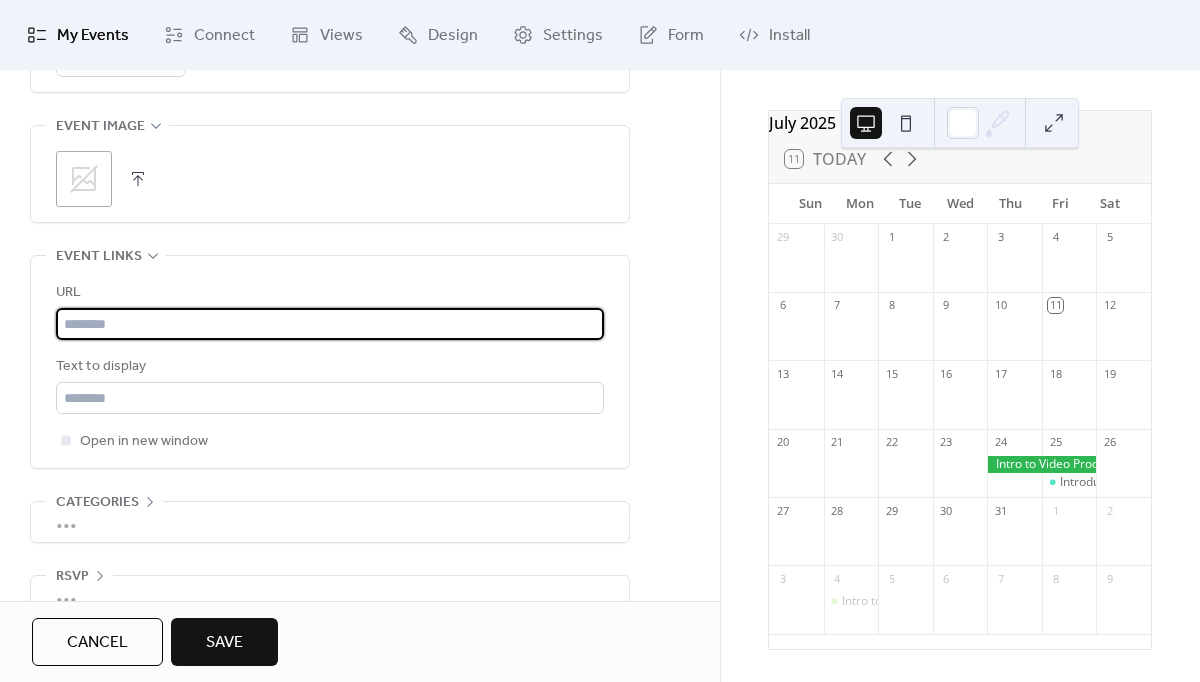 paste on "**********" 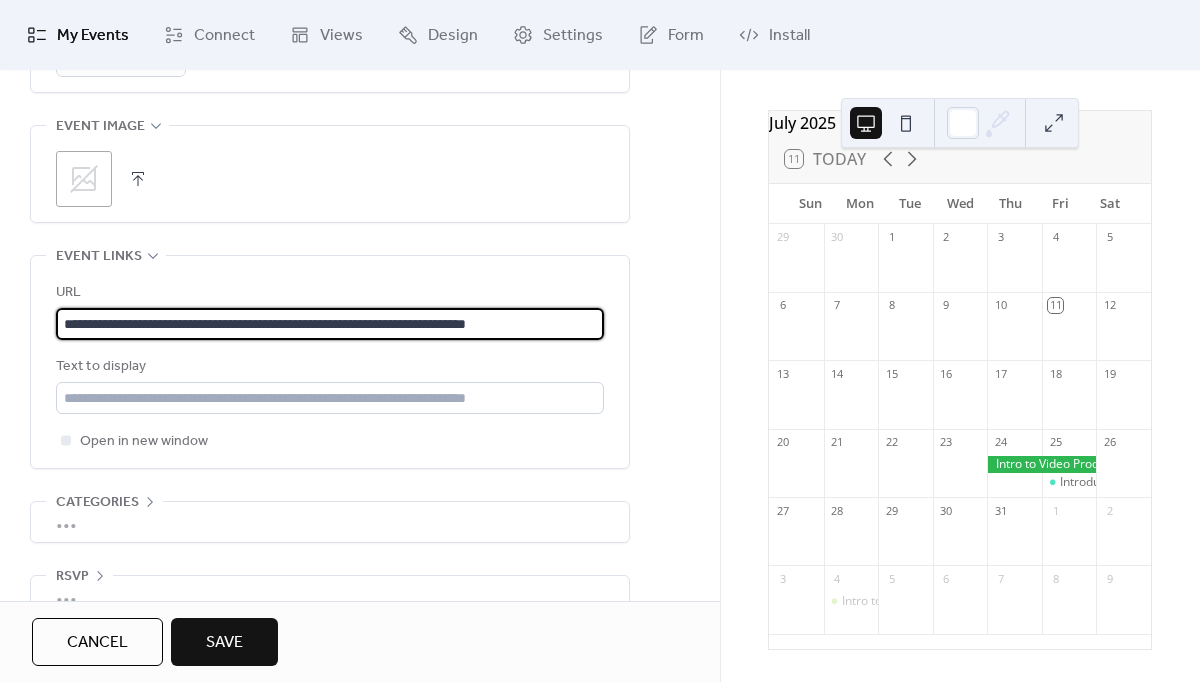 scroll, scrollTop: 1000, scrollLeft: 0, axis: vertical 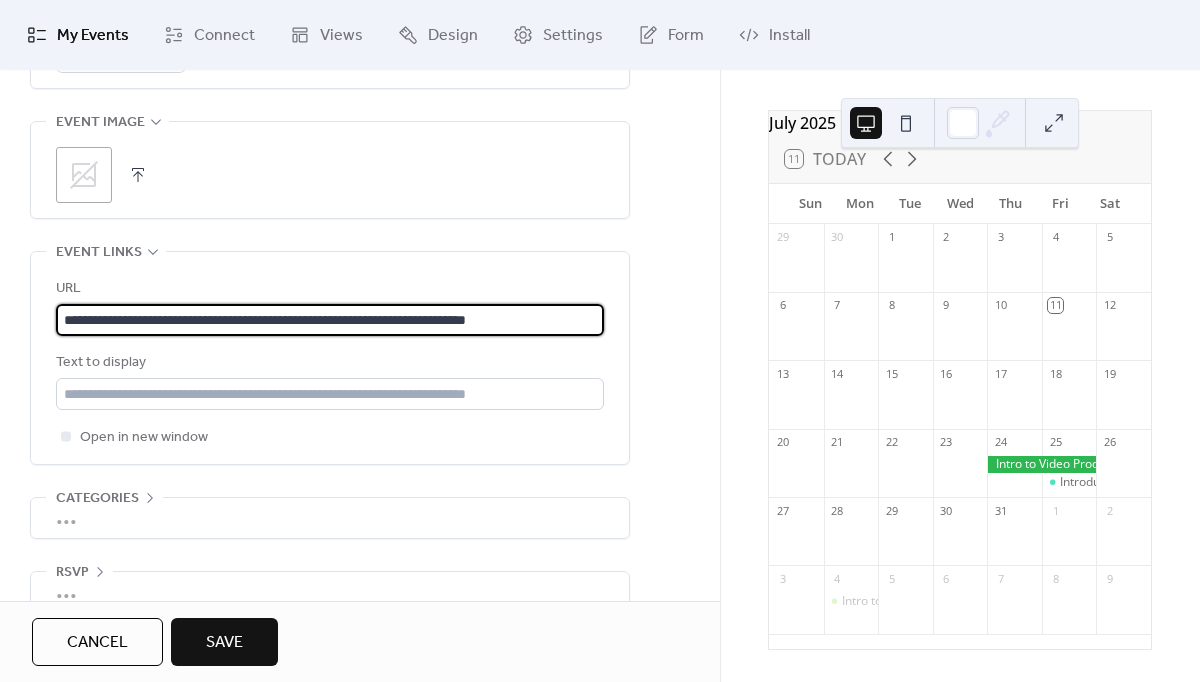 type on "**********" 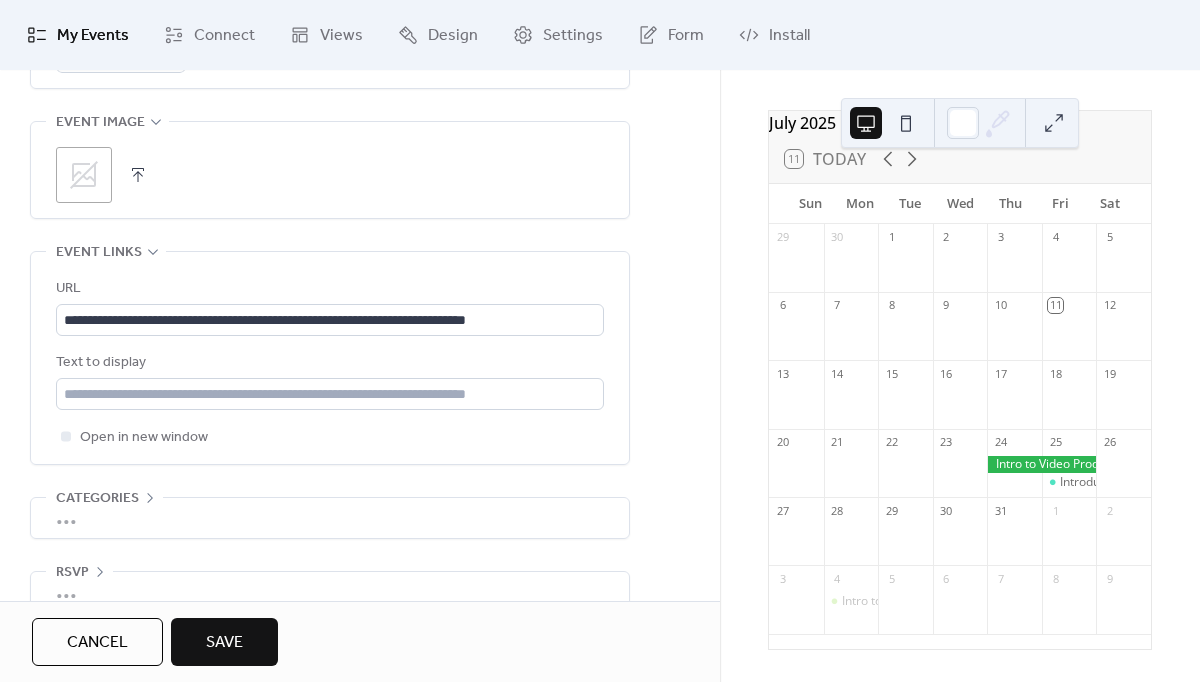 click 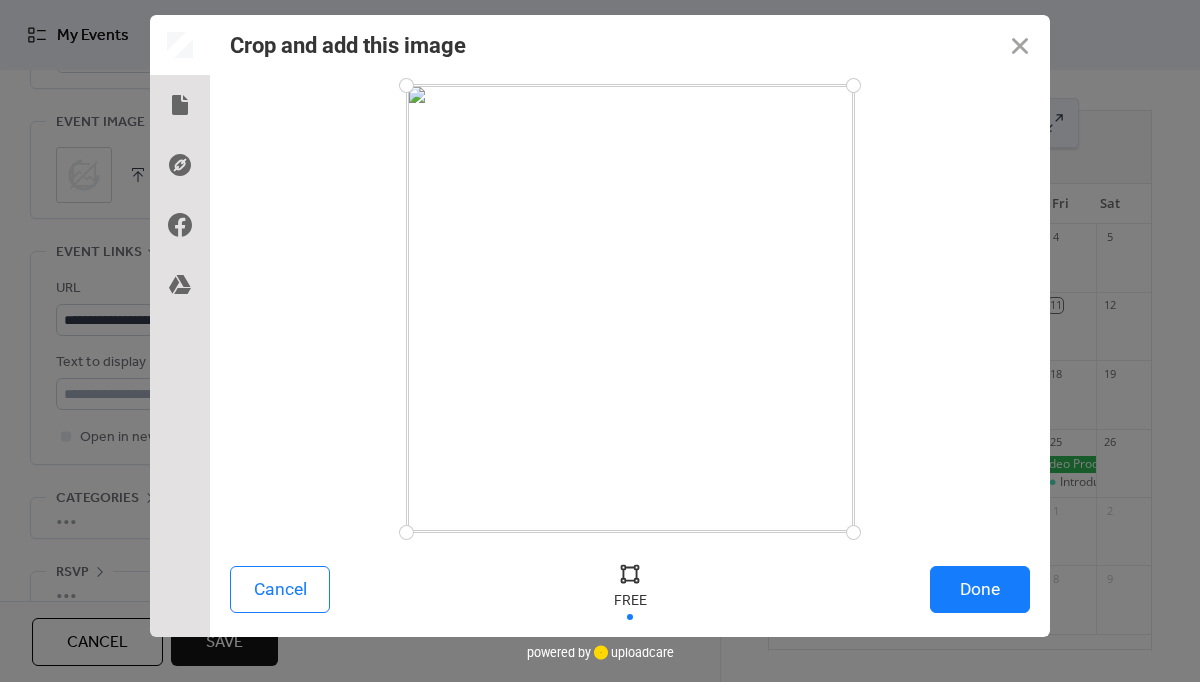 click on "Done" at bounding box center [980, 589] 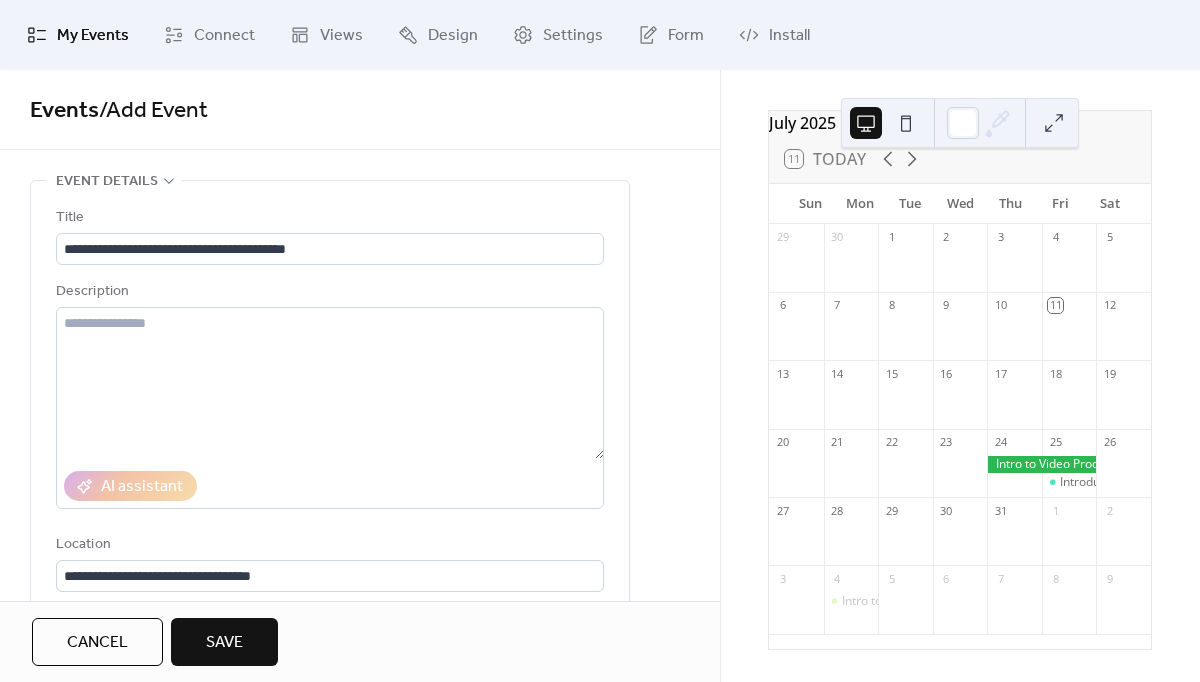 scroll, scrollTop: 0, scrollLeft: 0, axis: both 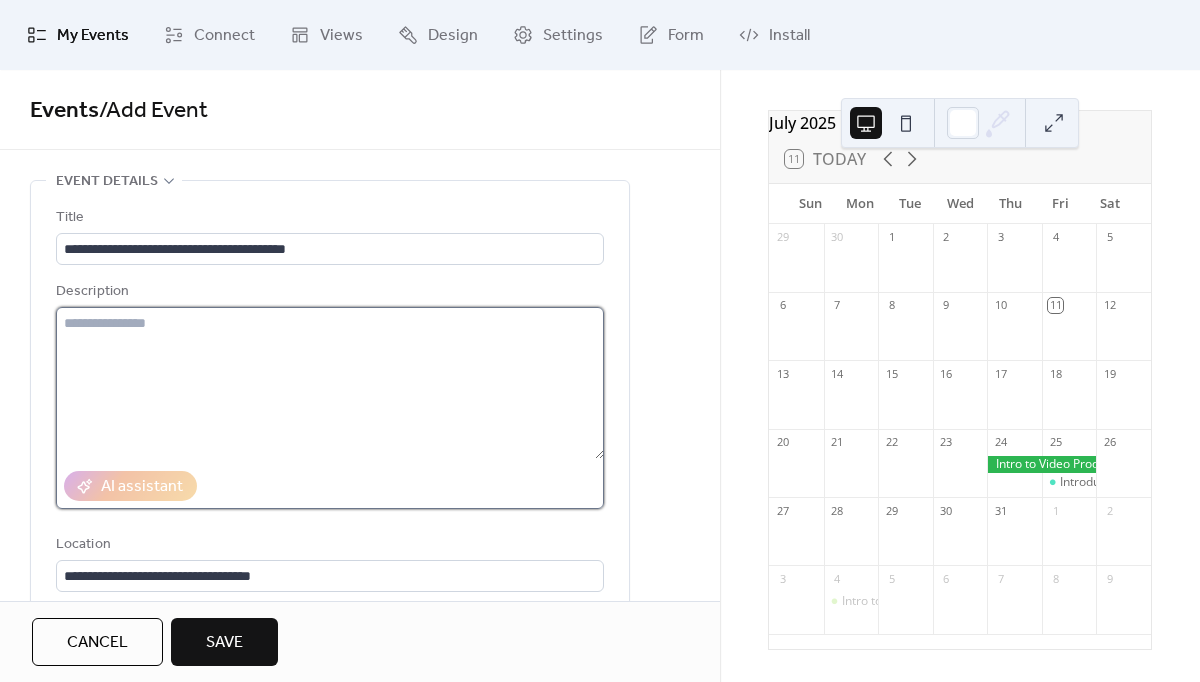 click at bounding box center (330, 383) 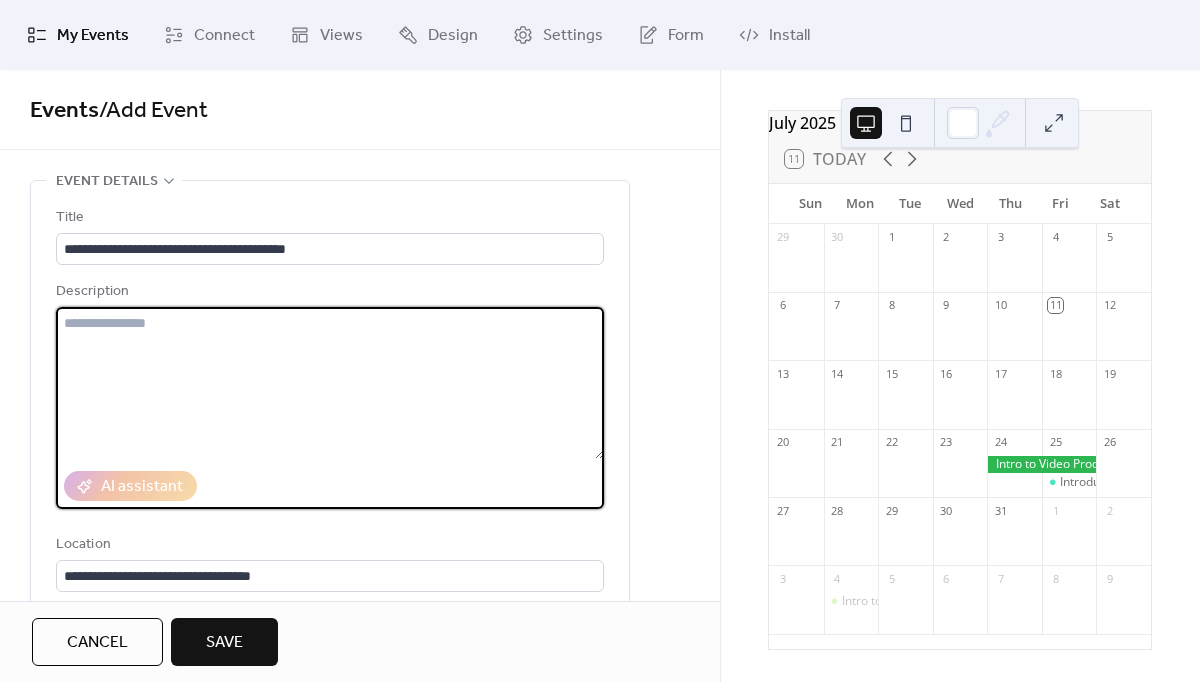 paste on "**********" 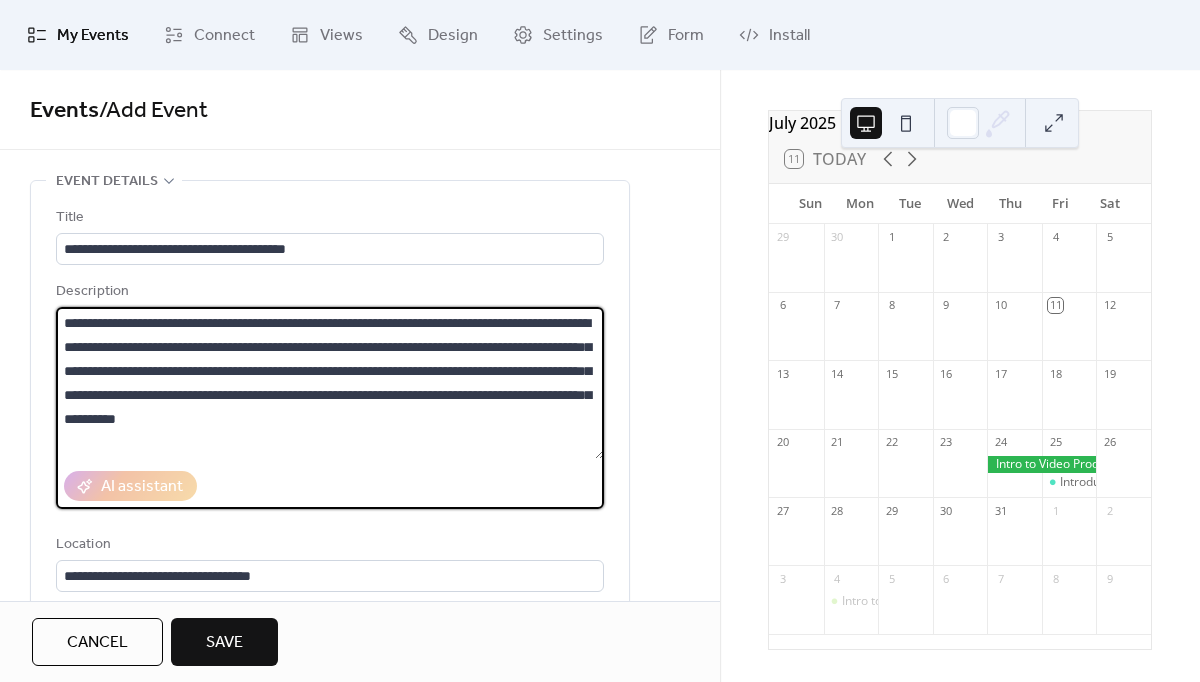 type on "**********" 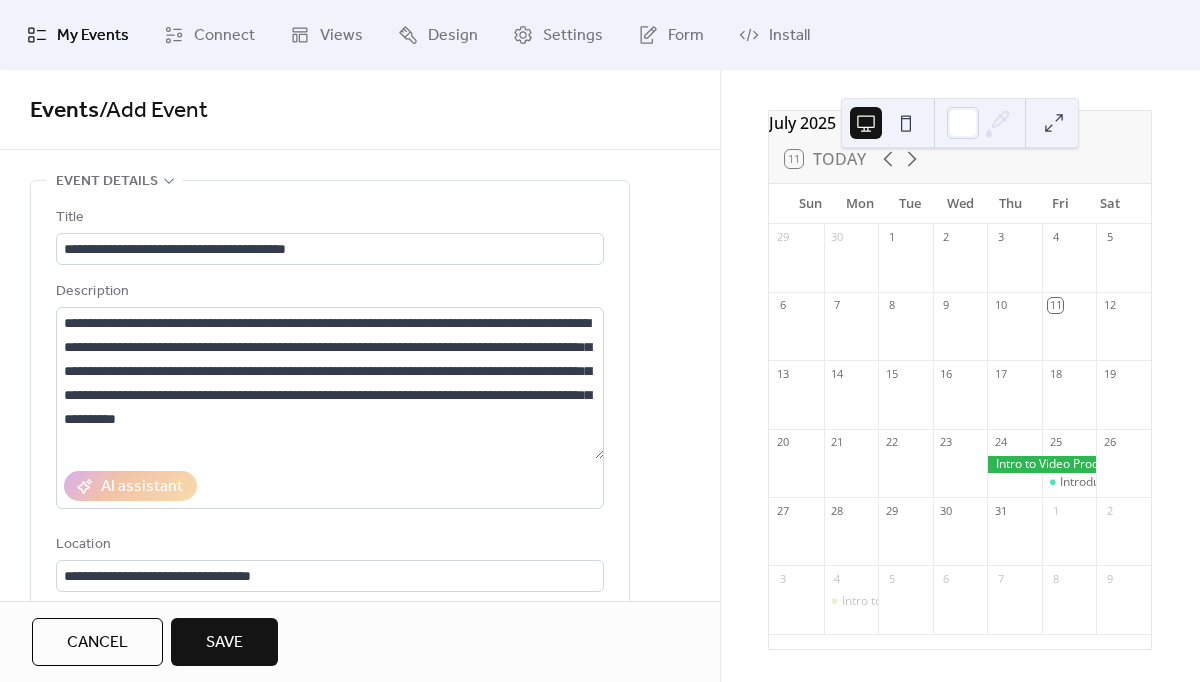 click on "**********" at bounding box center [360, 907] 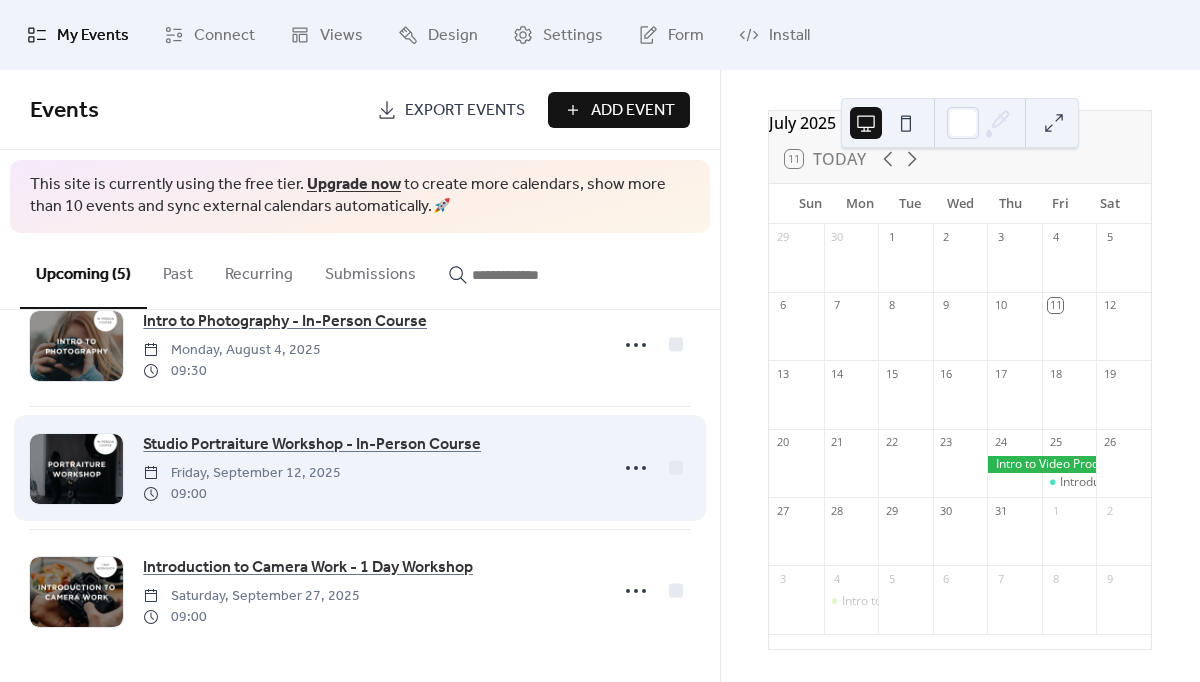 scroll, scrollTop: 302, scrollLeft: 0, axis: vertical 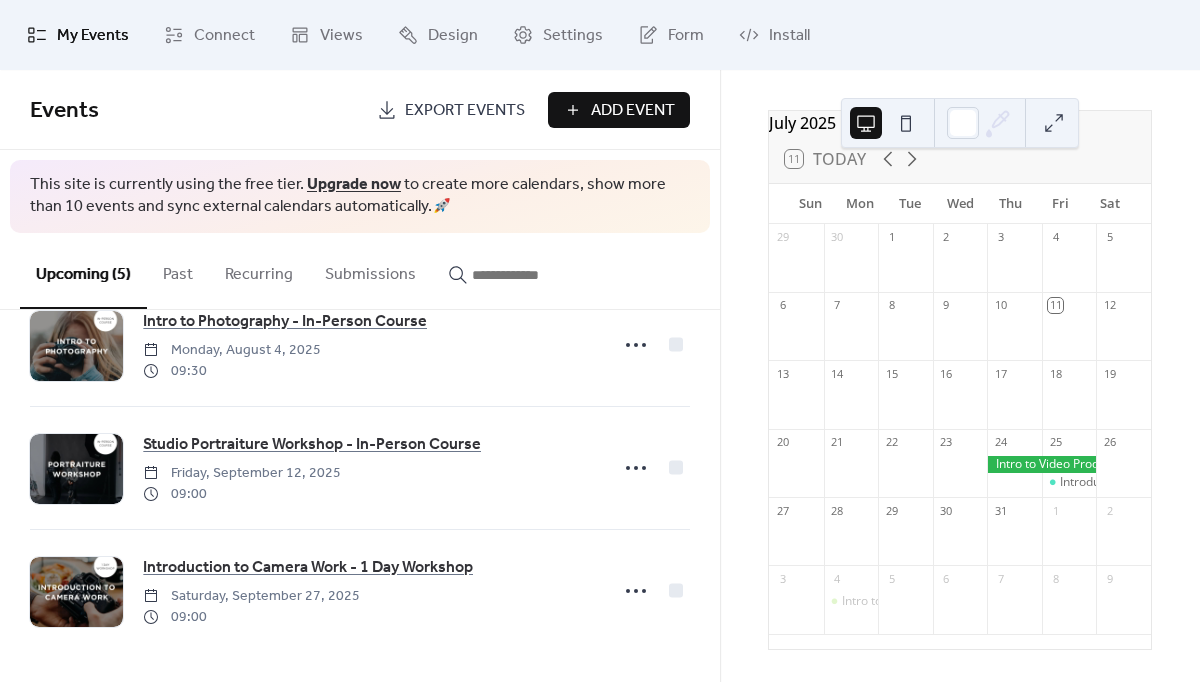 click on "Add Event" at bounding box center (633, 111) 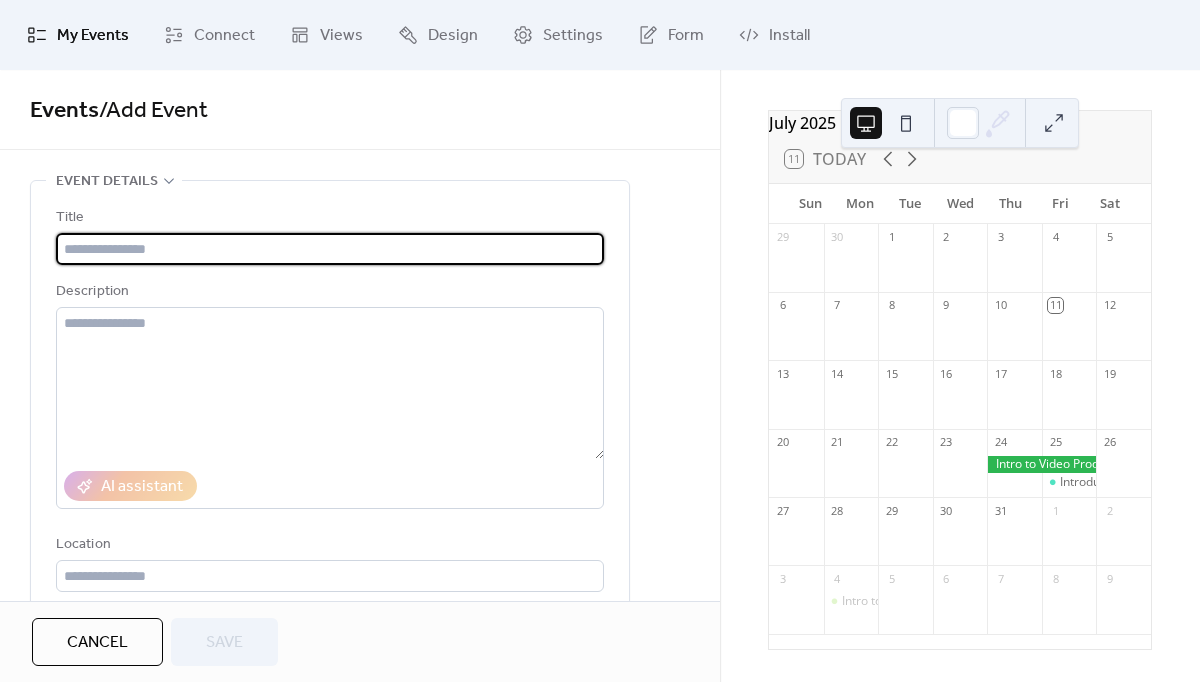 click at bounding box center [330, 249] 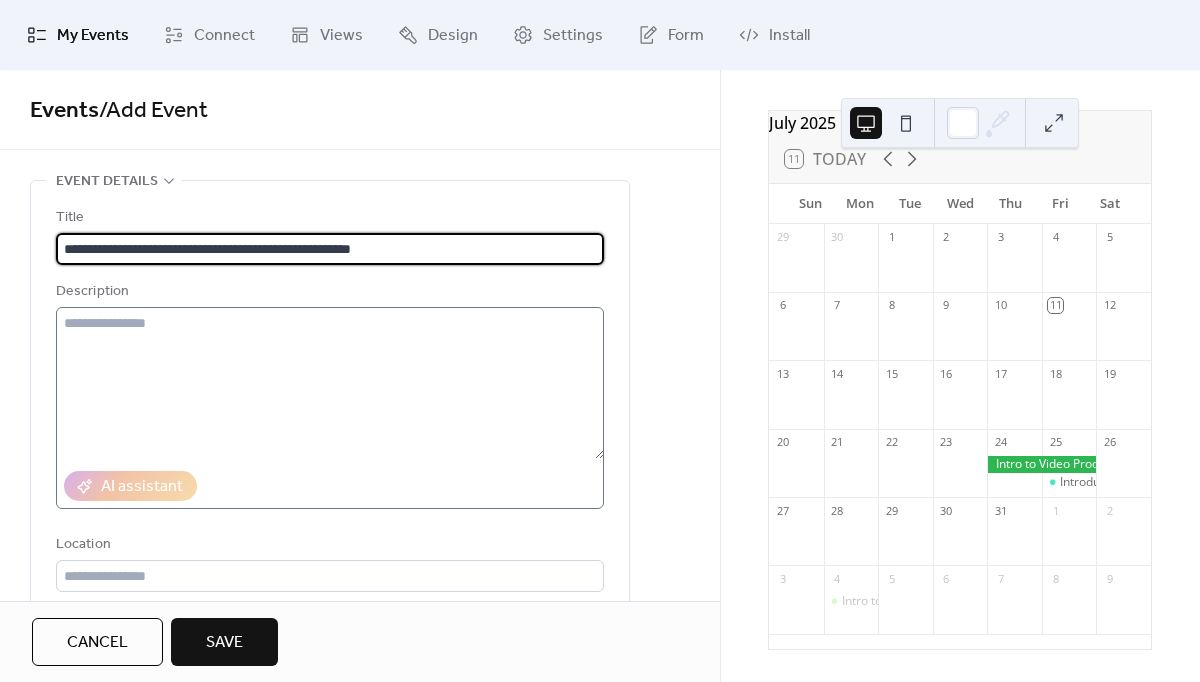 type on "**********" 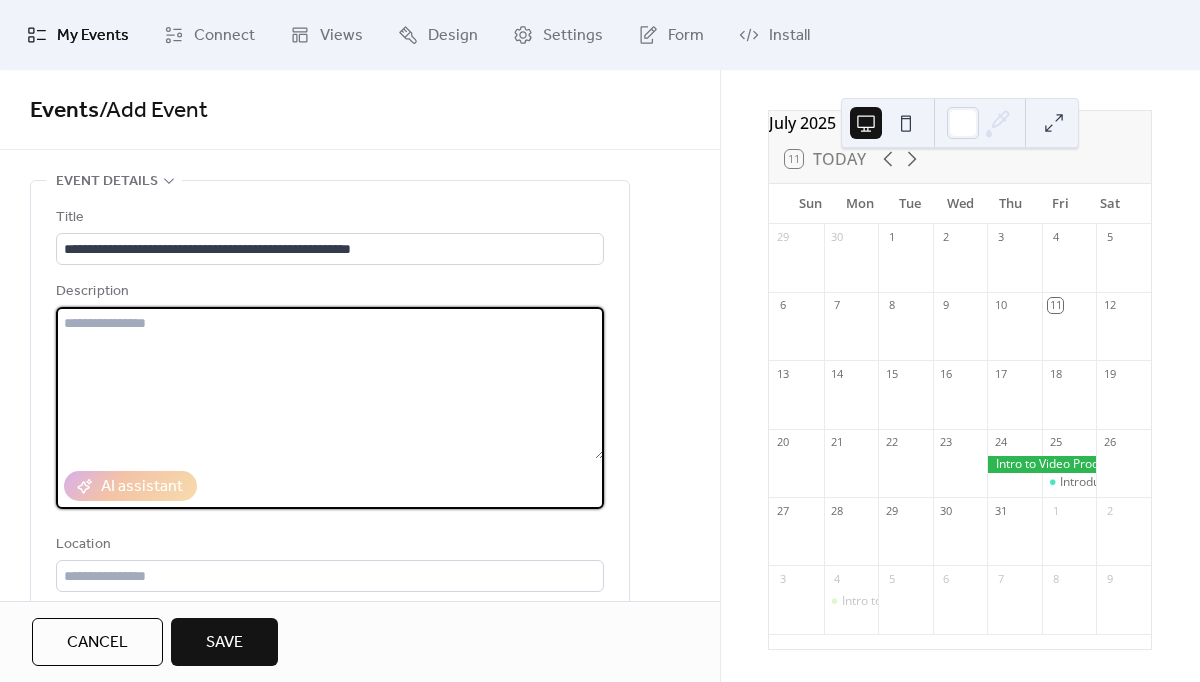 click at bounding box center (330, 383) 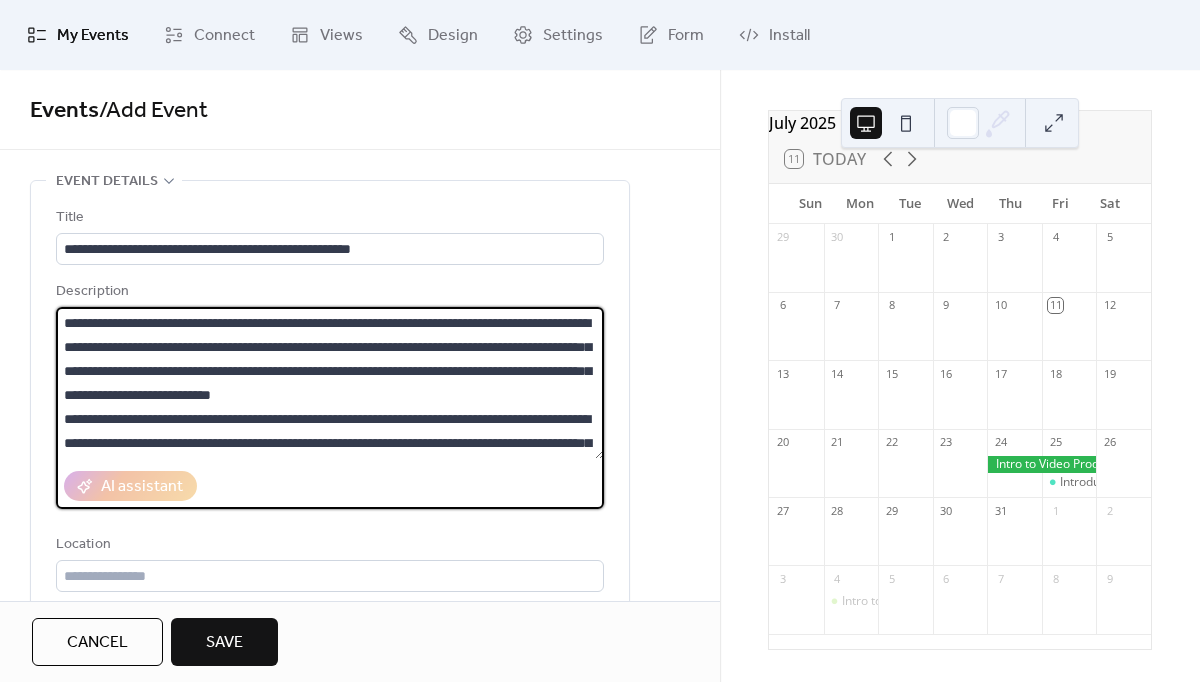 scroll, scrollTop: 72, scrollLeft: 0, axis: vertical 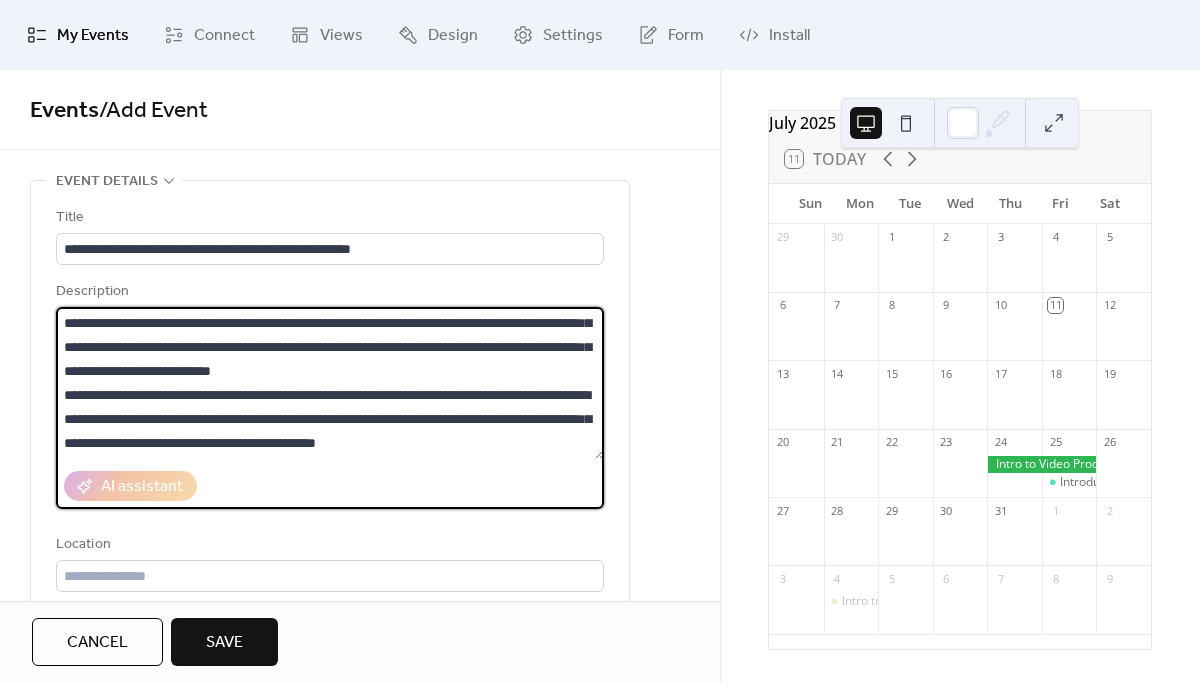 click on "**********" at bounding box center (360, 907) 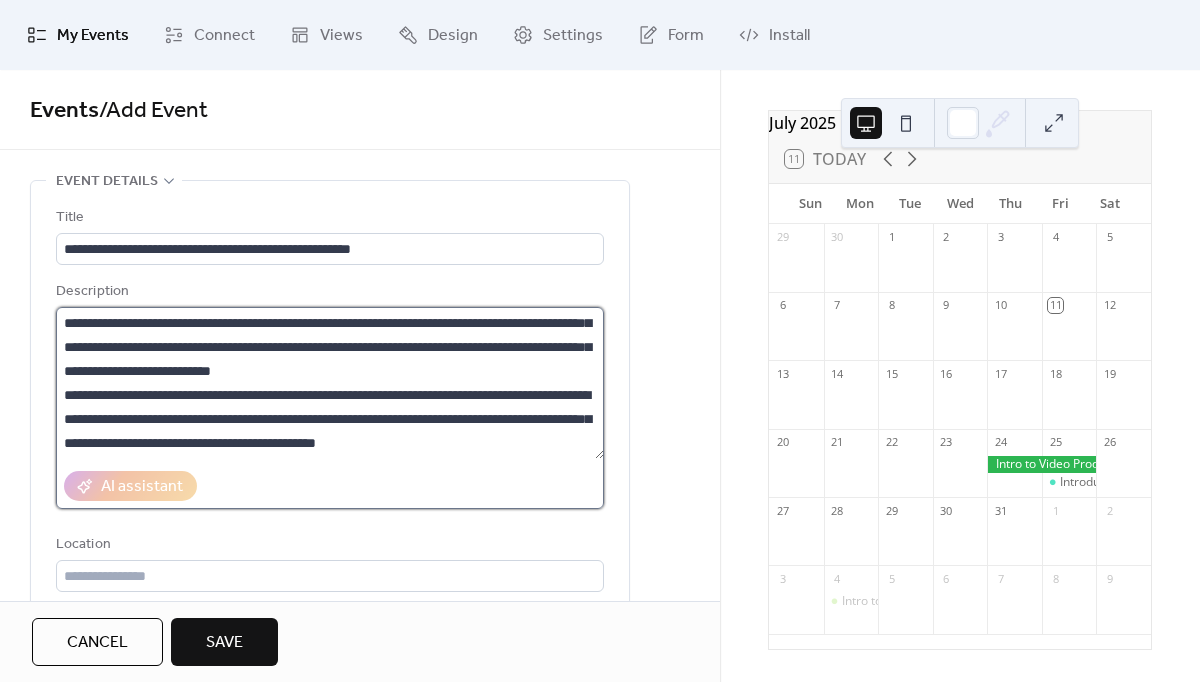 click on "**********" at bounding box center (330, 383) 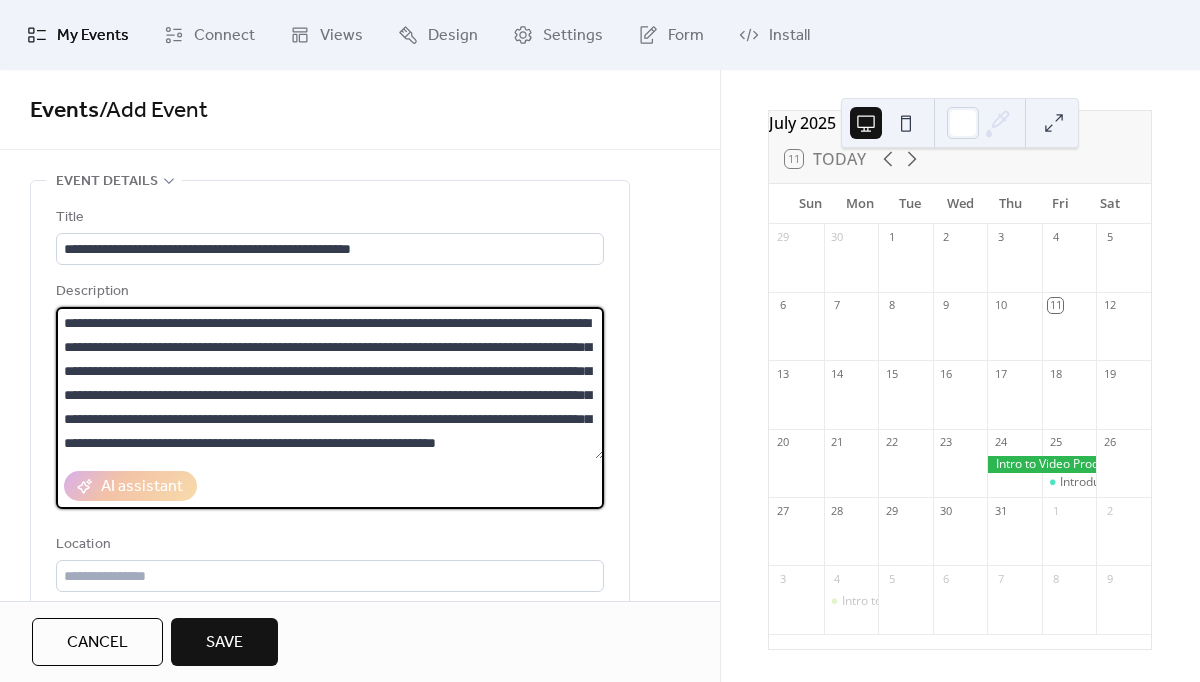scroll, scrollTop: 0, scrollLeft: 0, axis: both 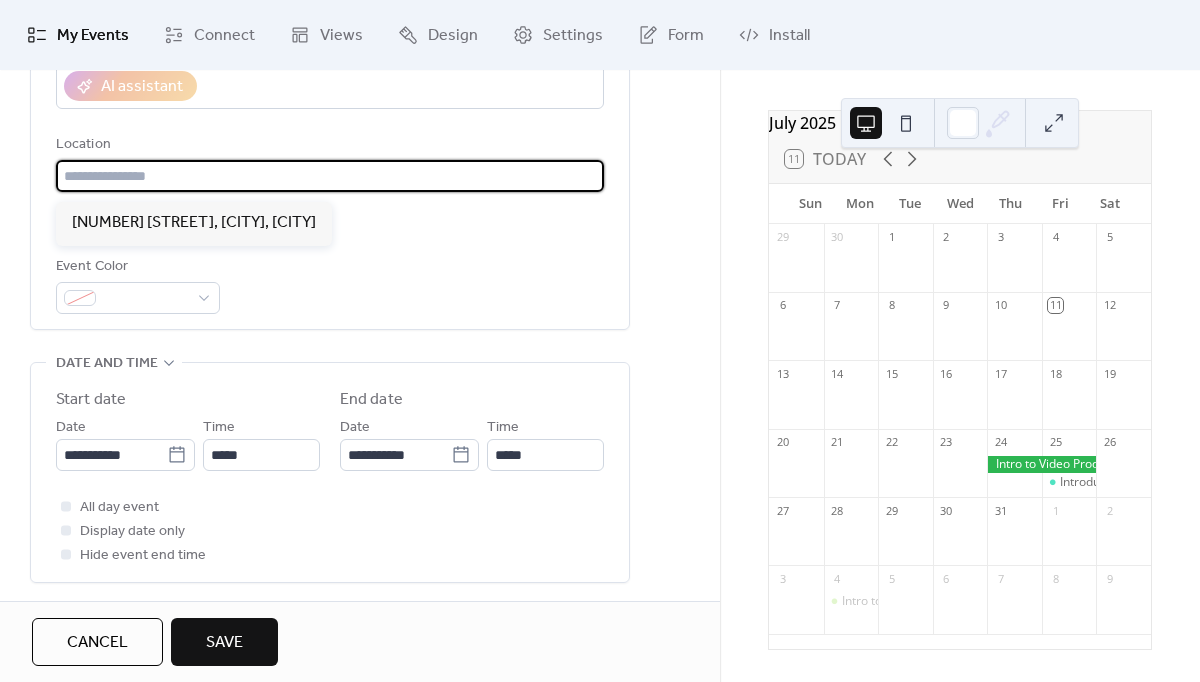 click at bounding box center [330, 176] 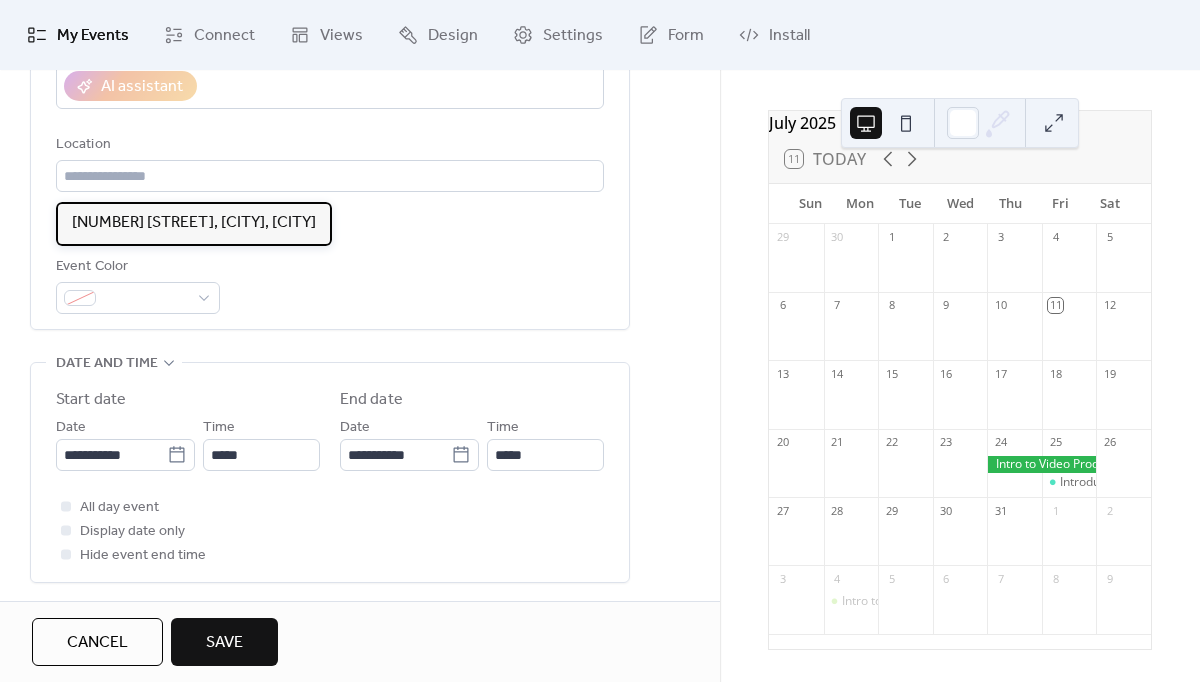 click on "[NUMBER] [STREET], [CITY], [CITY]" at bounding box center [194, 223] 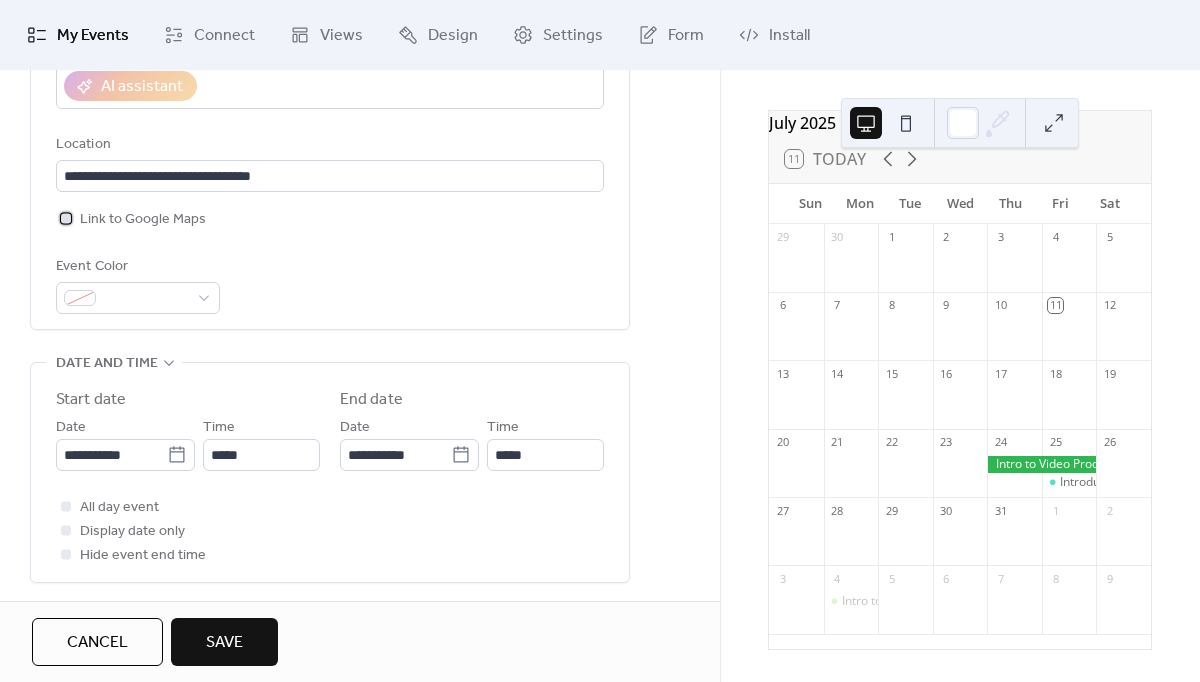 click at bounding box center (66, 218) 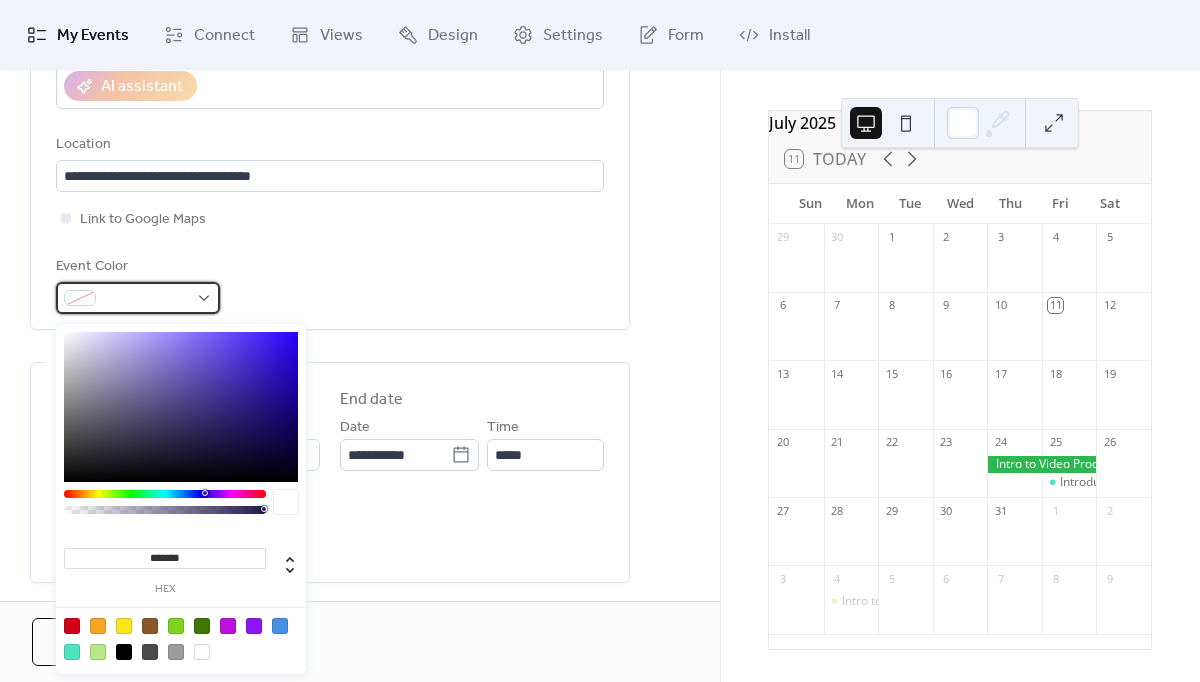 click at bounding box center (138, 298) 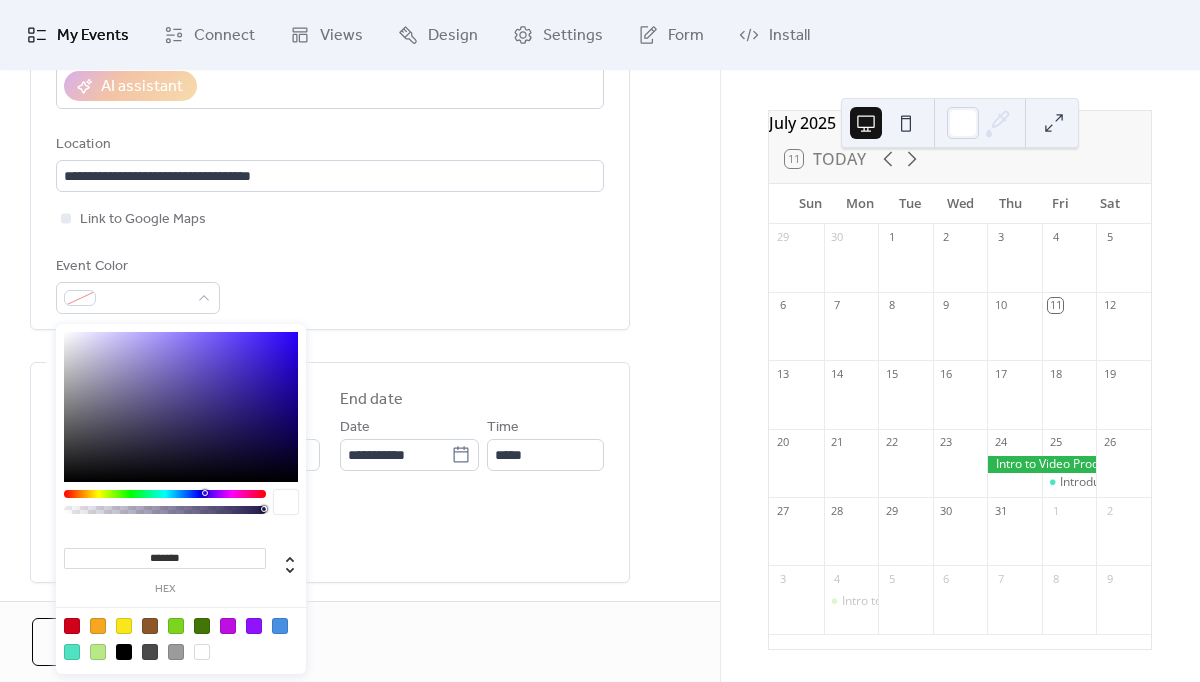 click at bounding box center [98, 626] 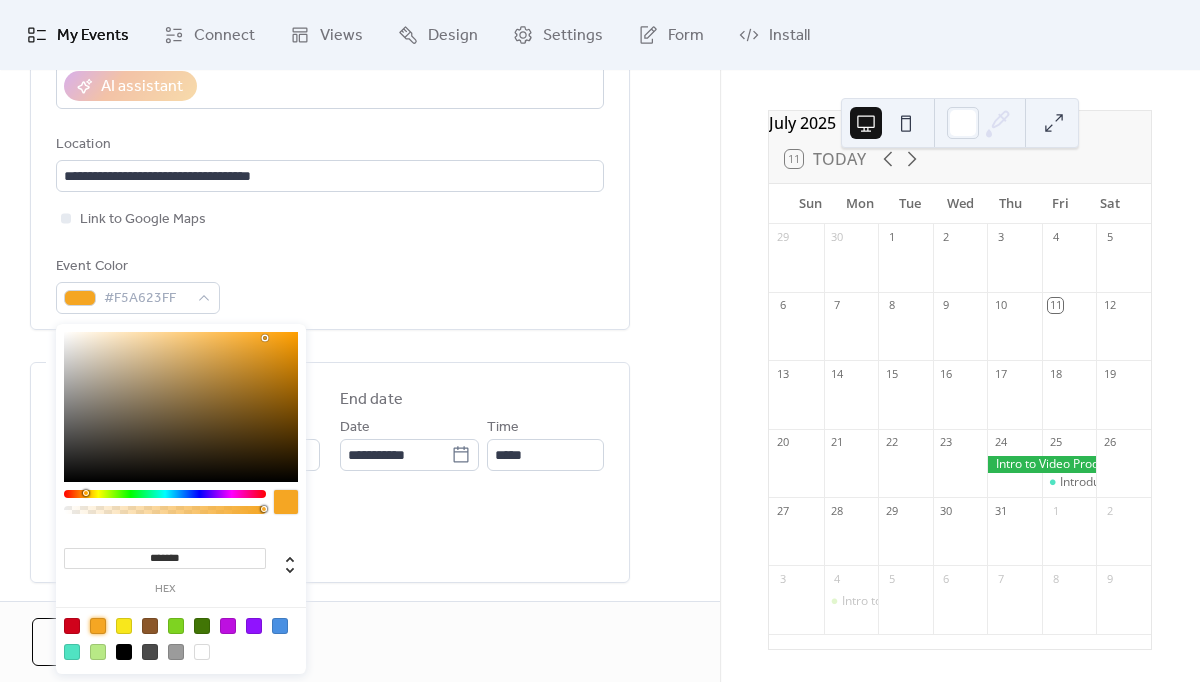 click on "**********" at bounding box center (360, 507) 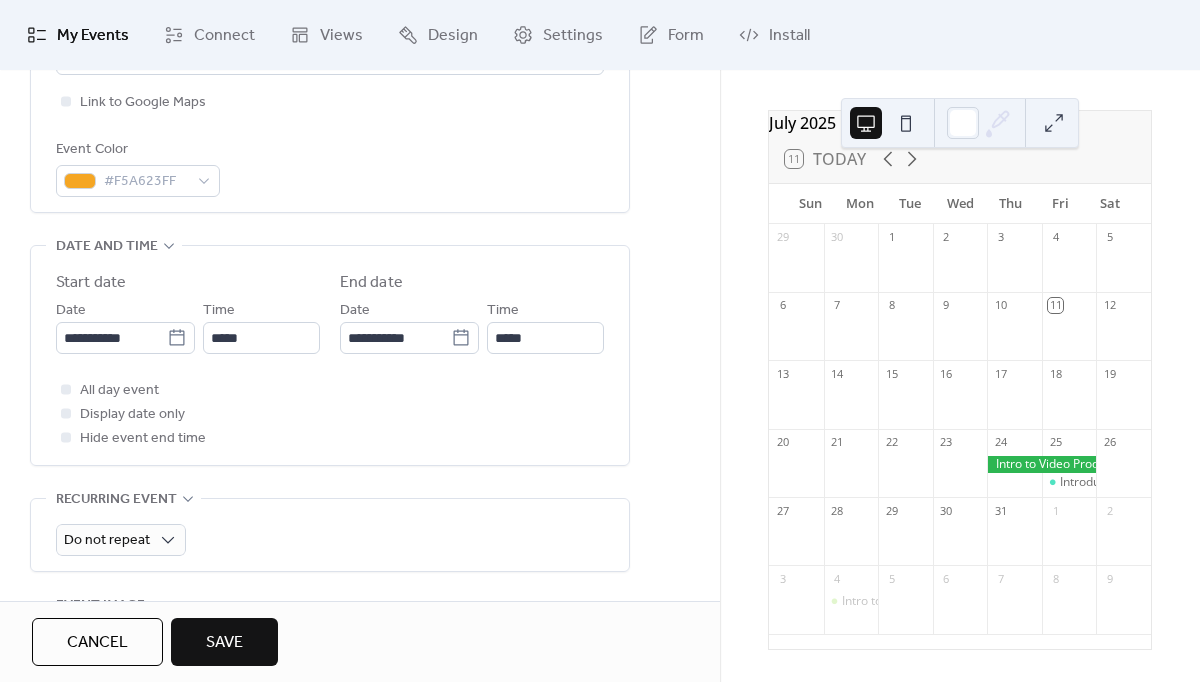 scroll, scrollTop: 522, scrollLeft: 0, axis: vertical 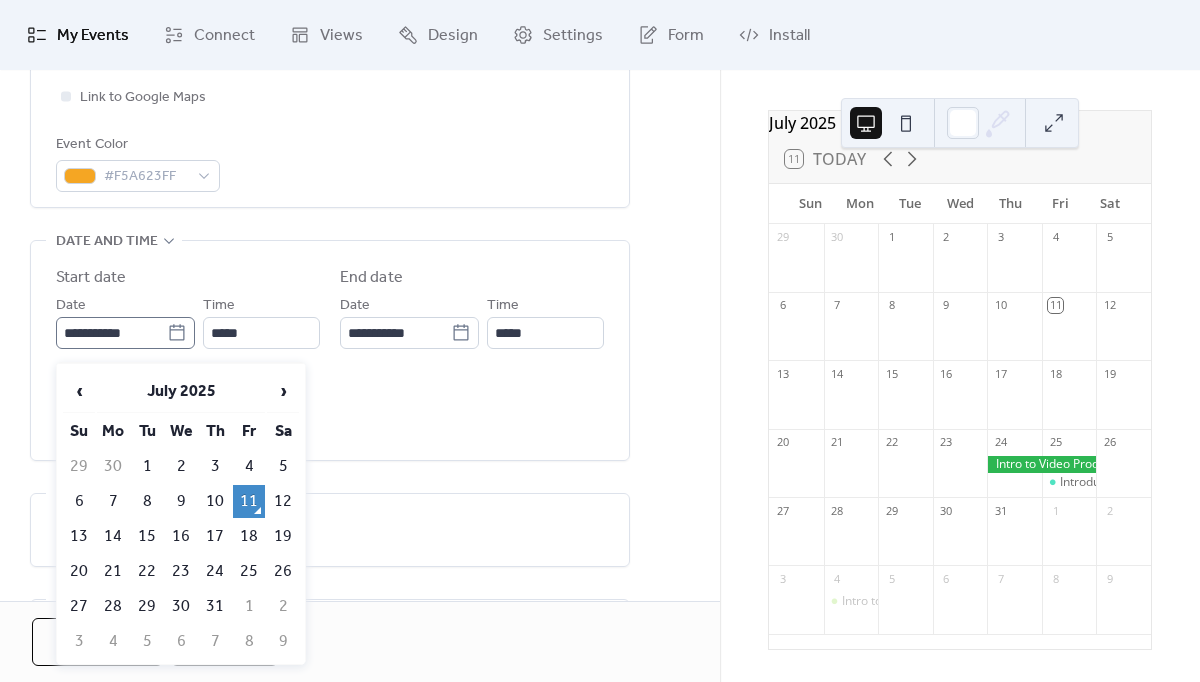 click 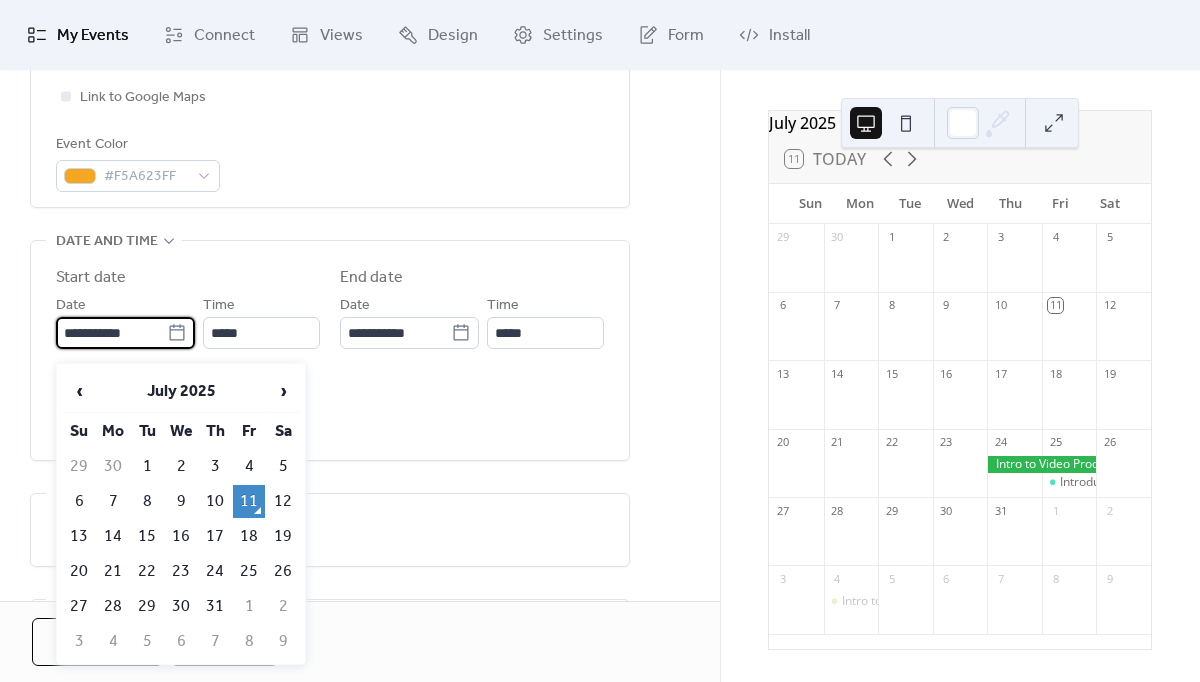 scroll, scrollTop: 516, scrollLeft: 0, axis: vertical 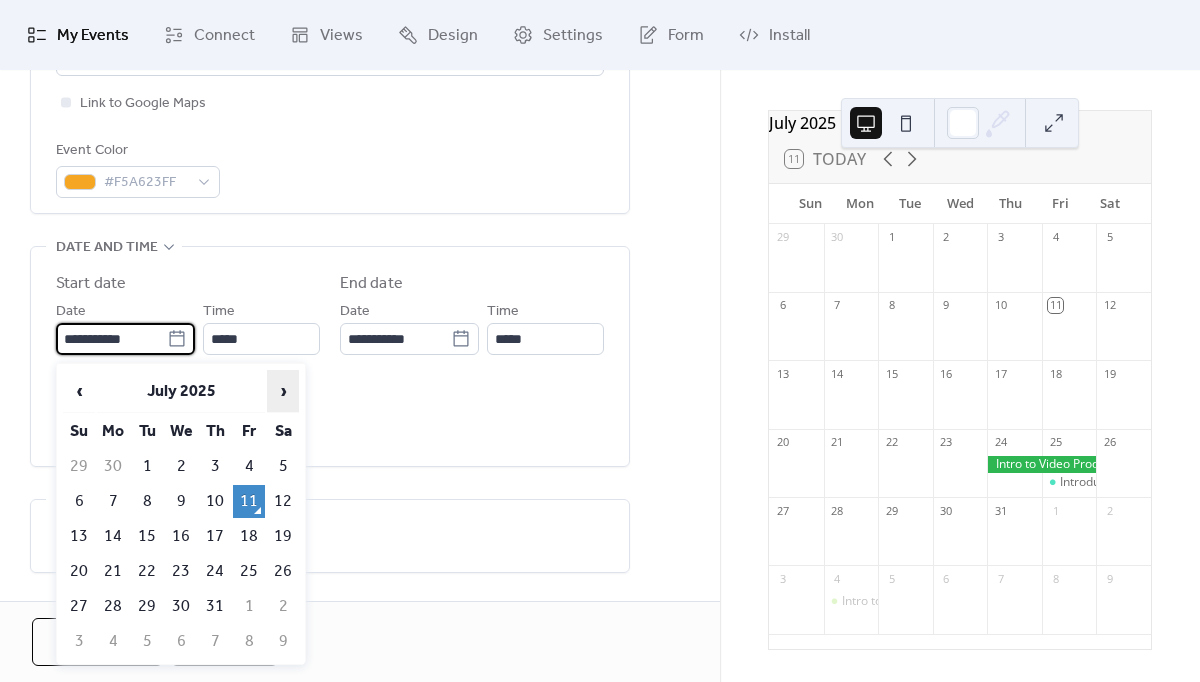 click on "›" at bounding box center (283, 391) 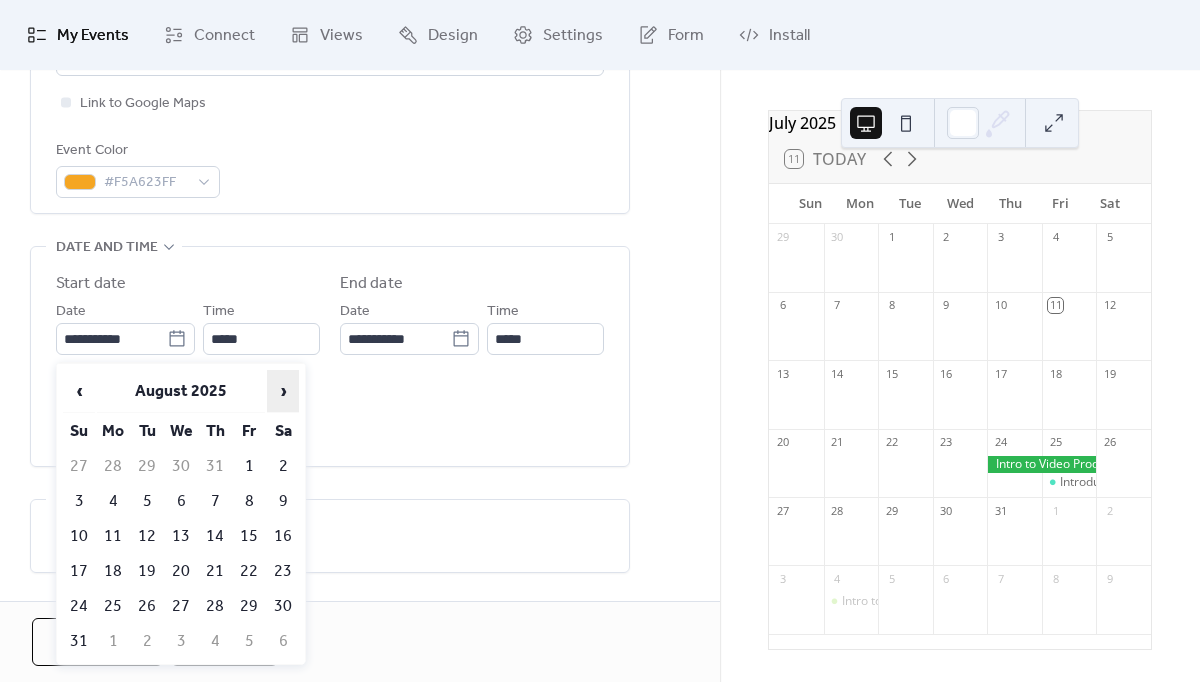 click on "›" at bounding box center (283, 391) 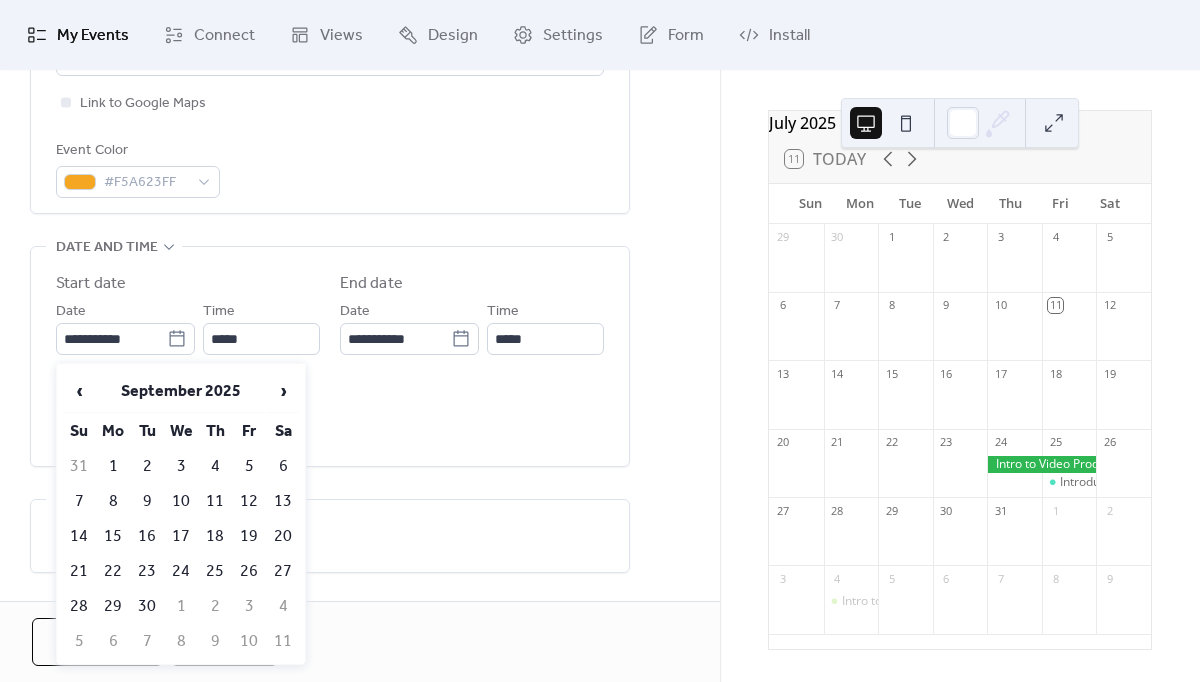 click on "6" at bounding box center [283, 466] 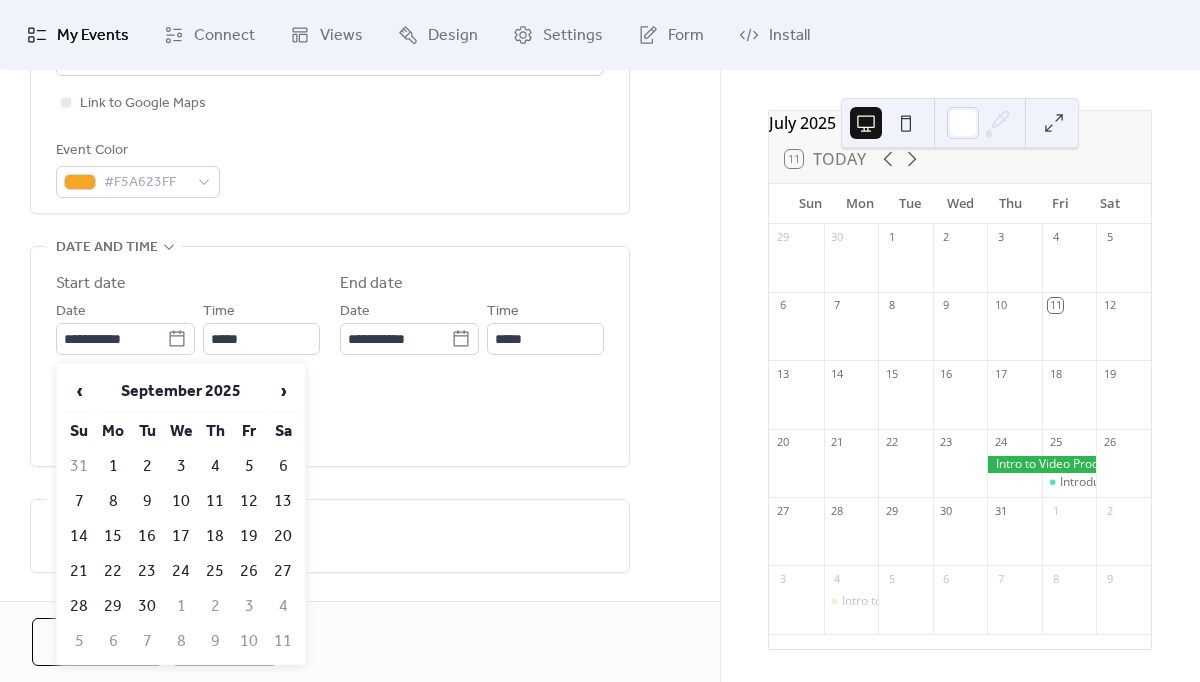 type on "**********" 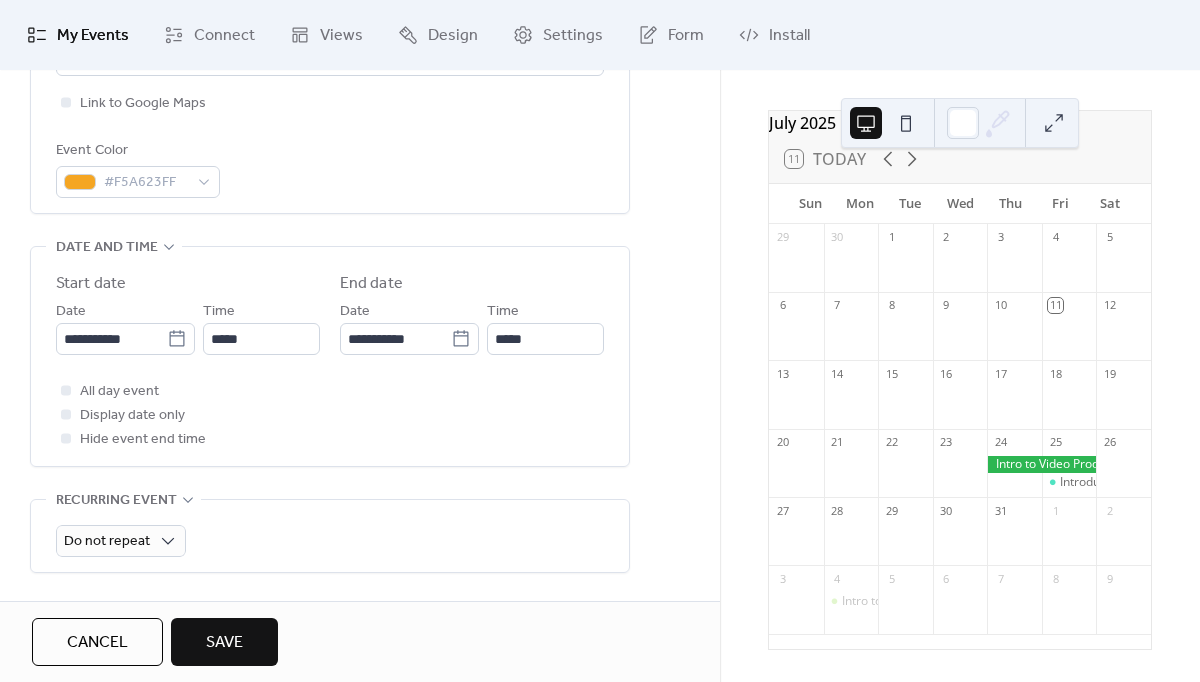 scroll, scrollTop: 513, scrollLeft: 0, axis: vertical 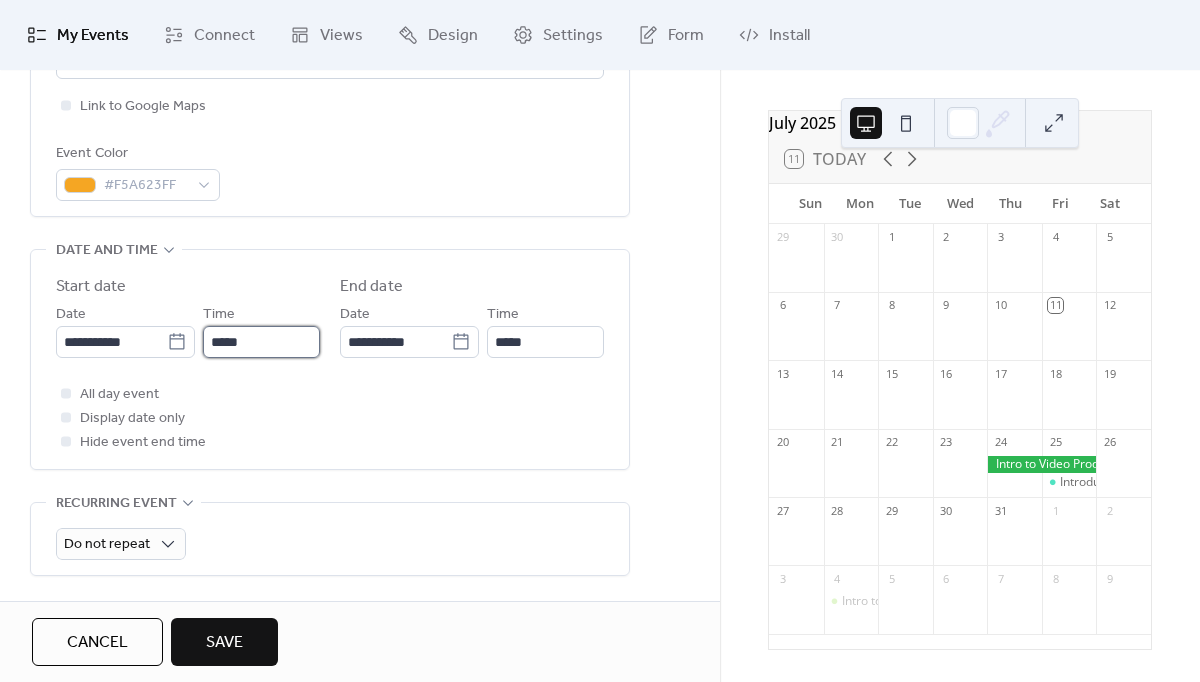 click on "*****" at bounding box center (261, 342) 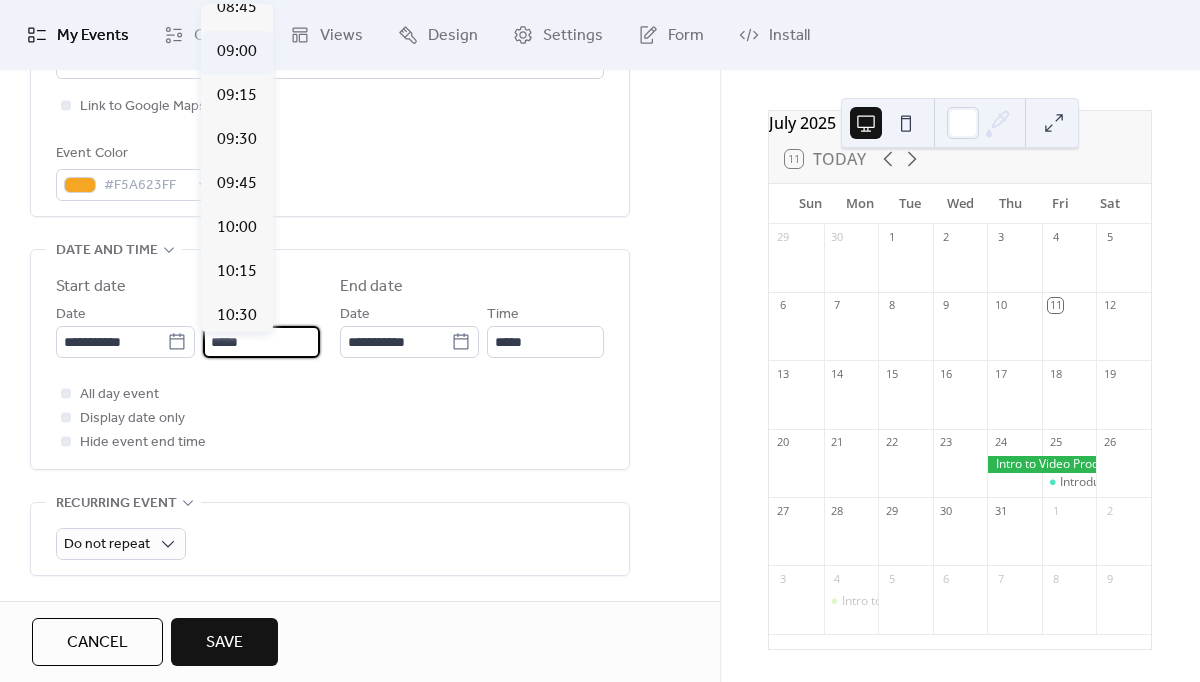 scroll, scrollTop: 1555, scrollLeft: 0, axis: vertical 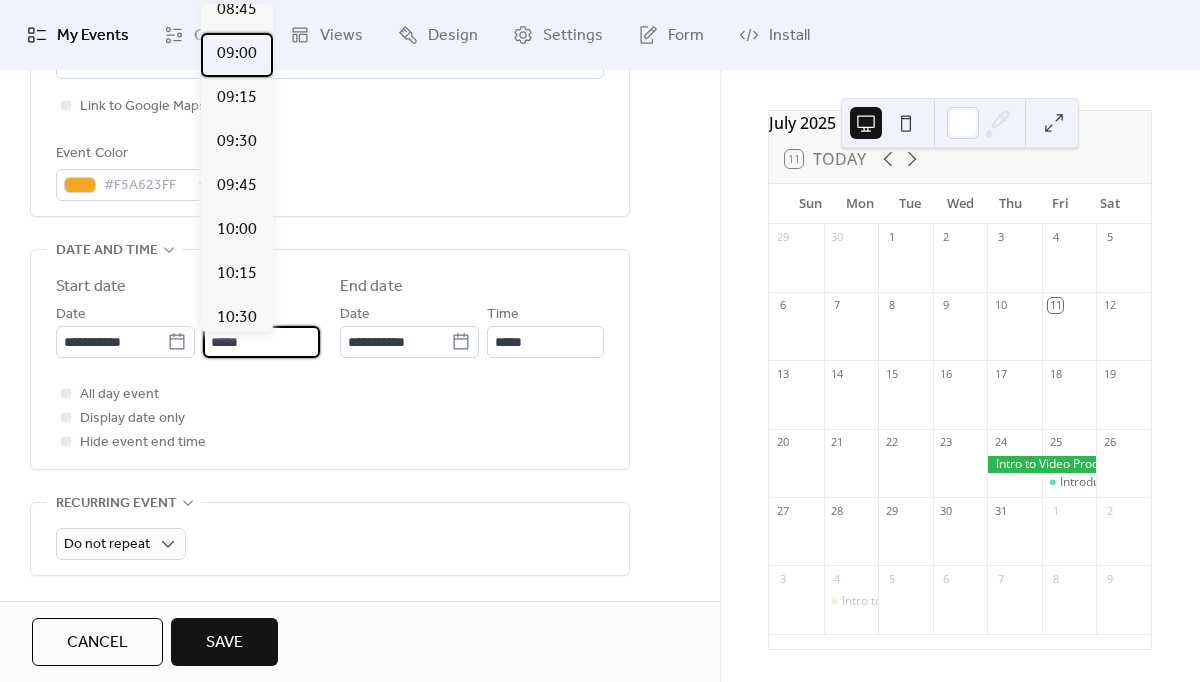 click on "09:00" at bounding box center (237, 54) 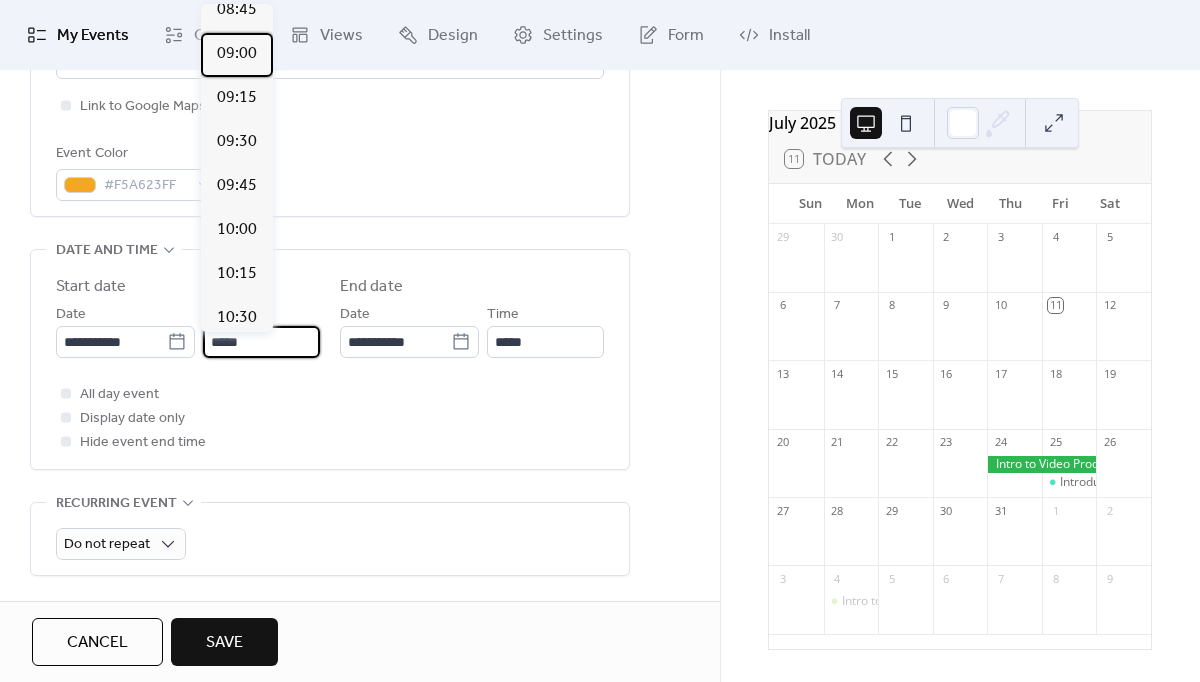 type on "*****" 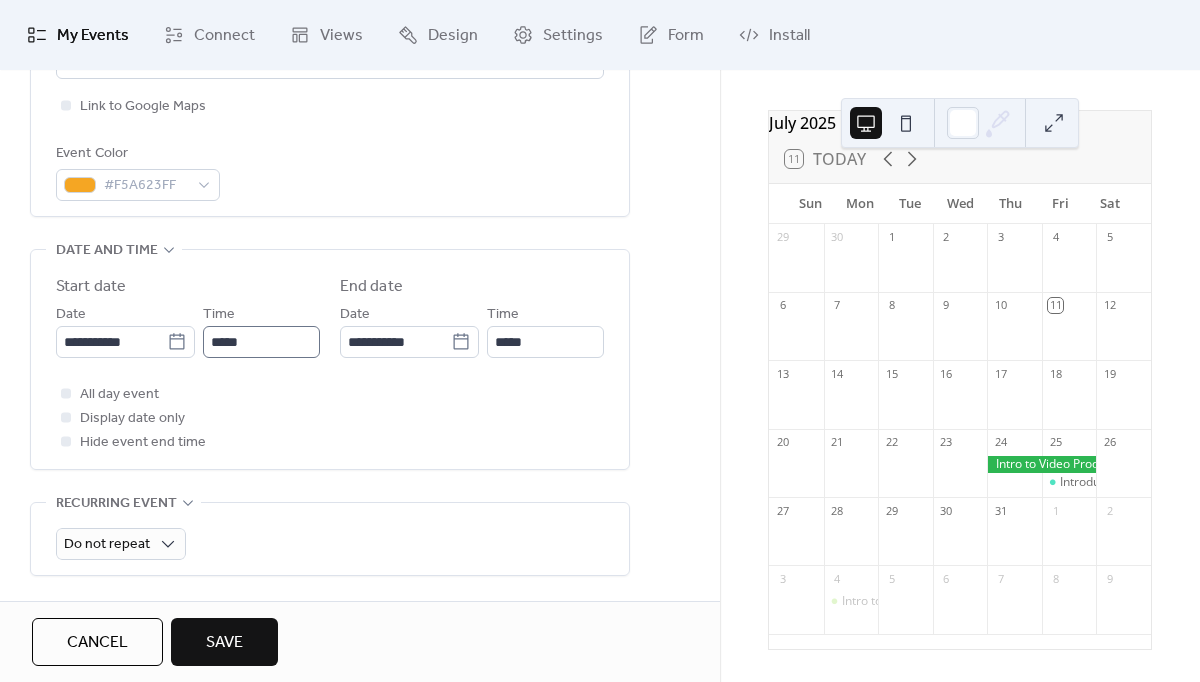 scroll, scrollTop: 514, scrollLeft: 0, axis: vertical 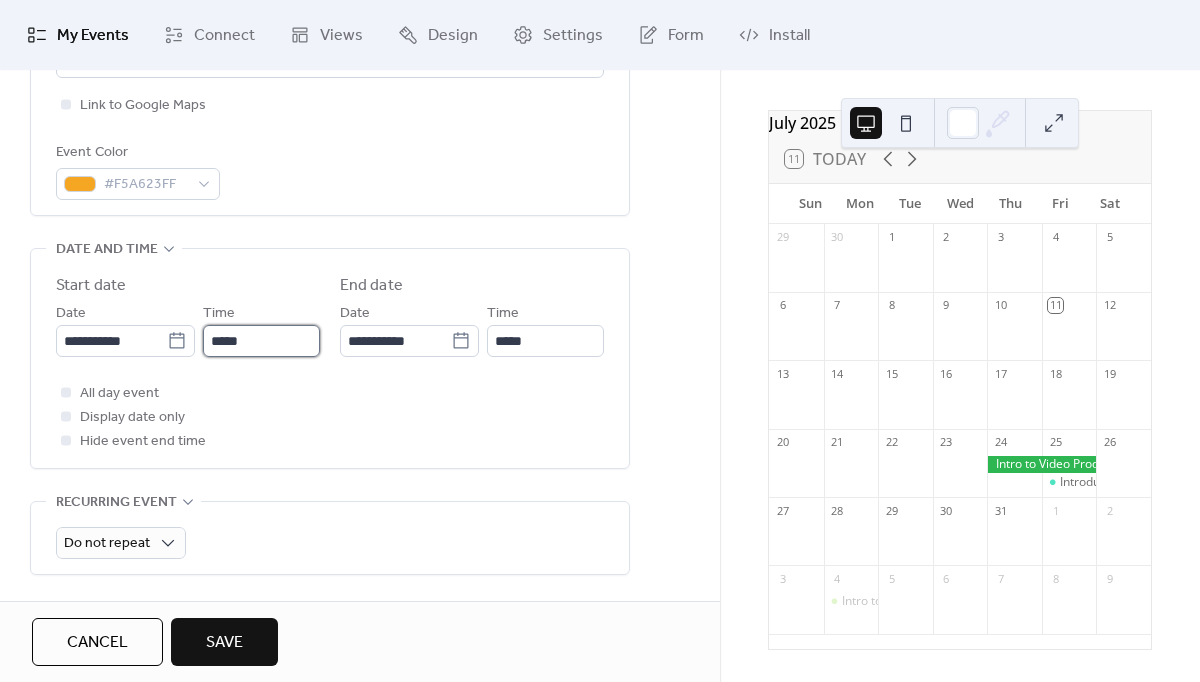 click on "*****" at bounding box center (261, 341) 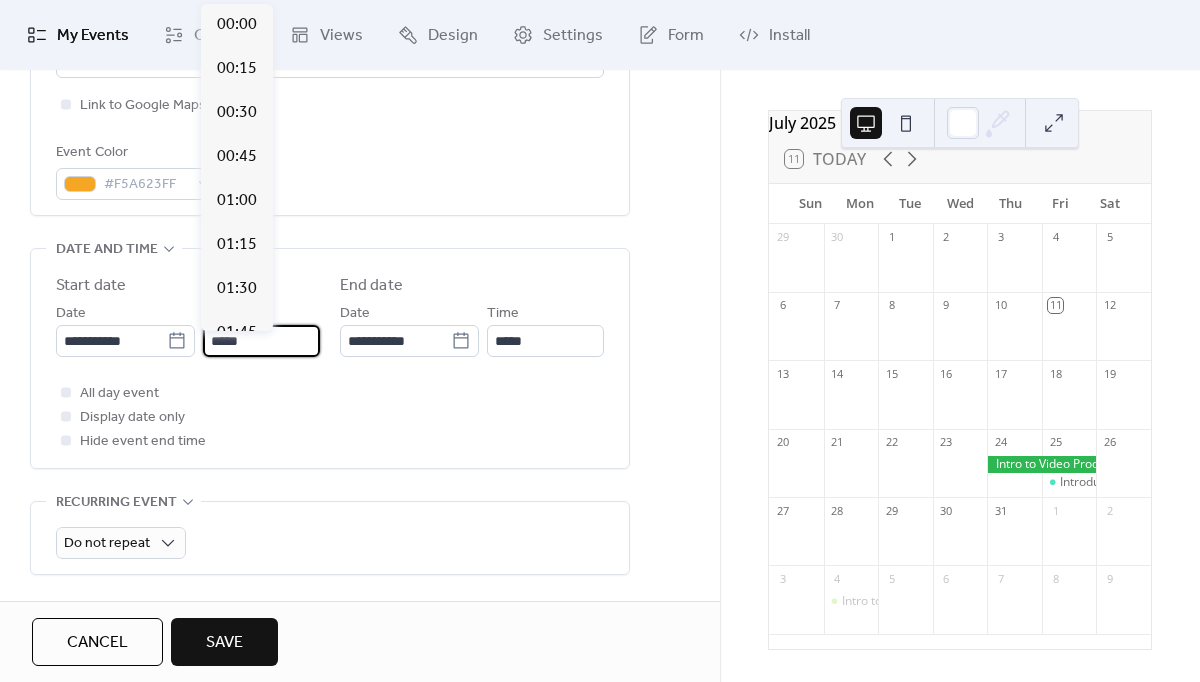 scroll, scrollTop: 1584, scrollLeft: 0, axis: vertical 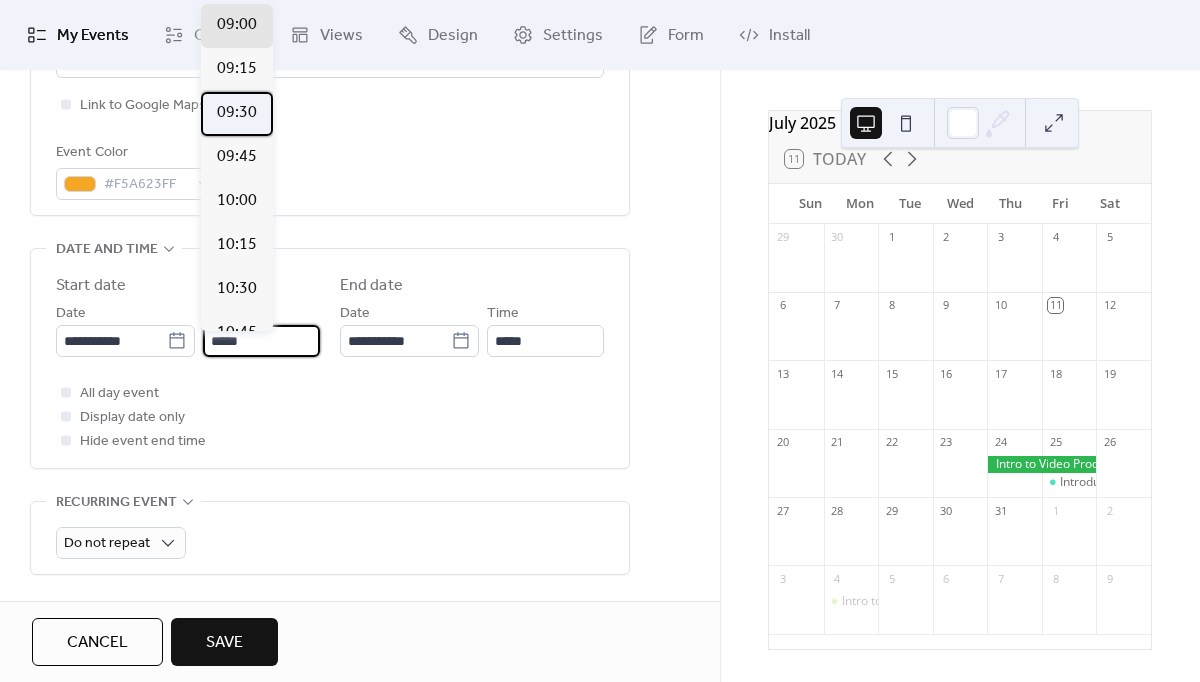 click on "09:30" at bounding box center (237, 113) 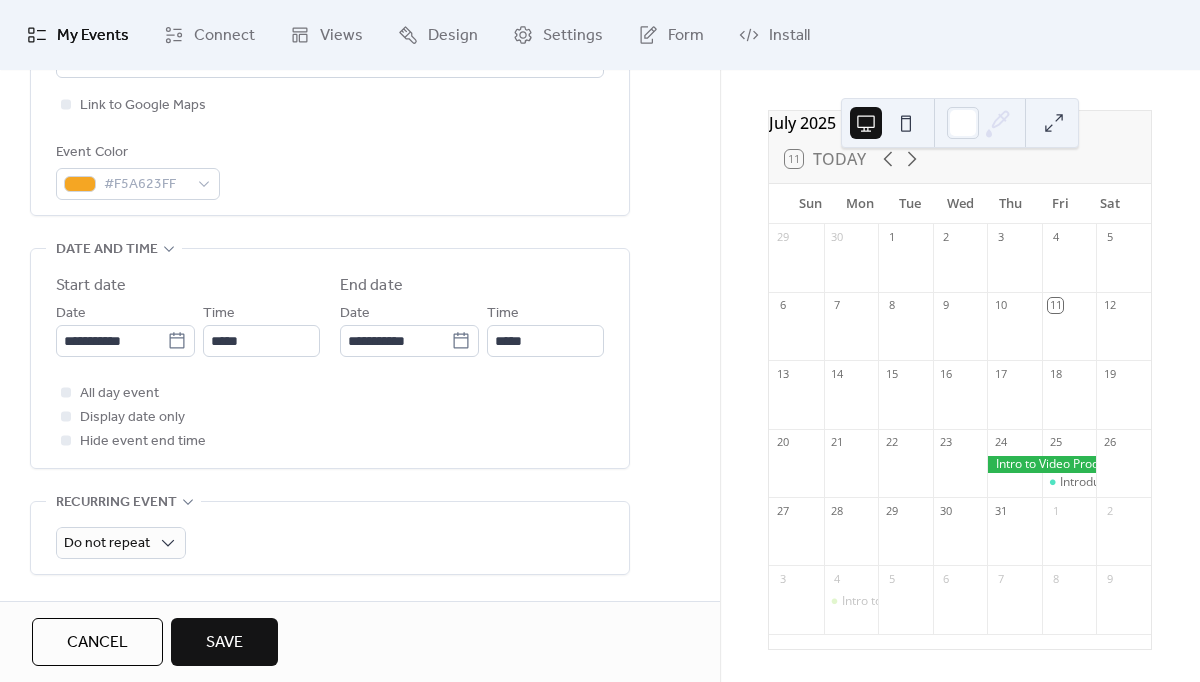 type on "*****" 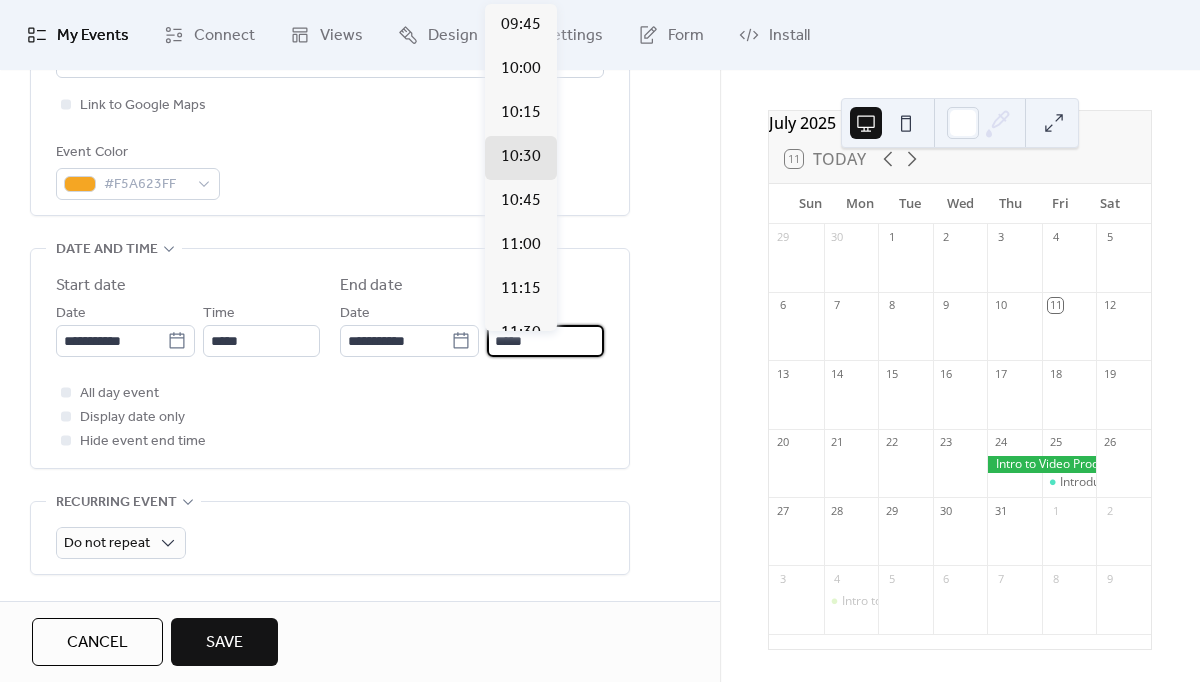 click on "*****" at bounding box center (545, 341) 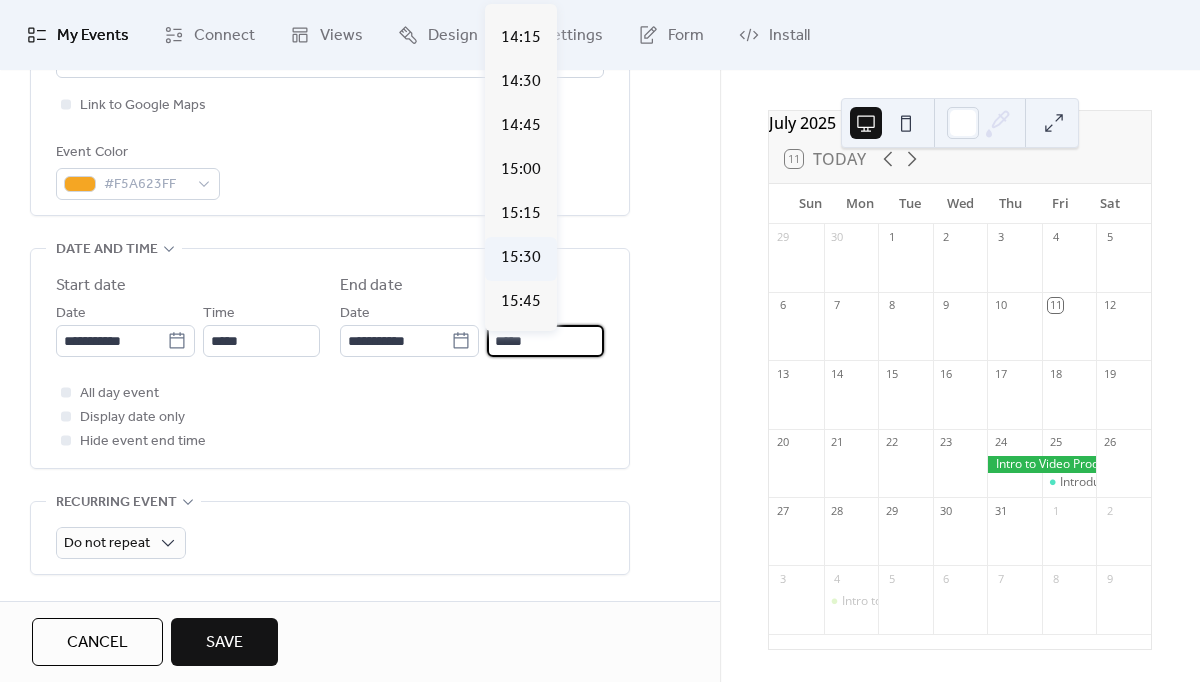 scroll, scrollTop: 780, scrollLeft: 0, axis: vertical 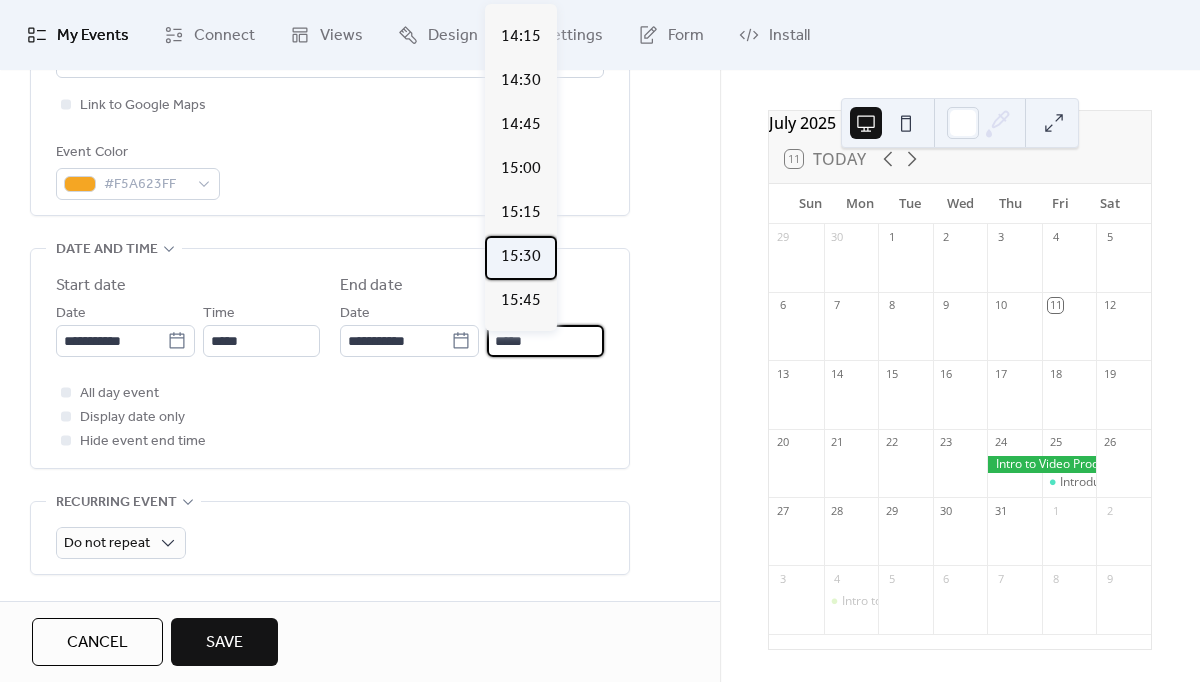 click on "15:30" at bounding box center (521, 257) 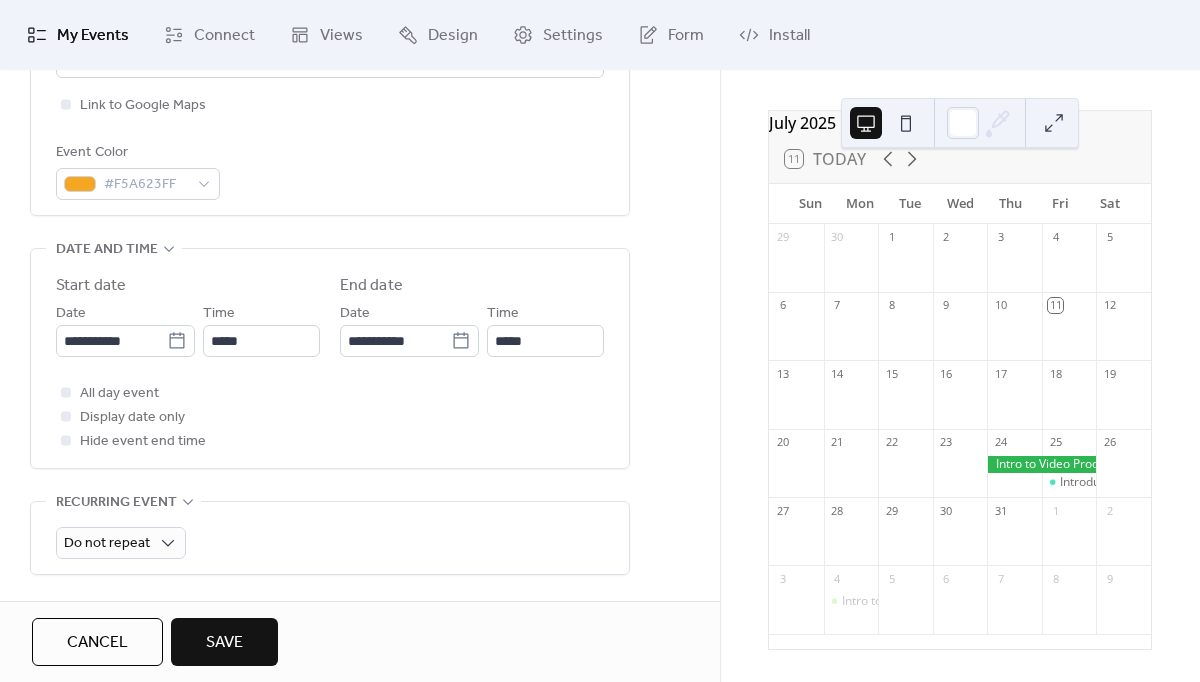 type on "*****" 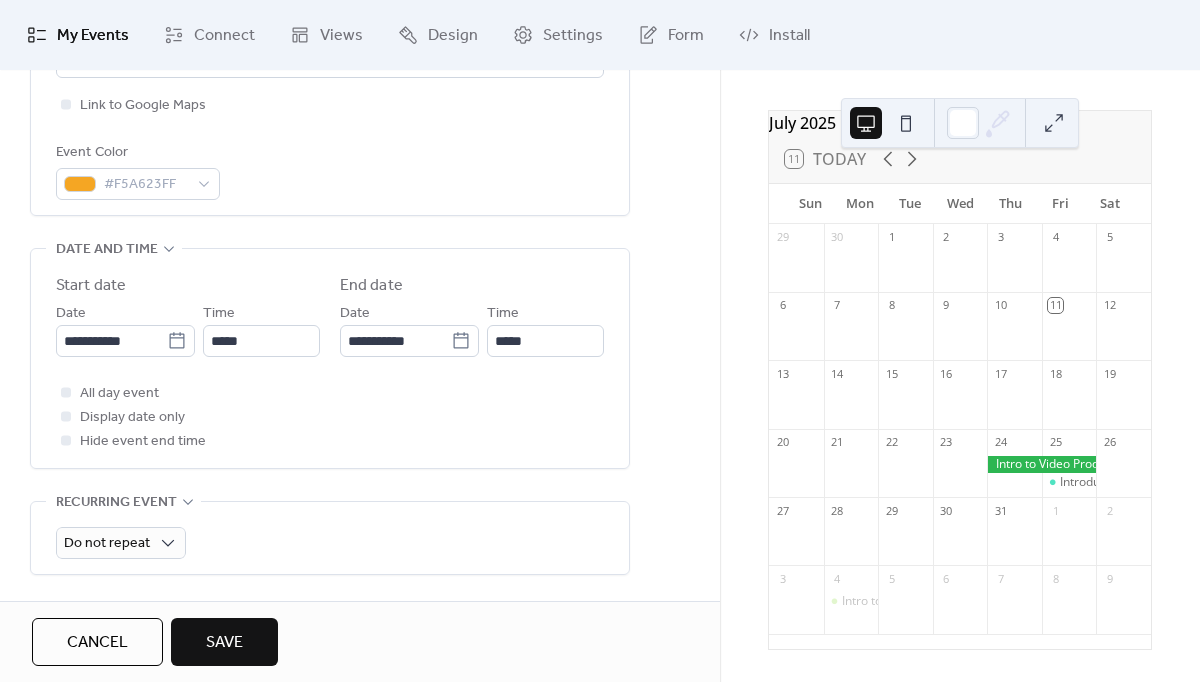 click on "**********" at bounding box center [360, 393] 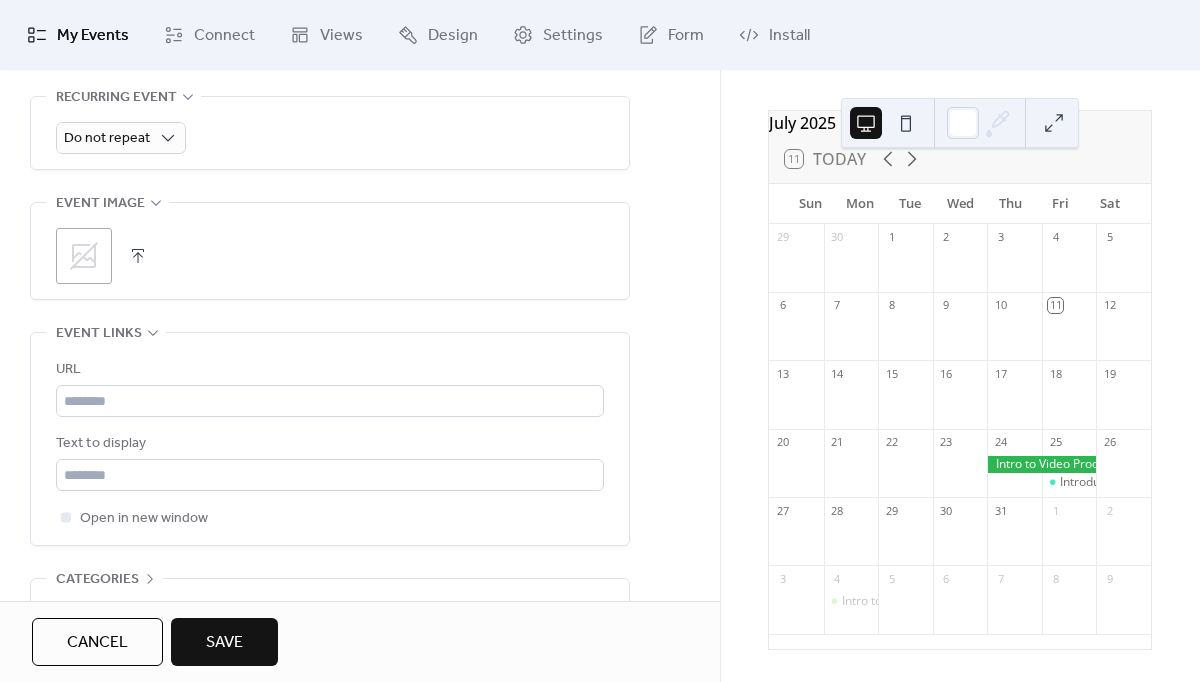 scroll, scrollTop: 917, scrollLeft: 0, axis: vertical 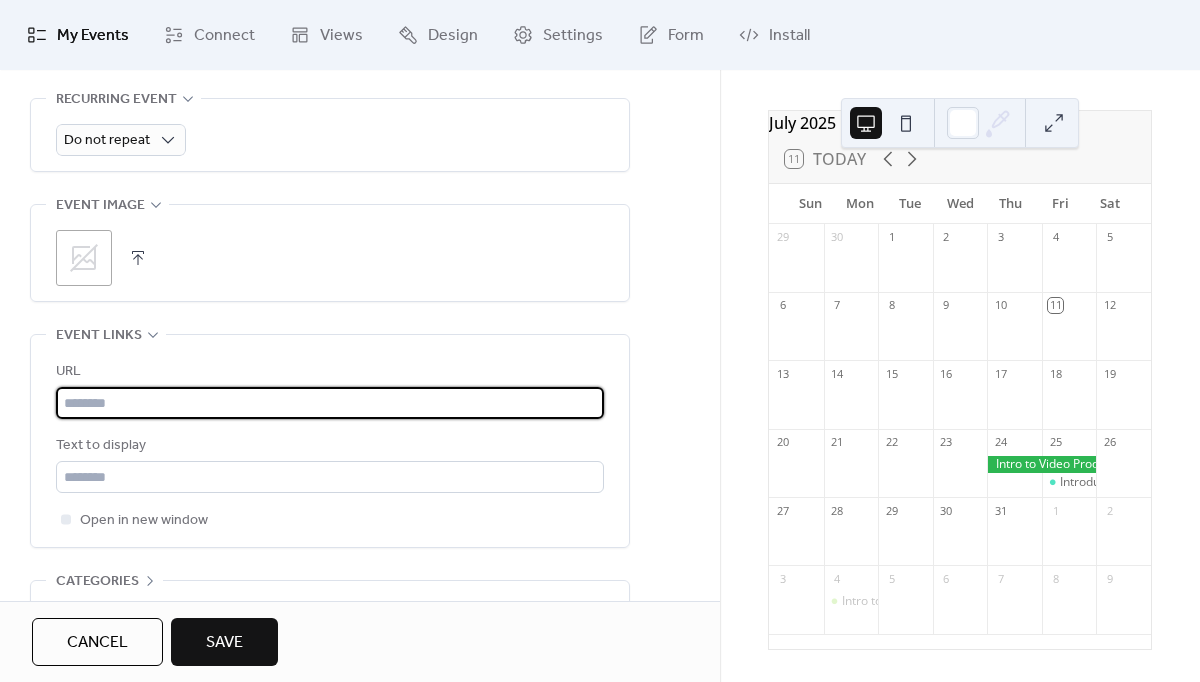 click at bounding box center [330, 403] 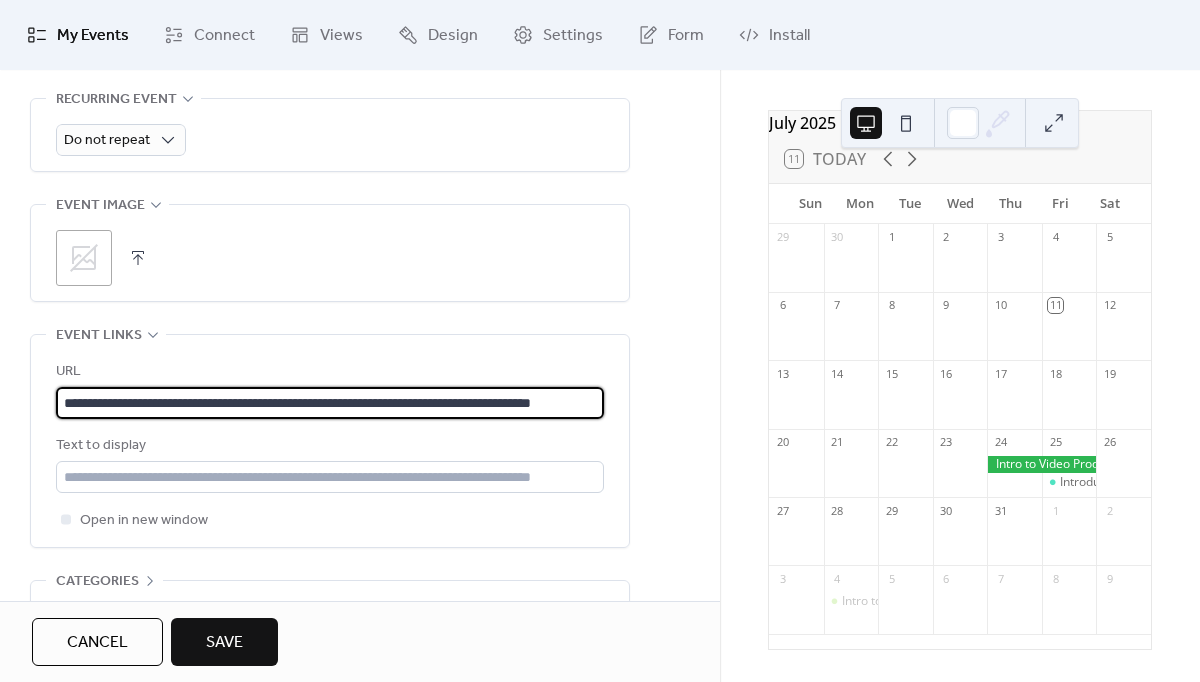 type on "**********" 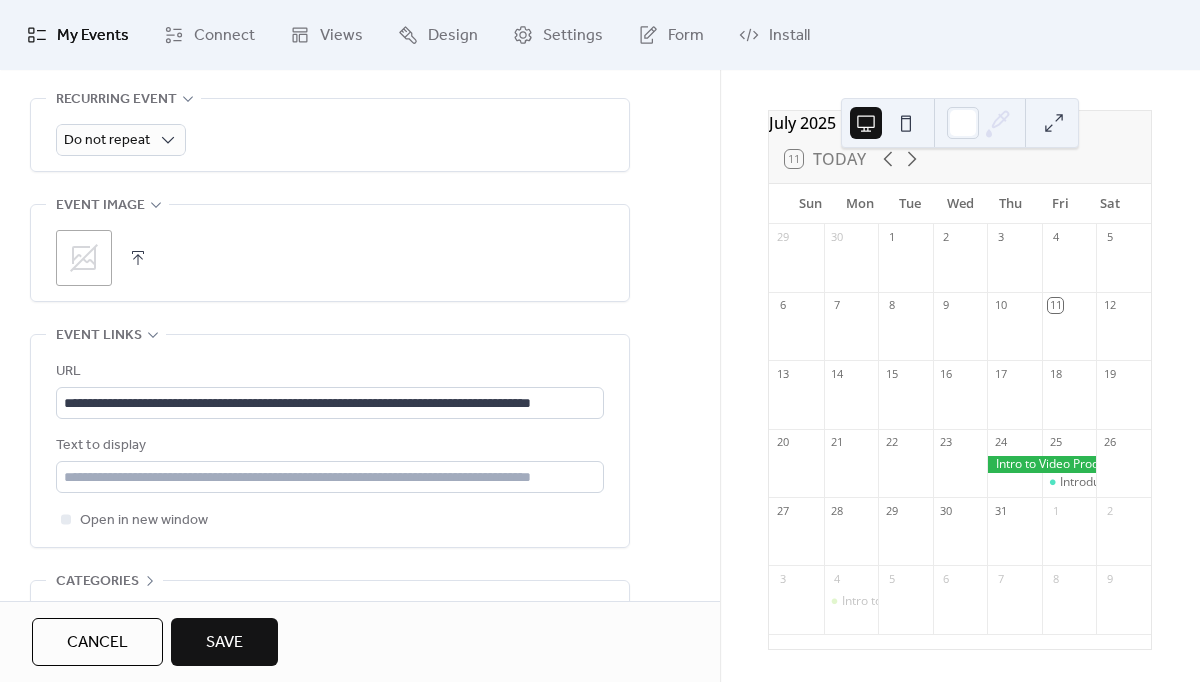 click on "**********" at bounding box center (360, -10) 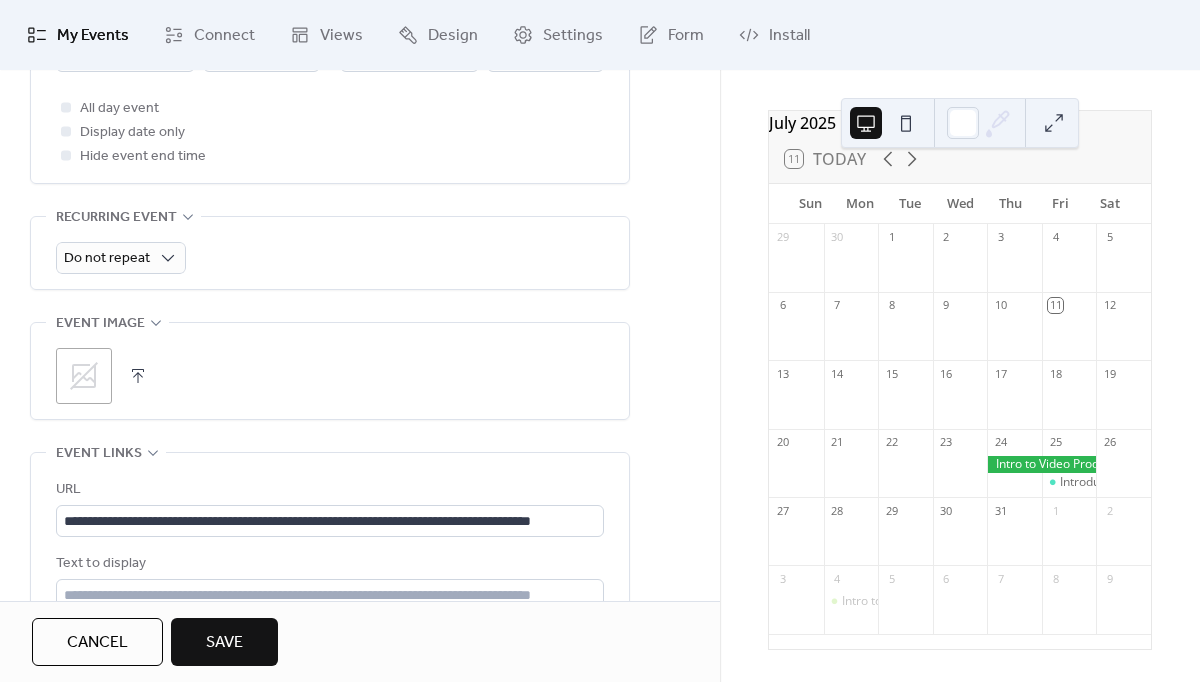 scroll, scrollTop: 786, scrollLeft: 0, axis: vertical 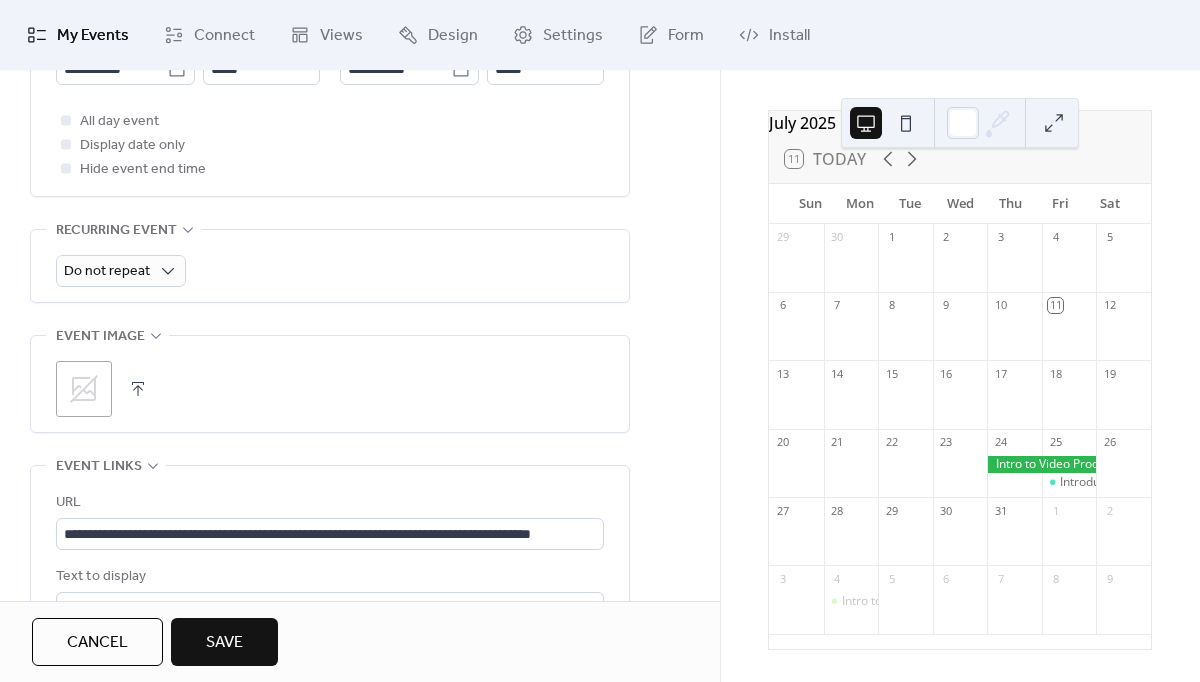 click on ";" at bounding box center [84, 389] 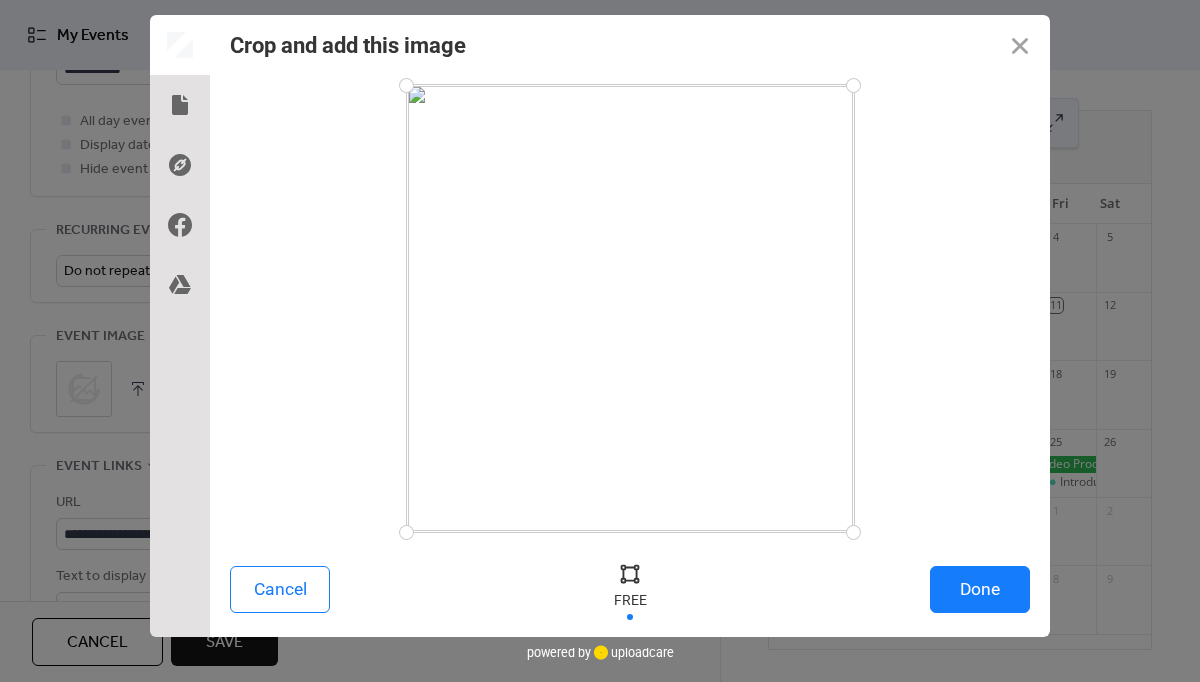 click on "Done" at bounding box center (980, 589) 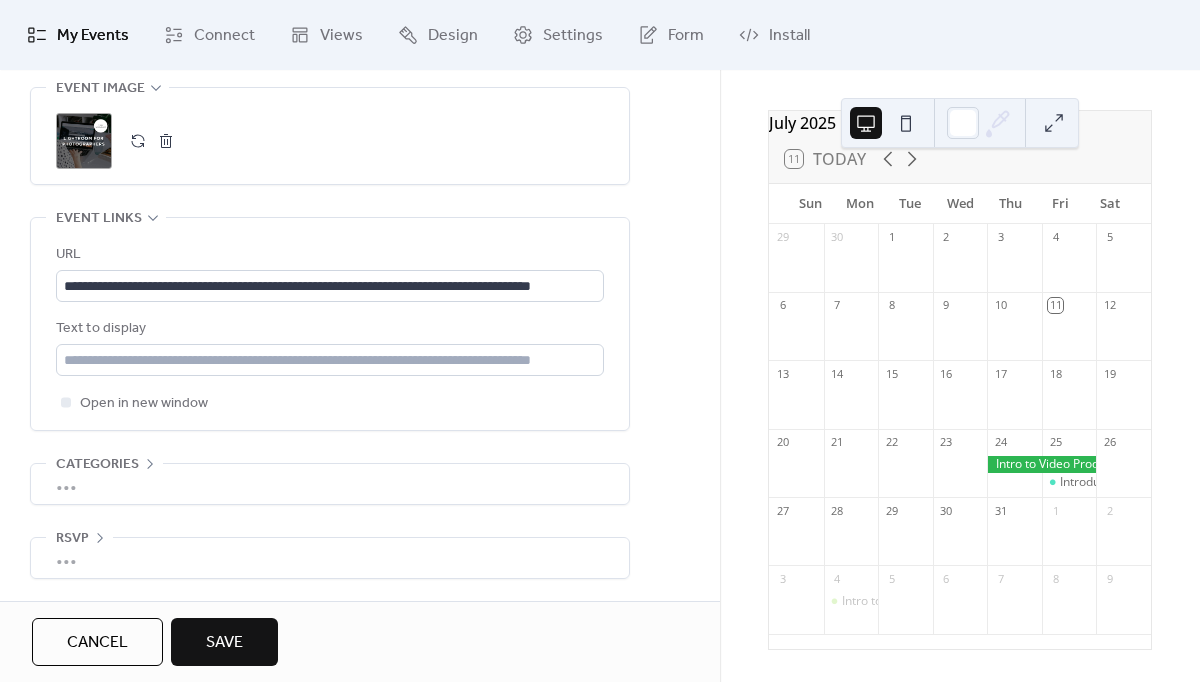 scroll, scrollTop: 1049, scrollLeft: 0, axis: vertical 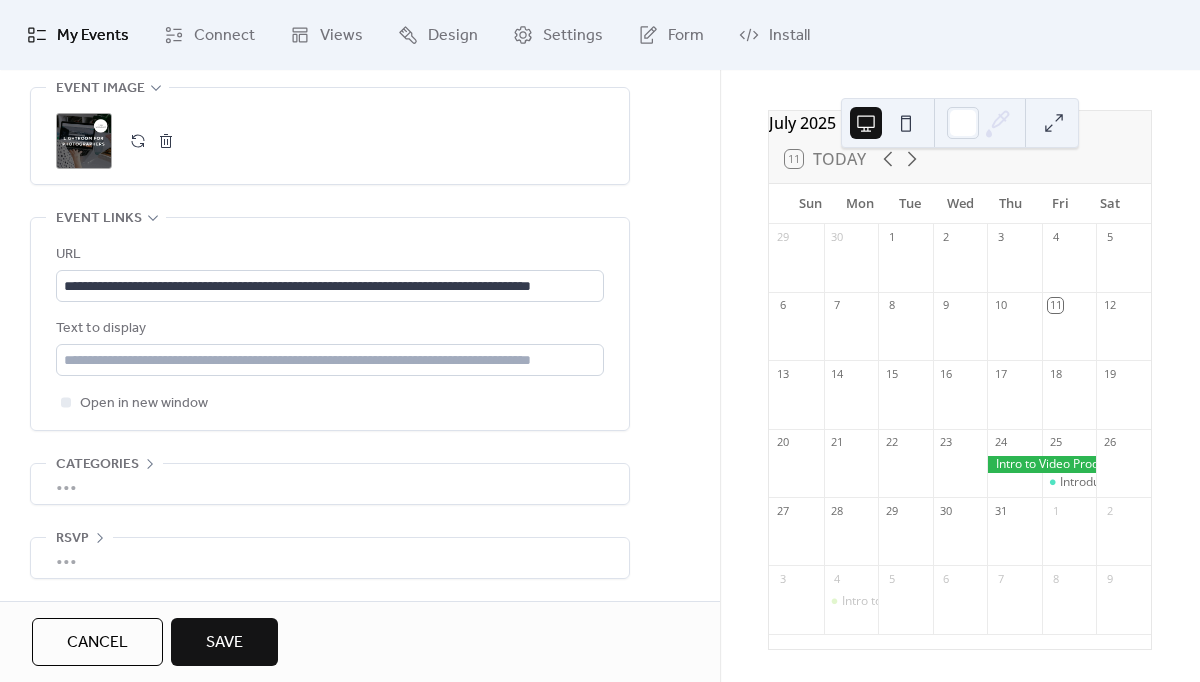 click on "Save" at bounding box center (224, 643) 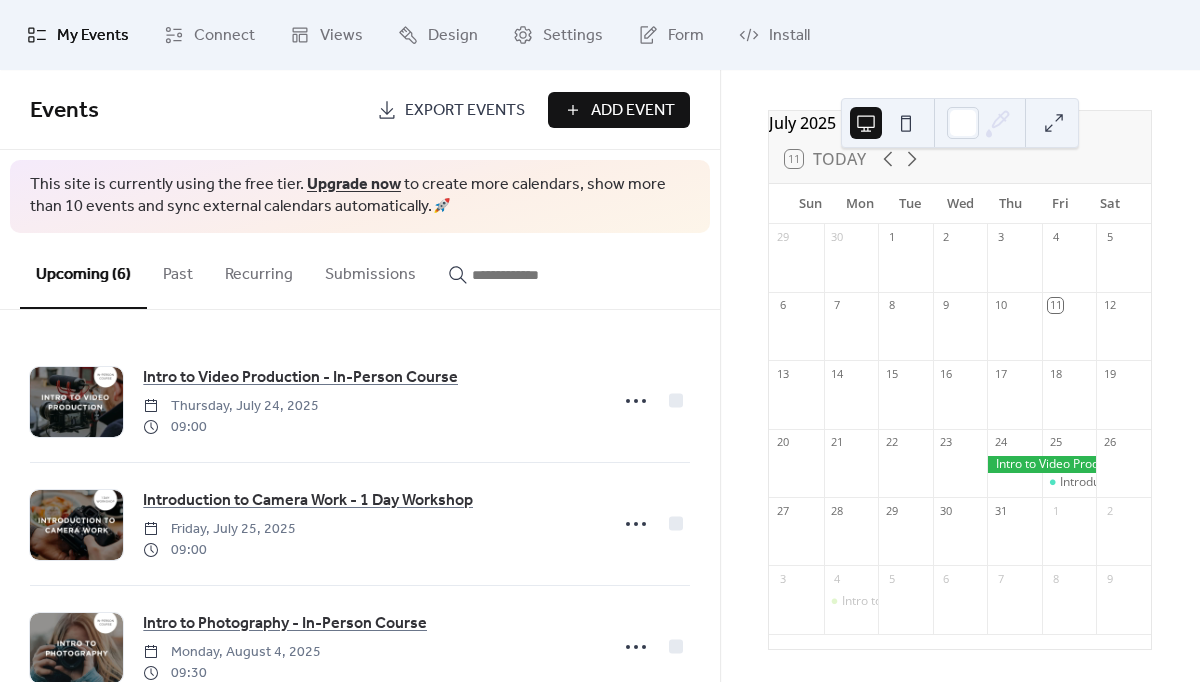 scroll, scrollTop: 0, scrollLeft: 0, axis: both 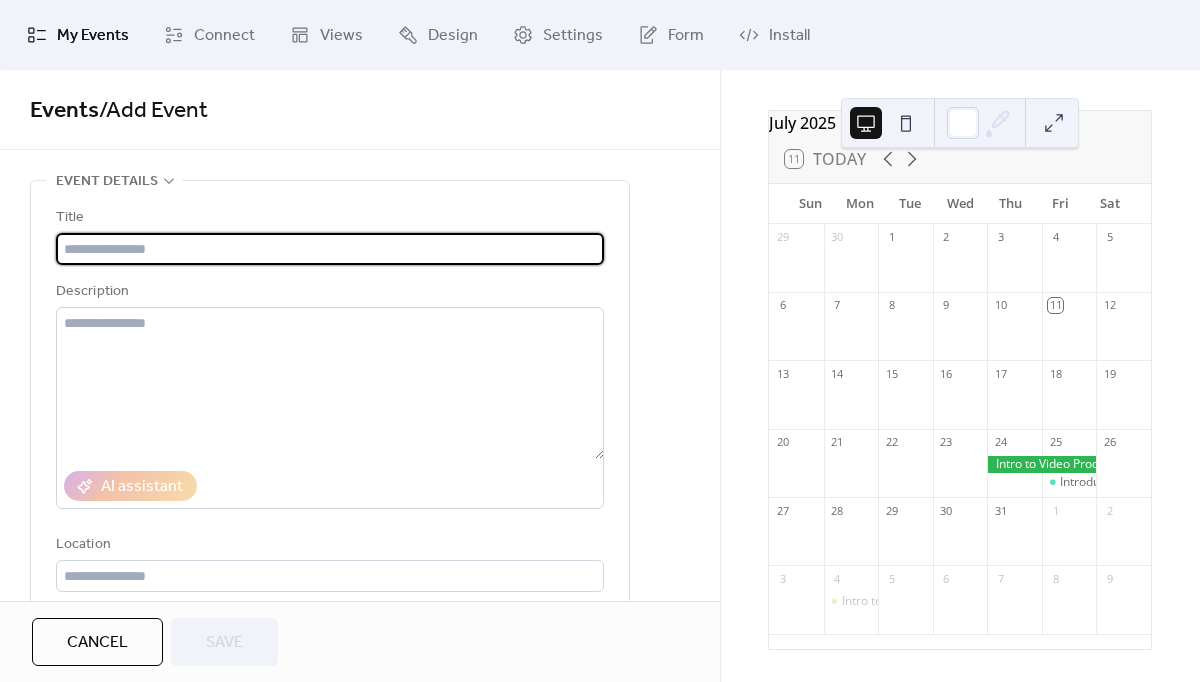 click at bounding box center (330, 249) 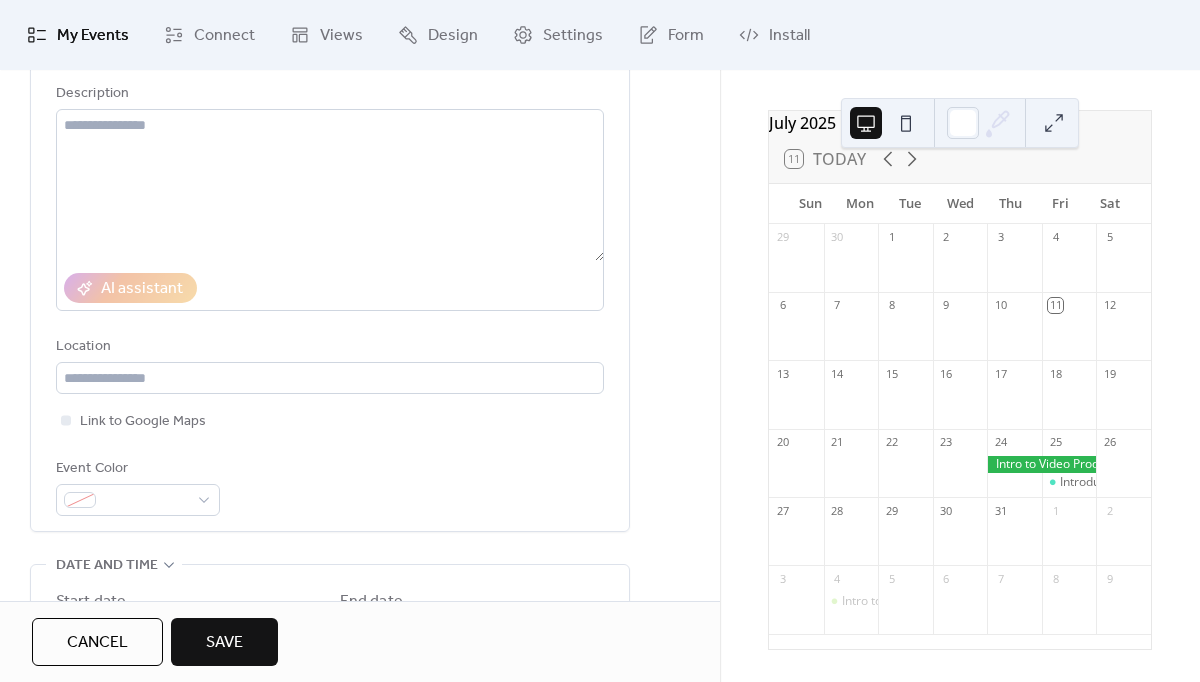 scroll, scrollTop: 242, scrollLeft: 0, axis: vertical 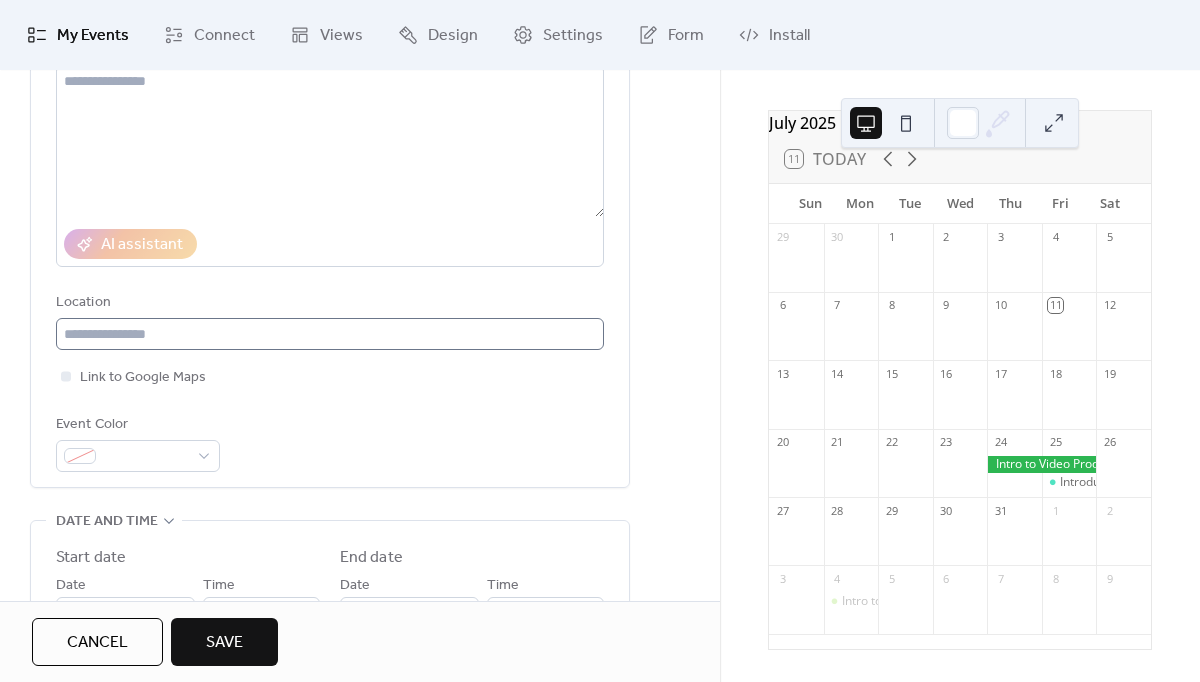 type on "**********" 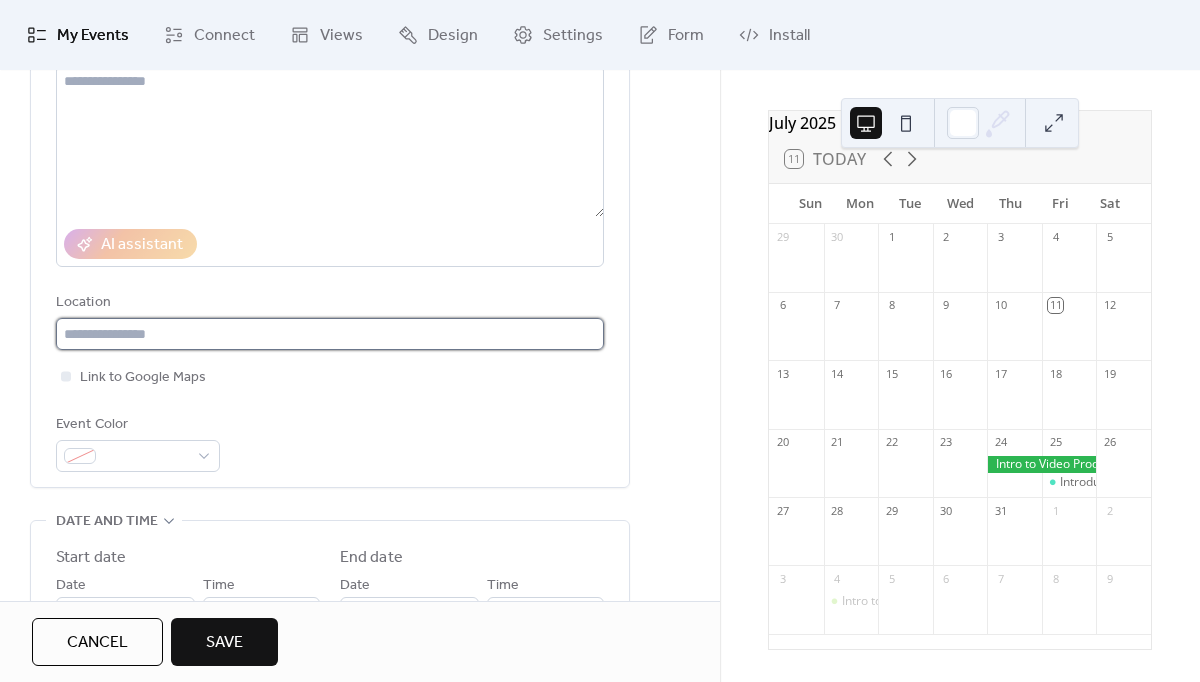 click at bounding box center [330, 334] 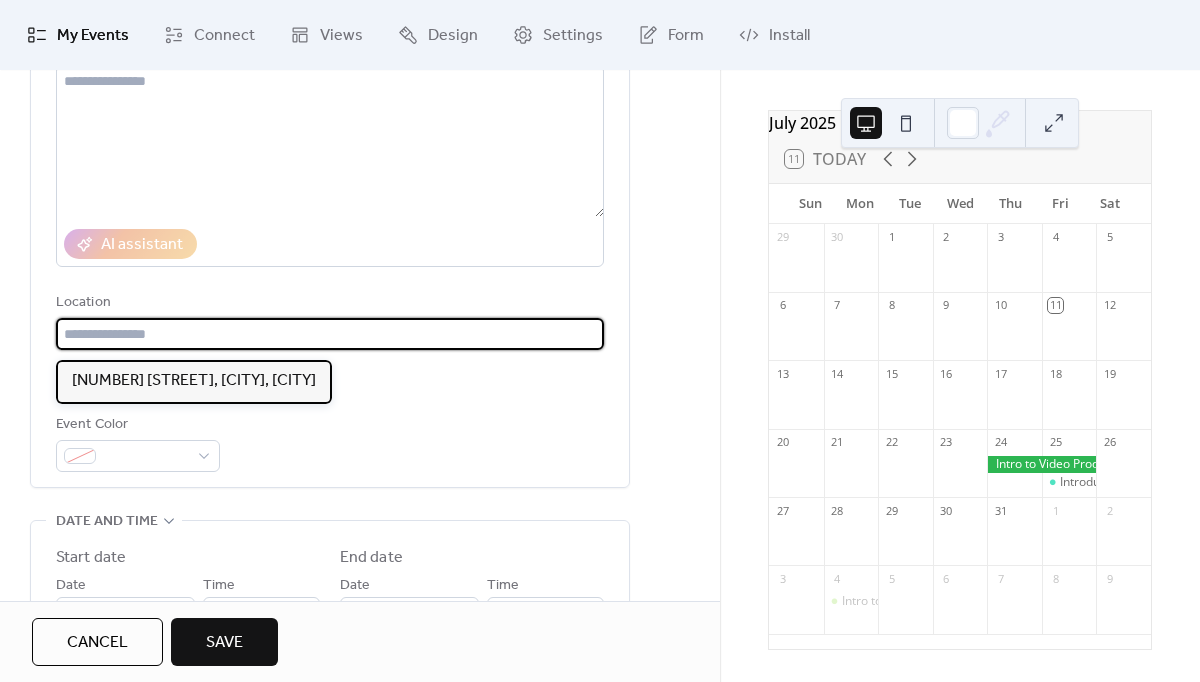 click on "[NUMBER] [STREET], [CITY], [CITY]" at bounding box center [194, 381] 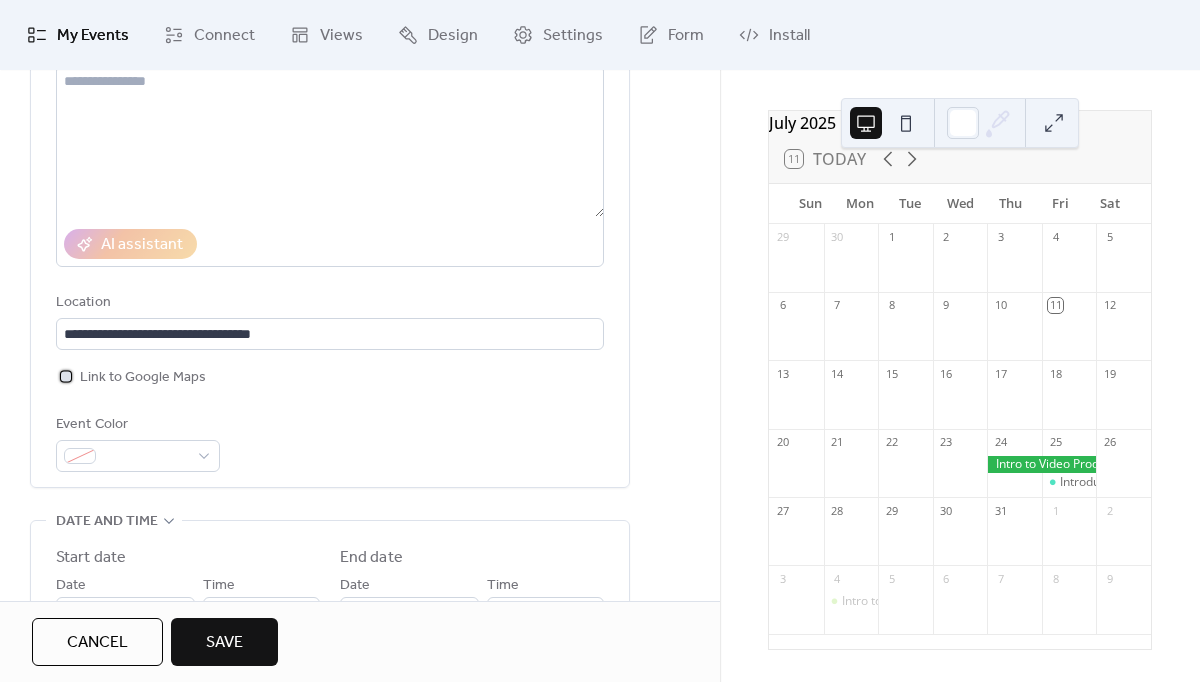 drag, startPoint x: 66, startPoint y: 379, endPoint x: 82, endPoint y: 386, distance: 17.464249 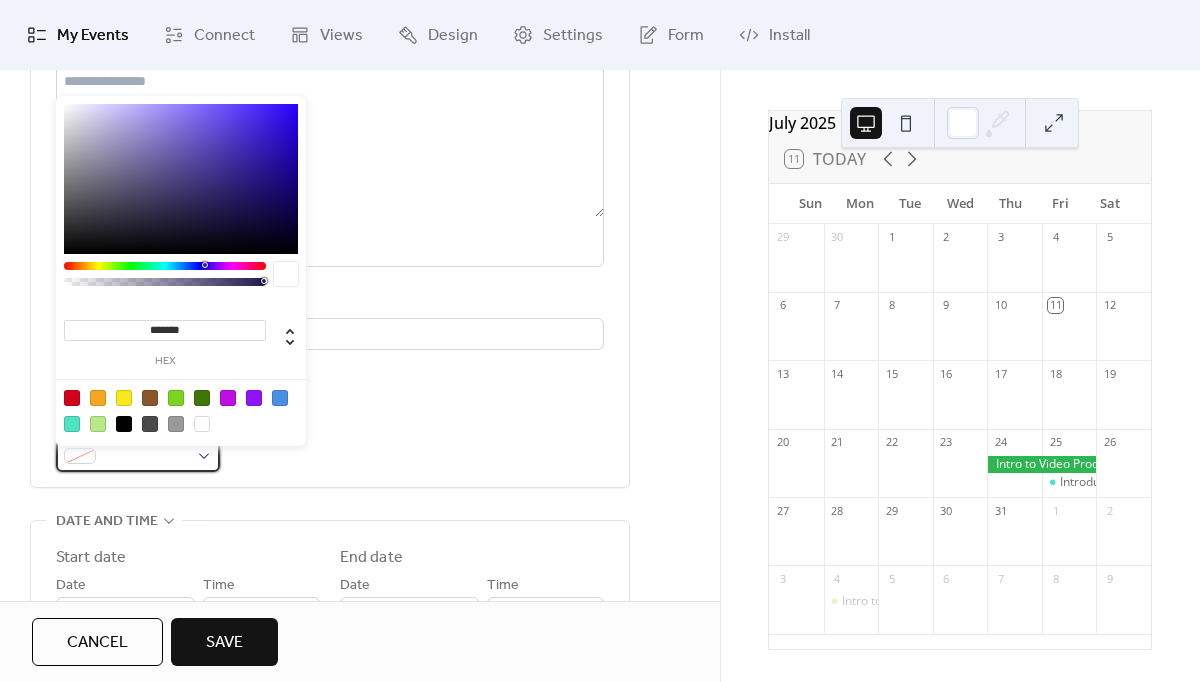 click at bounding box center (146, 457) 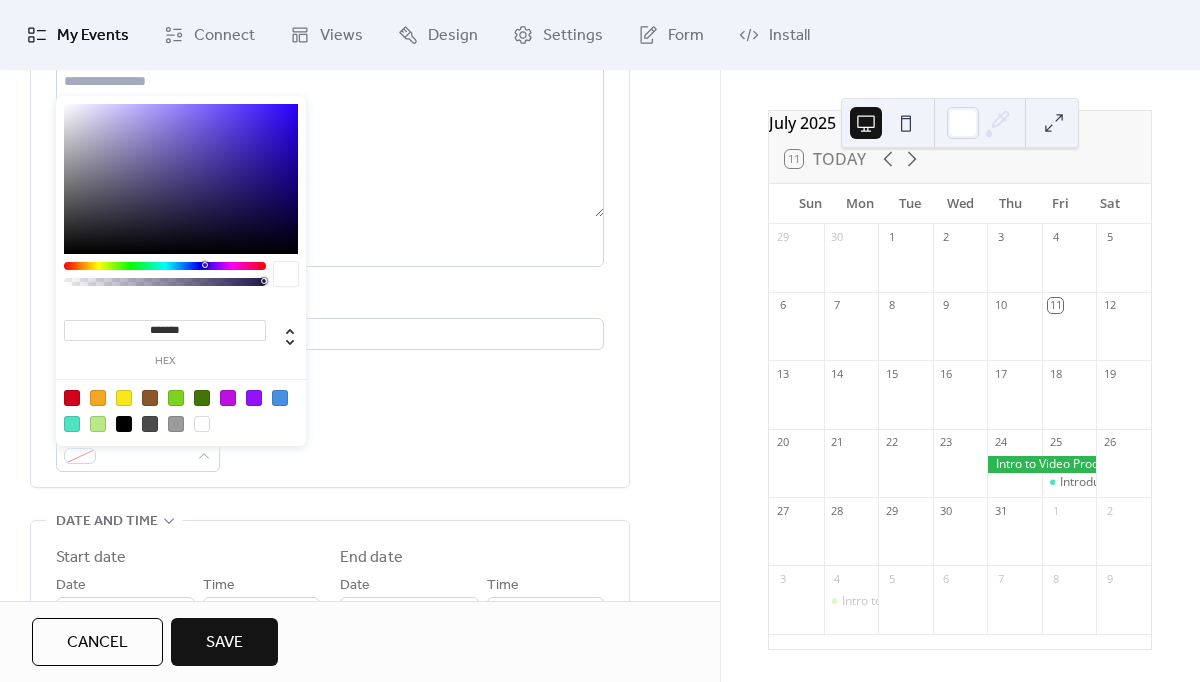 click at bounding box center (124, 398) 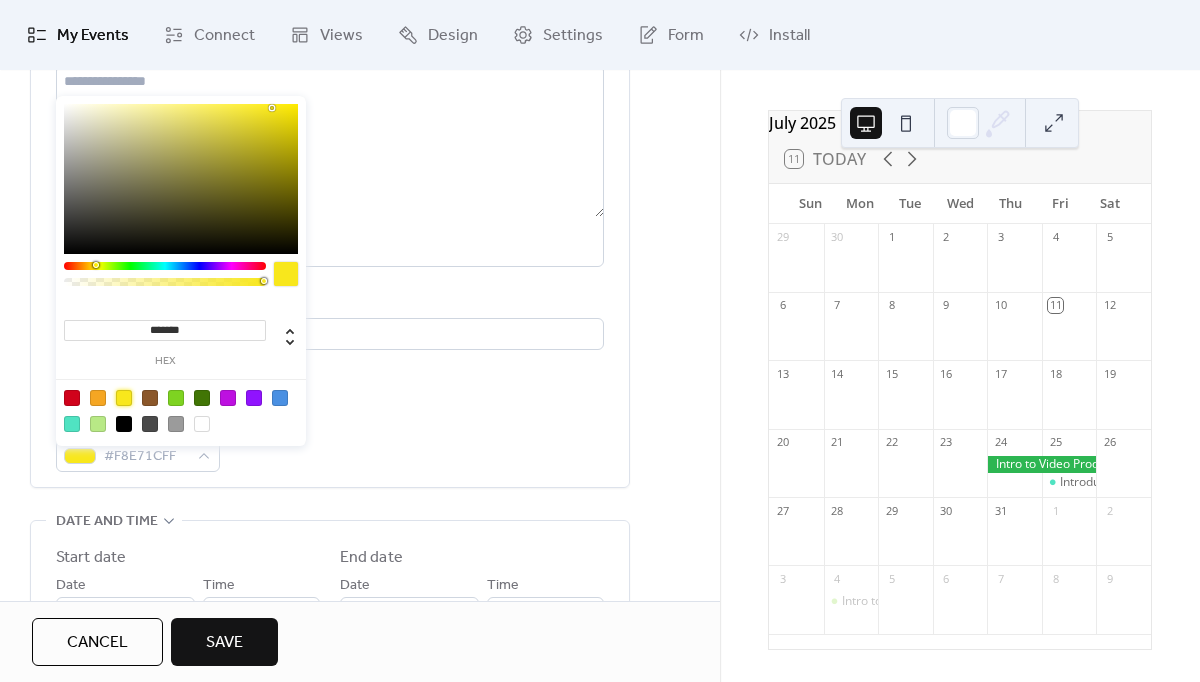click on "**********" at bounding box center [330, 218] 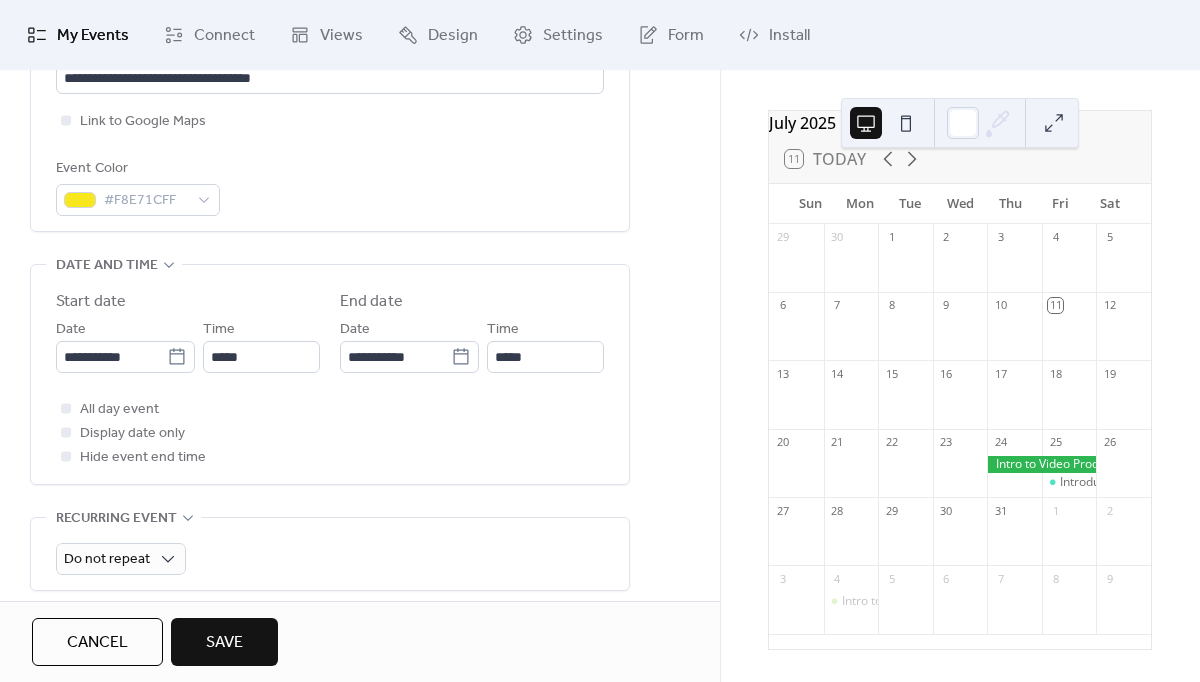 scroll, scrollTop: 504, scrollLeft: 0, axis: vertical 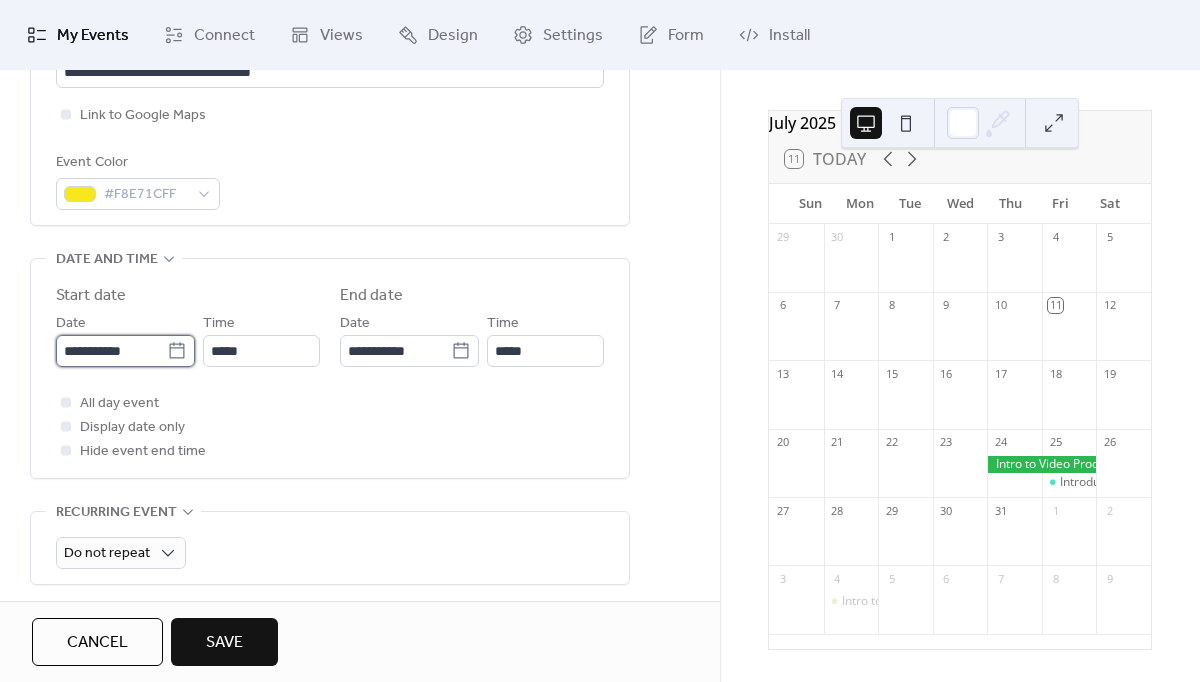 click on "**********" at bounding box center [111, 351] 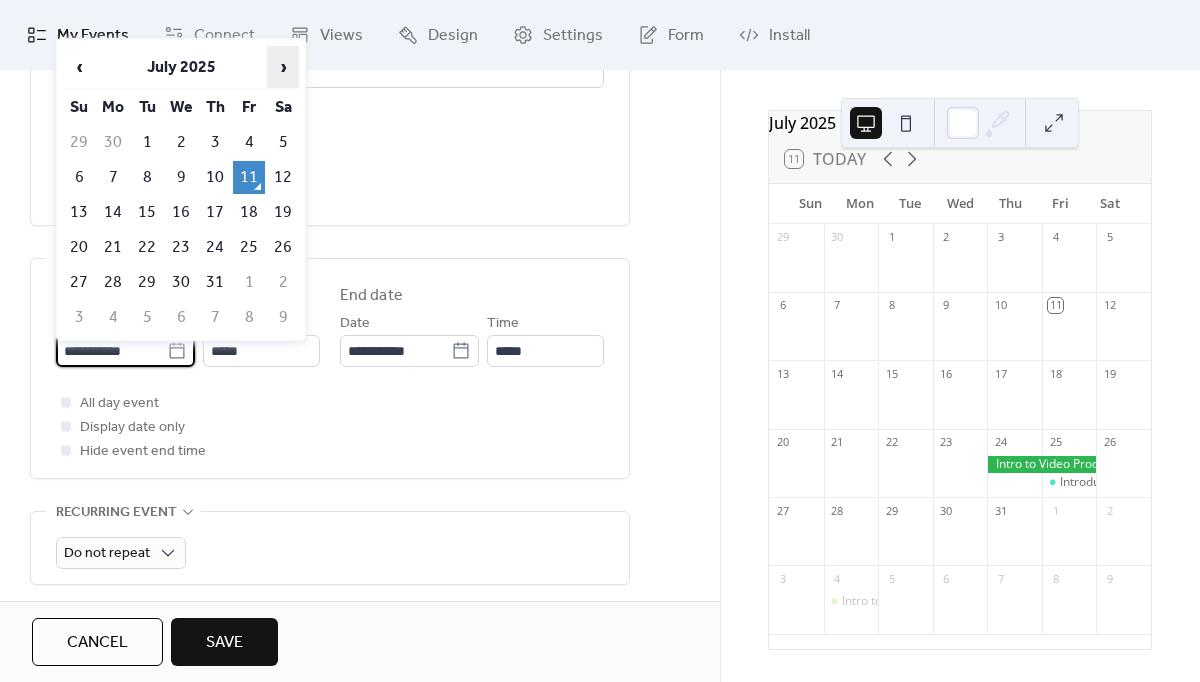 click on "›" at bounding box center (283, 67) 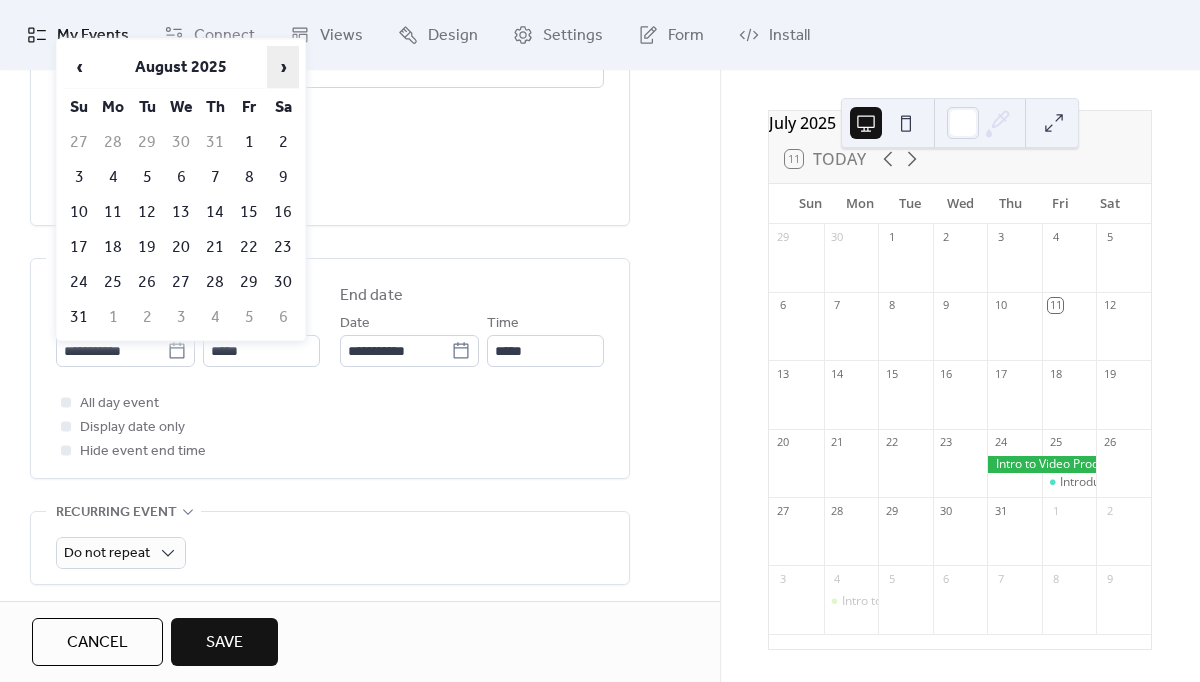 click on "›" at bounding box center (283, 67) 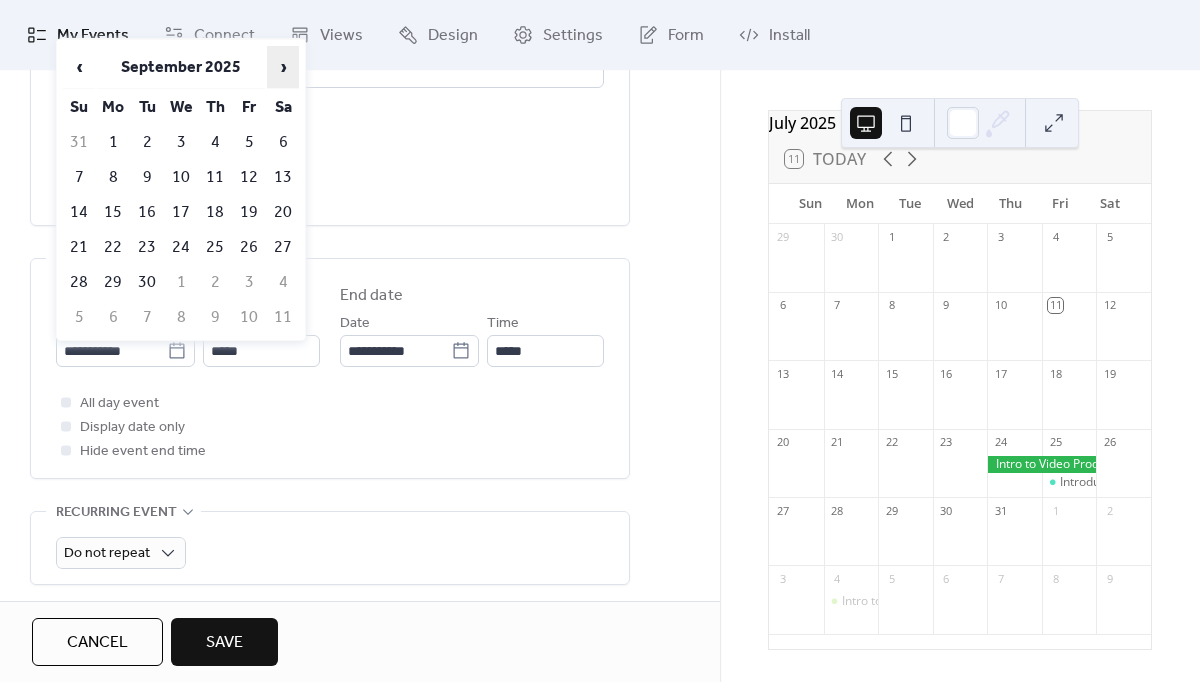 click on "›" at bounding box center (283, 67) 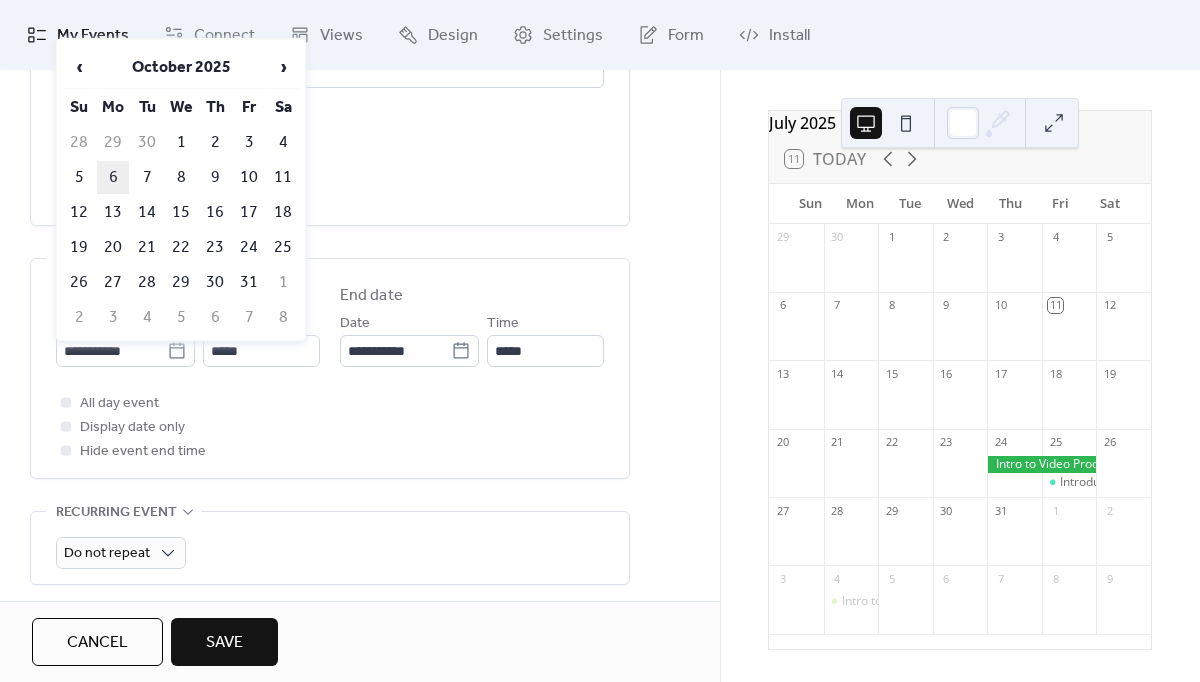 click on "6" at bounding box center (113, 177) 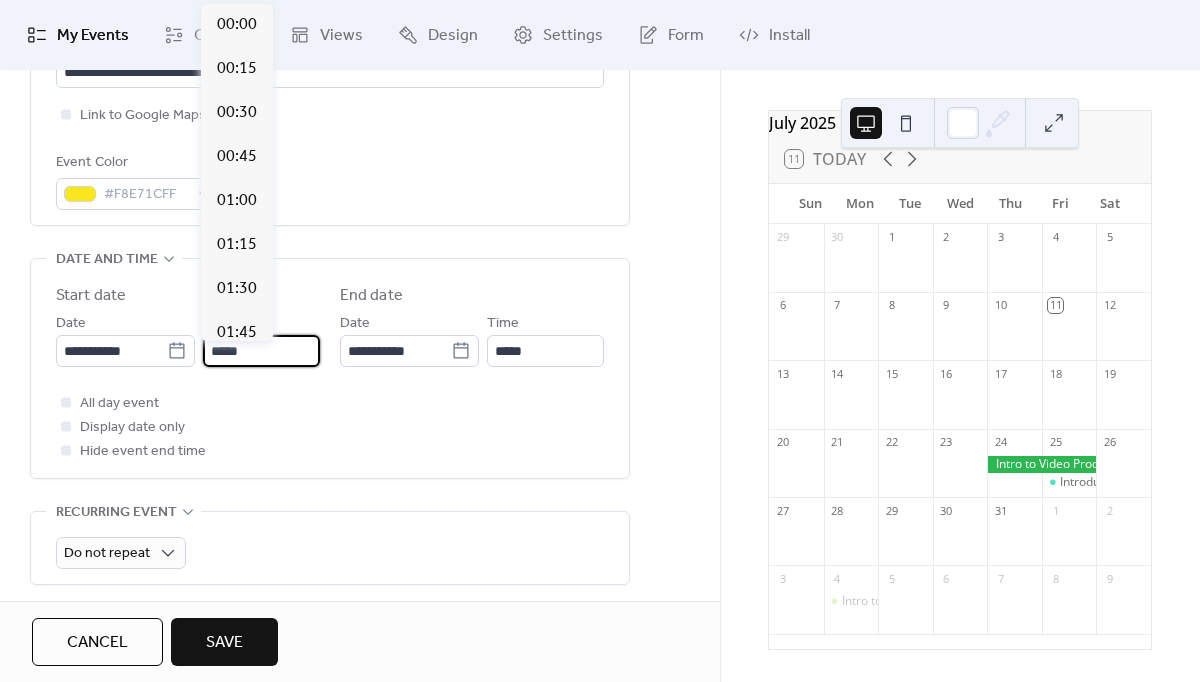 click on "*****" at bounding box center (261, 351) 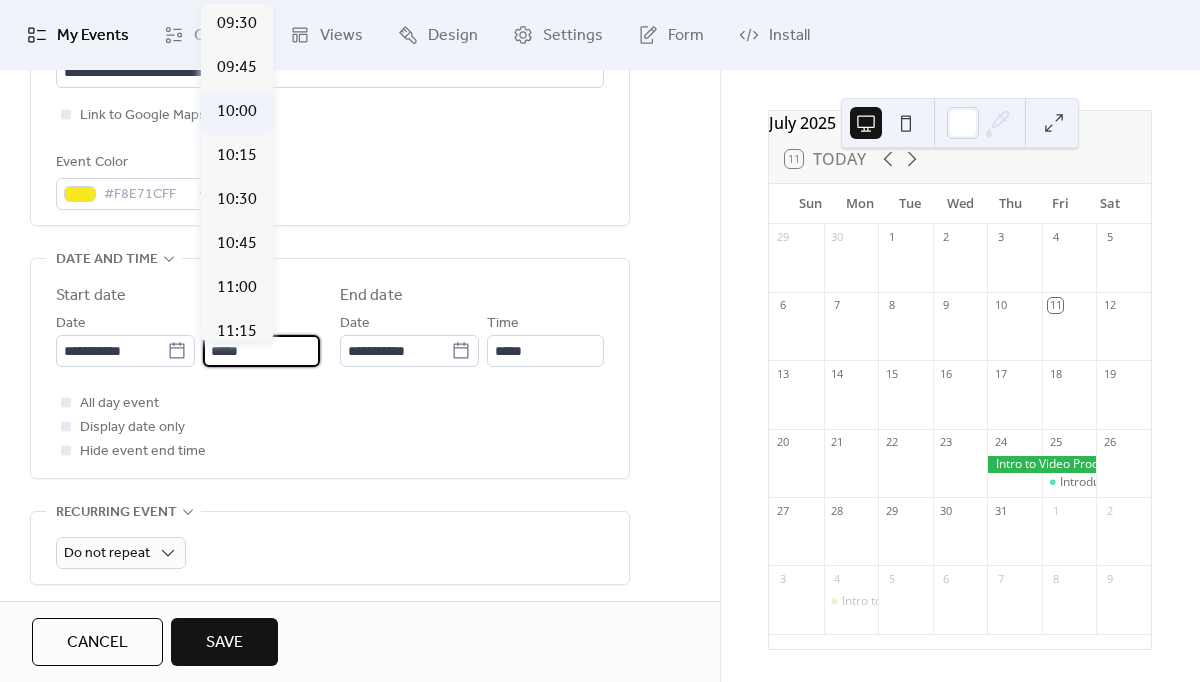 scroll, scrollTop: 1670, scrollLeft: 0, axis: vertical 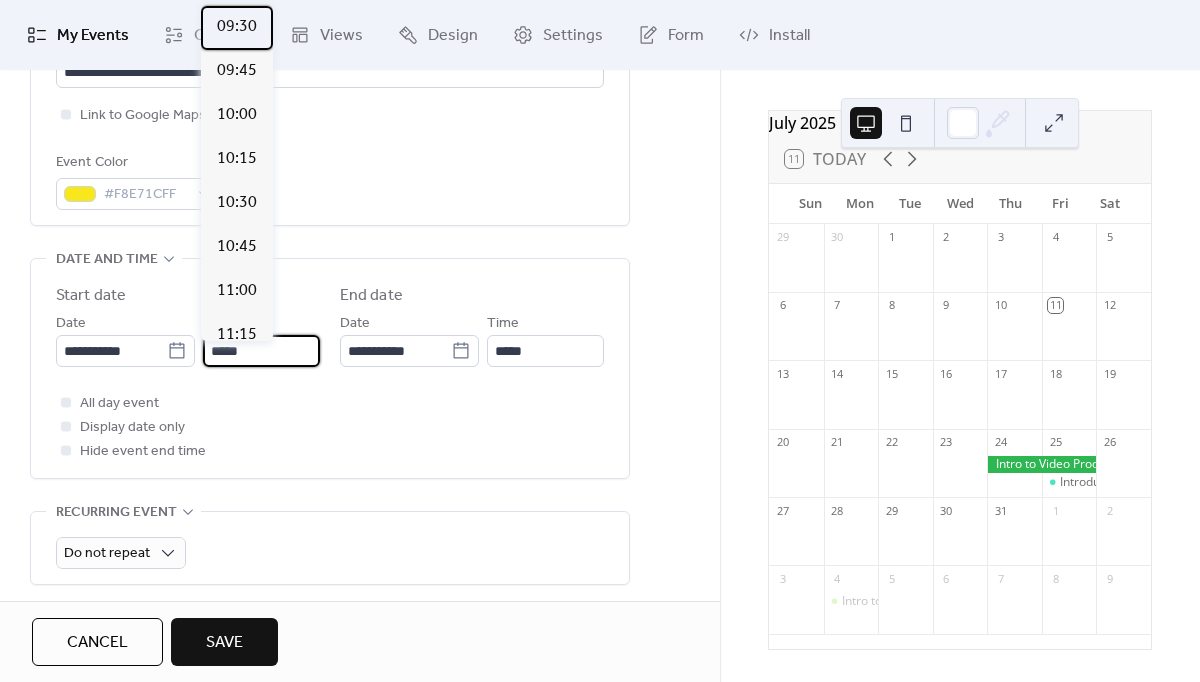 click on "09:30" at bounding box center (237, 27) 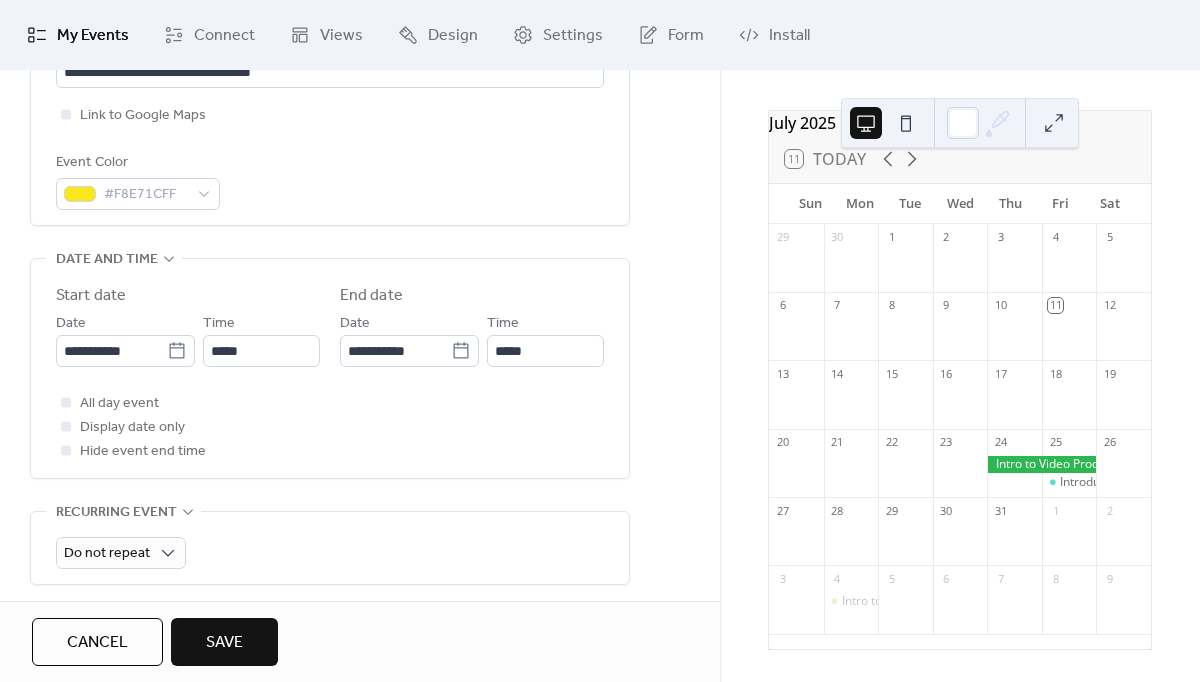 type on "*****" 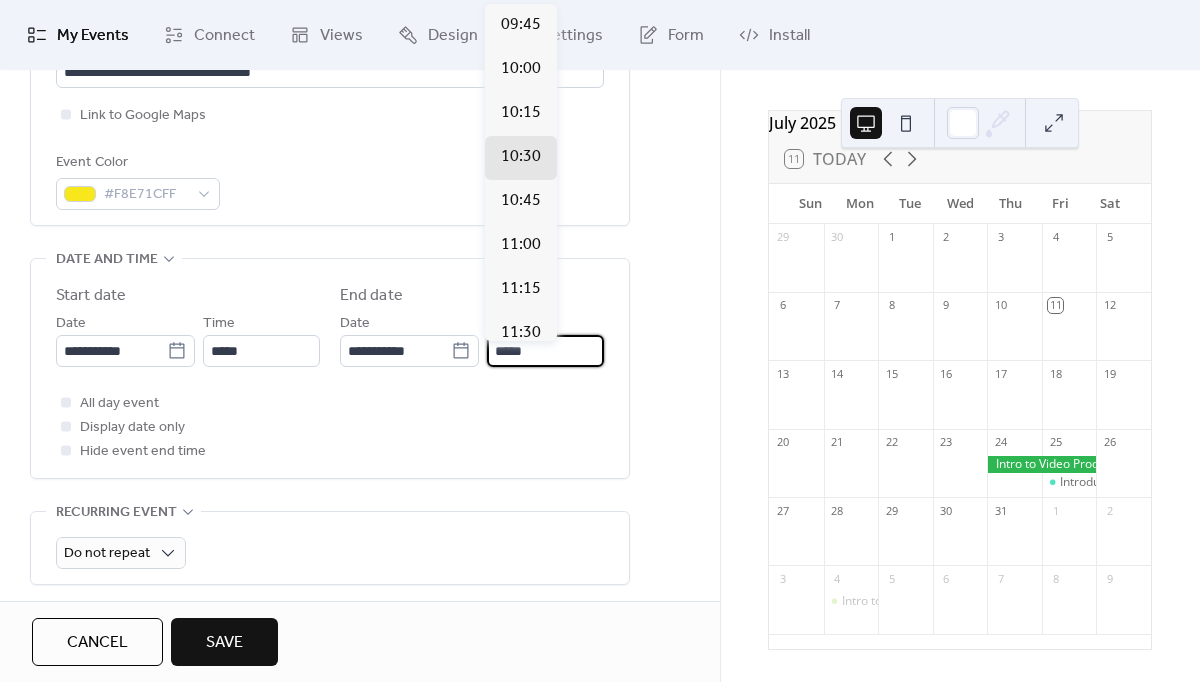 click on "*****" at bounding box center [545, 351] 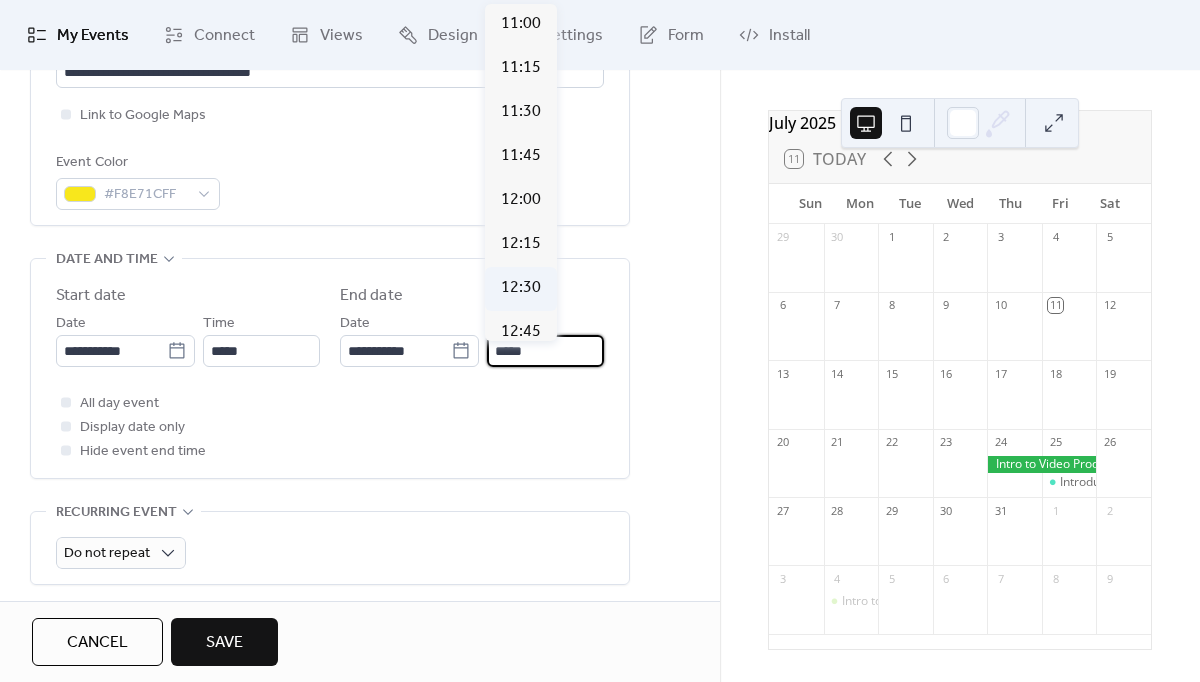 scroll, scrollTop: 222, scrollLeft: 0, axis: vertical 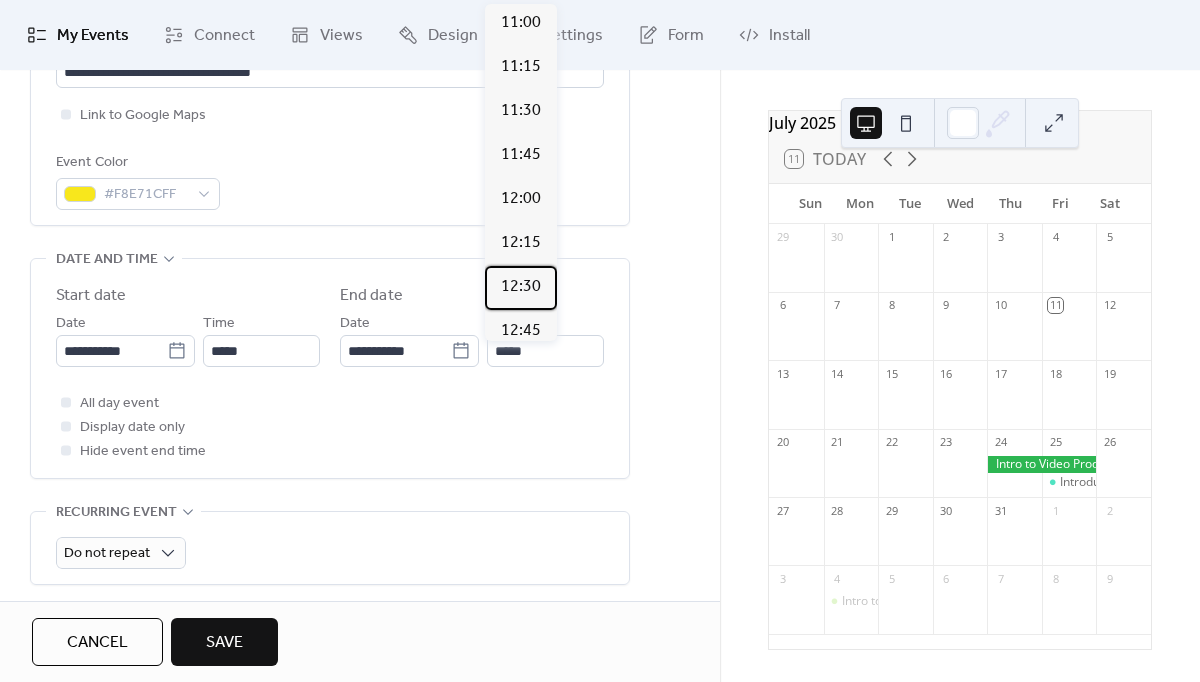 click on "12:30" at bounding box center (521, 287) 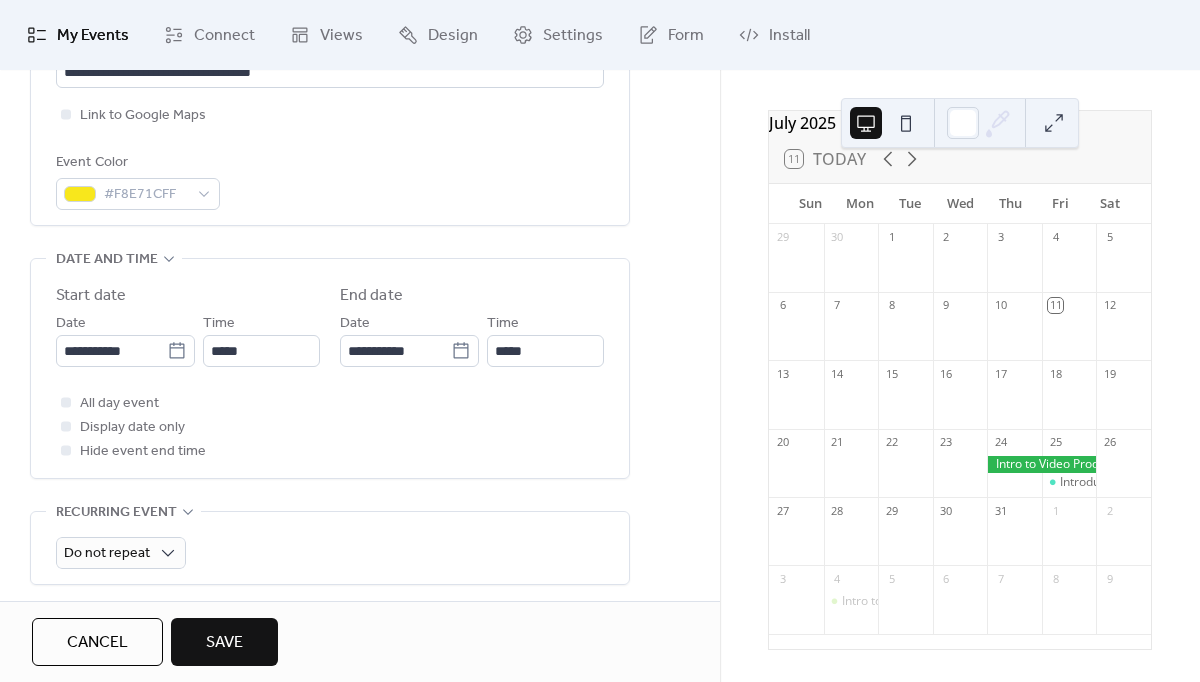 click on "**********" at bounding box center [360, 403] 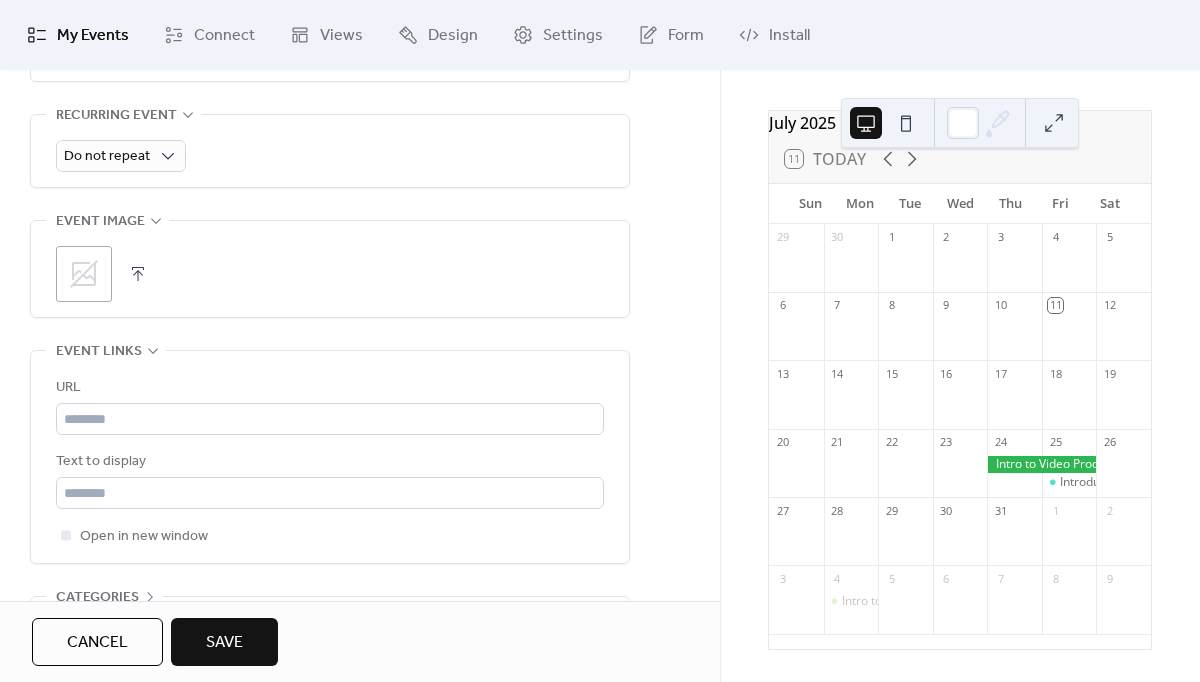 scroll, scrollTop: 905, scrollLeft: 0, axis: vertical 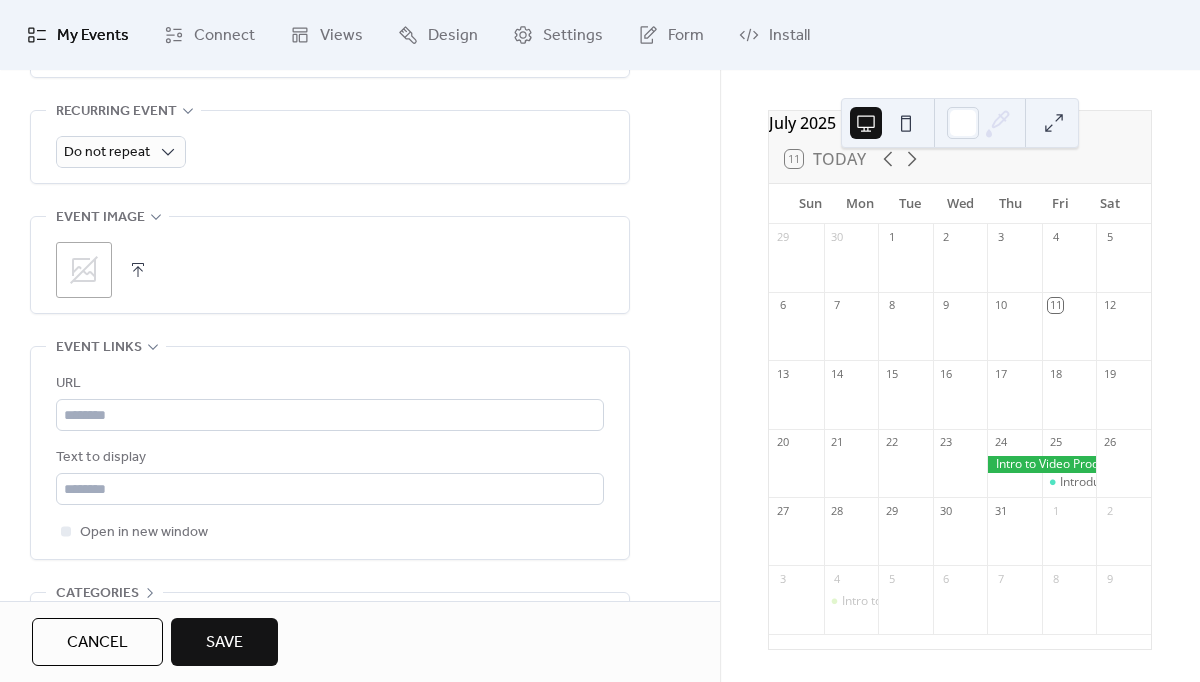 click 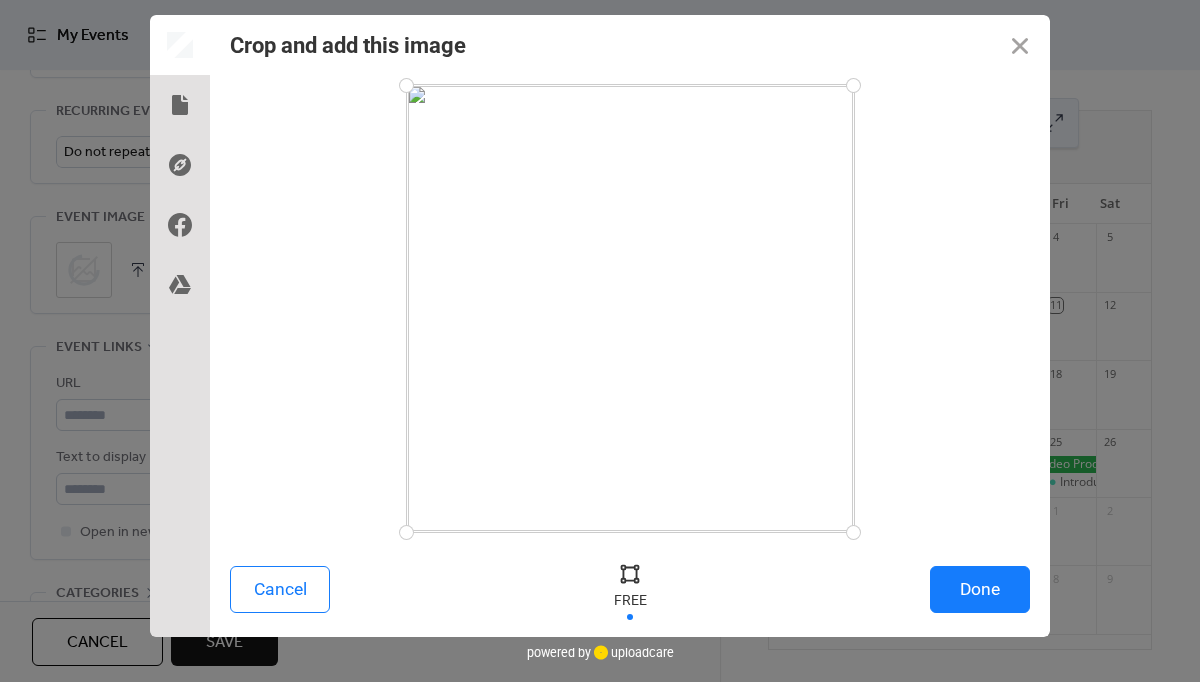 click on "Done" at bounding box center [980, 589] 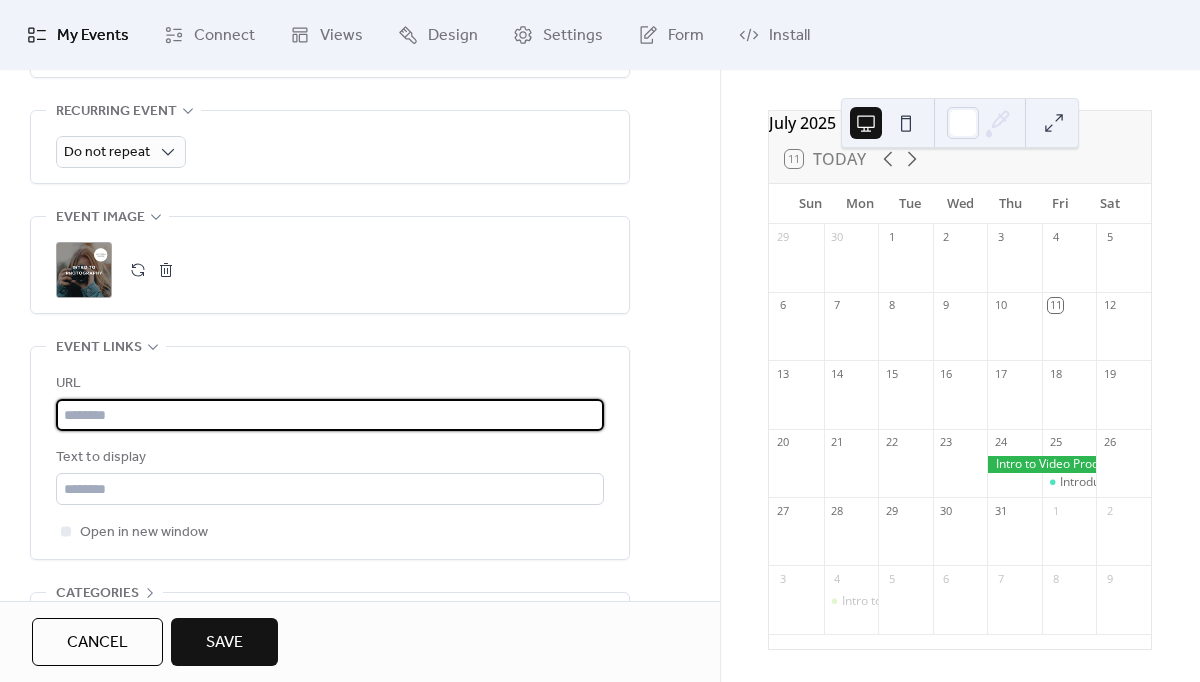 click at bounding box center [330, 415] 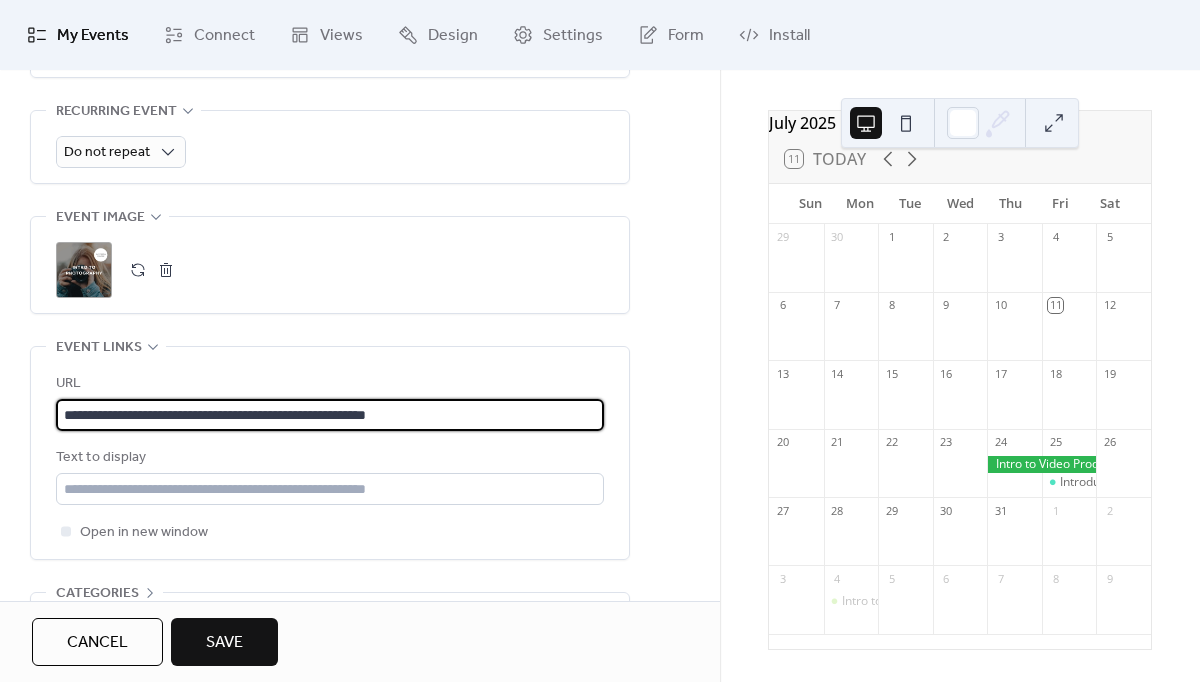 type on "**********" 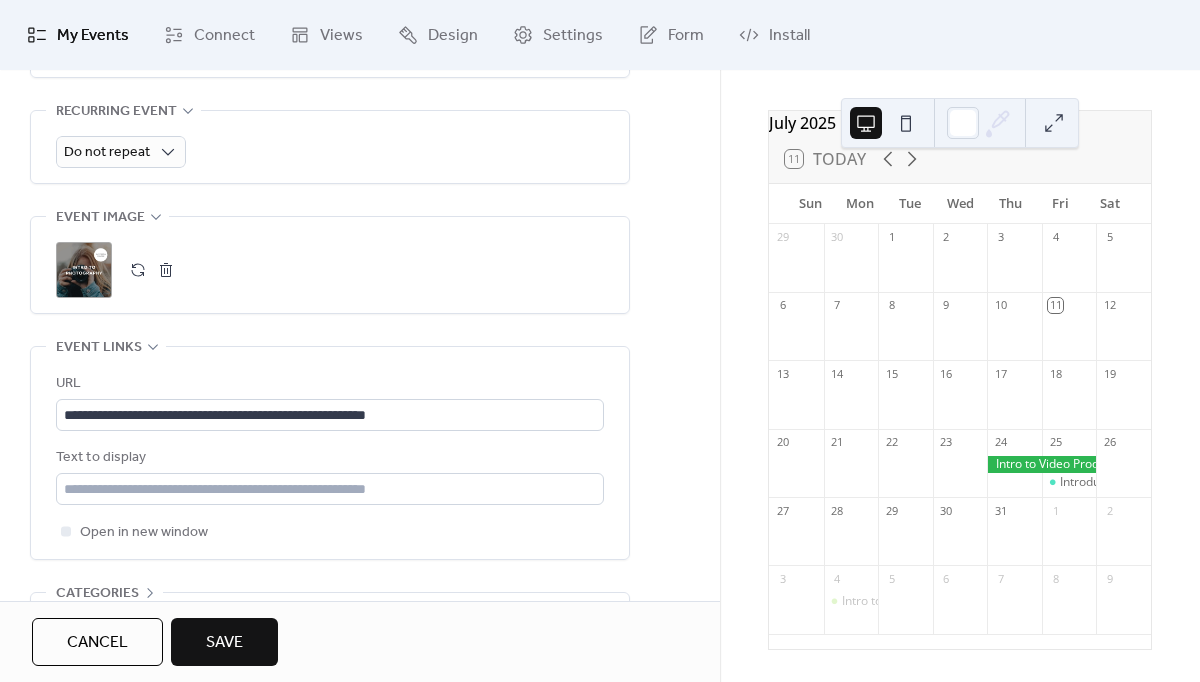 click on "**********" at bounding box center [360, 2] 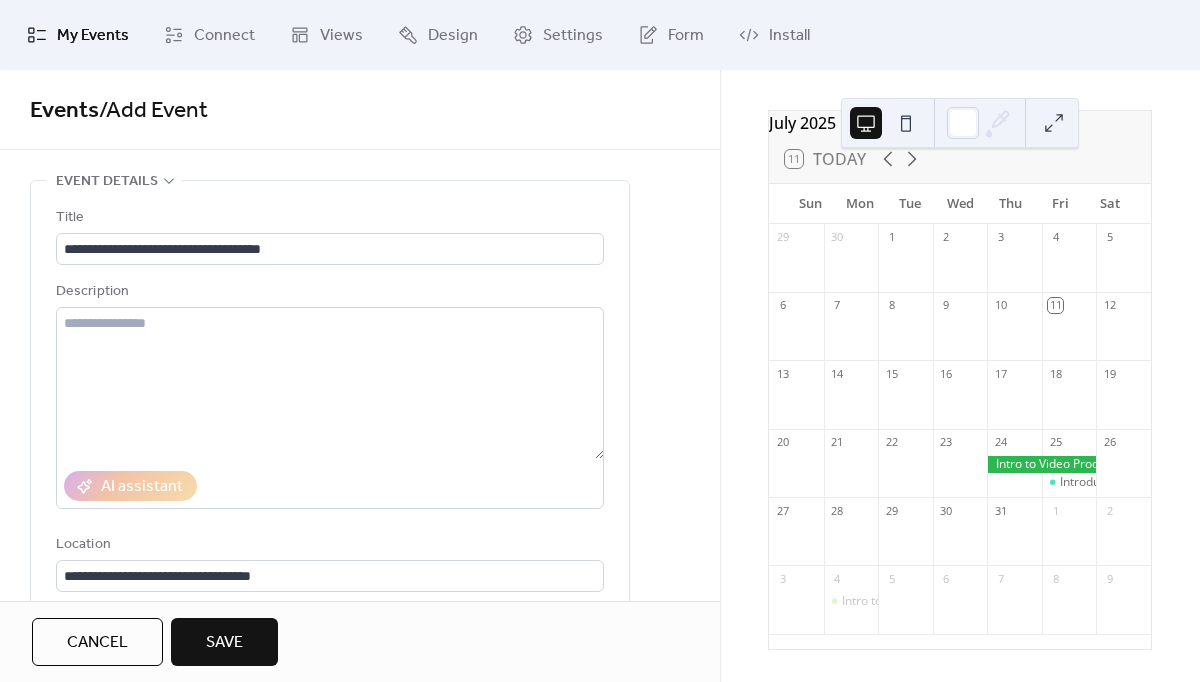 scroll, scrollTop: 0, scrollLeft: 0, axis: both 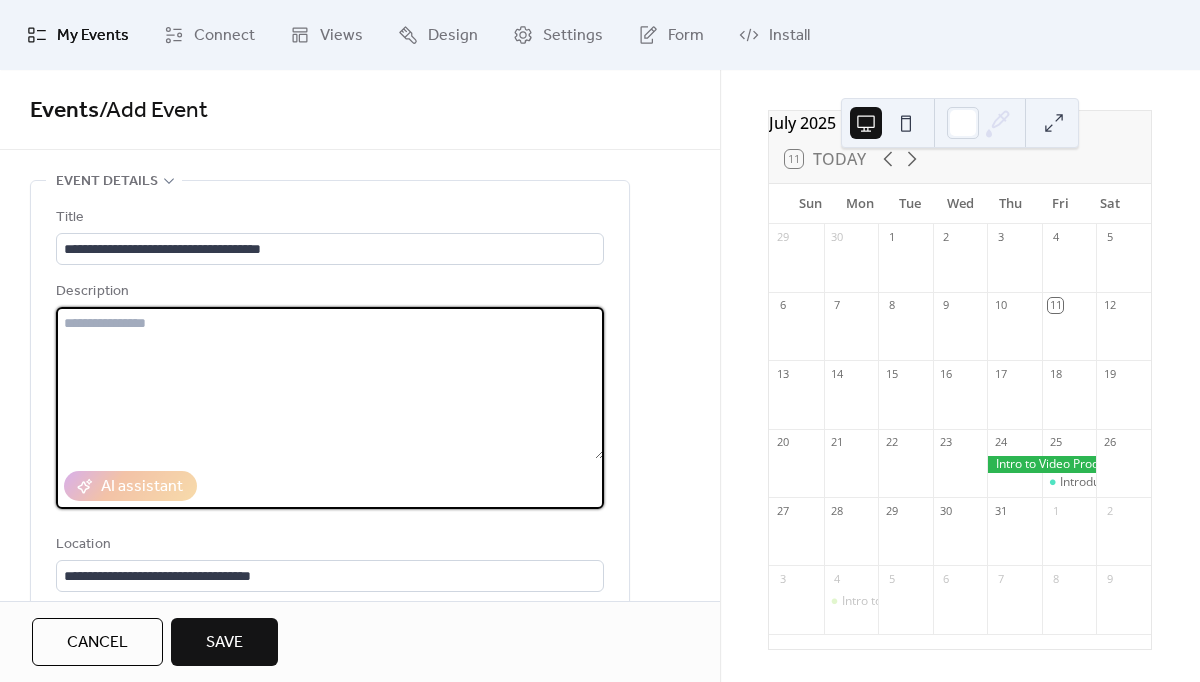drag, startPoint x: 290, startPoint y: 368, endPoint x: 271, endPoint y: 317, distance: 54.42426 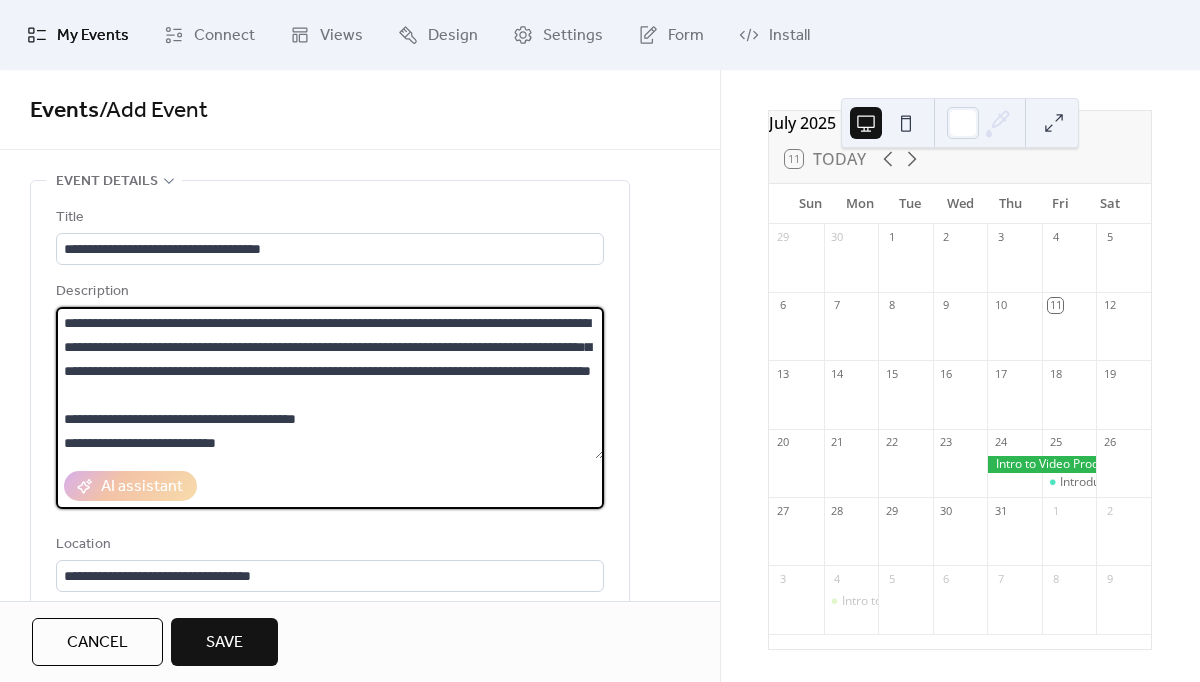 scroll, scrollTop: 0, scrollLeft: 0, axis: both 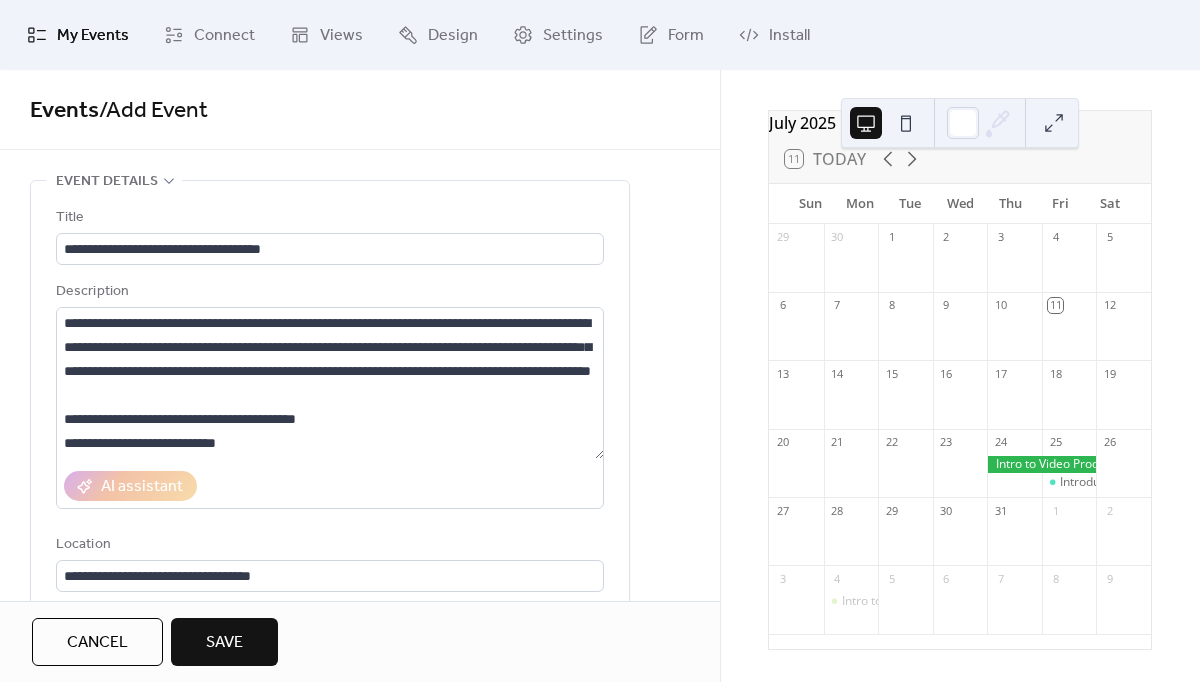 click on "**********" at bounding box center [360, 907] 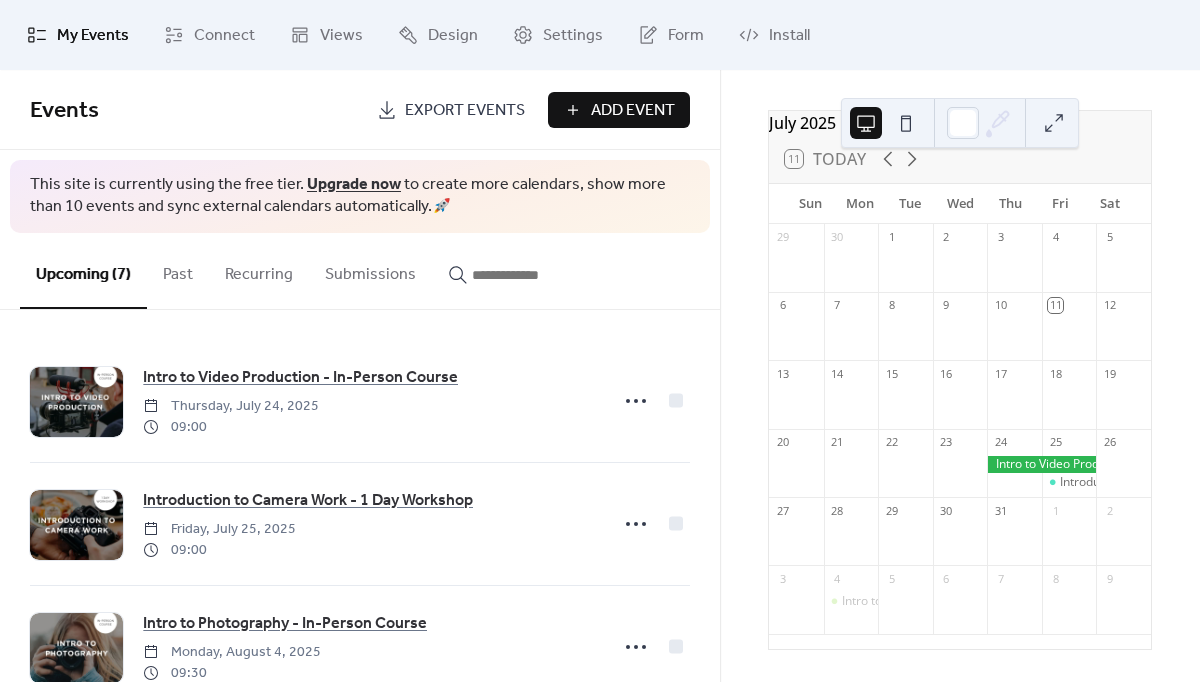 scroll, scrollTop: 77, scrollLeft: 0, axis: vertical 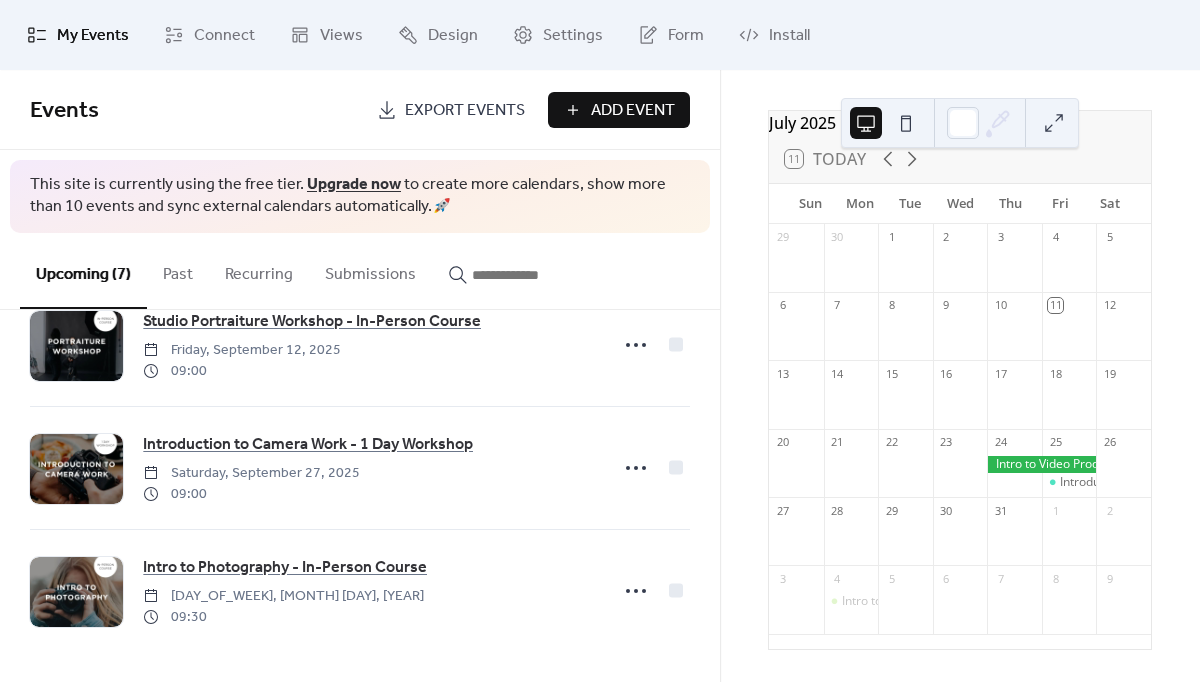 click on "July [YEAR] 11 Today Sun Mon Tue Wed Thu Fri Sat 29 30 1 2 3 4 5 6 7 8 9 10 11 12 13 14 15 16 17 18 19 20 21 22 23 24 25 Introduction to Camera Work - 1 Day Workshop 26 27 28 29 30 31 1 2 3 4 Intro to Photography - In-Person Course 5 6 7 8 9" at bounding box center (960, 376) 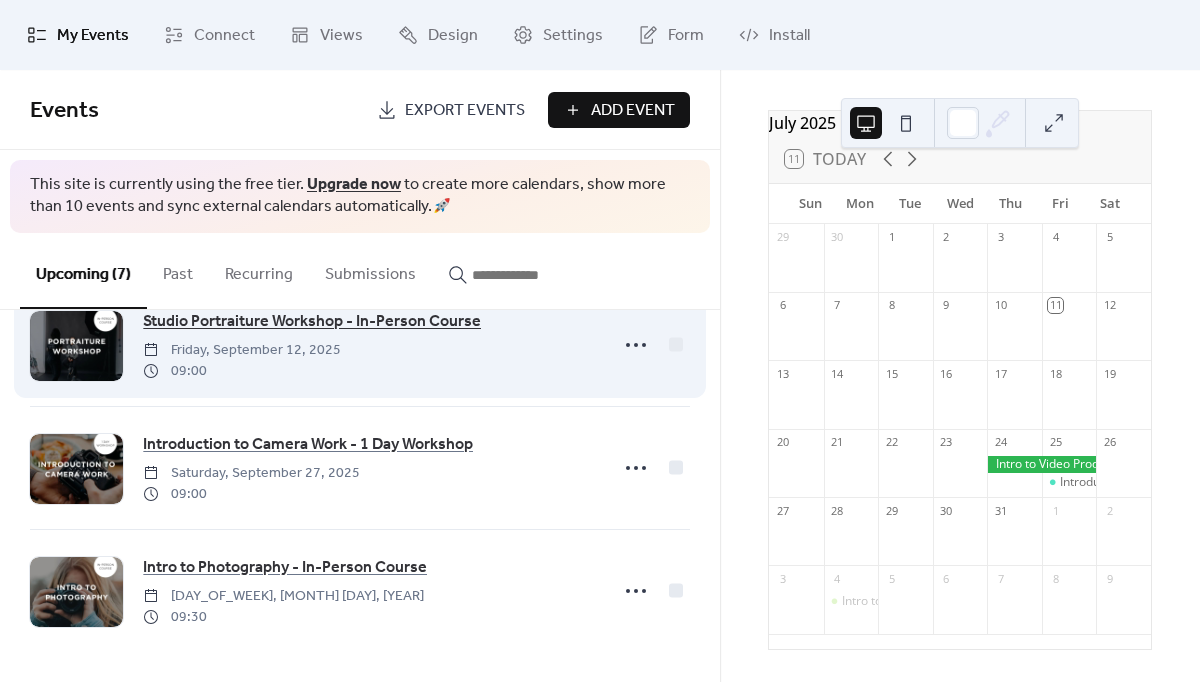 scroll, scrollTop: 548, scrollLeft: 0, axis: vertical 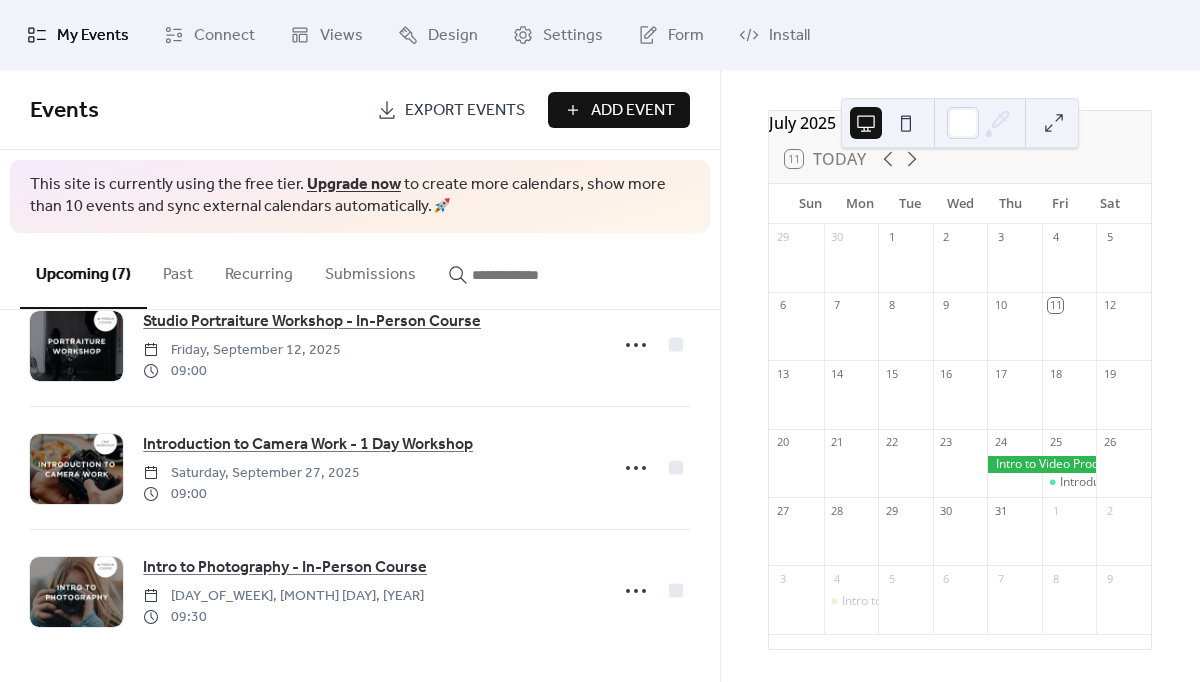 click on "Add Event" at bounding box center [633, 111] 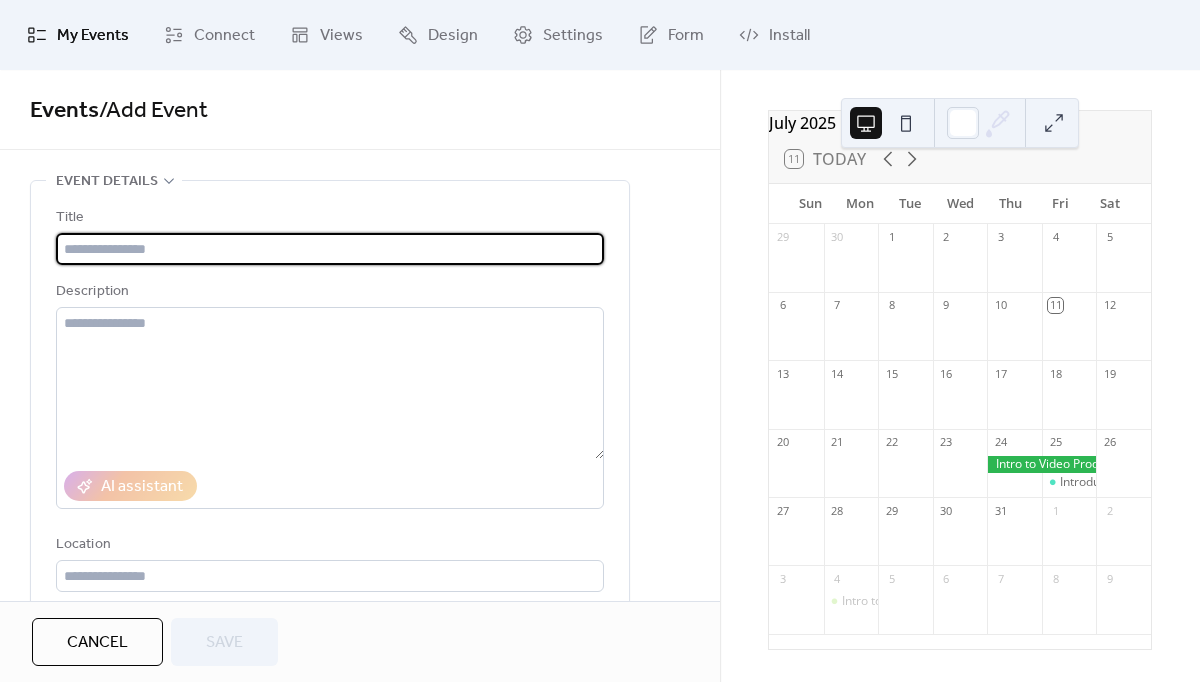 drag, startPoint x: 152, startPoint y: 253, endPoint x: 141, endPoint y: 250, distance: 11.401754 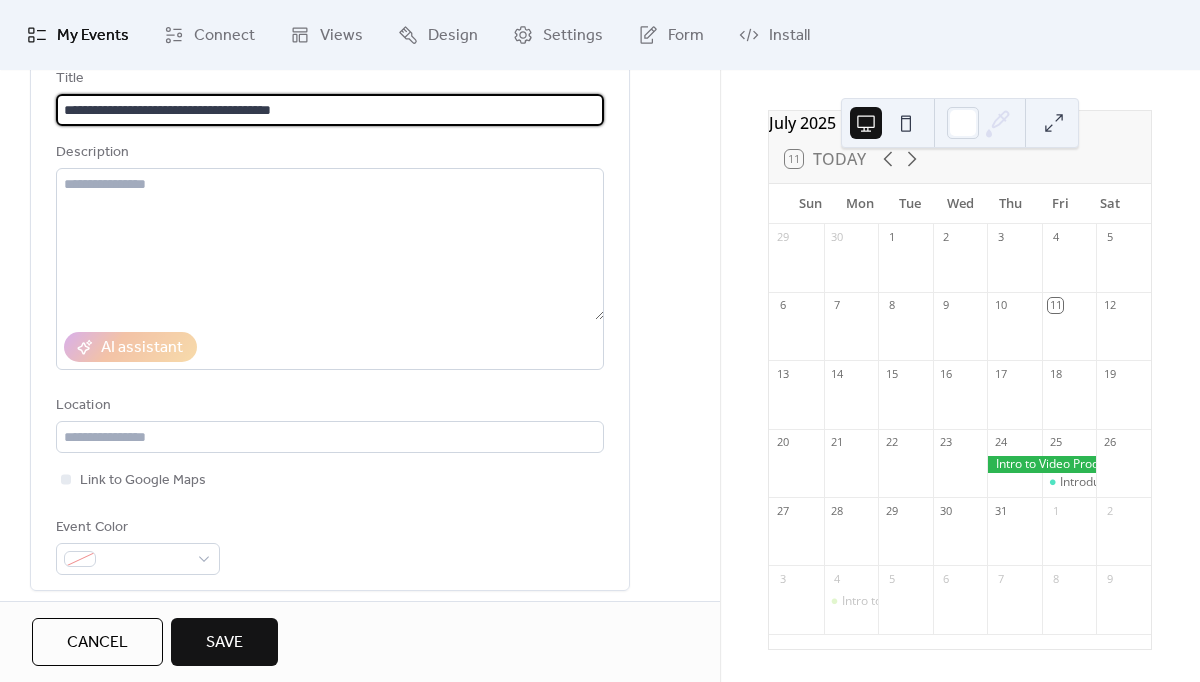 scroll, scrollTop: 149, scrollLeft: 0, axis: vertical 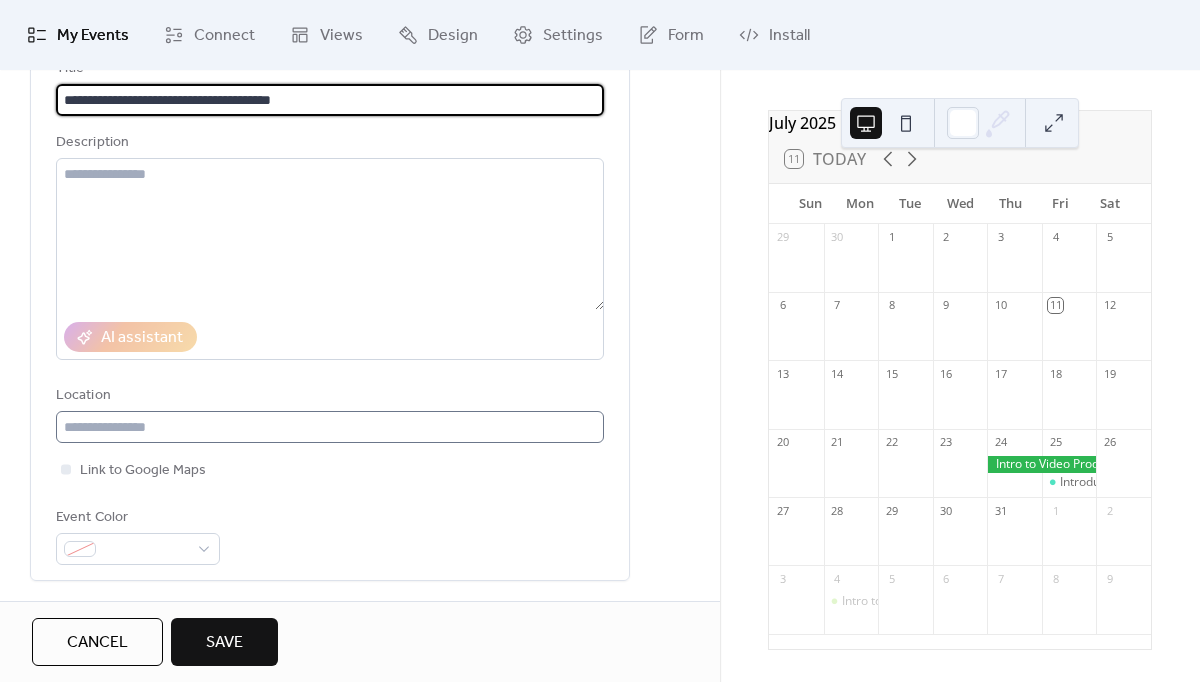 type on "**********" 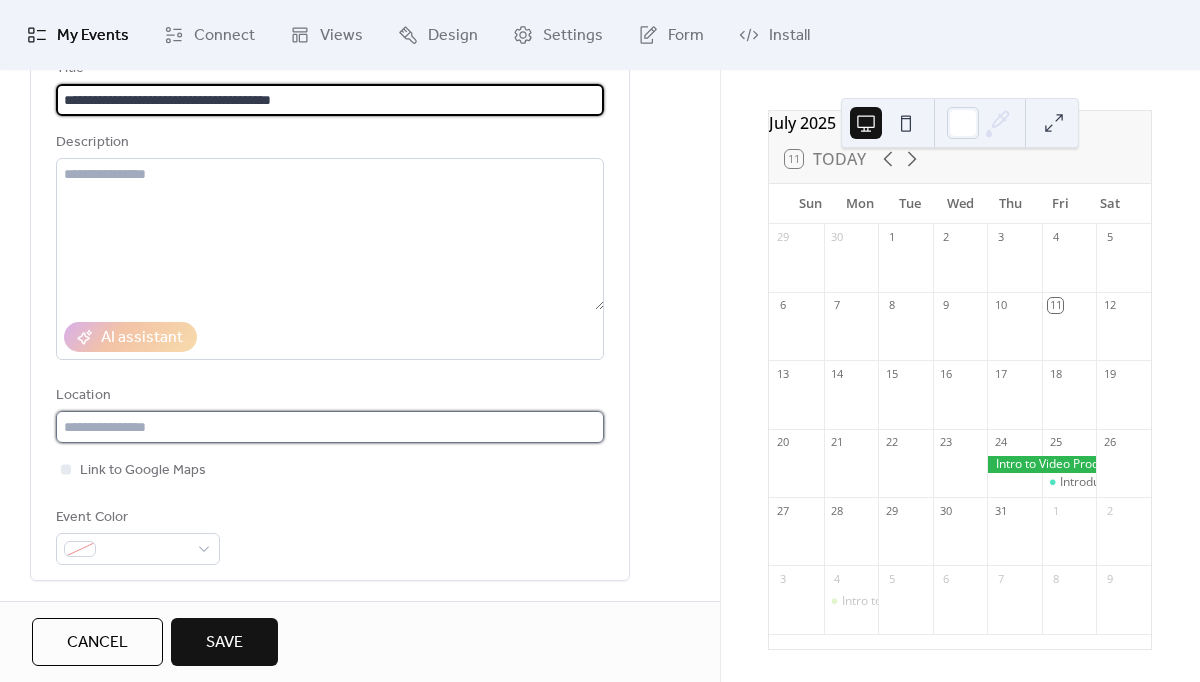 click at bounding box center [330, 427] 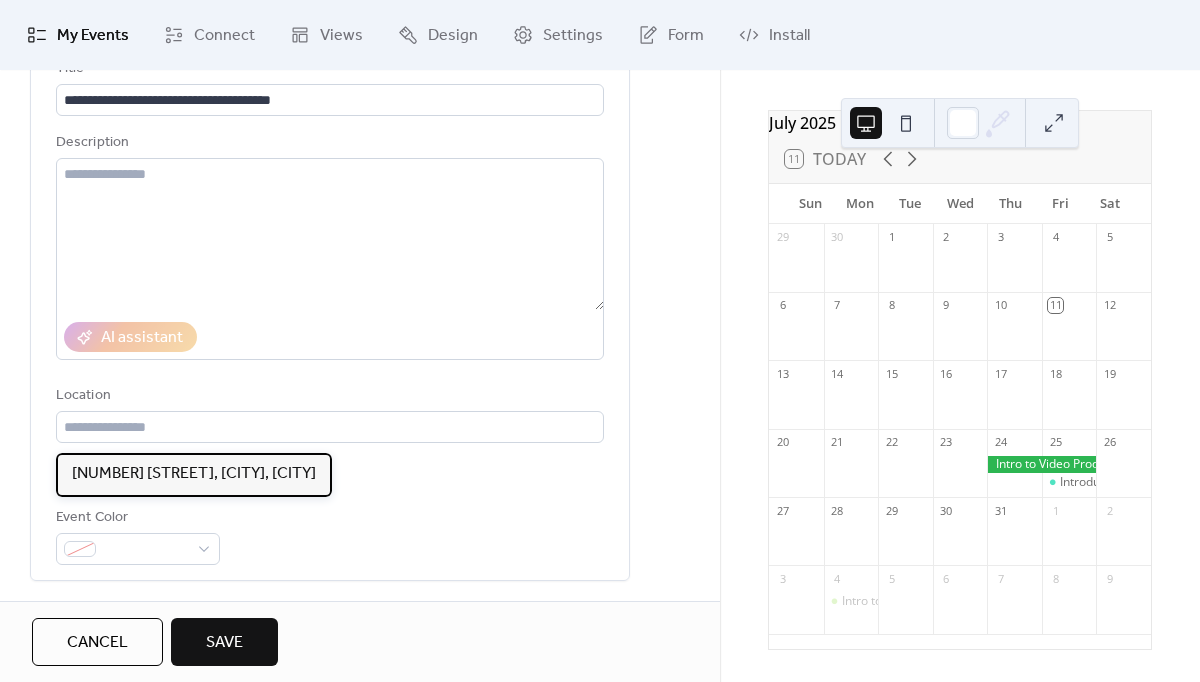 click on "[NUMBER] [STREET], [CITY], [CITY]" at bounding box center (194, 474) 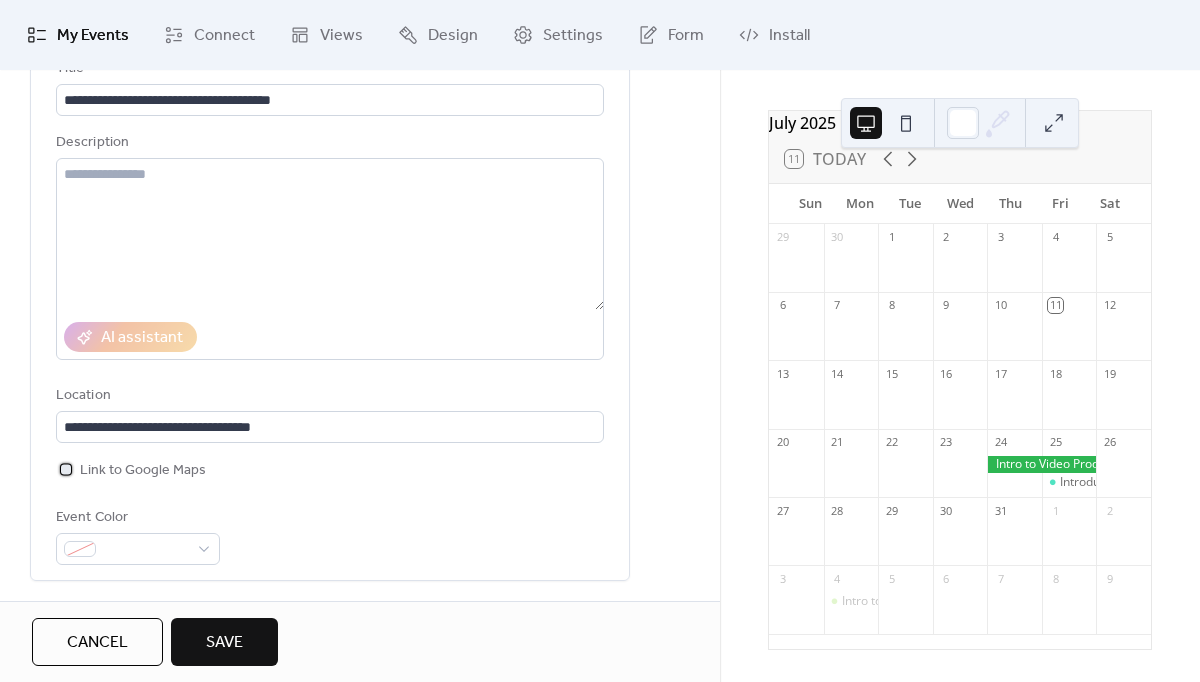 drag, startPoint x: 69, startPoint y: 474, endPoint x: 100, endPoint y: 500, distance: 40.459858 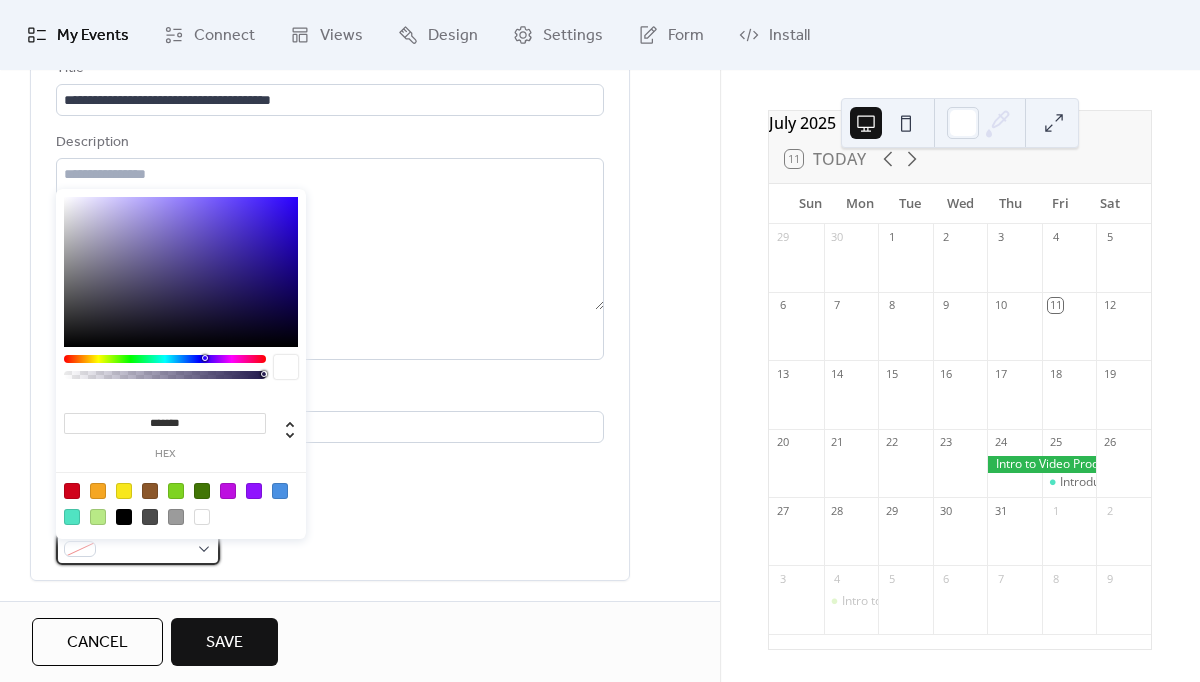 click at bounding box center [146, 550] 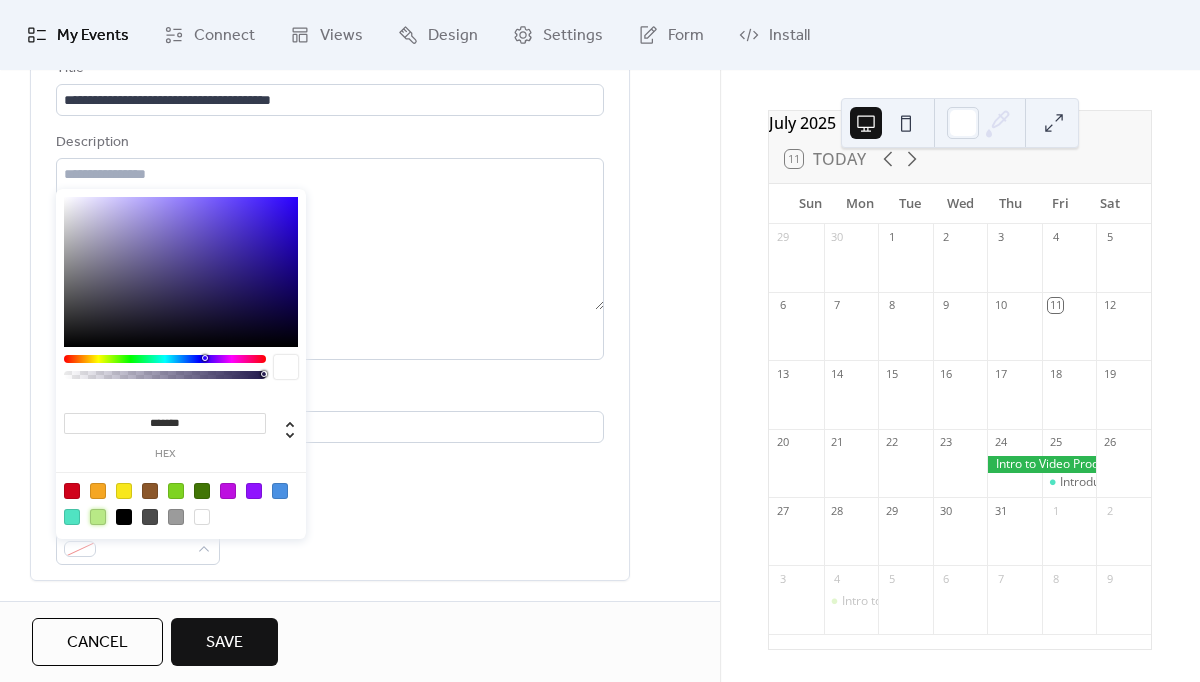 drag, startPoint x: 97, startPoint y: 514, endPoint x: 107, endPoint y: 517, distance: 10.440307 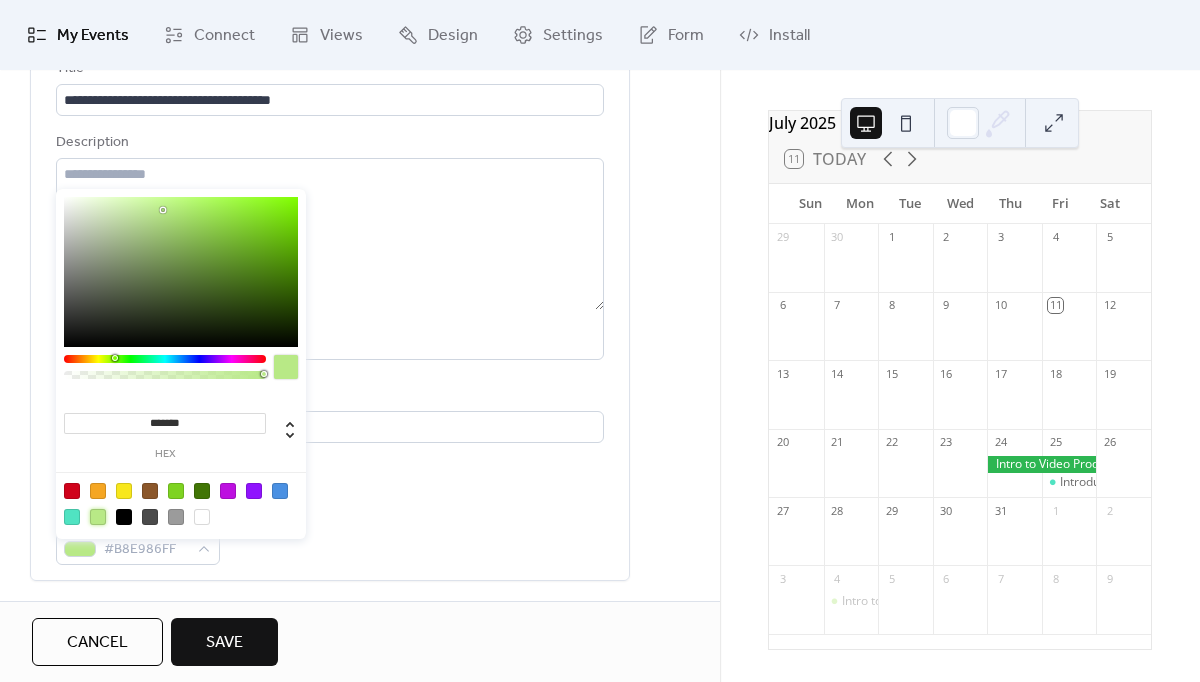 scroll, scrollTop: 154, scrollLeft: 0, axis: vertical 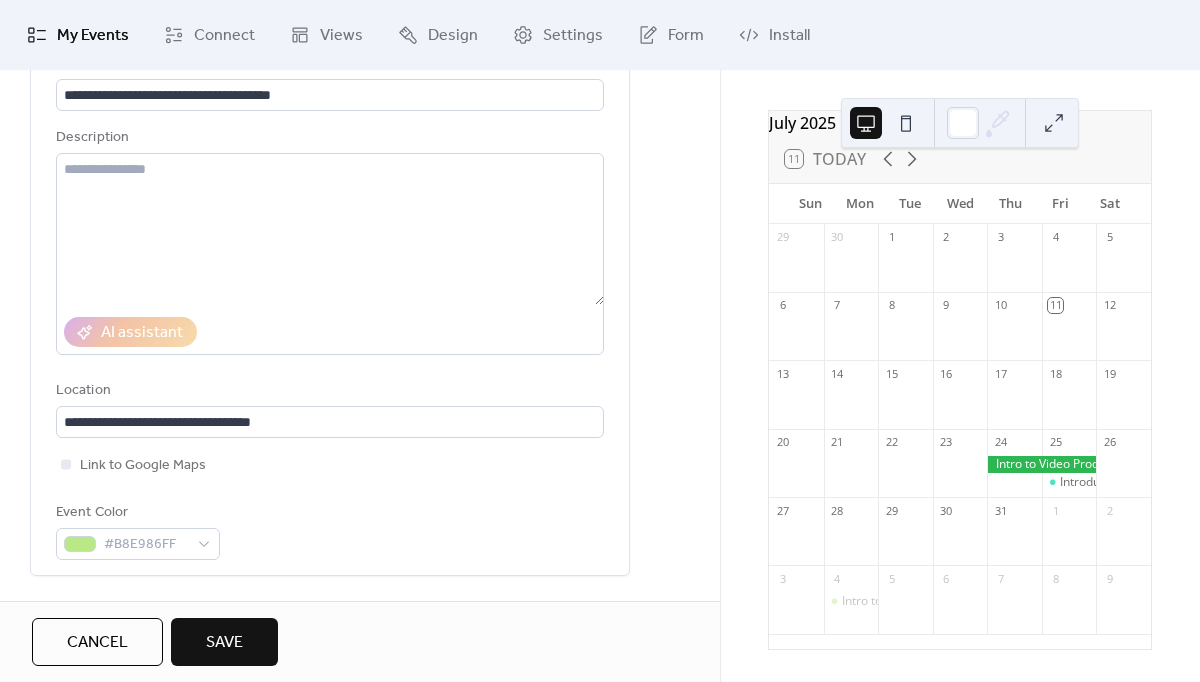 click on "**********" at bounding box center [360, 753] 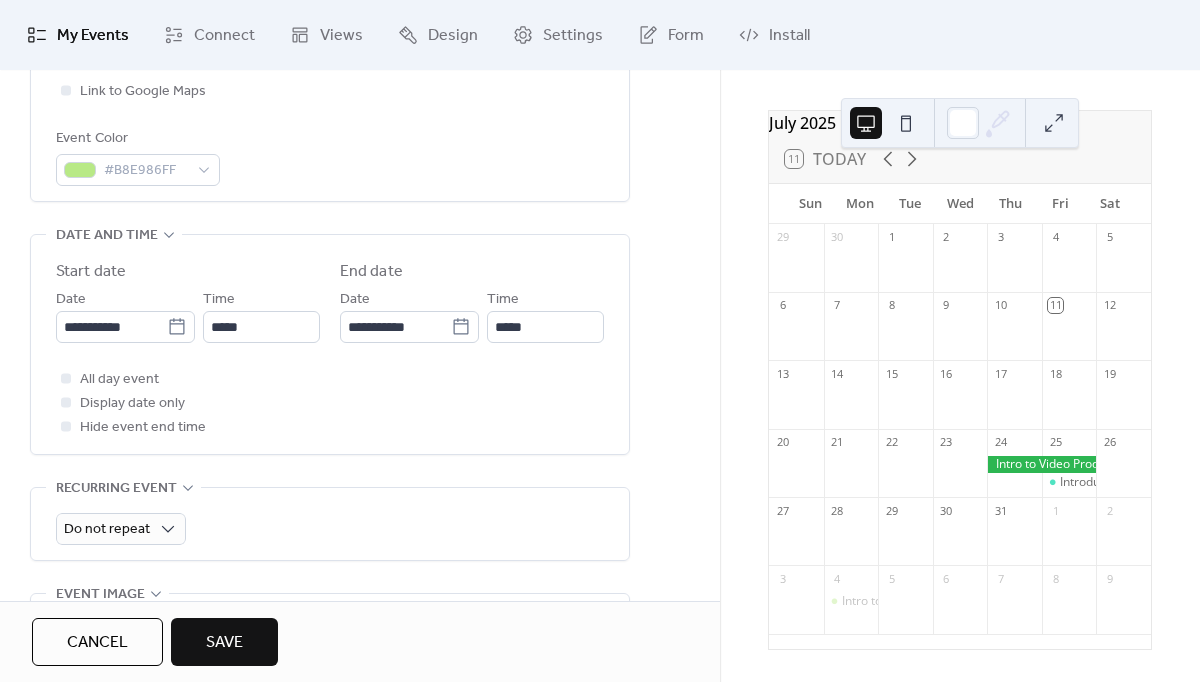 scroll, scrollTop: 529, scrollLeft: 0, axis: vertical 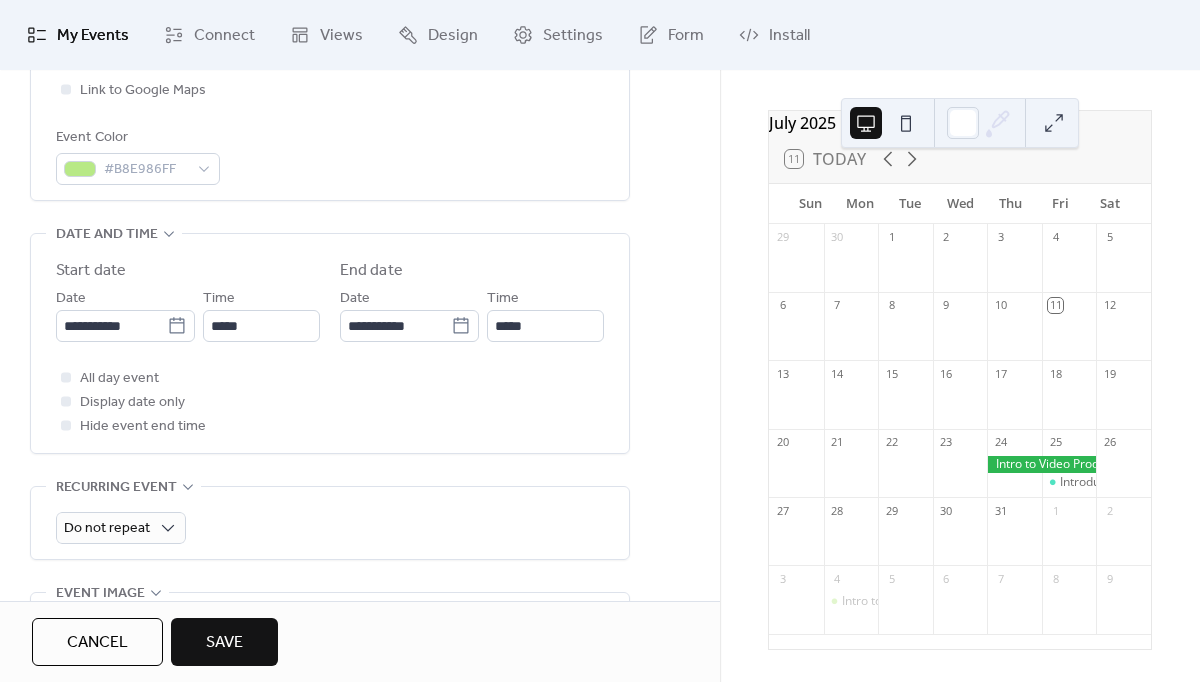 click on "**********" at bounding box center [330, 348] 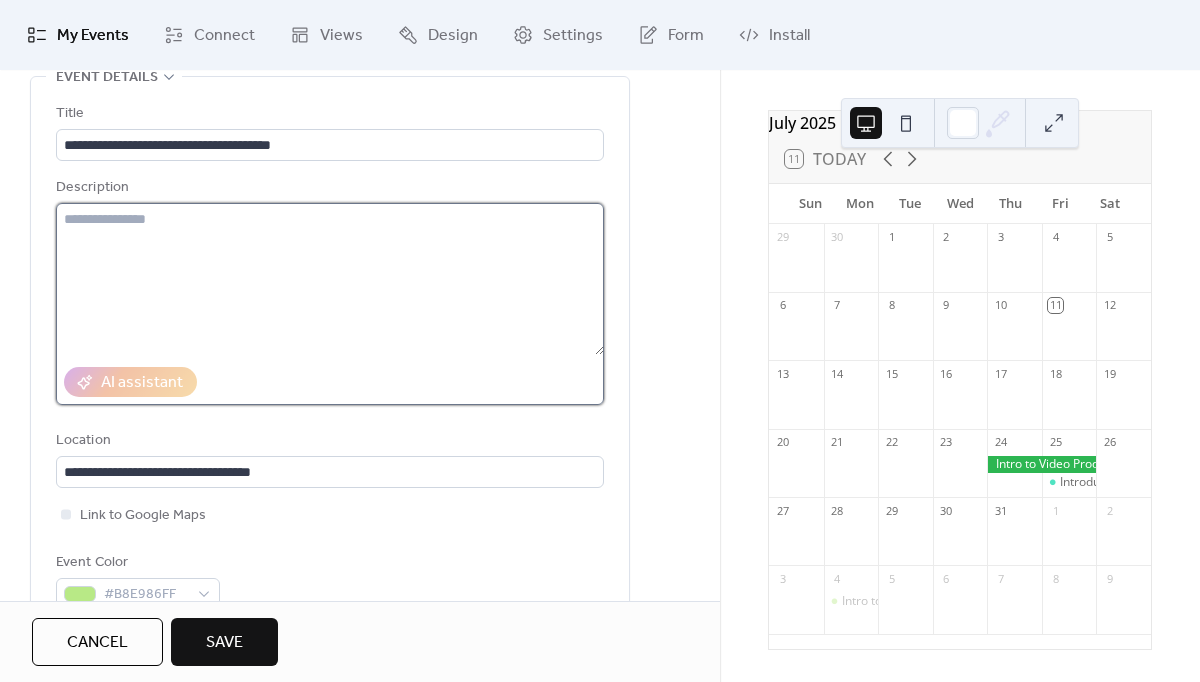 click at bounding box center [330, 279] 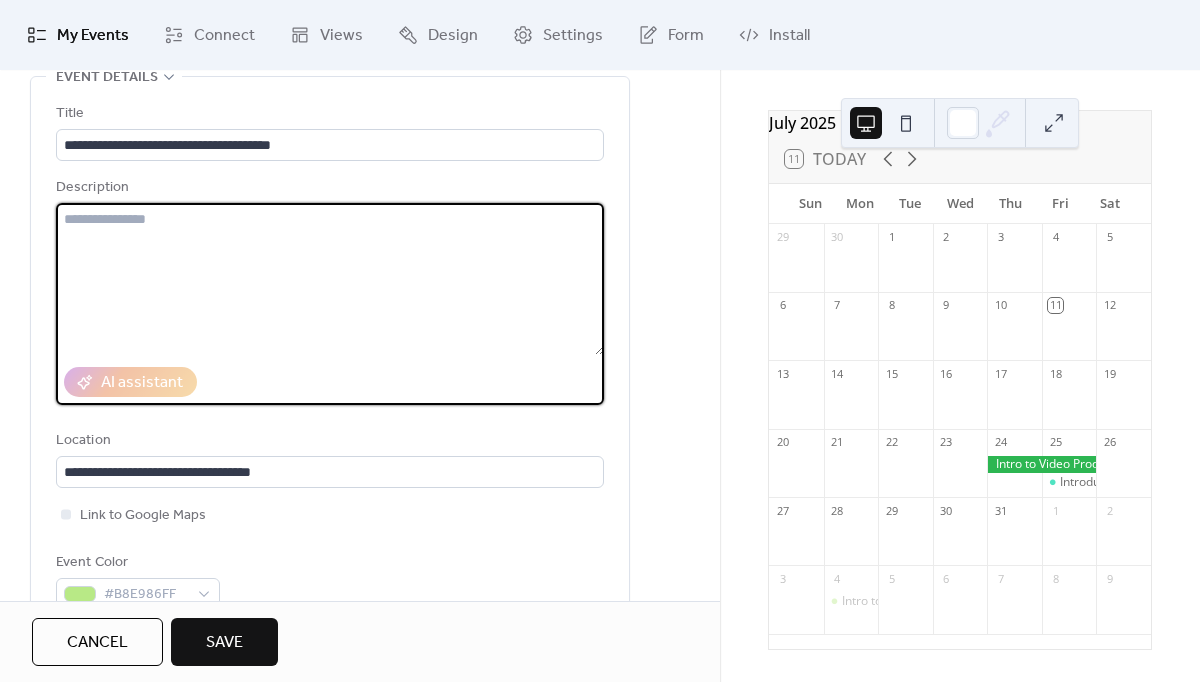 scroll, scrollTop: 103, scrollLeft: 0, axis: vertical 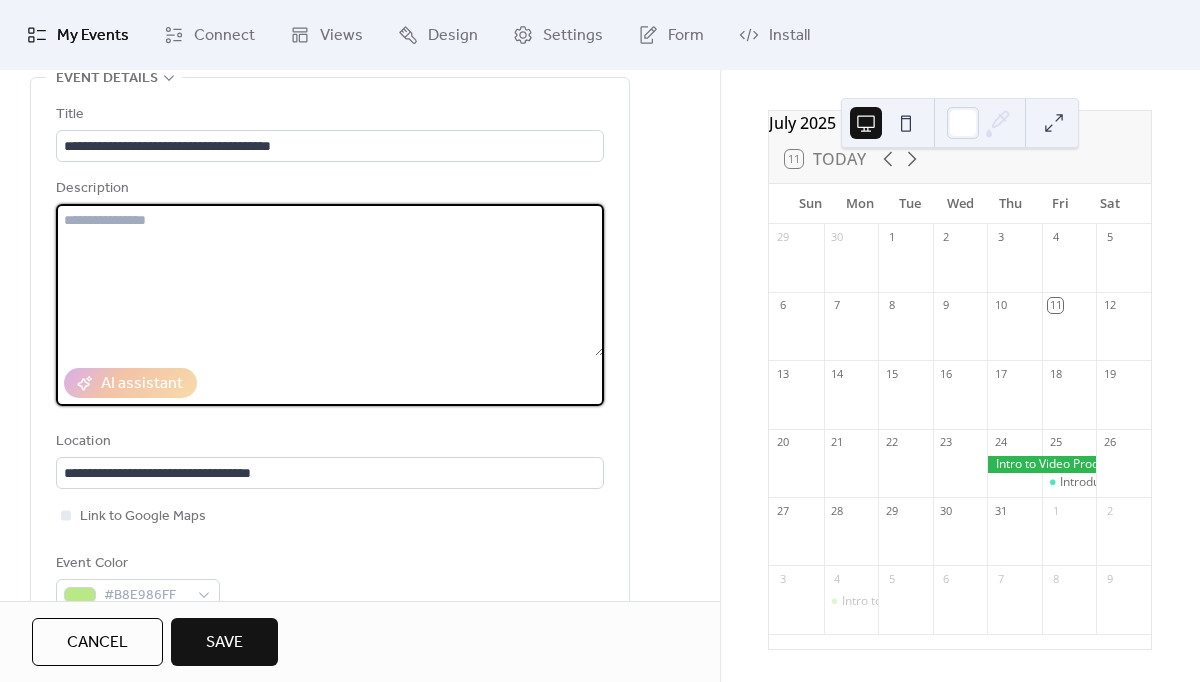 paste on "**********" 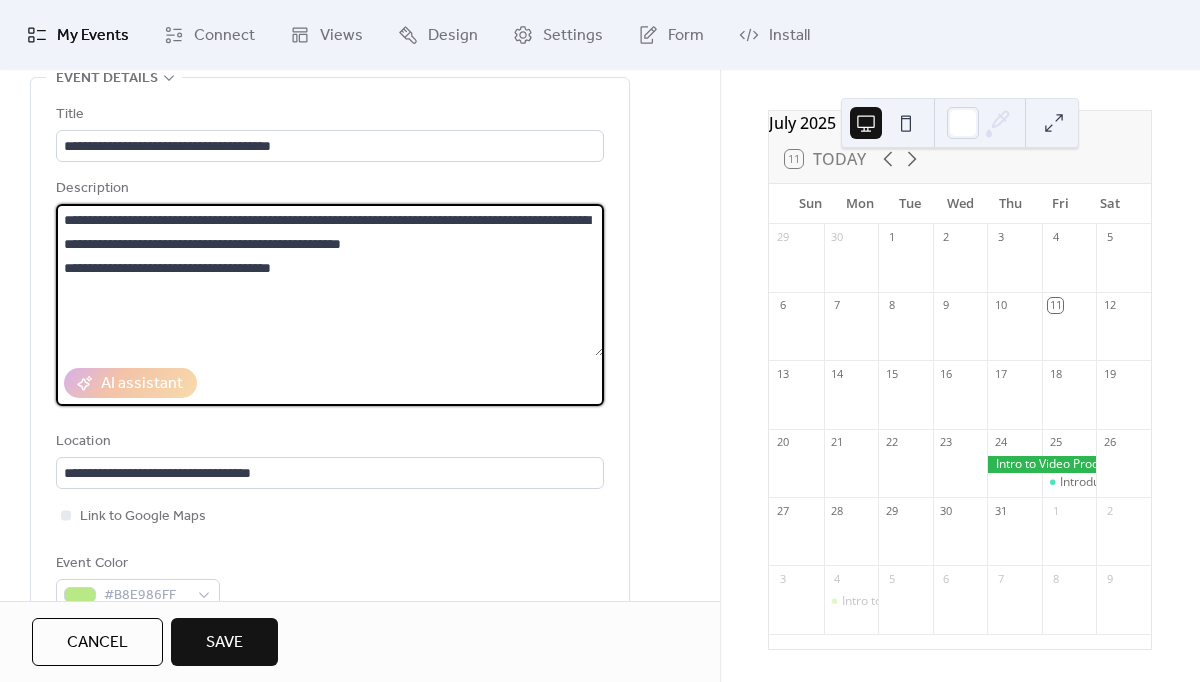 click on "**********" at bounding box center (330, 280) 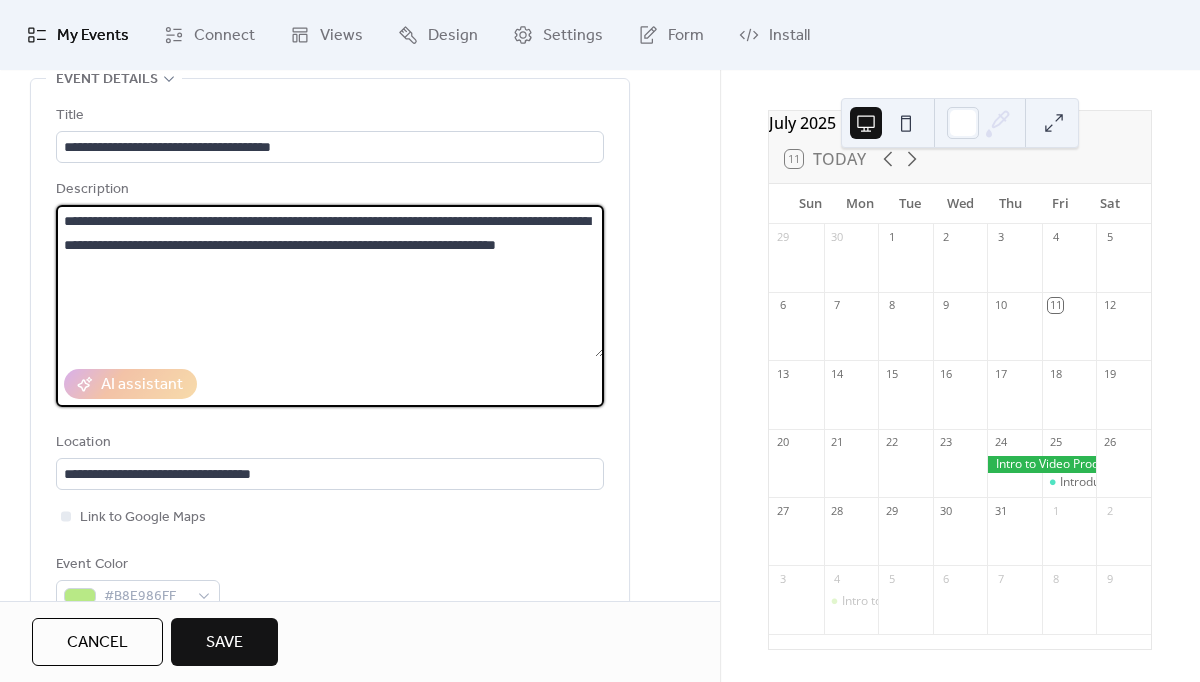 type on "**********" 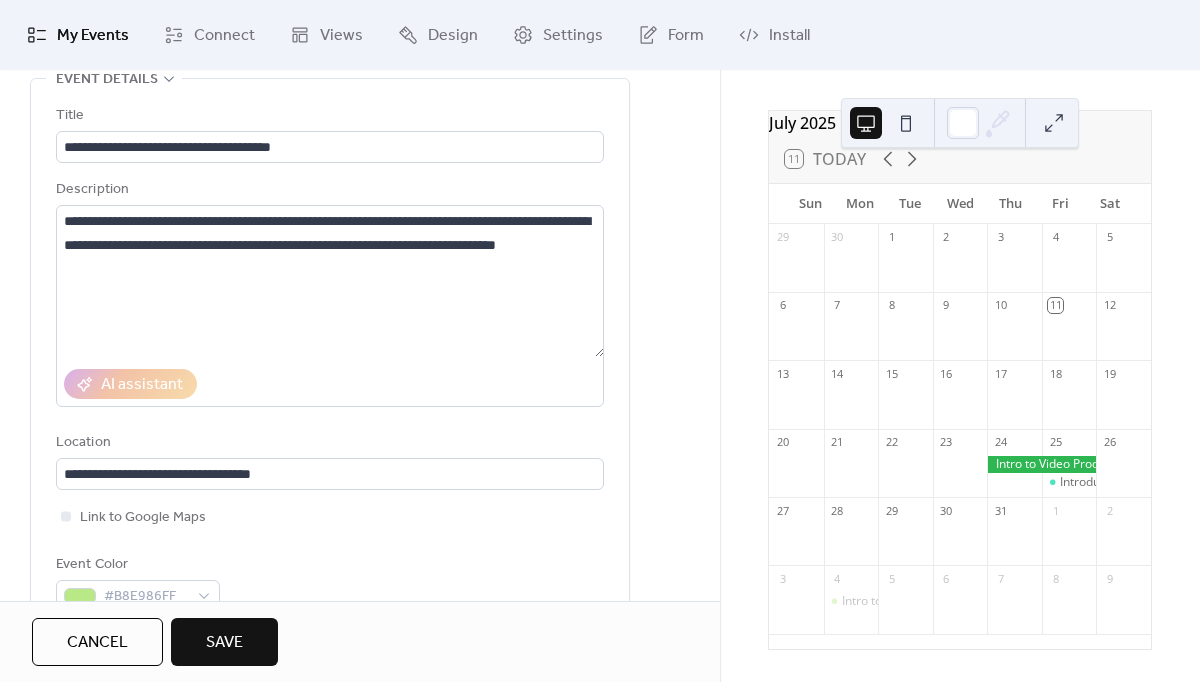 click on "**********" at bounding box center (360, 805) 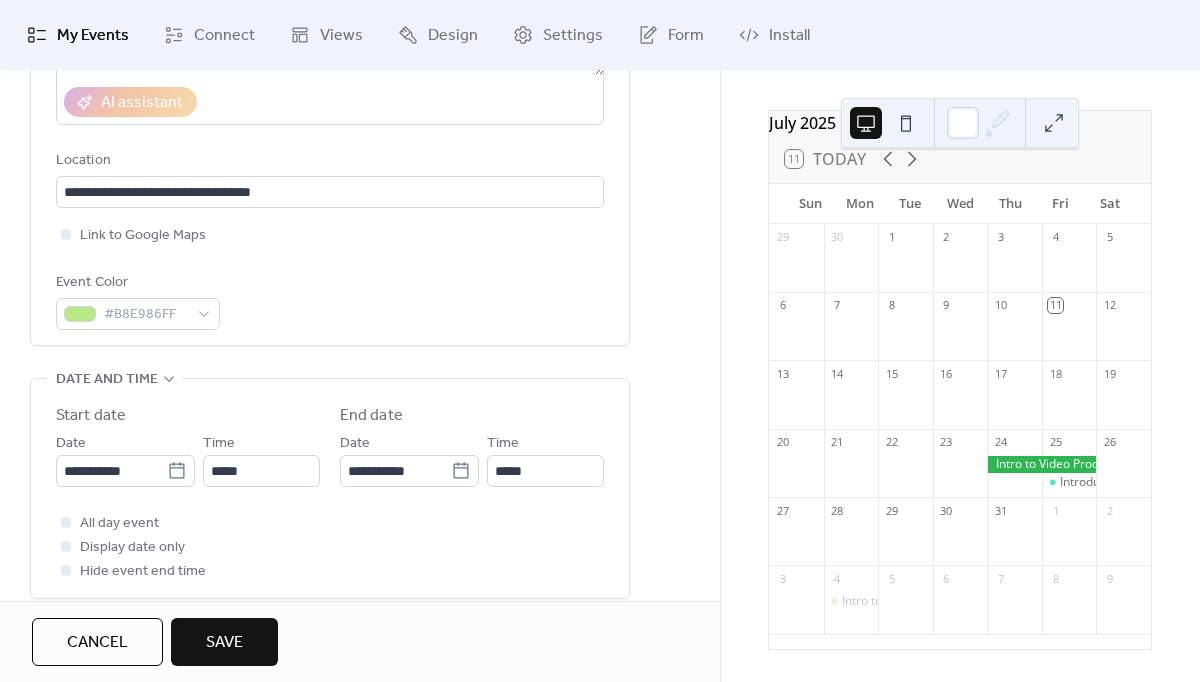 scroll, scrollTop: 386, scrollLeft: 0, axis: vertical 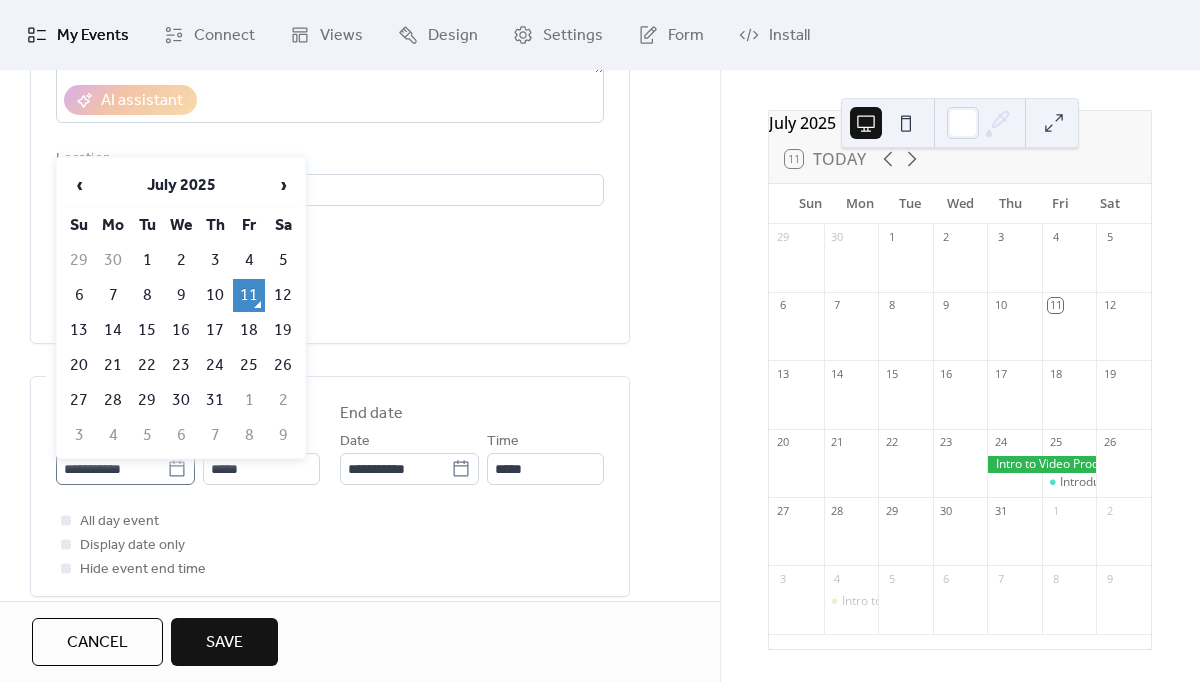 click 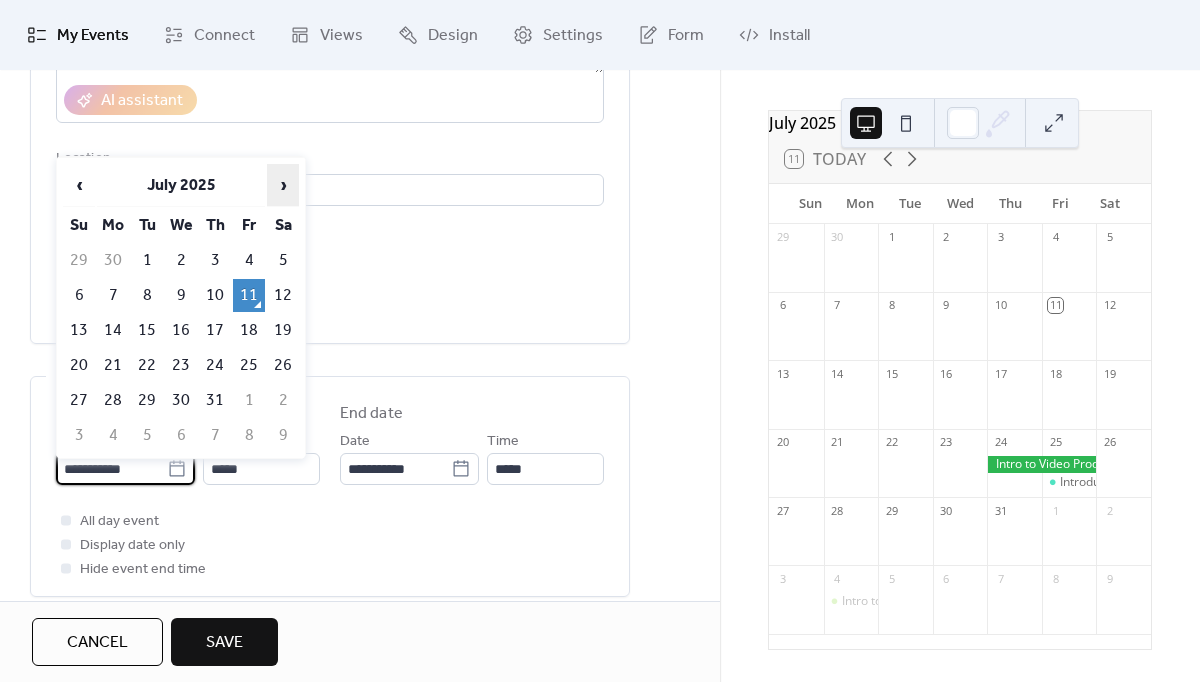 click on "›" at bounding box center [283, 185] 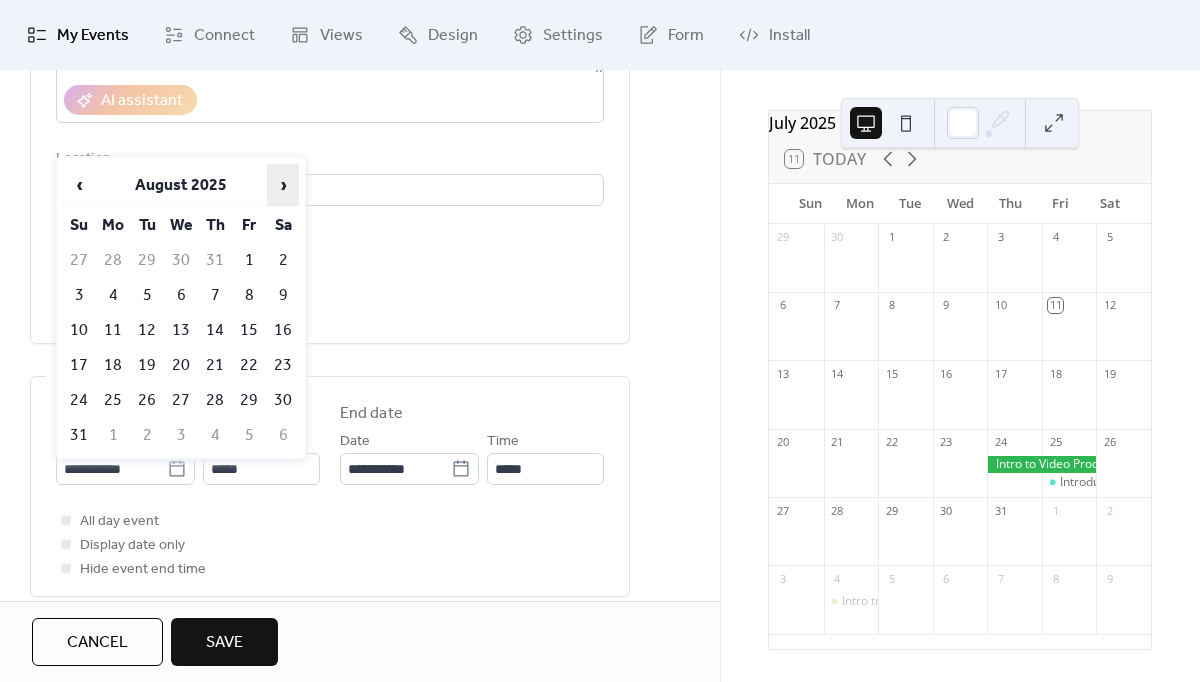 click on "›" at bounding box center [283, 185] 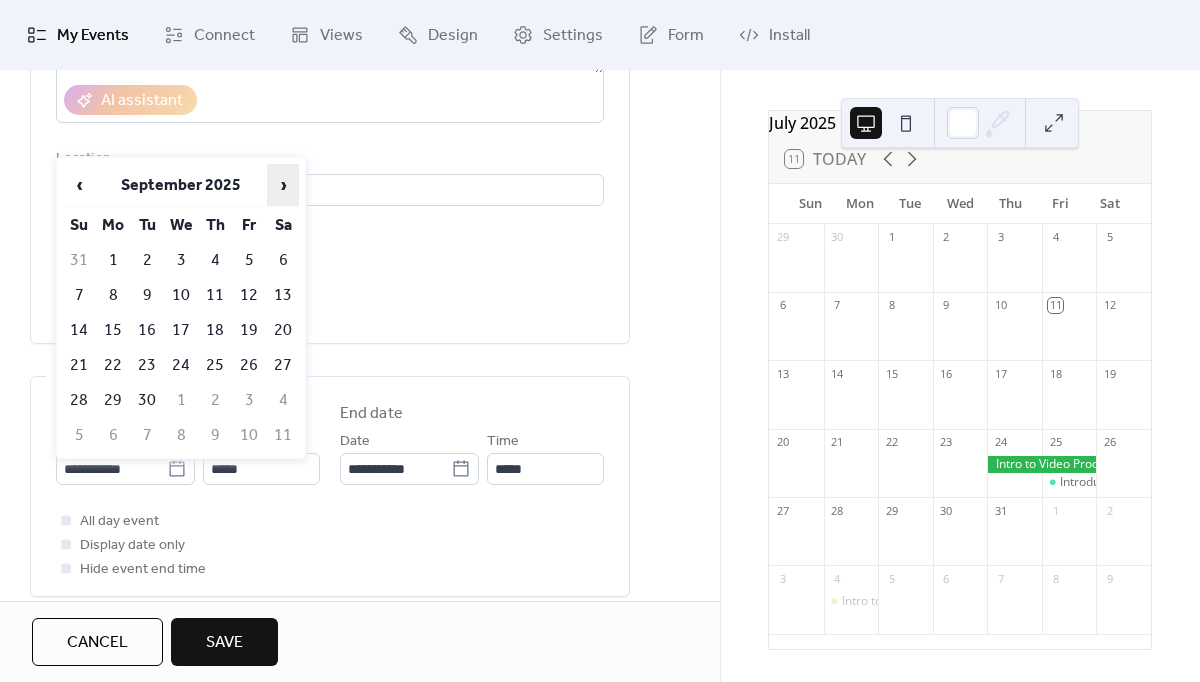 click on "›" at bounding box center [283, 185] 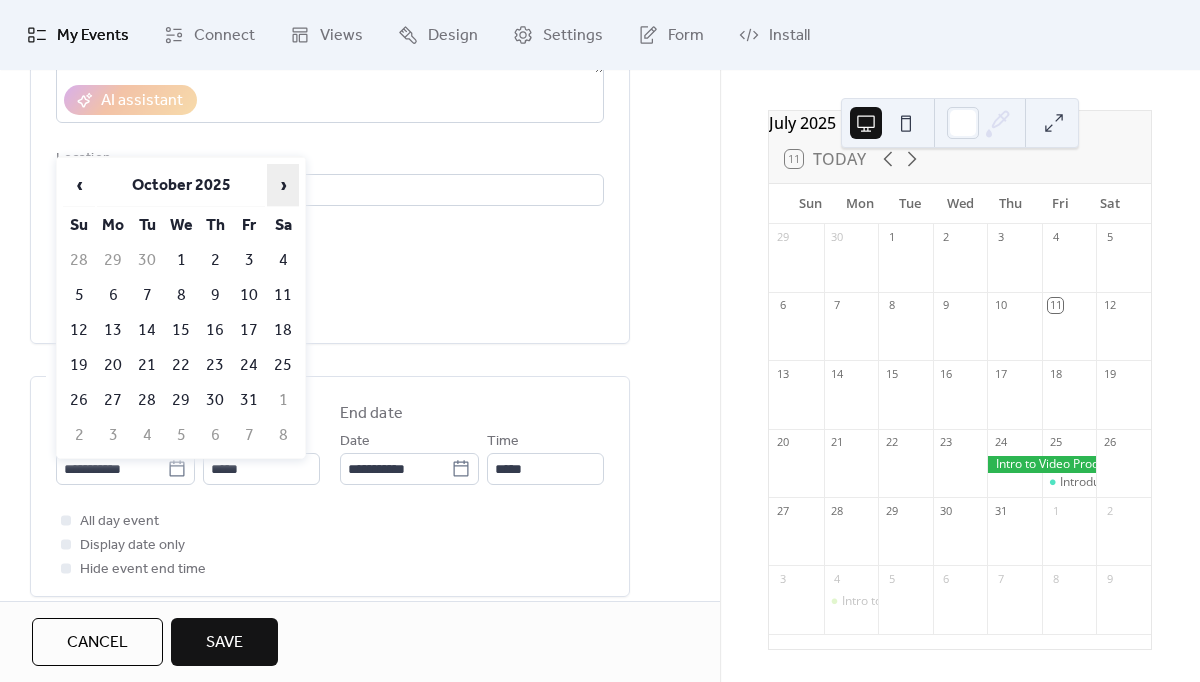 click on "›" at bounding box center [283, 185] 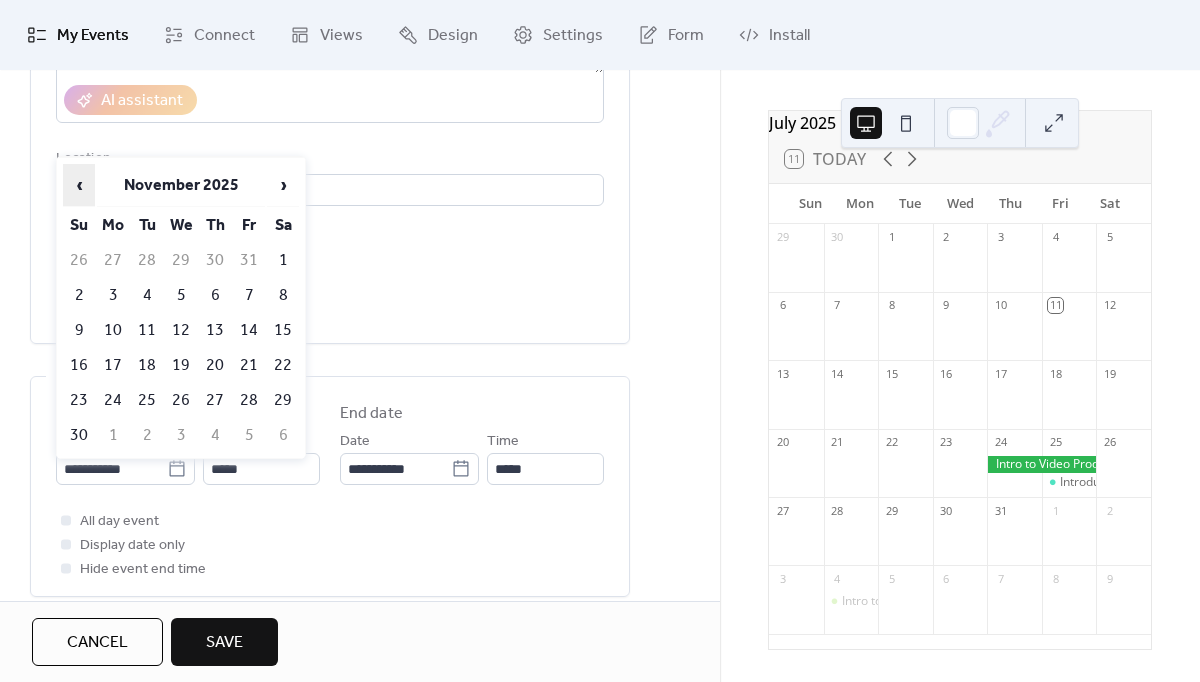 click on "‹" at bounding box center [79, 185] 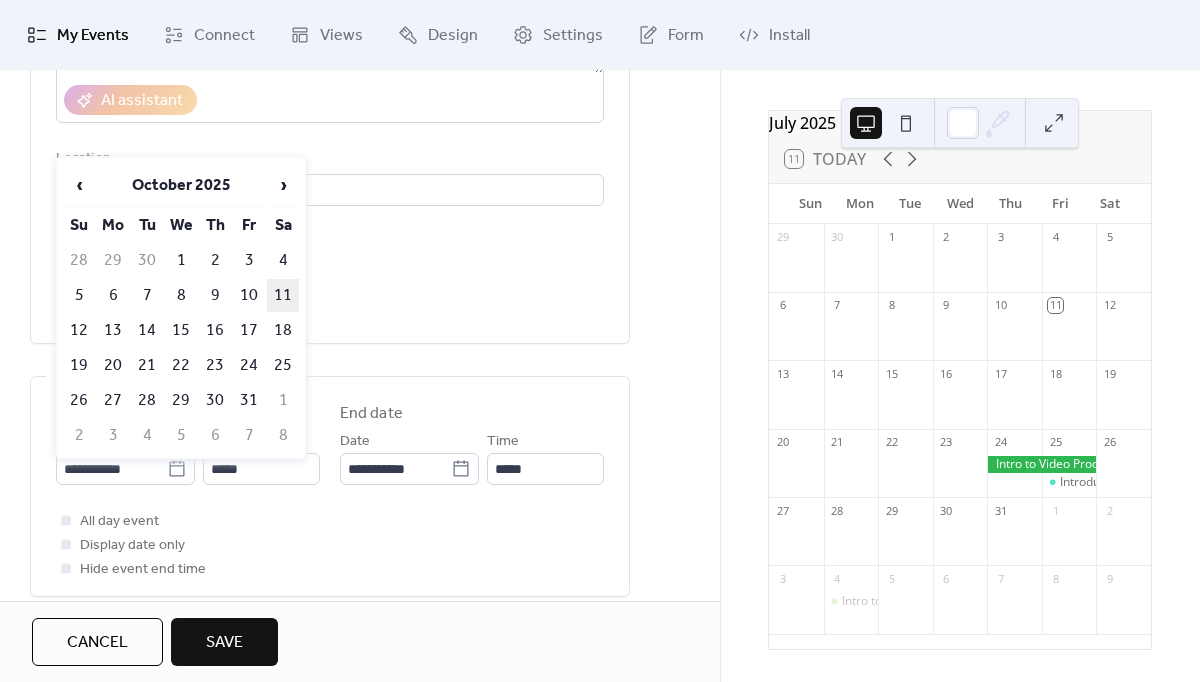 click on "11" at bounding box center [283, 295] 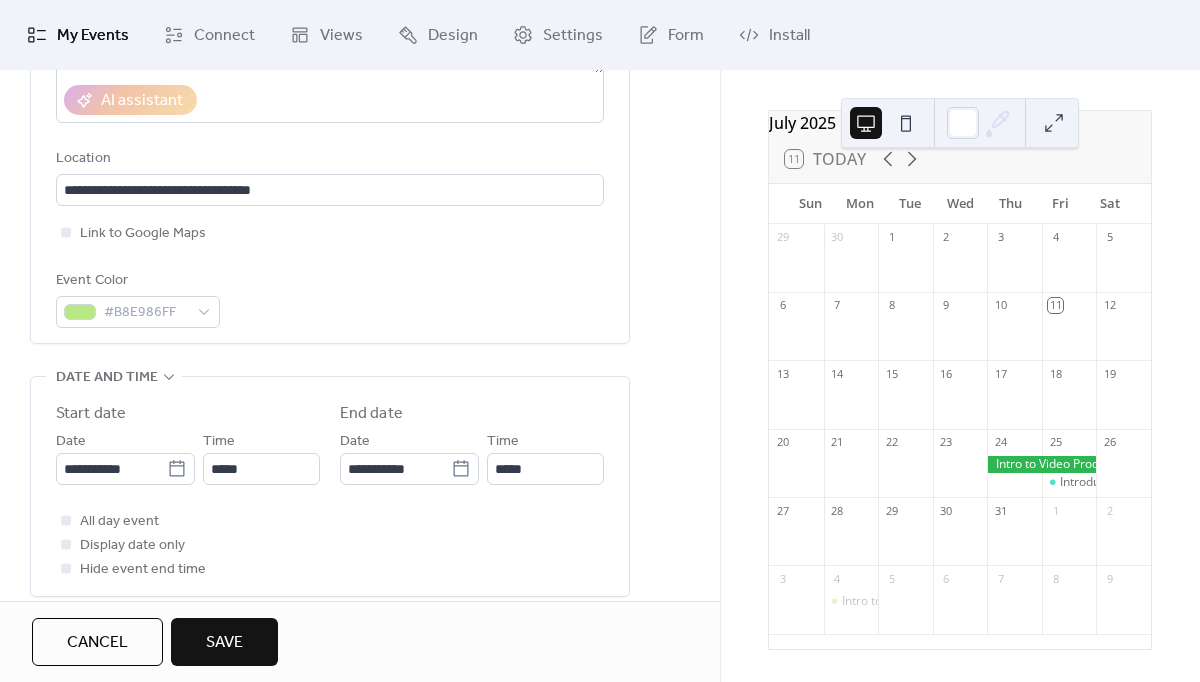 type on "**********" 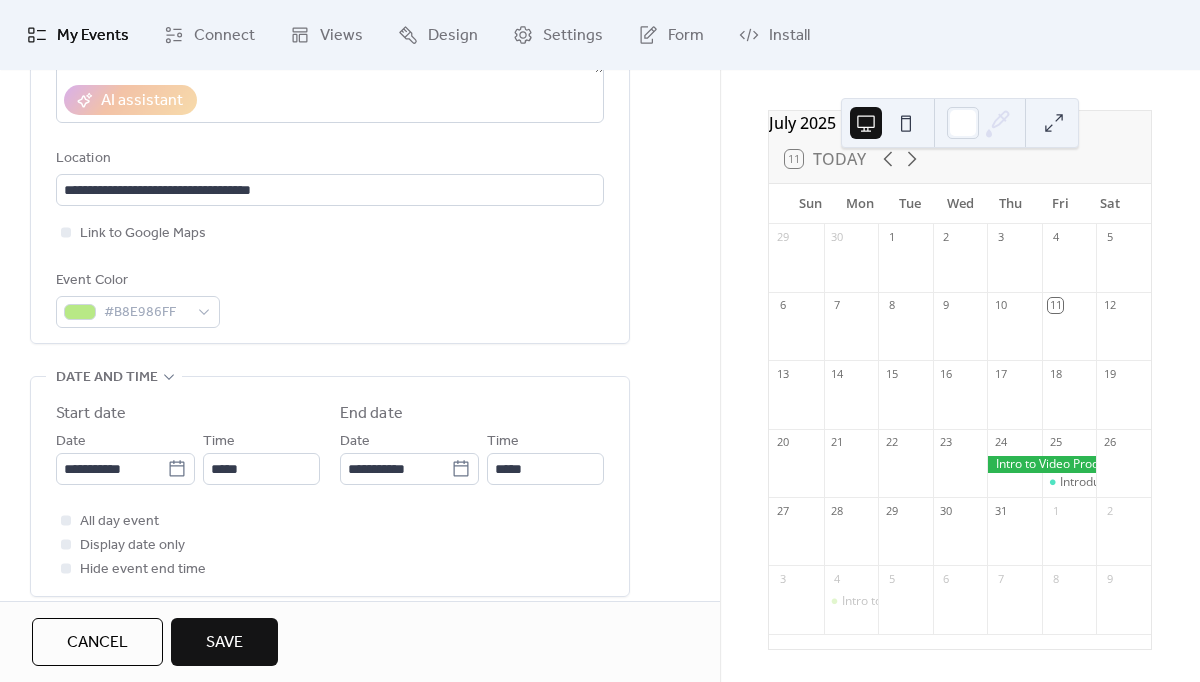 type on "**********" 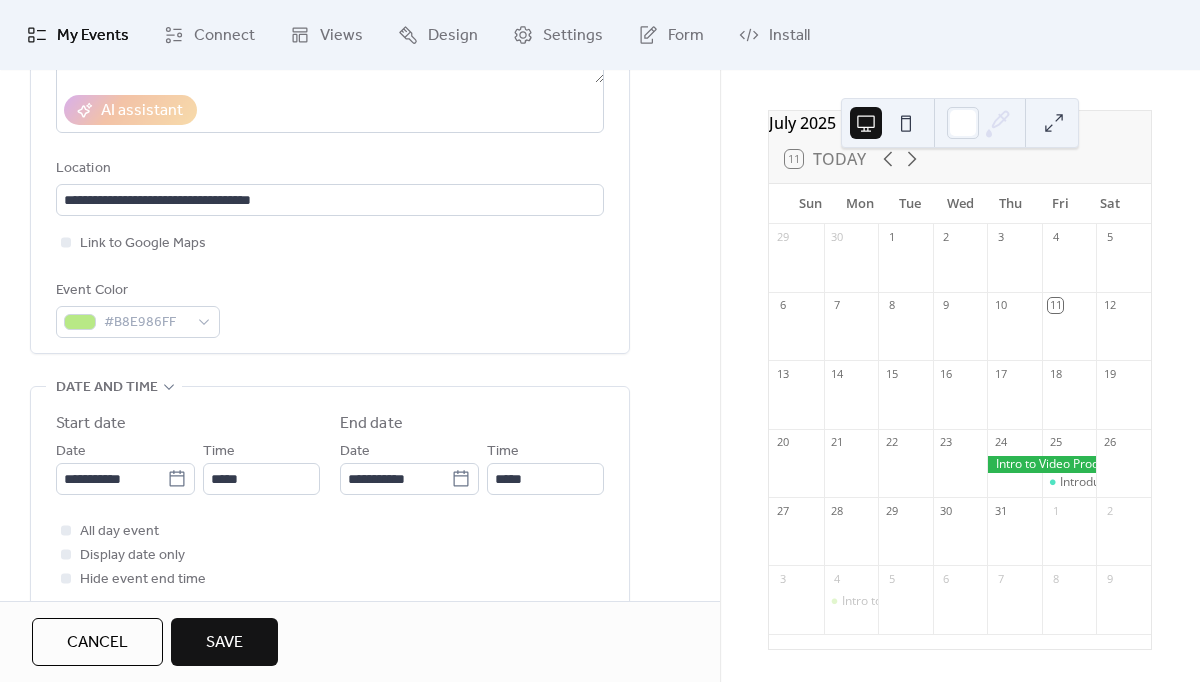 scroll, scrollTop: 372, scrollLeft: 0, axis: vertical 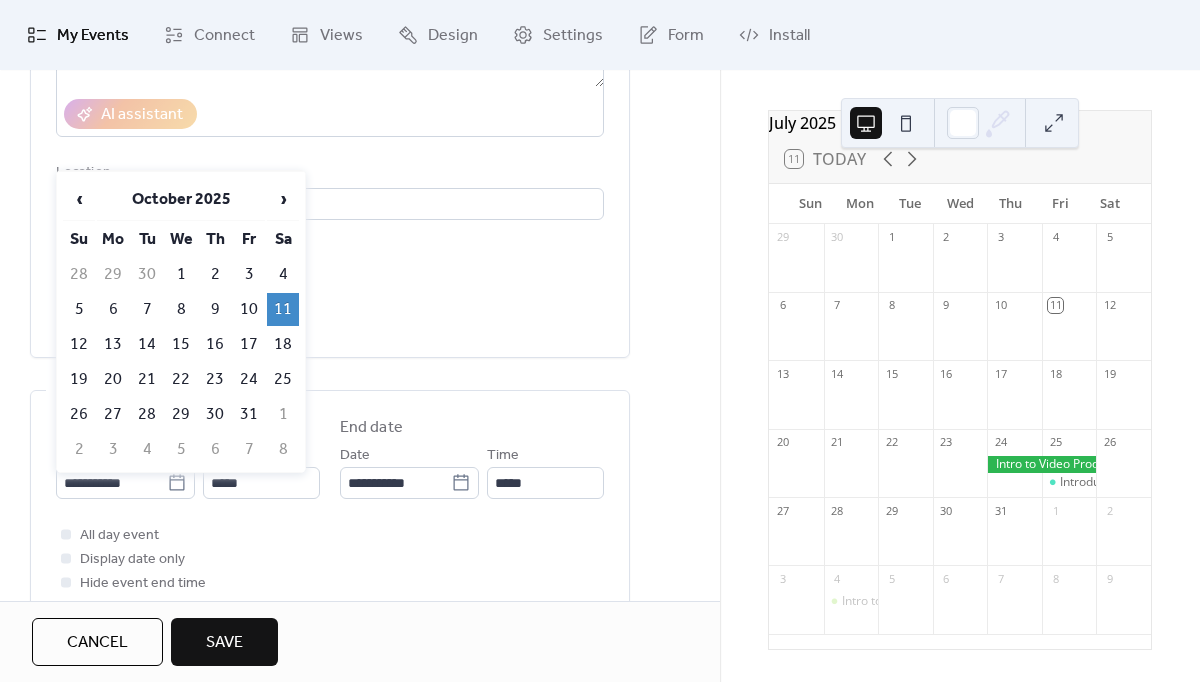 click on "11" at bounding box center (283, 309) 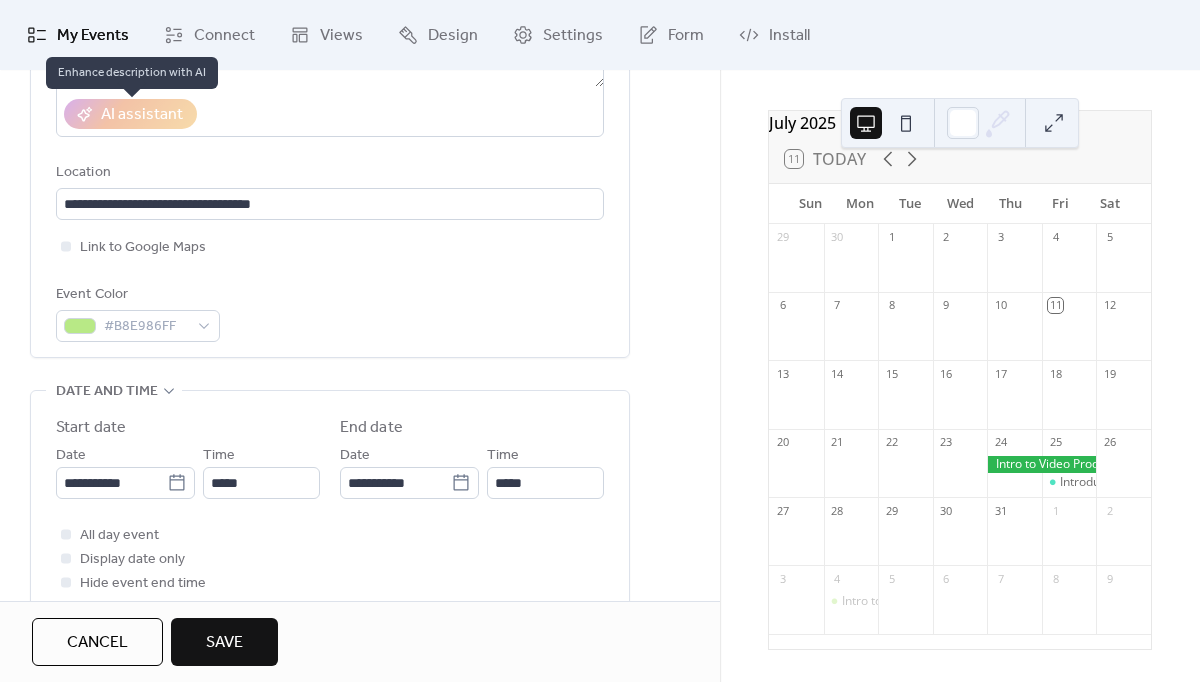 scroll, scrollTop: 373, scrollLeft: 0, axis: vertical 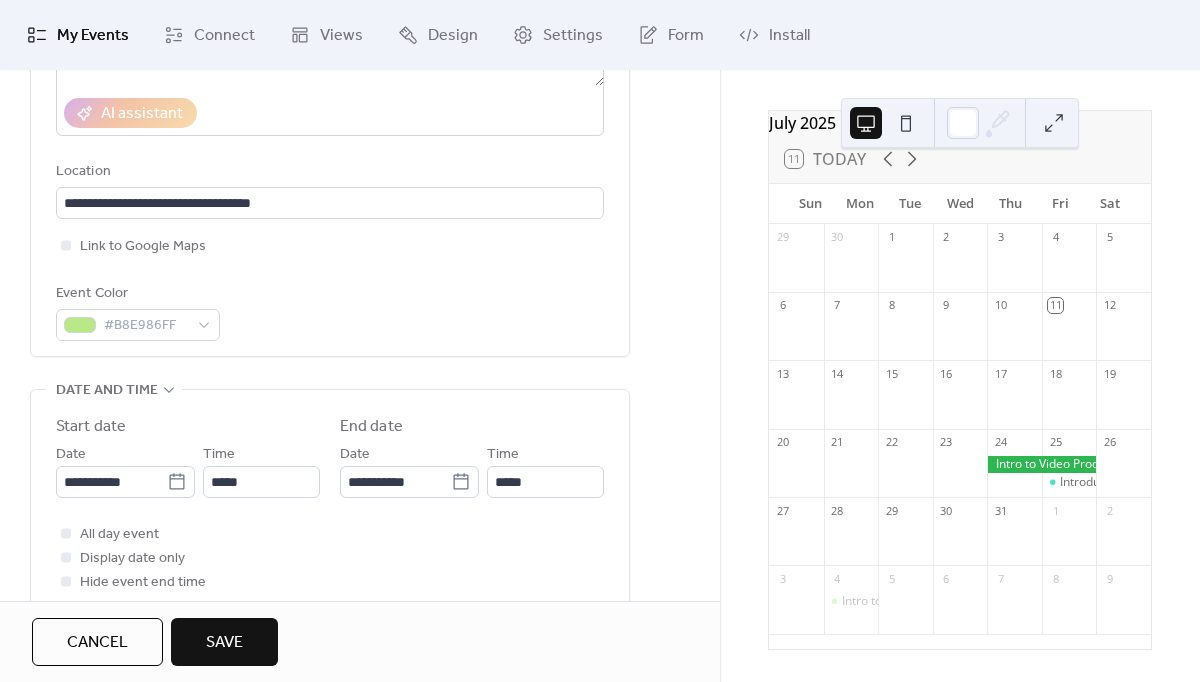 click on "**********" at bounding box center [360, 534] 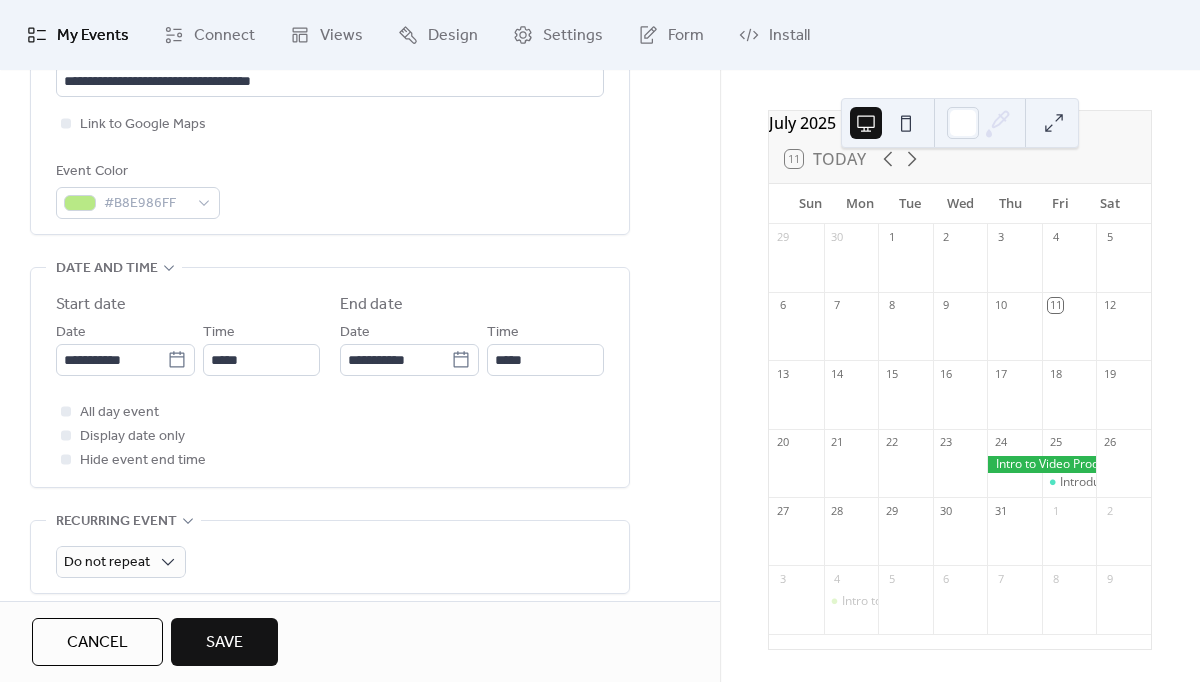 scroll, scrollTop: 508, scrollLeft: 0, axis: vertical 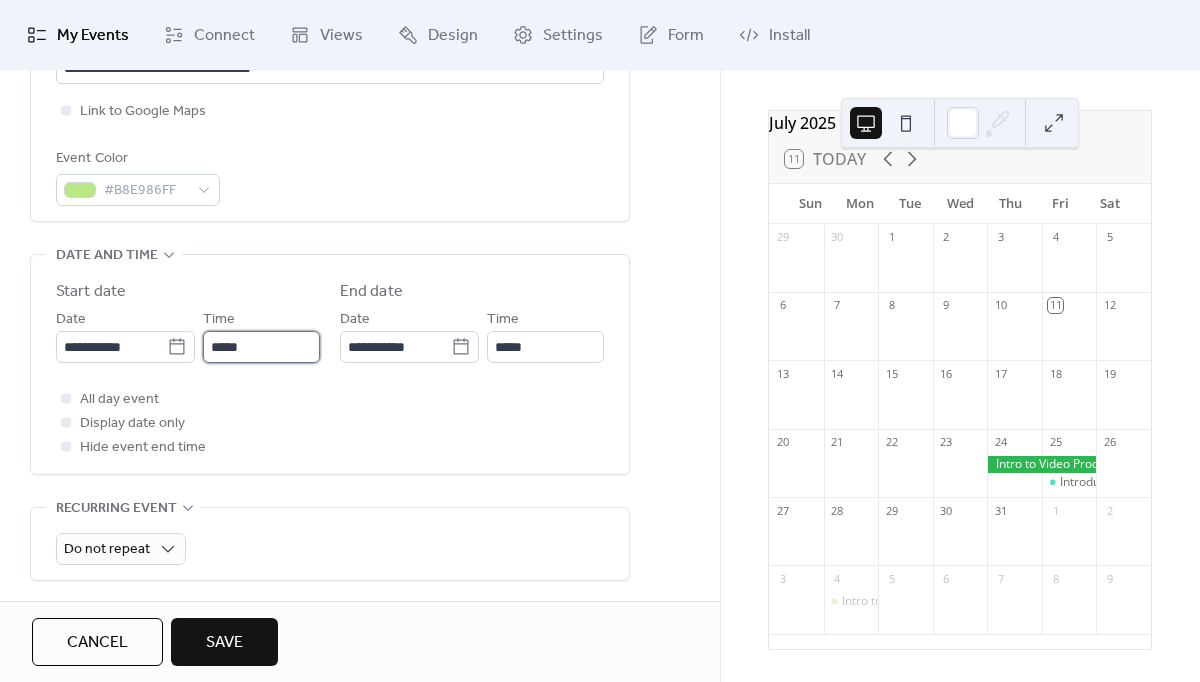 click on "*****" at bounding box center [261, 347] 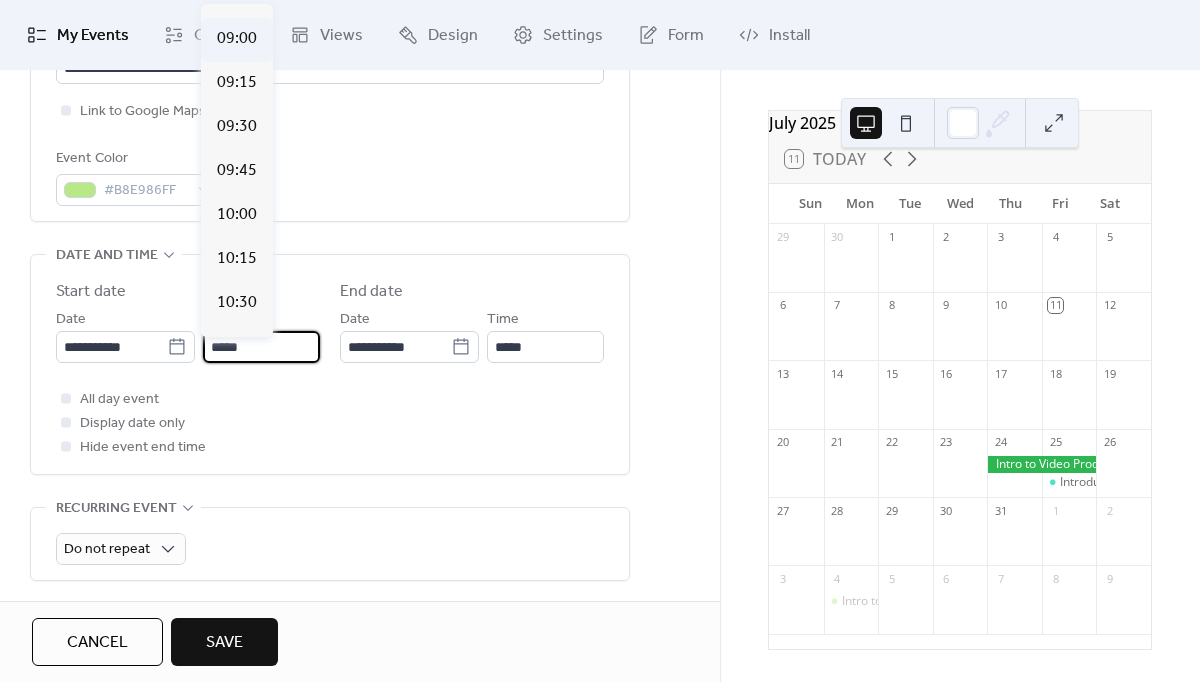 scroll, scrollTop: 1569, scrollLeft: 0, axis: vertical 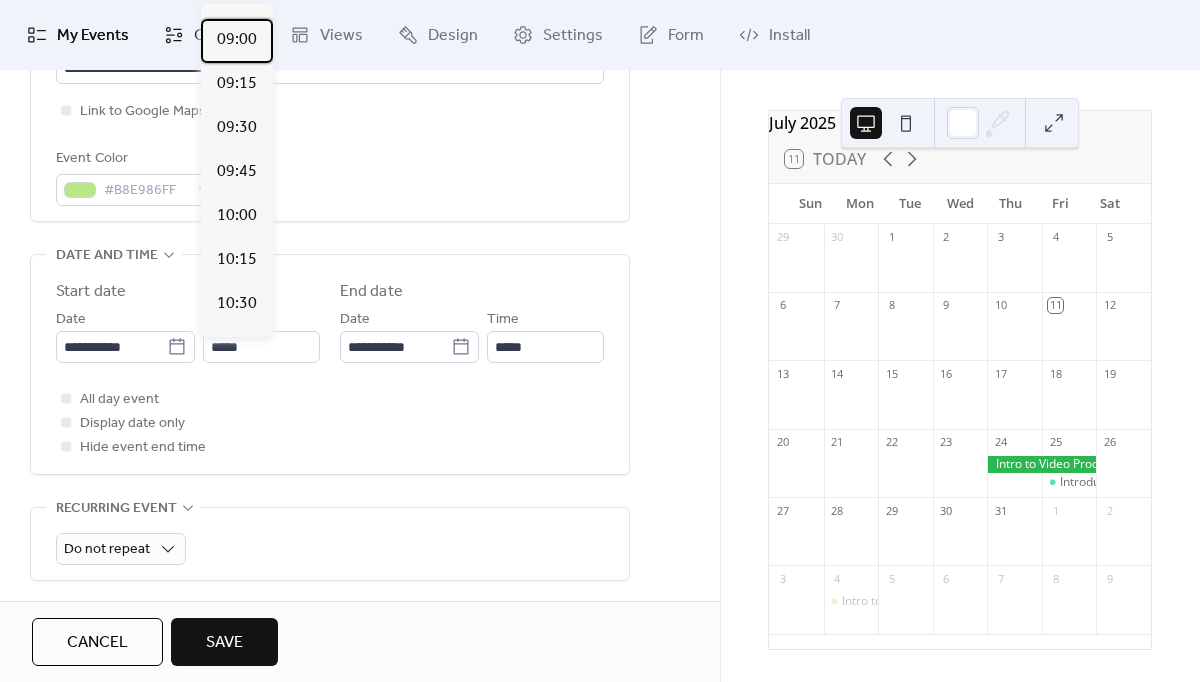 click on "09:00" at bounding box center (237, 40) 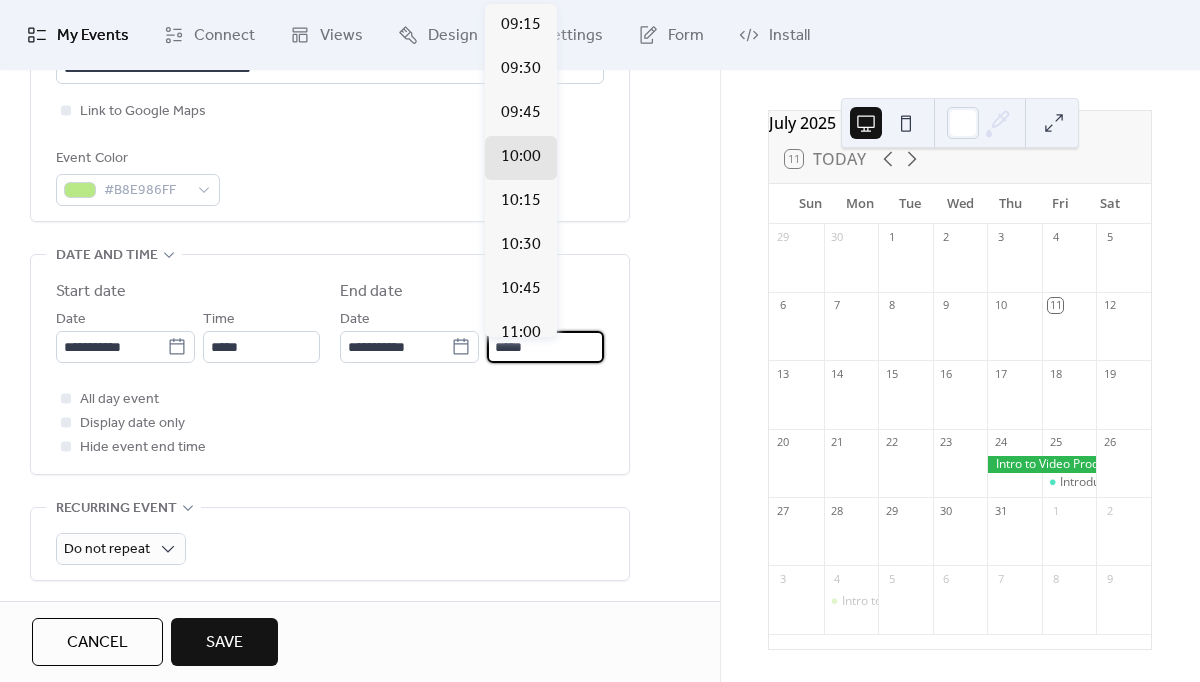 click on "*****" at bounding box center [545, 347] 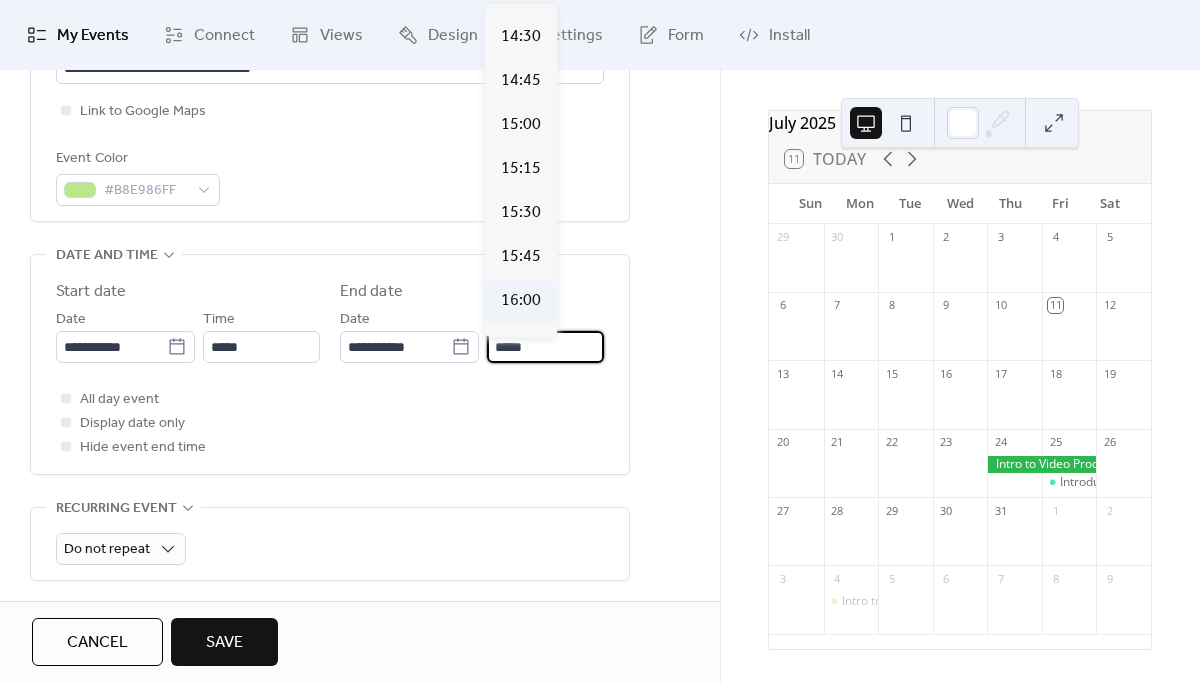 scroll, scrollTop: 913, scrollLeft: 0, axis: vertical 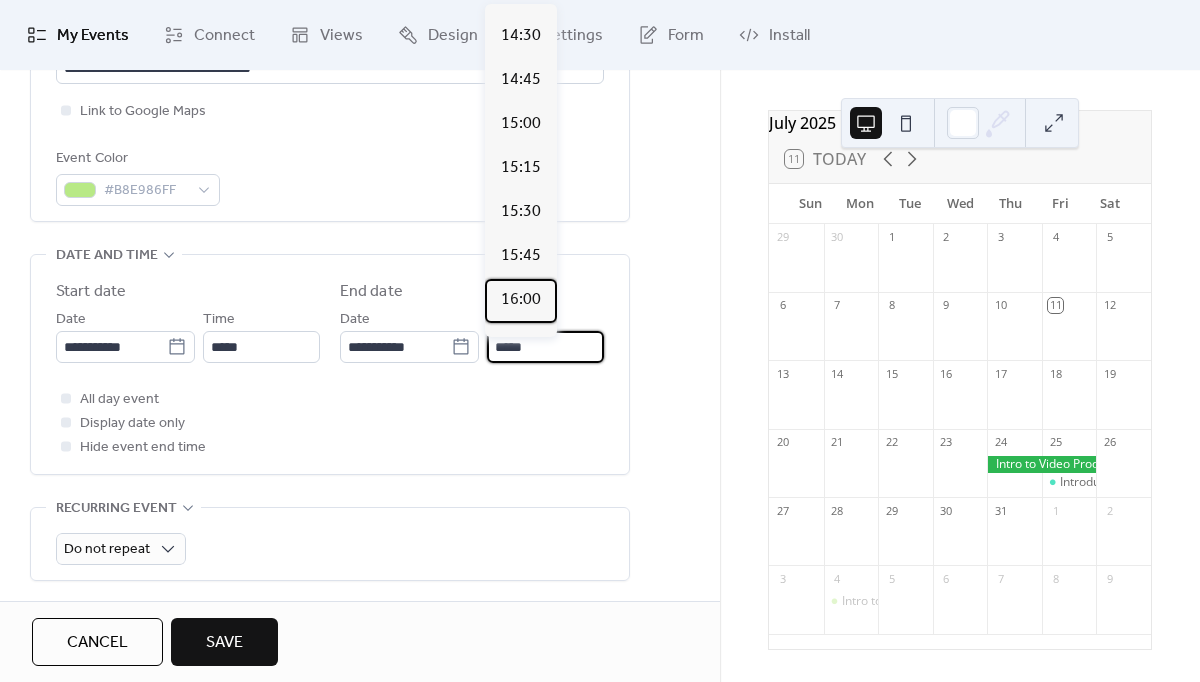 click on "16:00" at bounding box center (521, 300) 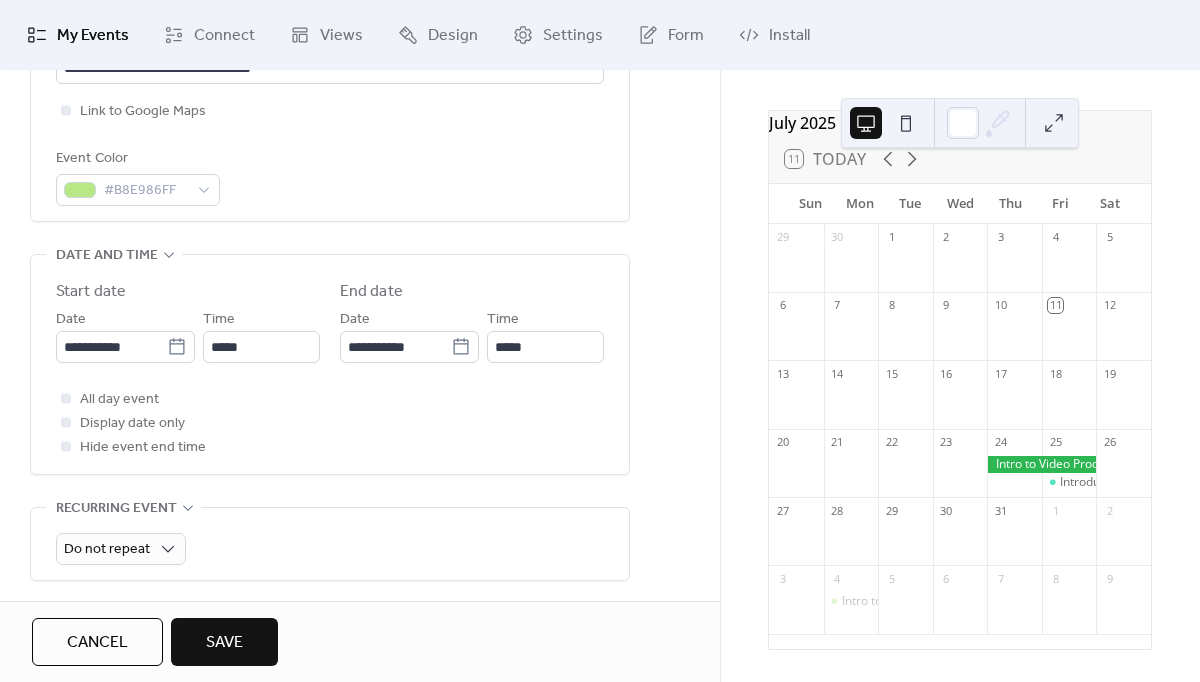 click on "**********" at bounding box center [360, 399] 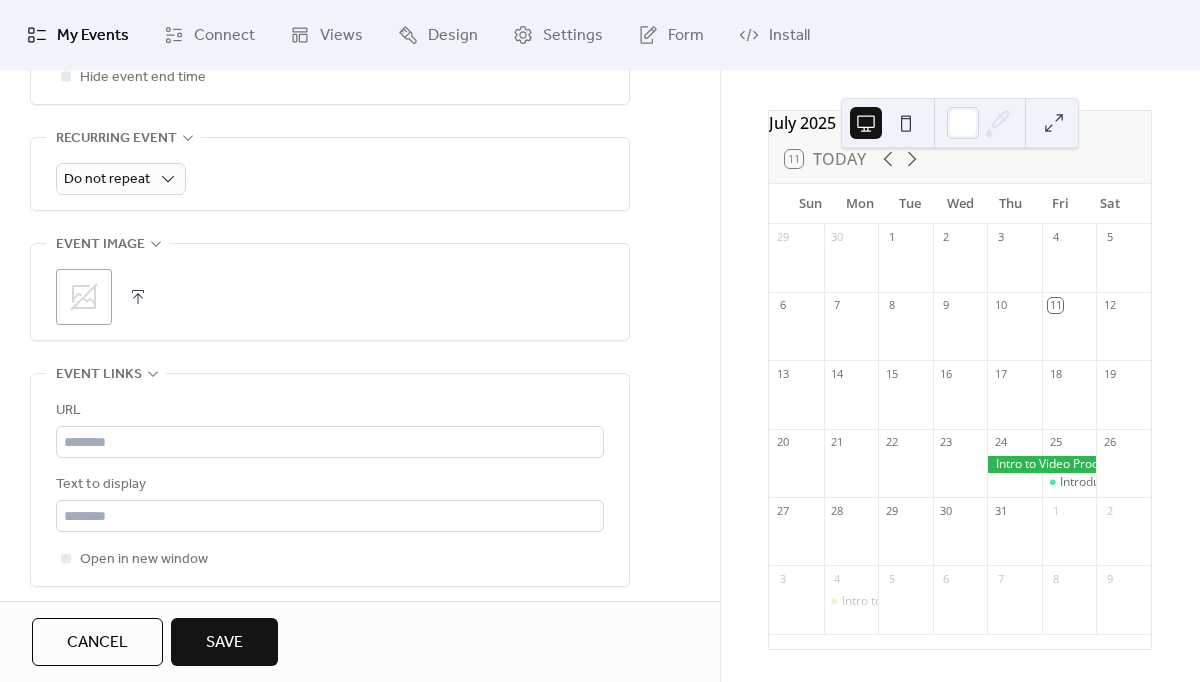 scroll, scrollTop: 901, scrollLeft: 0, axis: vertical 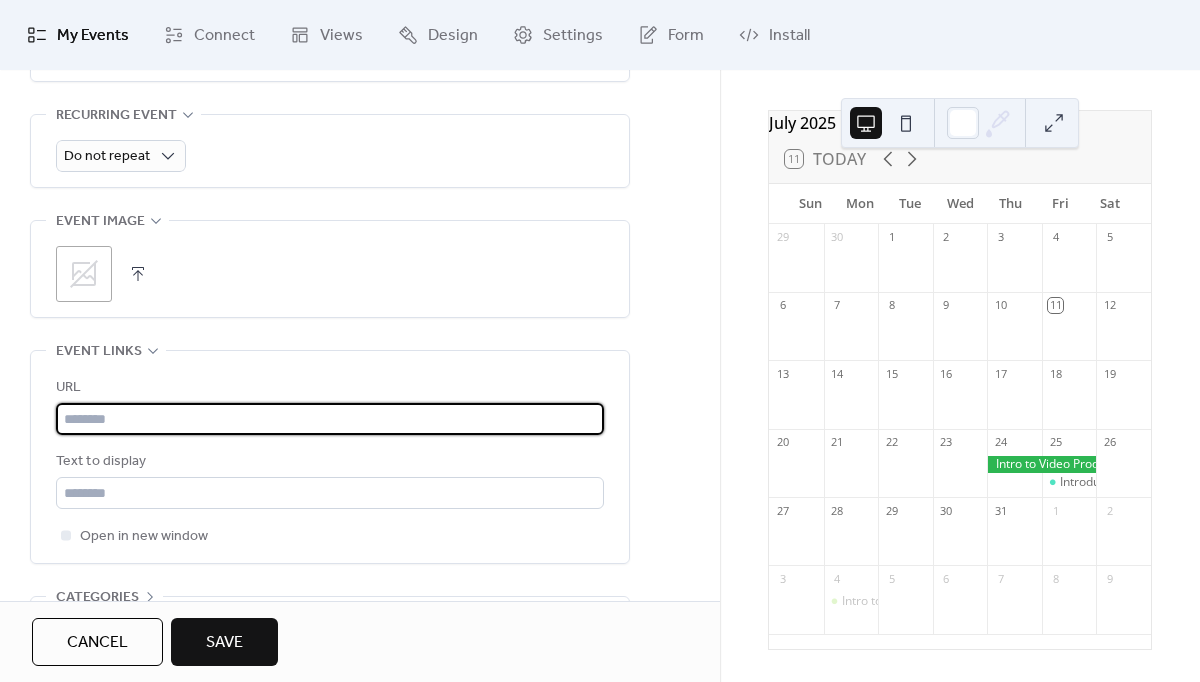 click at bounding box center [330, 419] 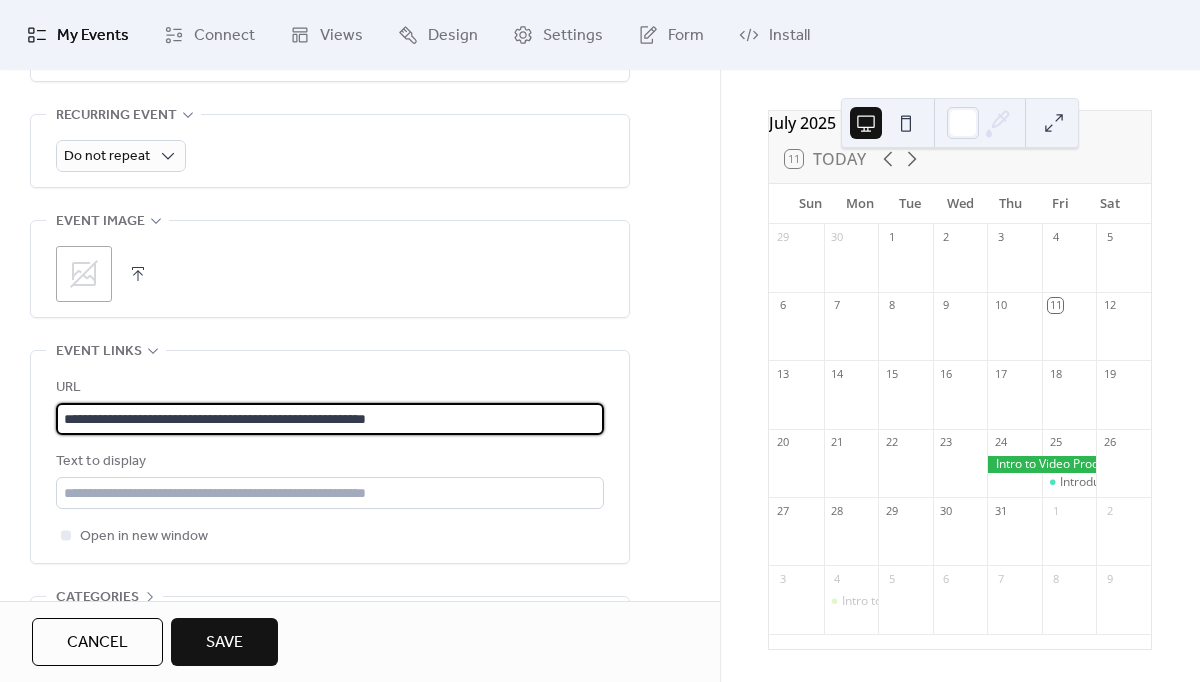 type on "**********" 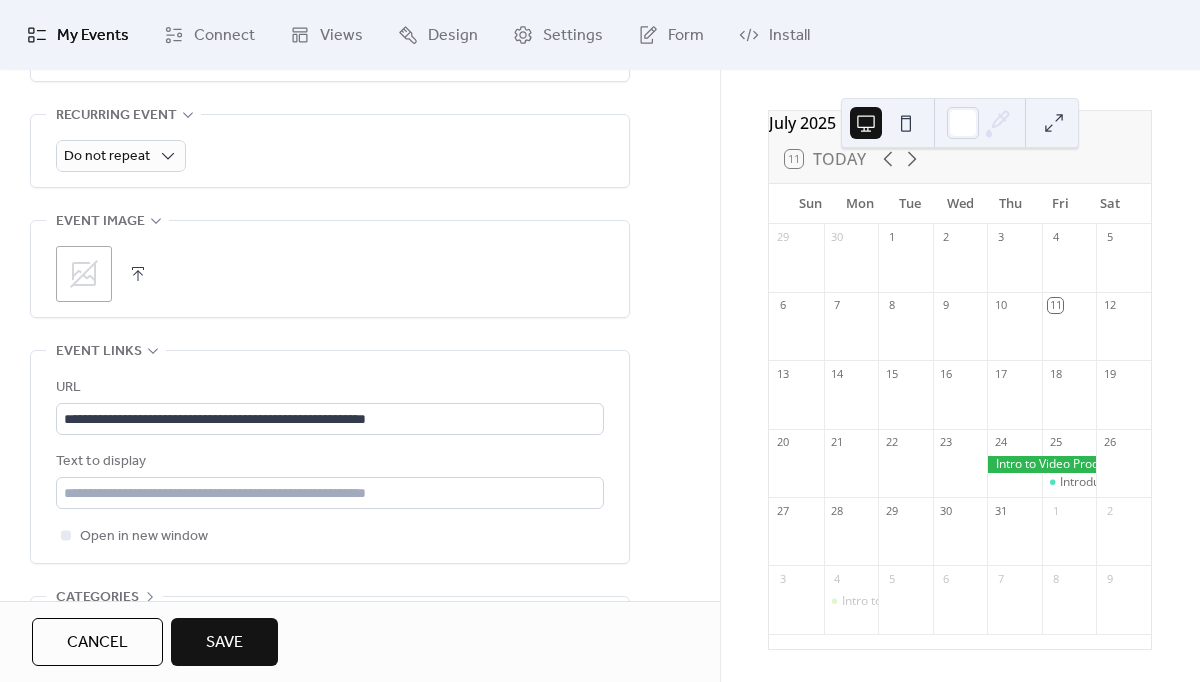 click on "**********" at bounding box center (360, 6) 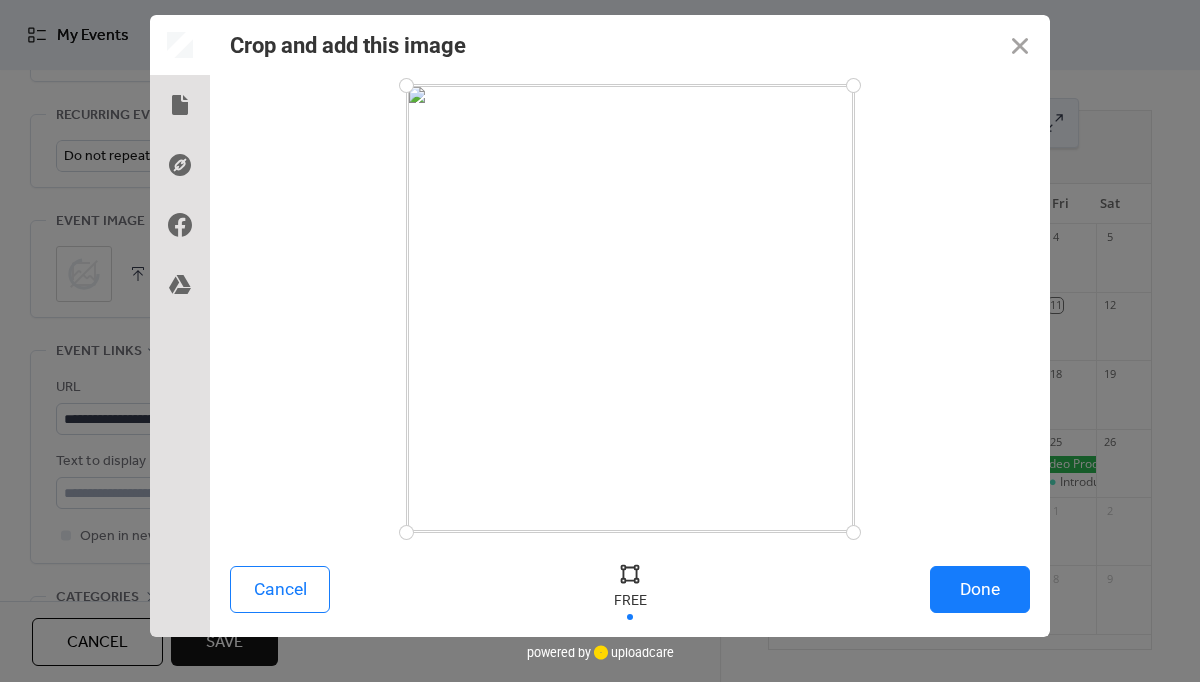 click on "Done" at bounding box center [980, 589] 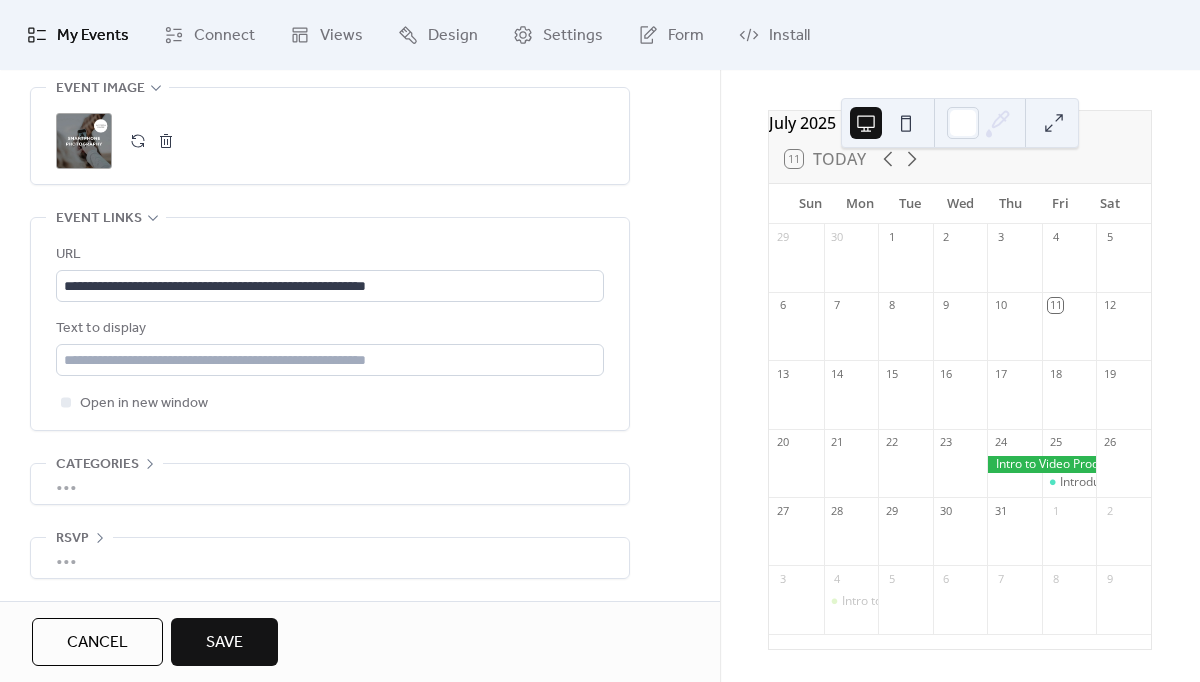 scroll, scrollTop: 1049, scrollLeft: 0, axis: vertical 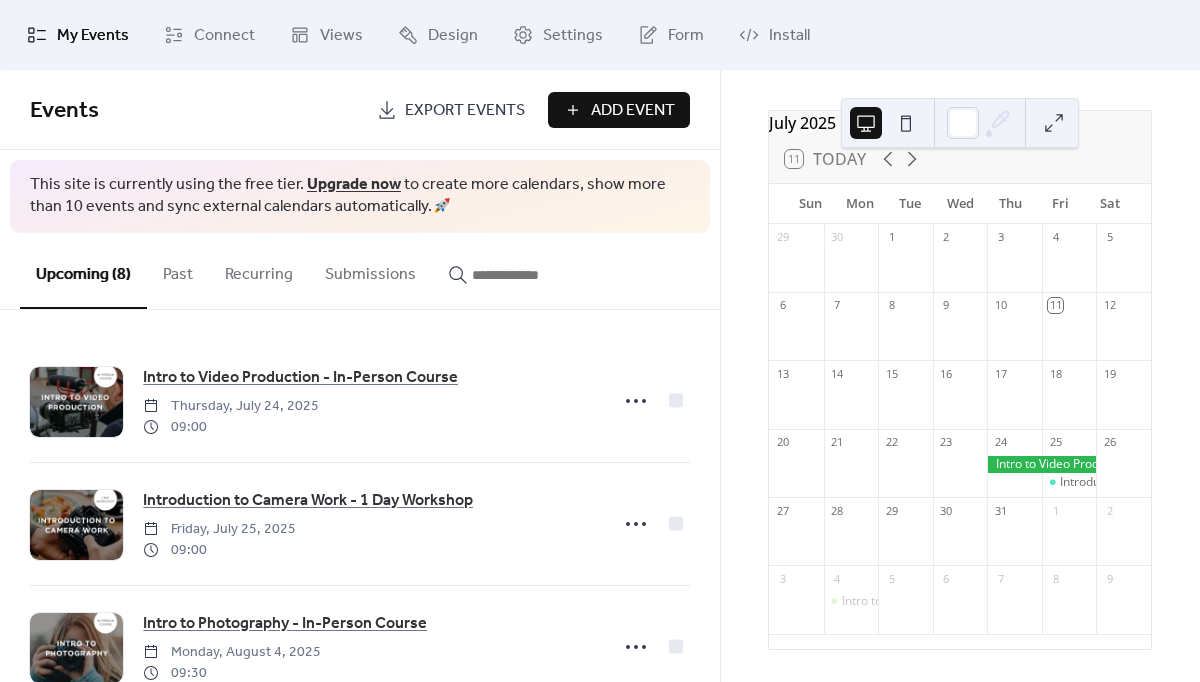 click on "Add Event" at bounding box center [633, 111] 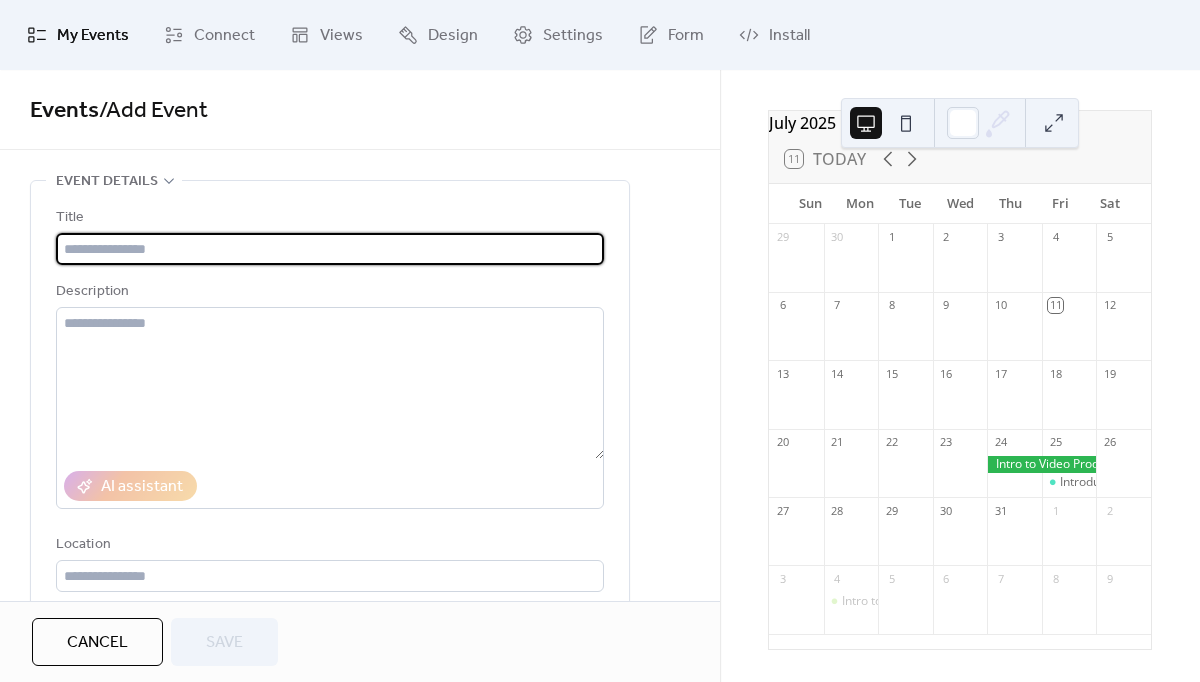 click at bounding box center (330, 249) 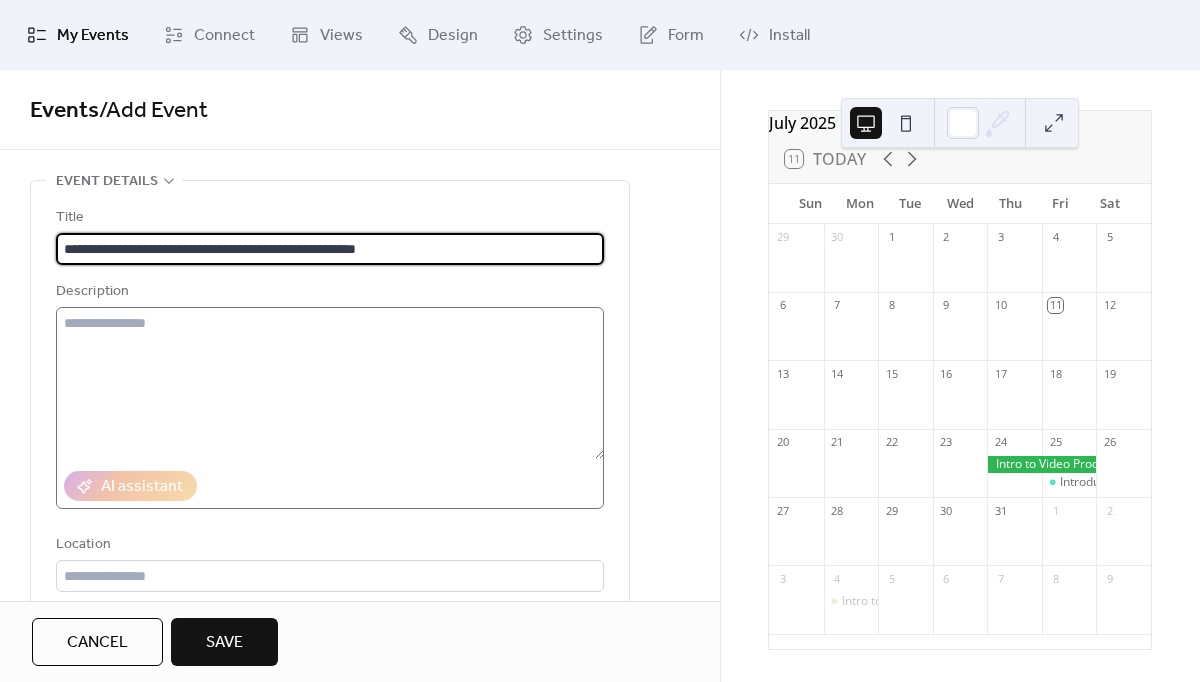 type on "**********" 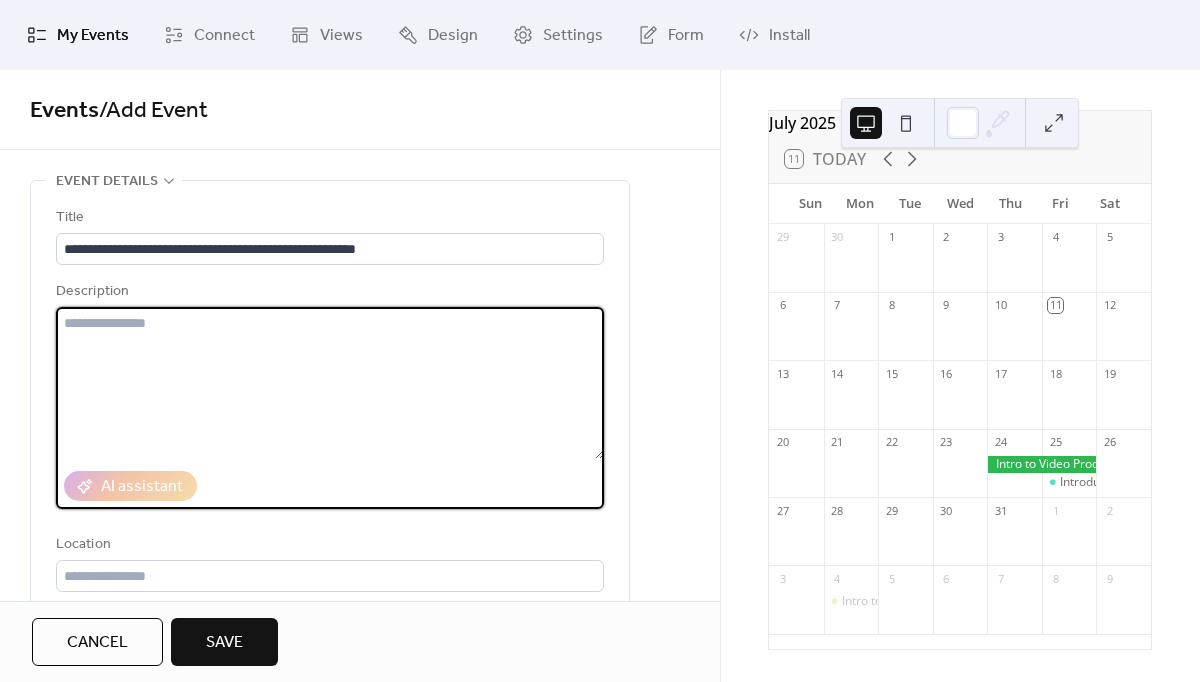 click at bounding box center [330, 383] 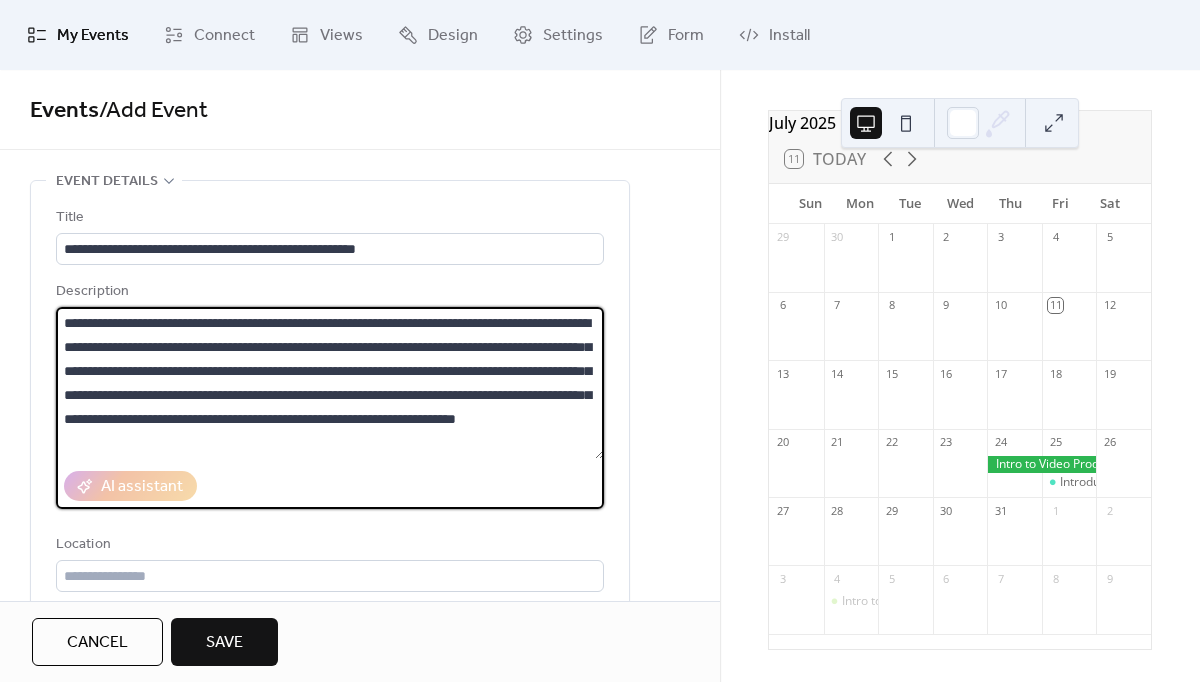 scroll, scrollTop: 0, scrollLeft: 0, axis: both 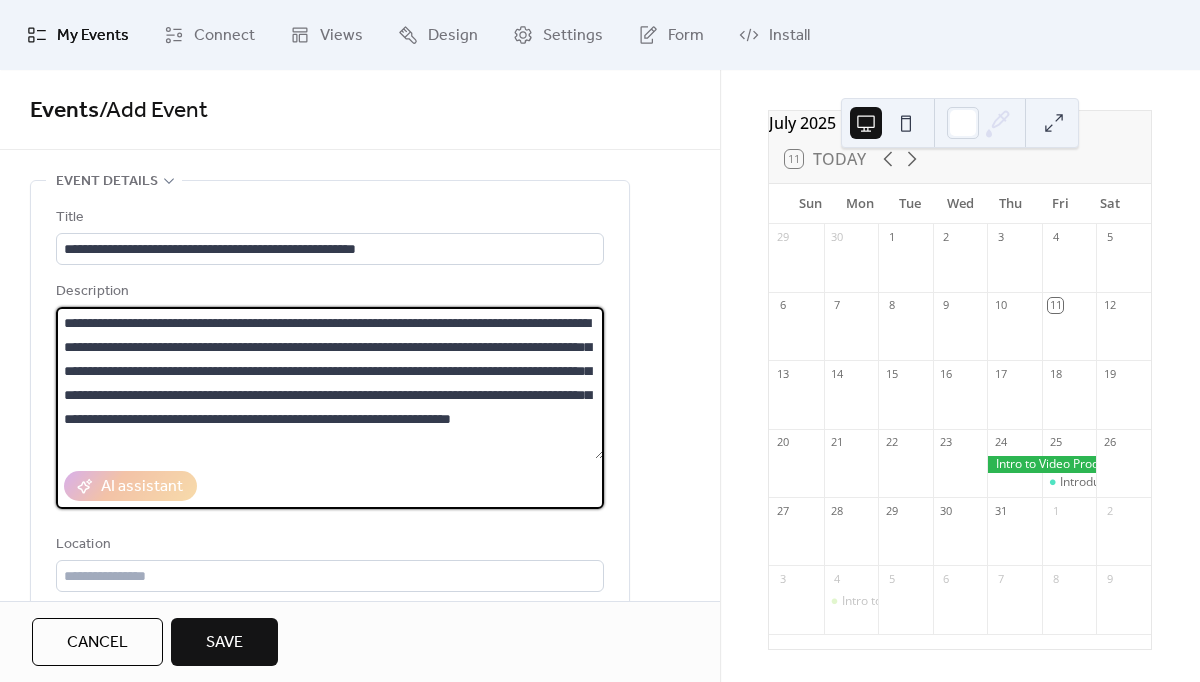 click on "**********" at bounding box center [330, 383] 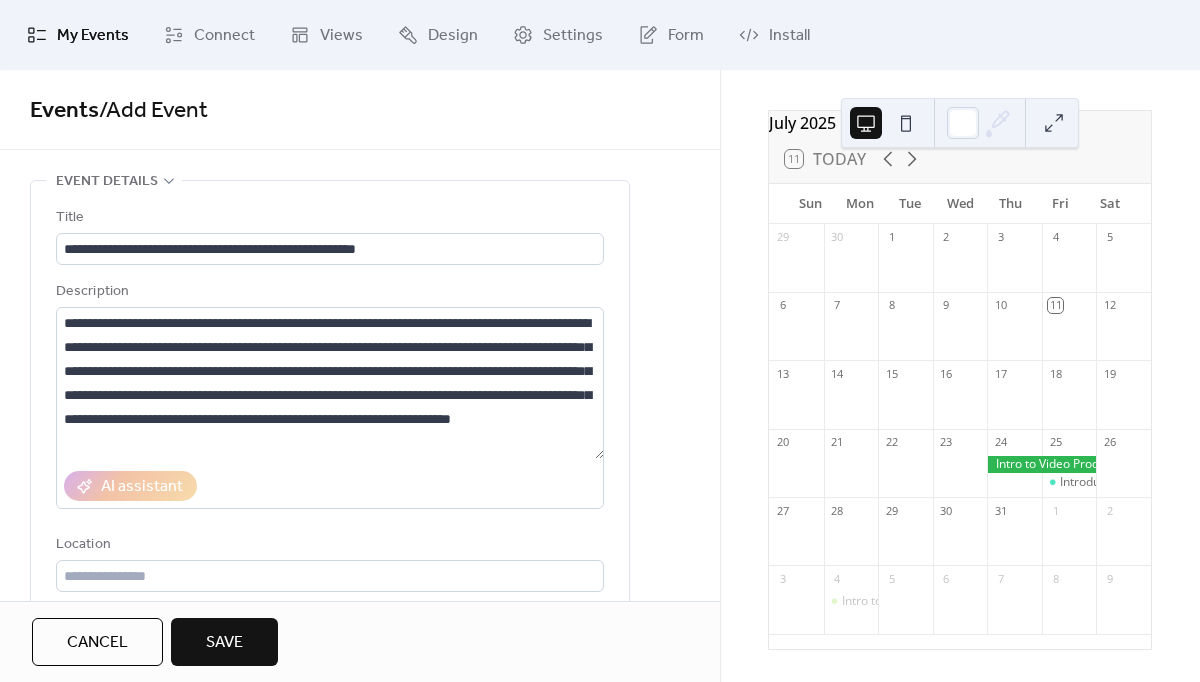 click on "**********" at bounding box center (360, 821) 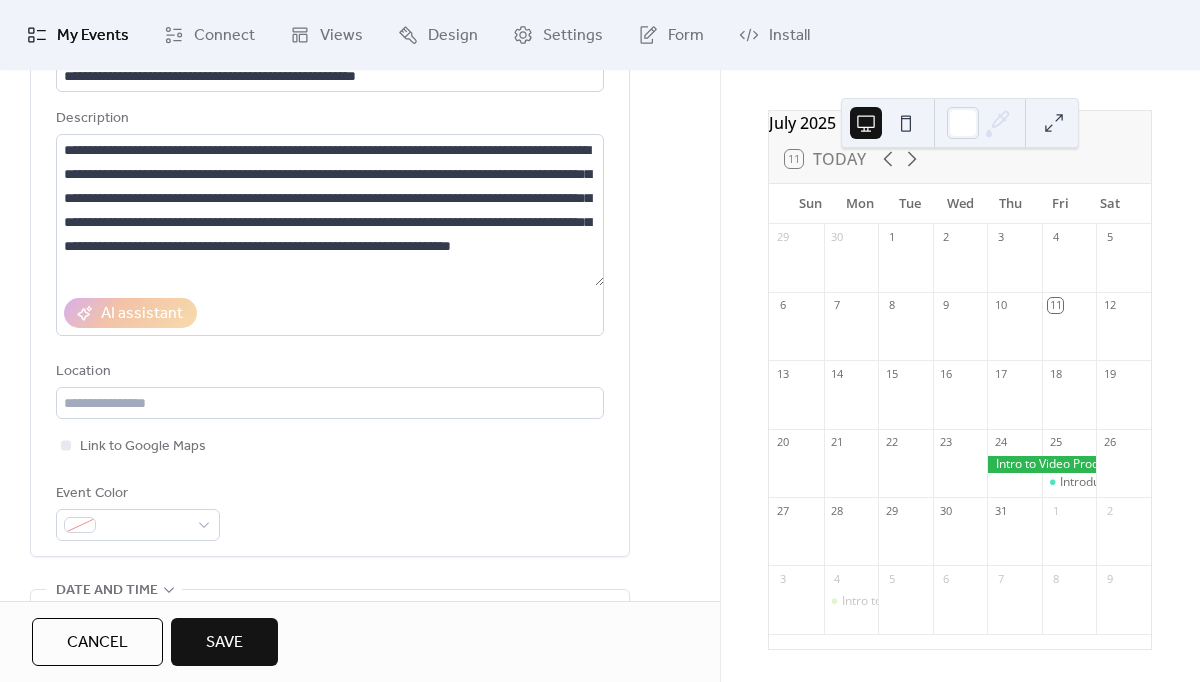 scroll, scrollTop: 183, scrollLeft: 0, axis: vertical 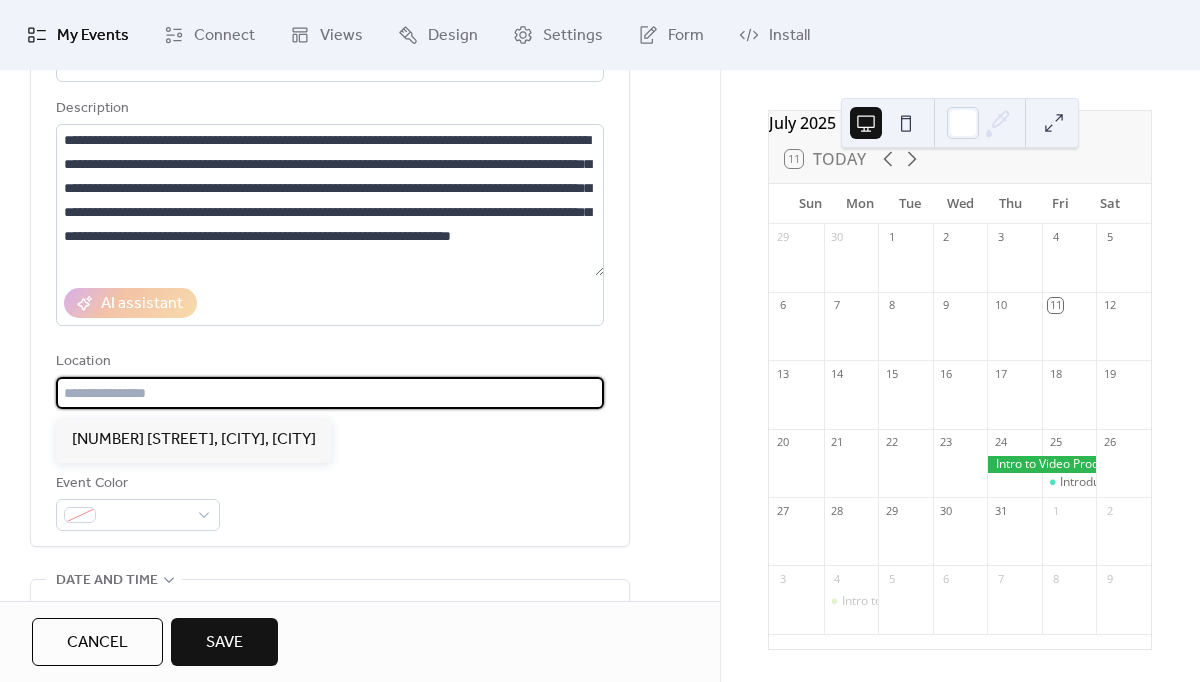 click at bounding box center (330, 393) 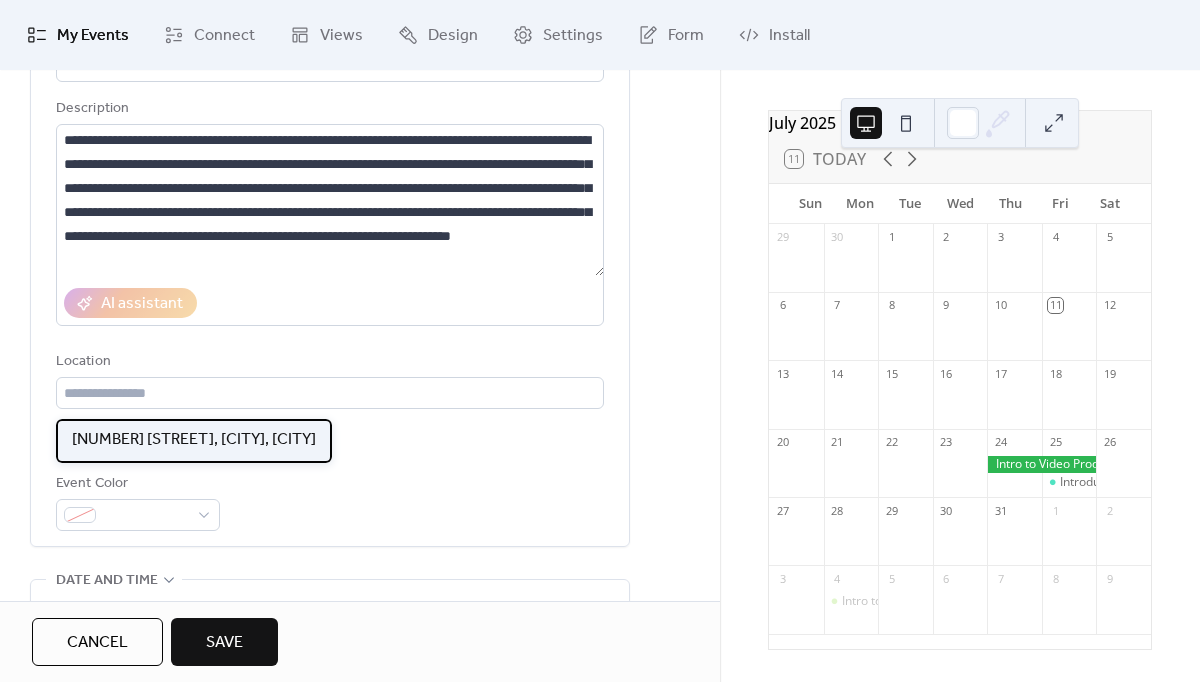 click on "[NUMBER] [STREET], [CITY], [CITY]" at bounding box center [194, 440] 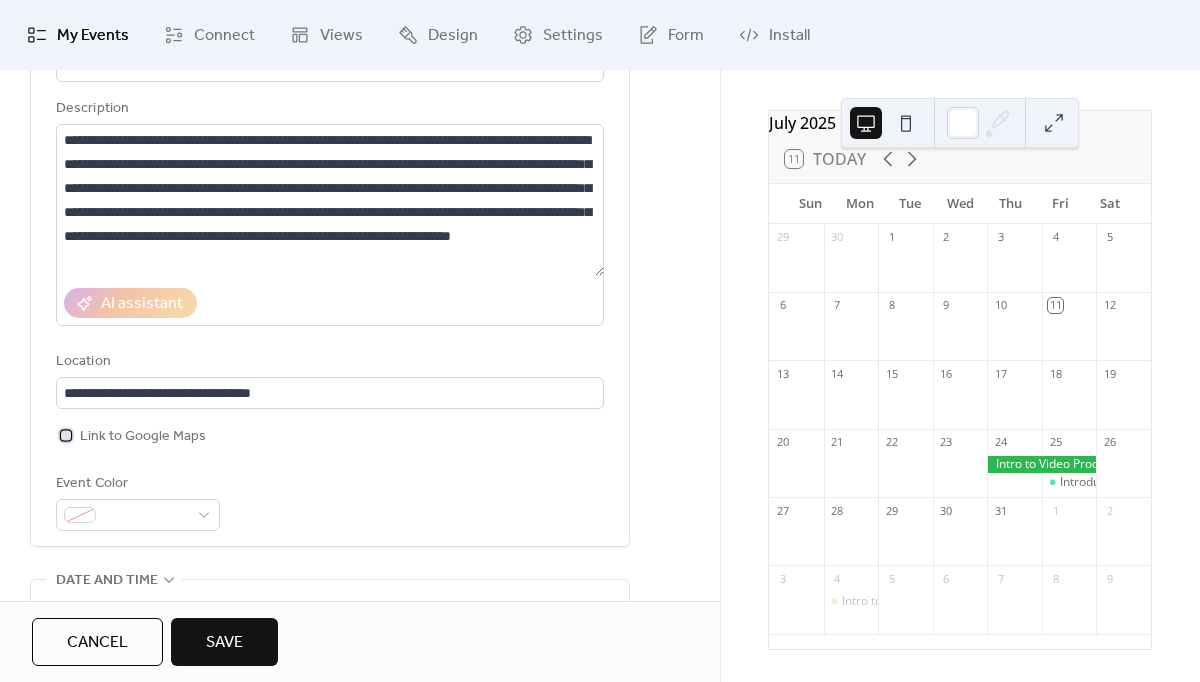 click on "Link to Google Maps" at bounding box center (143, 437) 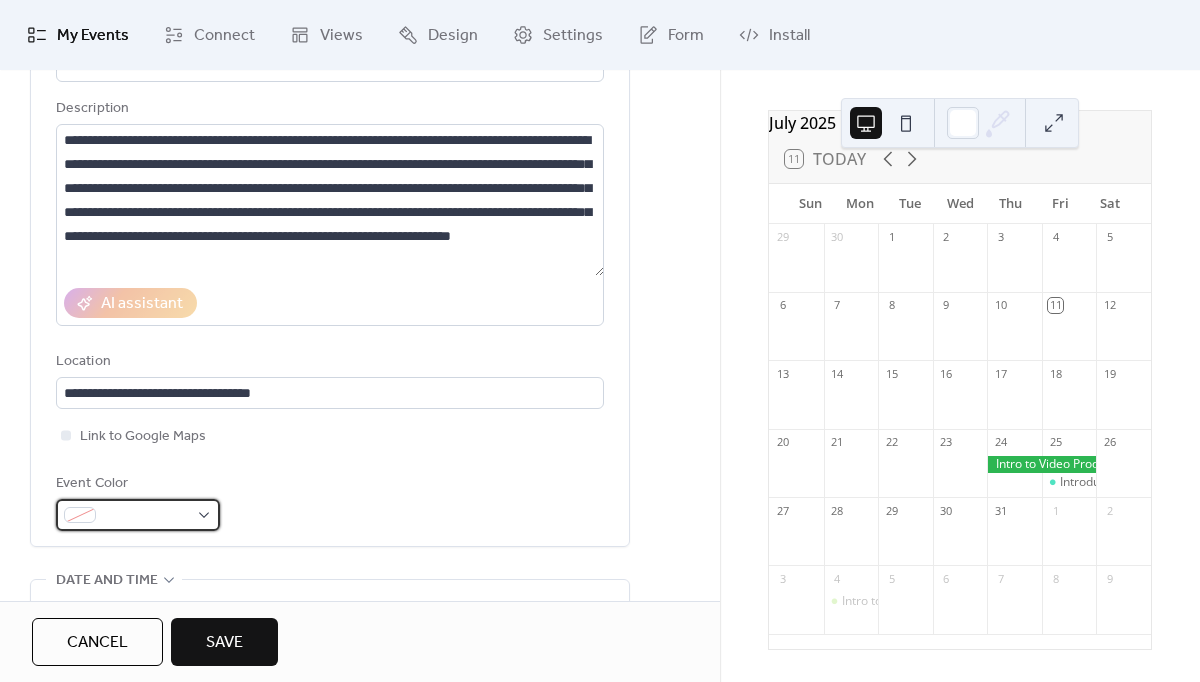 click at bounding box center (146, 516) 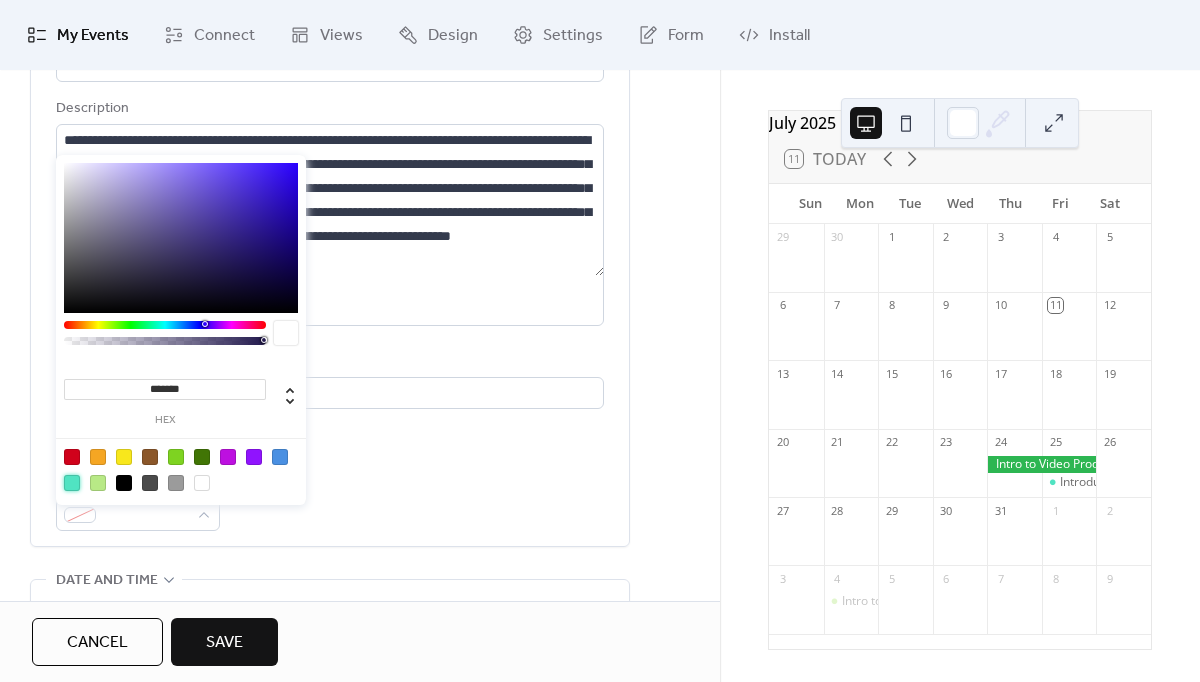 click at bounding box center [72, 483] 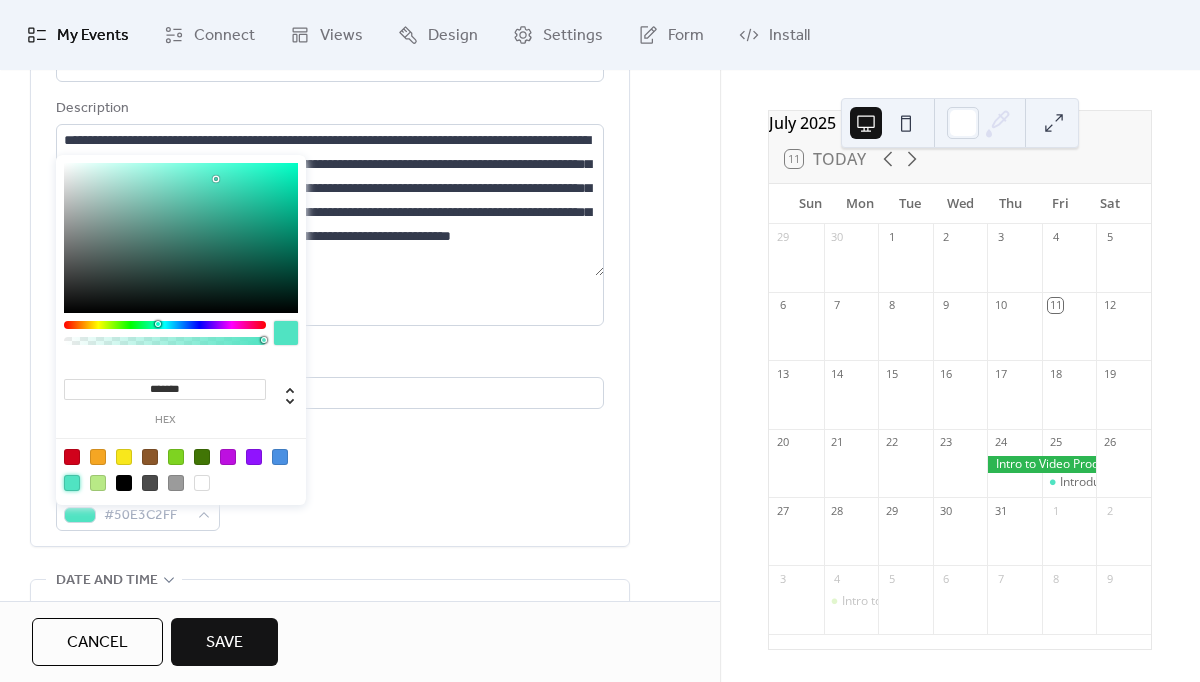 click on "Event Color #50E3C2FF" at bounding box center (330, 501) 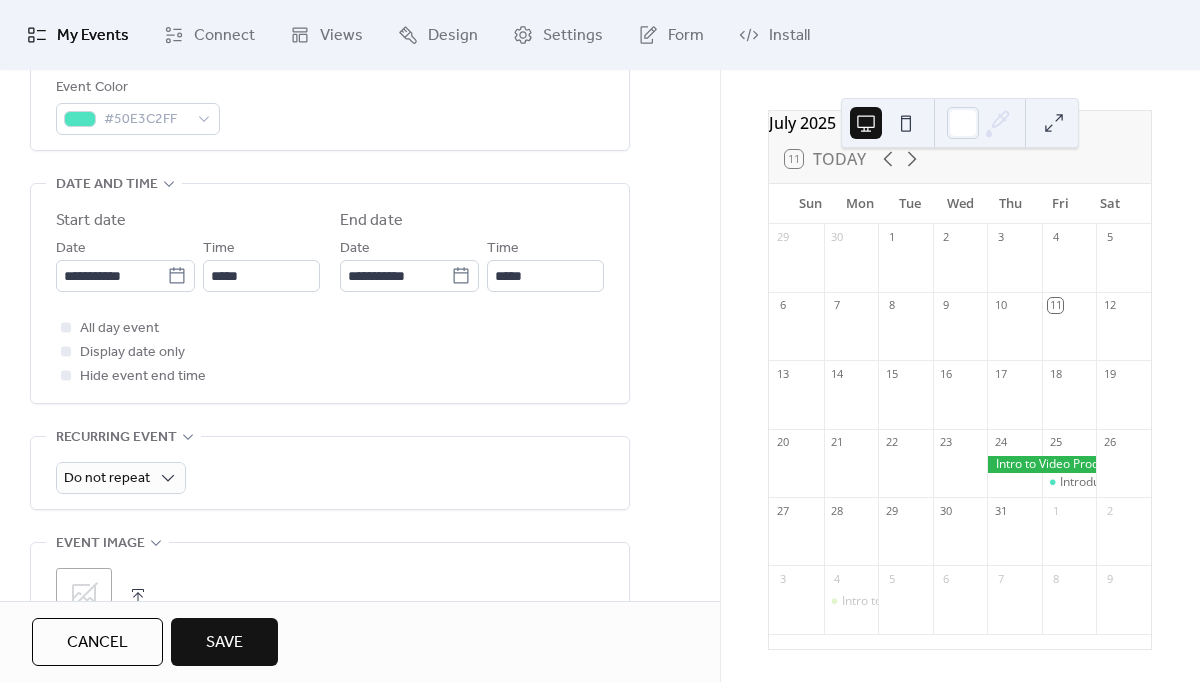 scroll, scrollTop: 588, scrollLeft: 0, axis: vertical 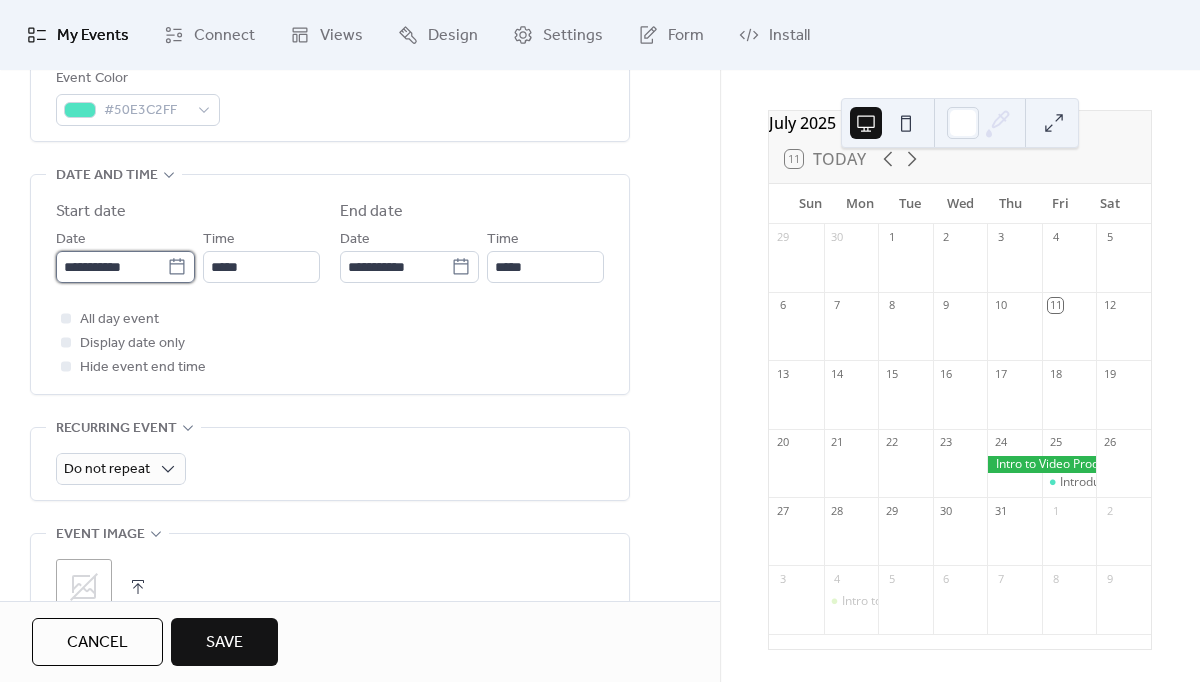 click on "**********" at bounding box center (111, 267) 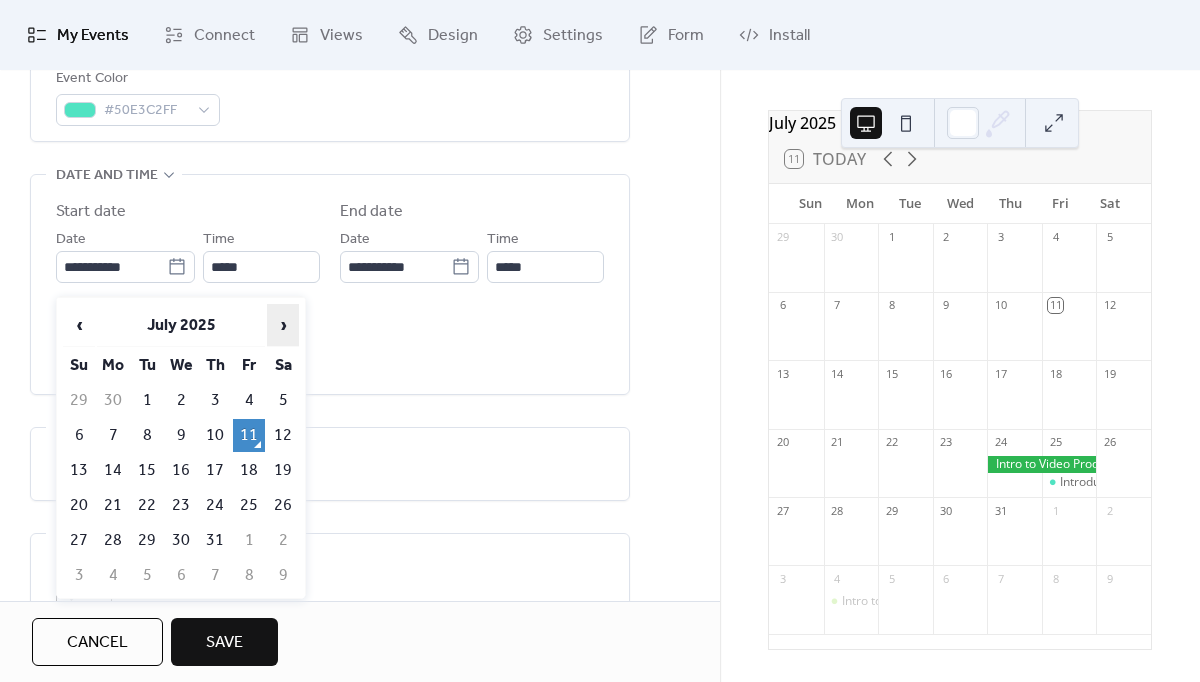 click on "›" at bounding box center (283, 325) 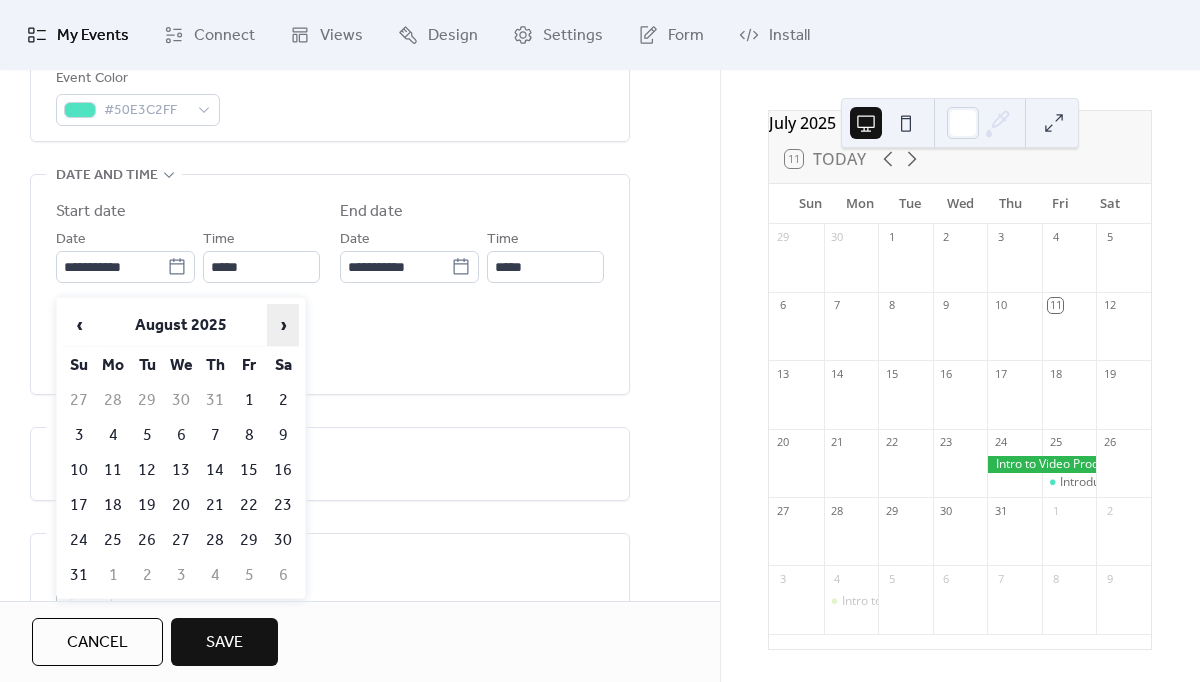 click on "›" at bounding box center (283, 325) 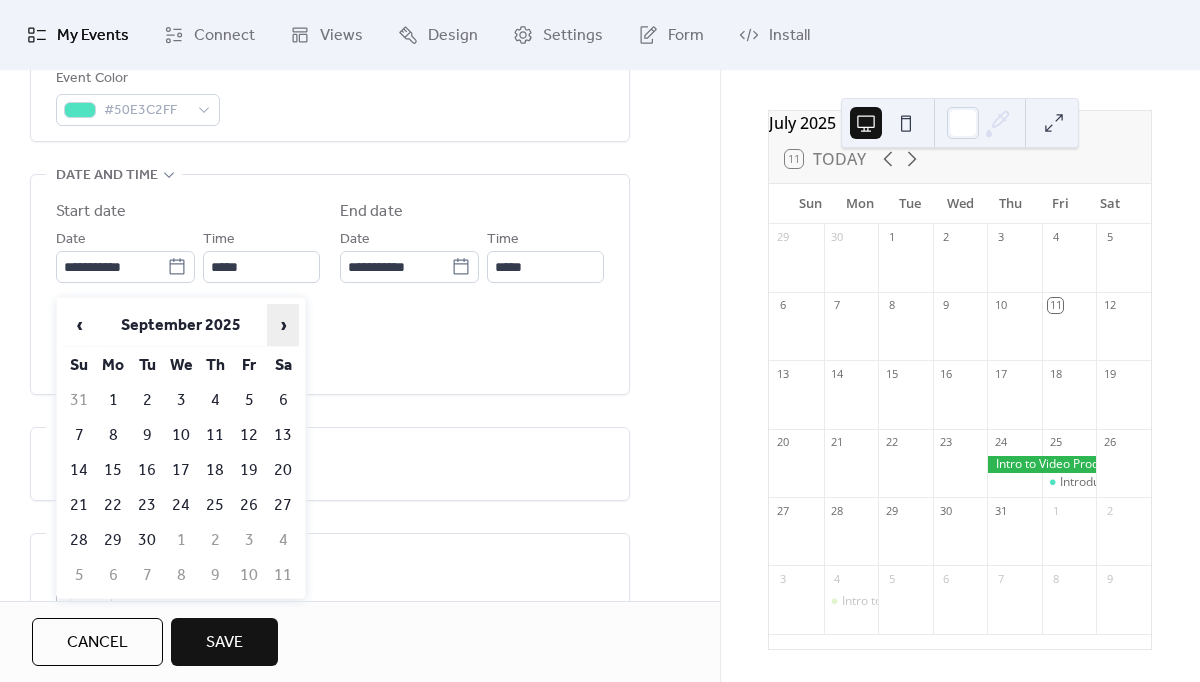 click on "›" at bounding box center [283, 325] 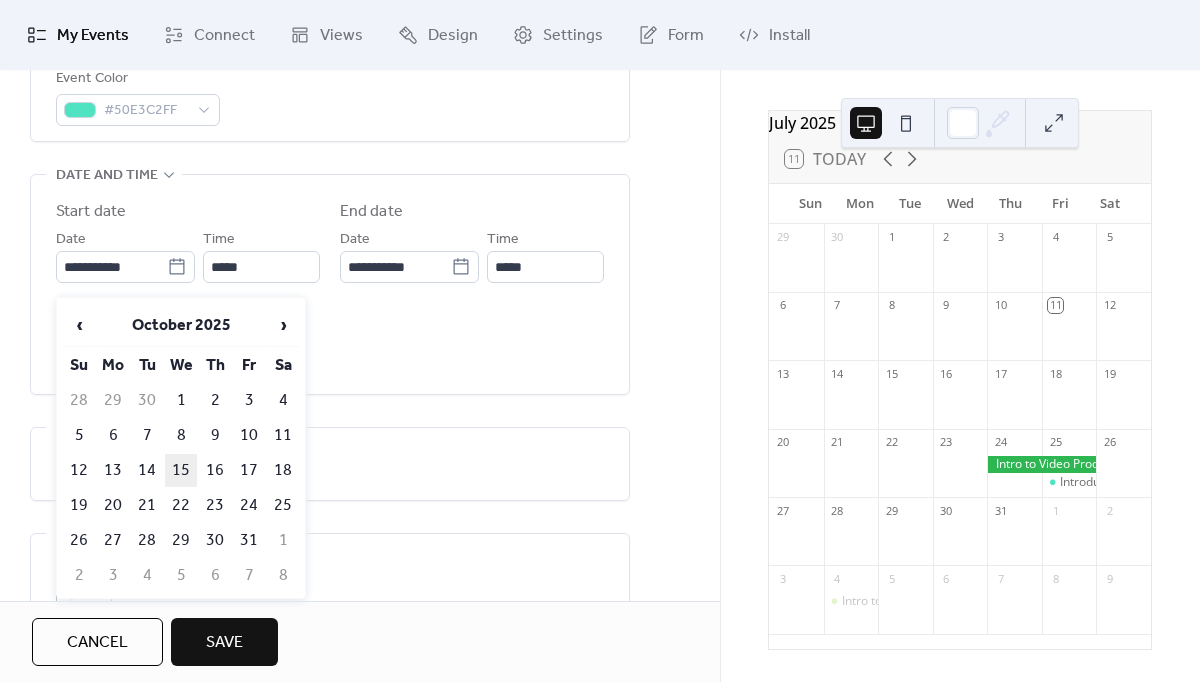 click on "15" at bounding box center [181, 470] 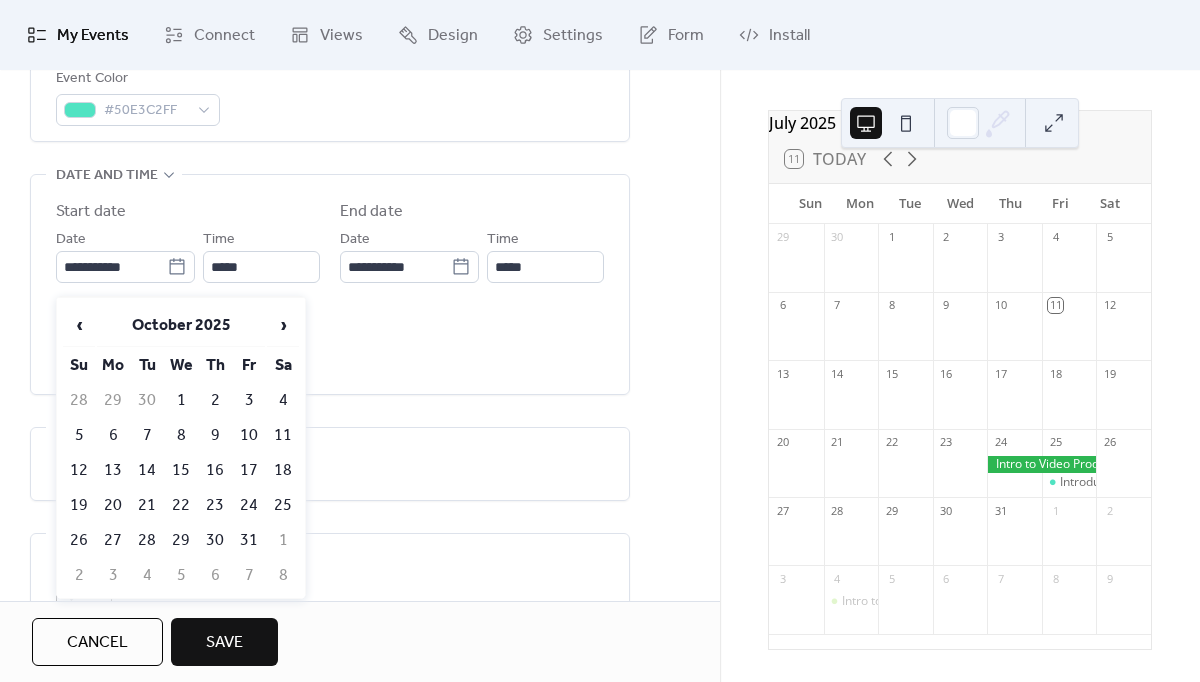 type on "**********" 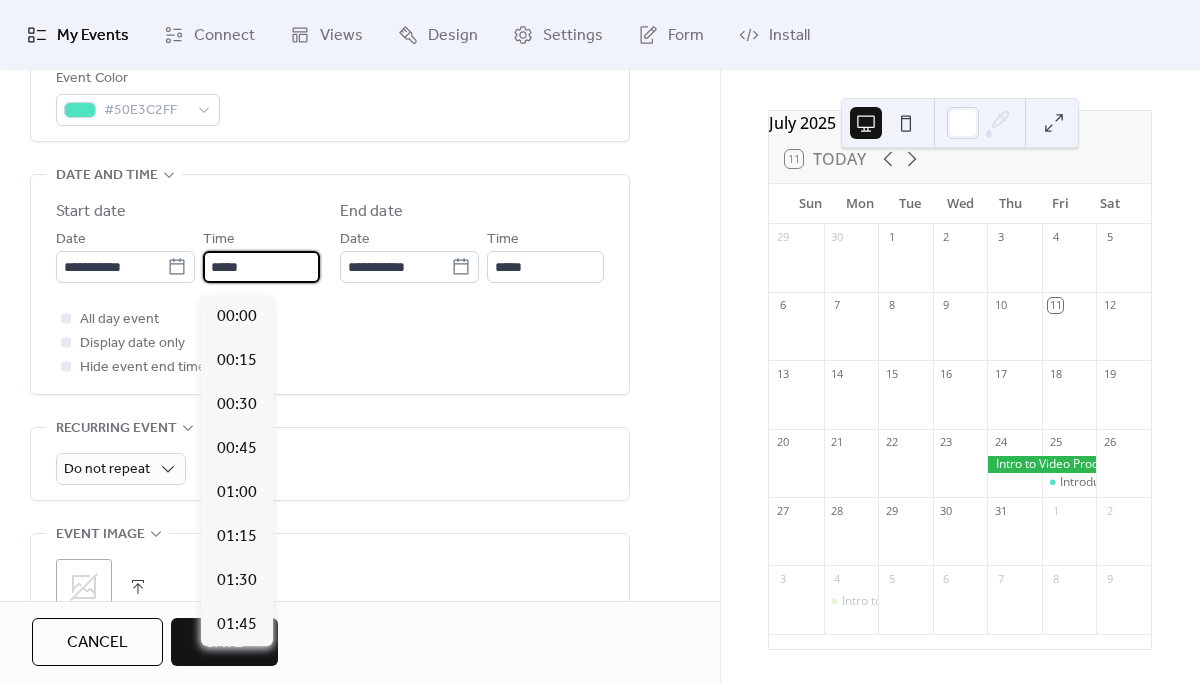 click on "*****" at bounding box center [261, 267] 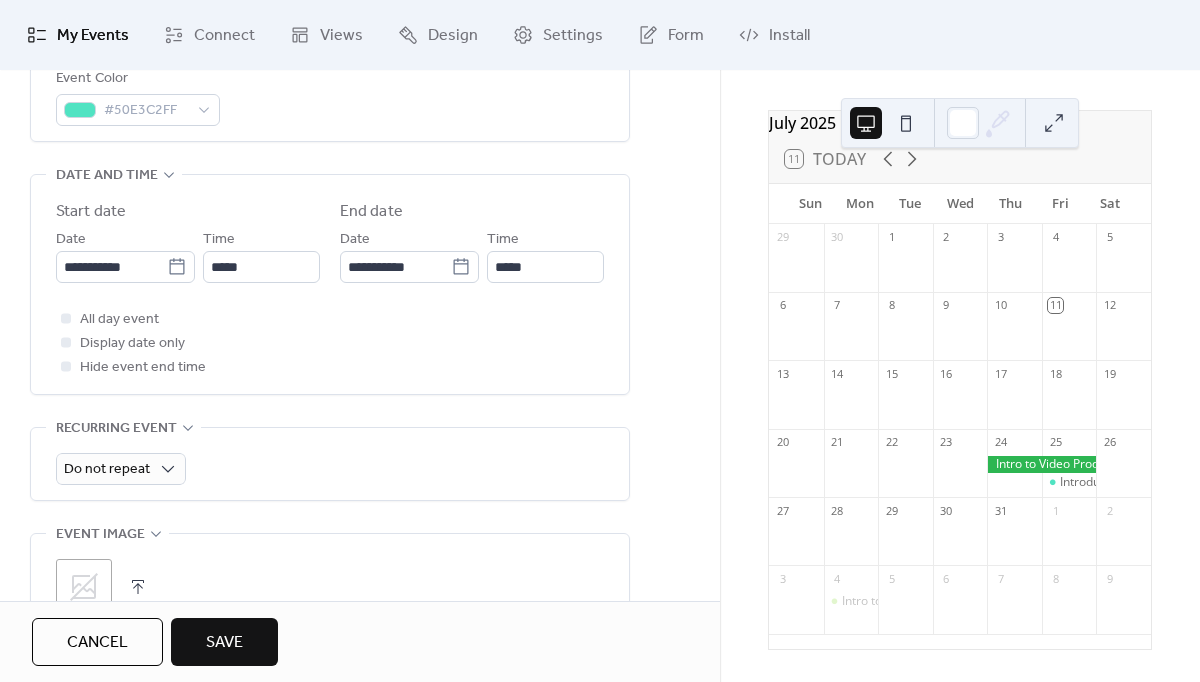 click on "All day event Display date only Hide event end time" at bounding box center [330, 343] 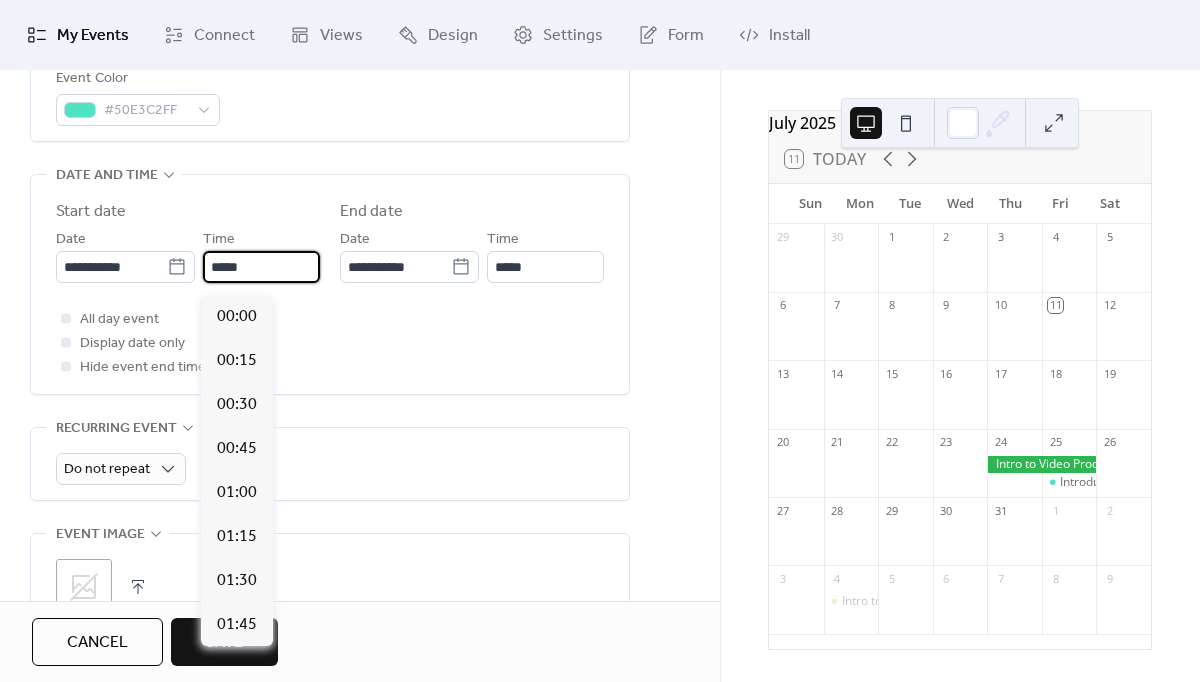 click on "*****" at bounding box center [261, 267] 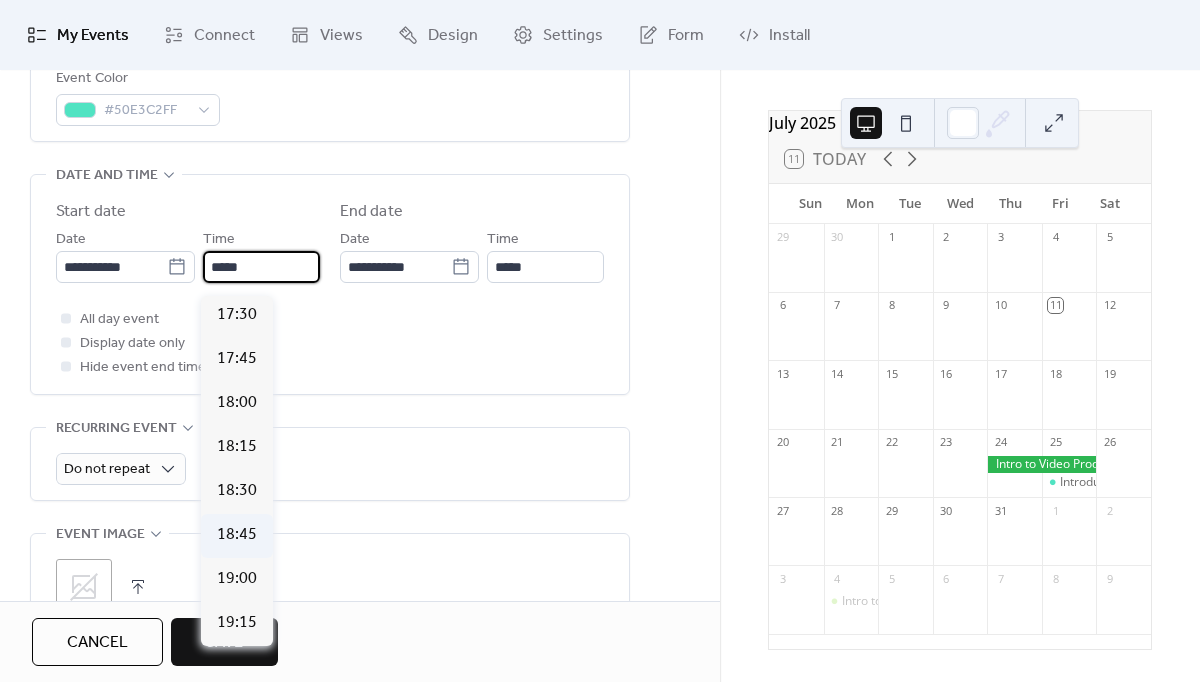 scroll, scrollTop: 3087, scrollLeft: 0, axis: vertical 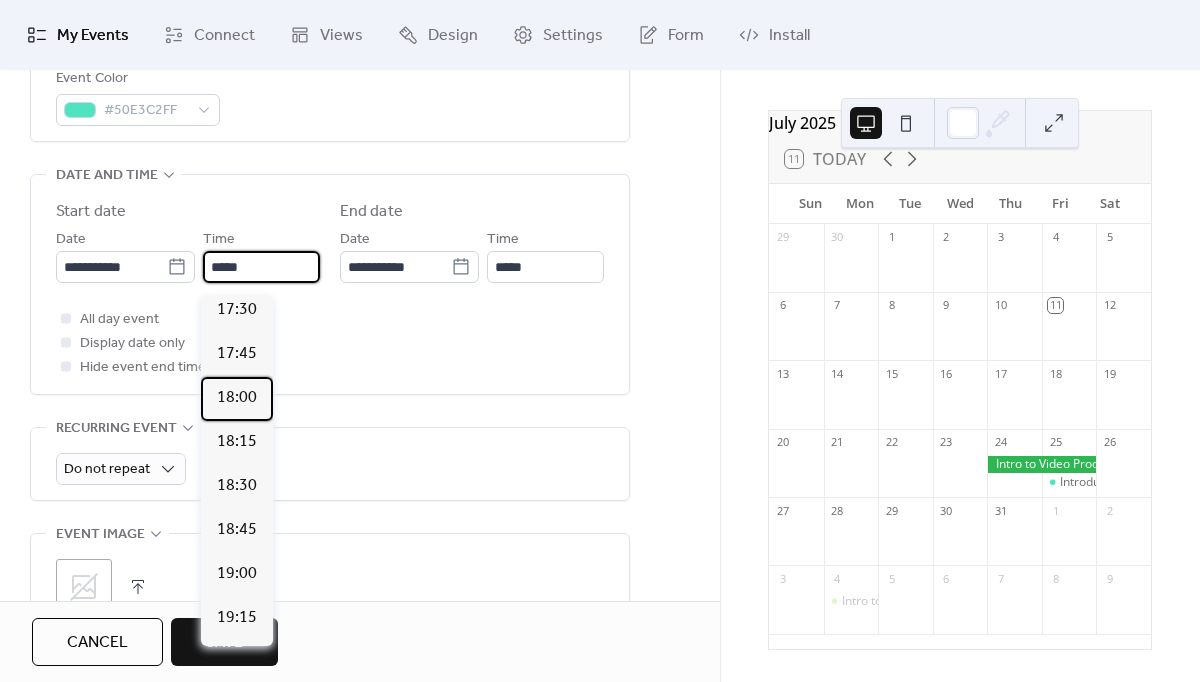 click on "18:00" at bounding box center (237, 398) 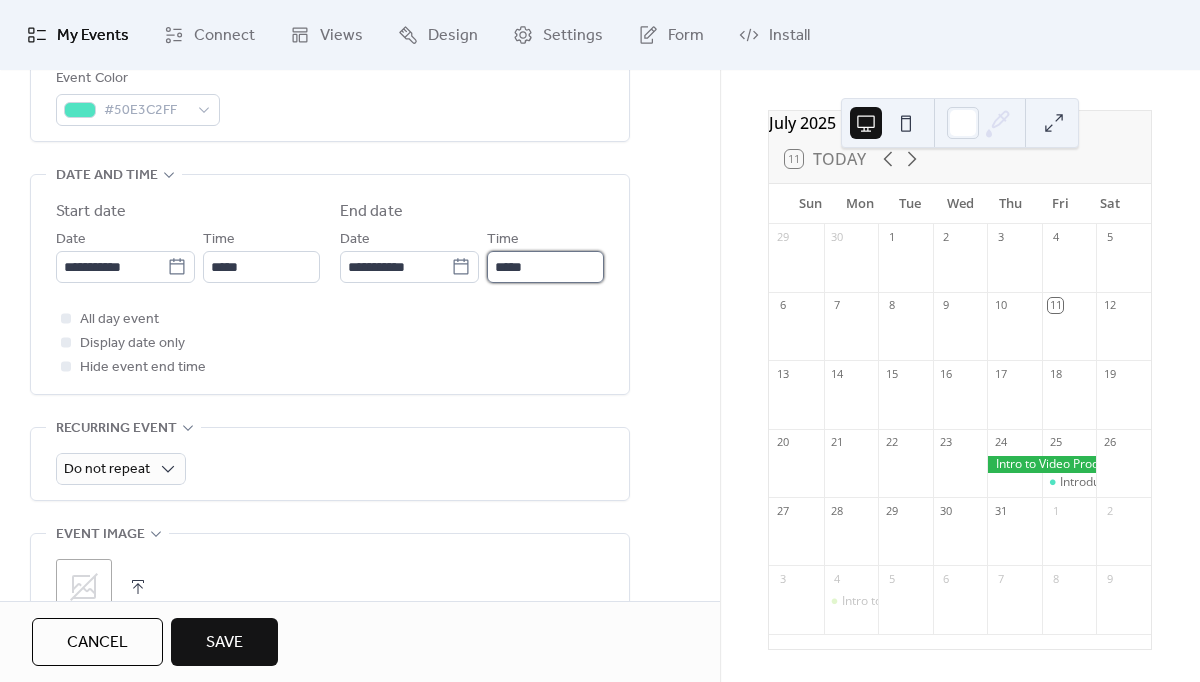click on "*****" at bounding box center [545, 267] 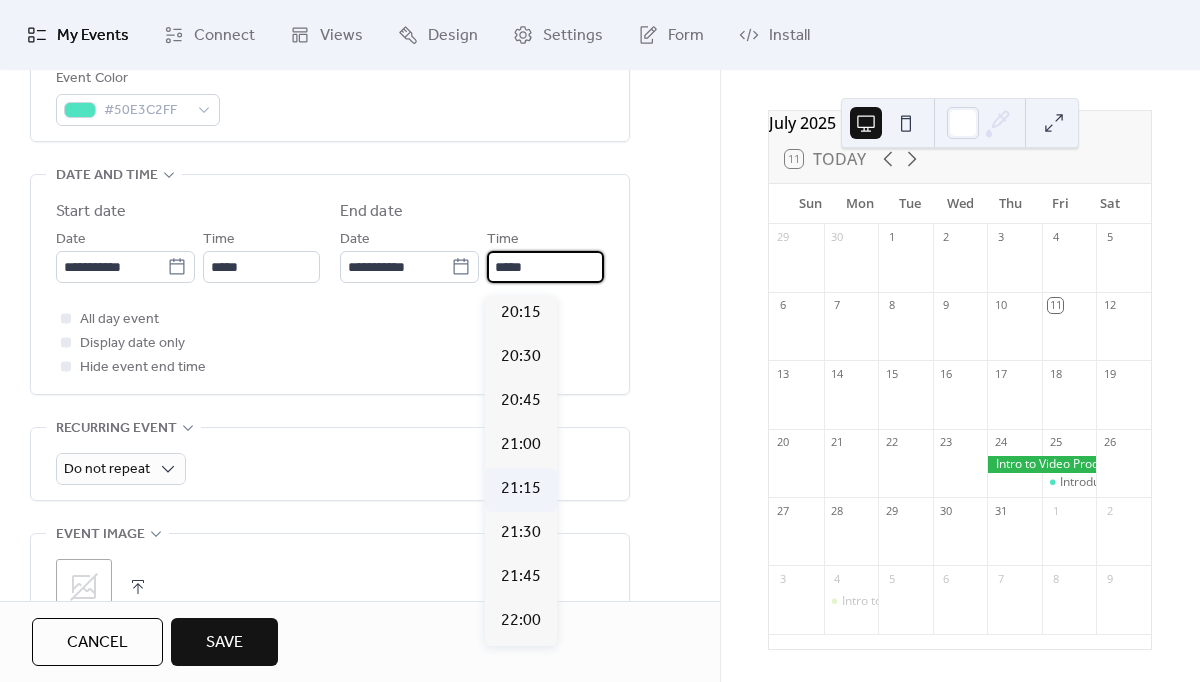 scroll, scrollTop: 359, scrollLeft: 0, axis: vertical 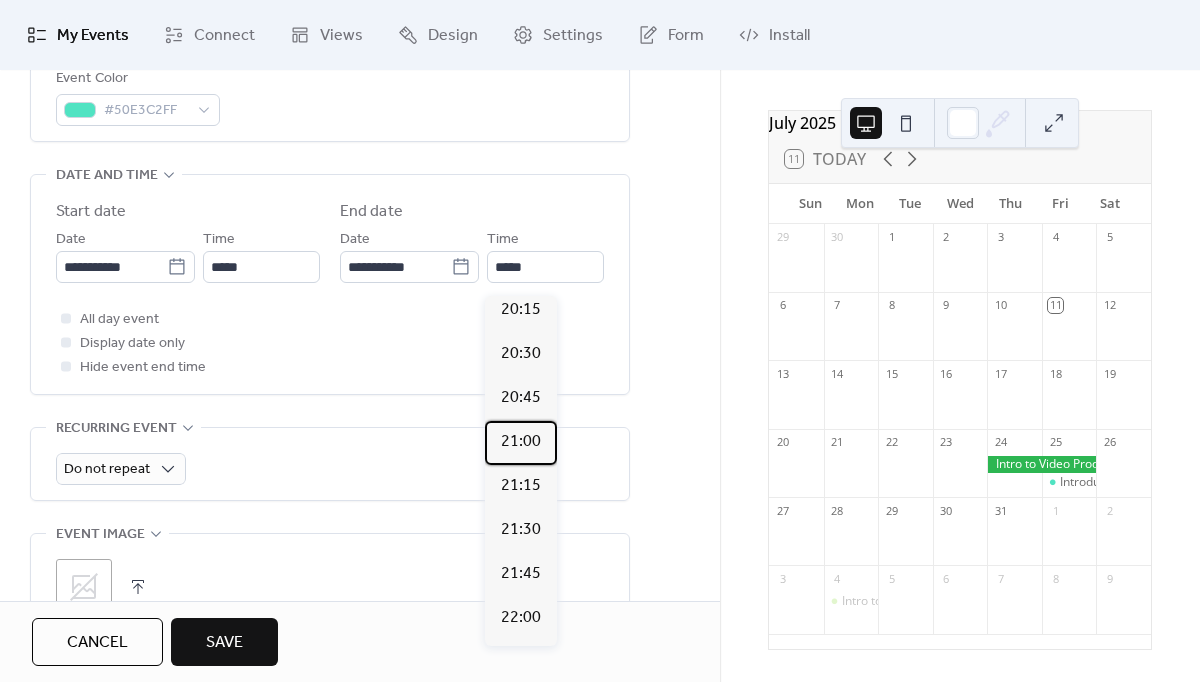 click on "21:00" at bounding box center [521, 442] 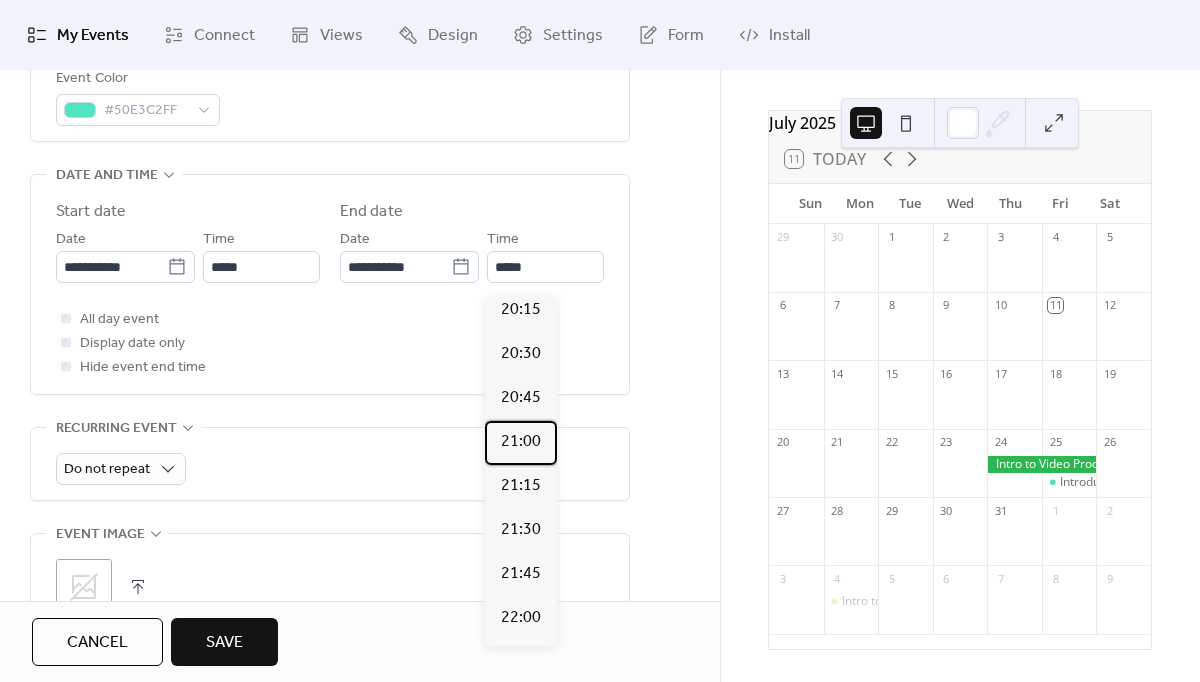 type on "*****" 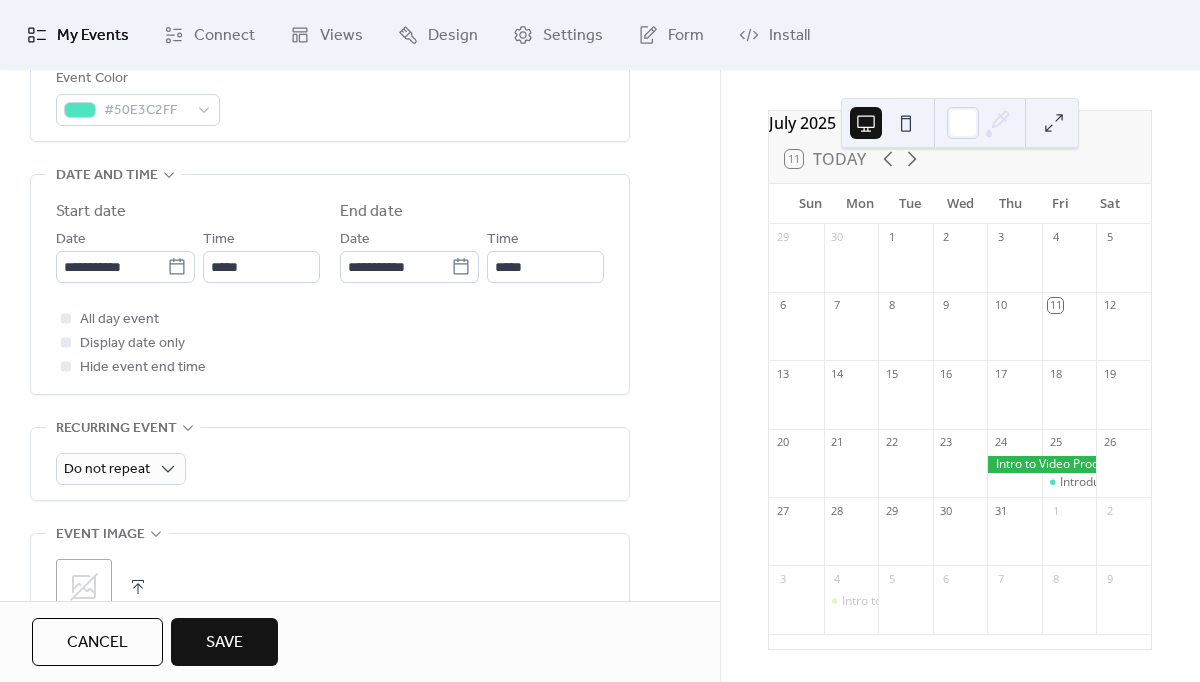 click on "All day event Display date only Hide event end time" at bounding box center [330, 343] 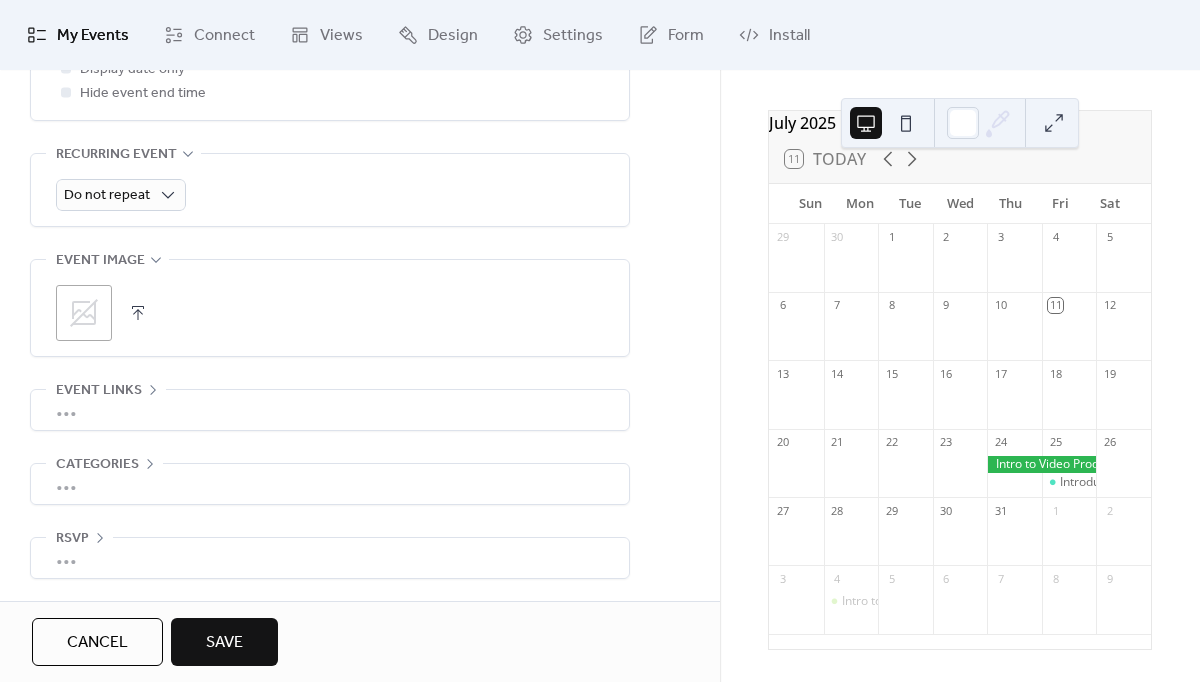 scroll, scrollTop: 871, scrollLeft: 0, axis: vertical 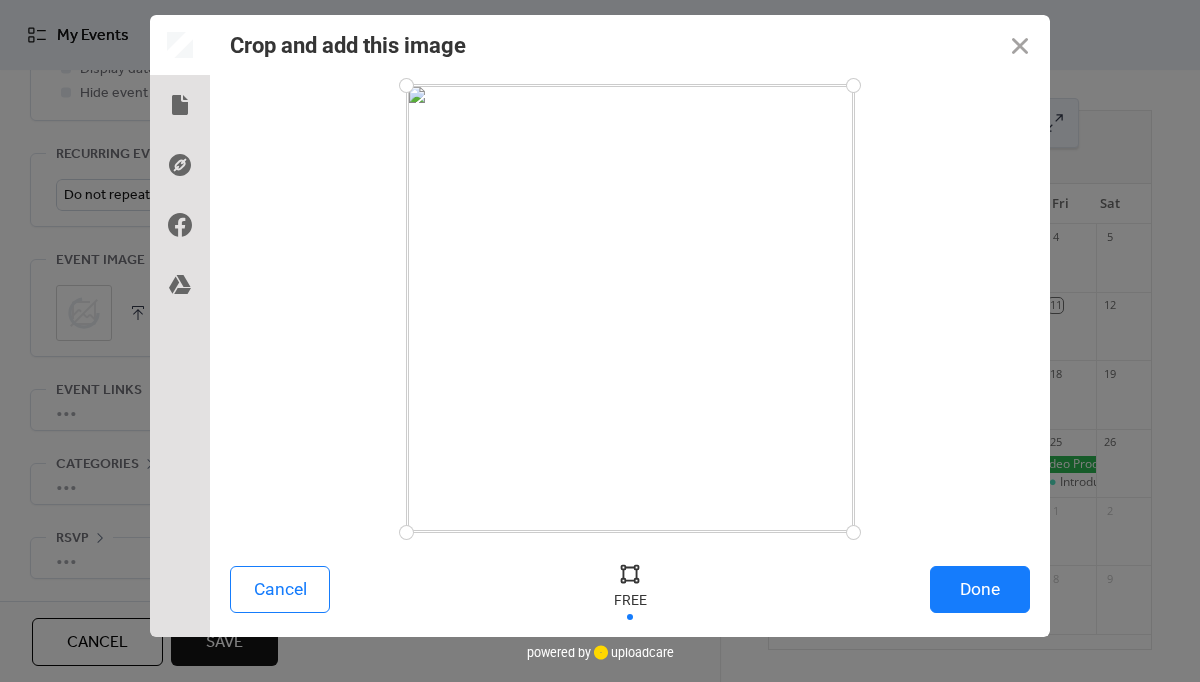 click on "Done" at bounding box center [980, 589] 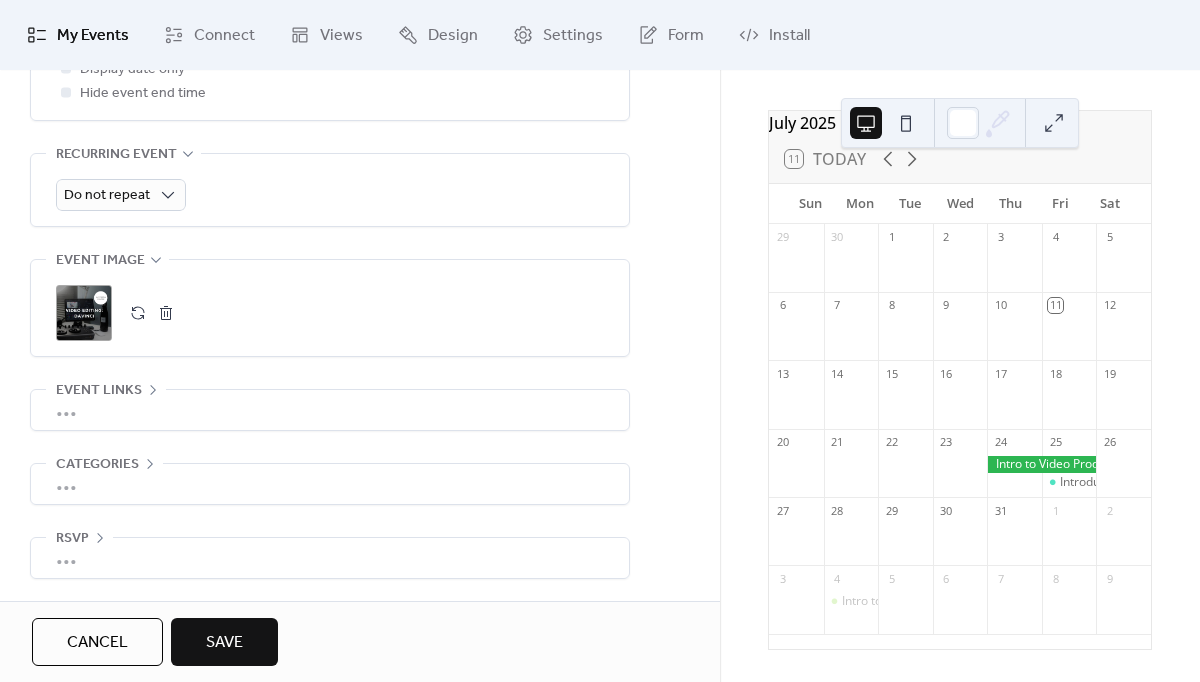 click on "•••" at bounding box center (330, 410) 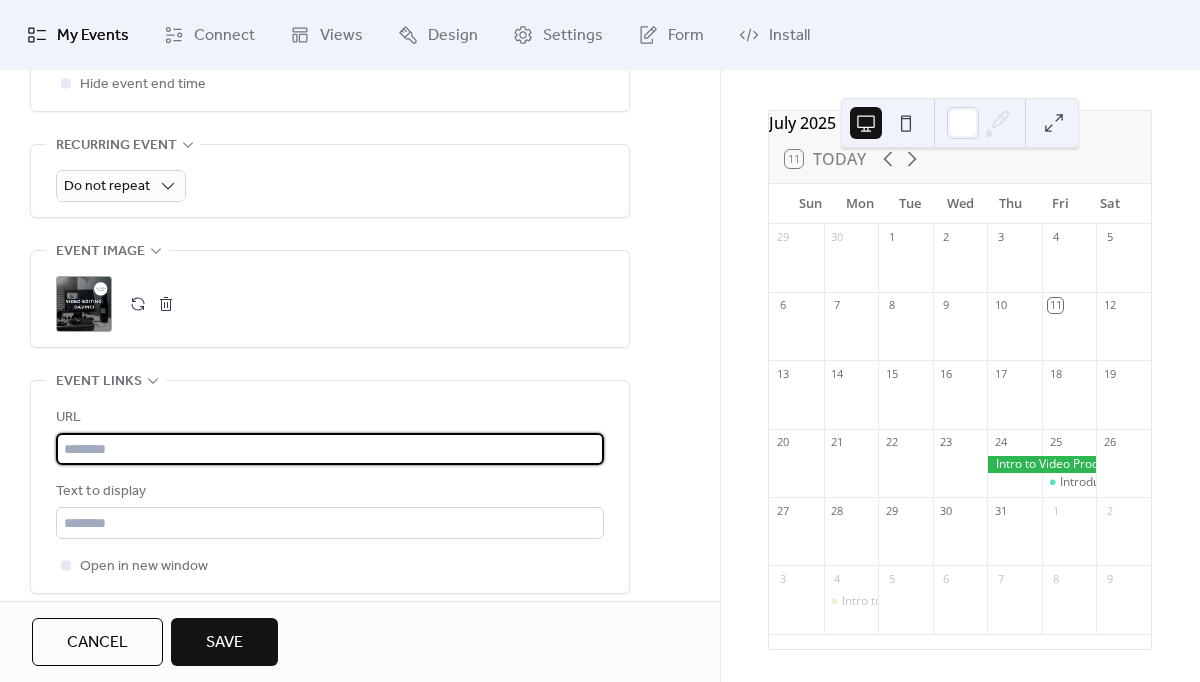 click at bounding box center [330, 449] 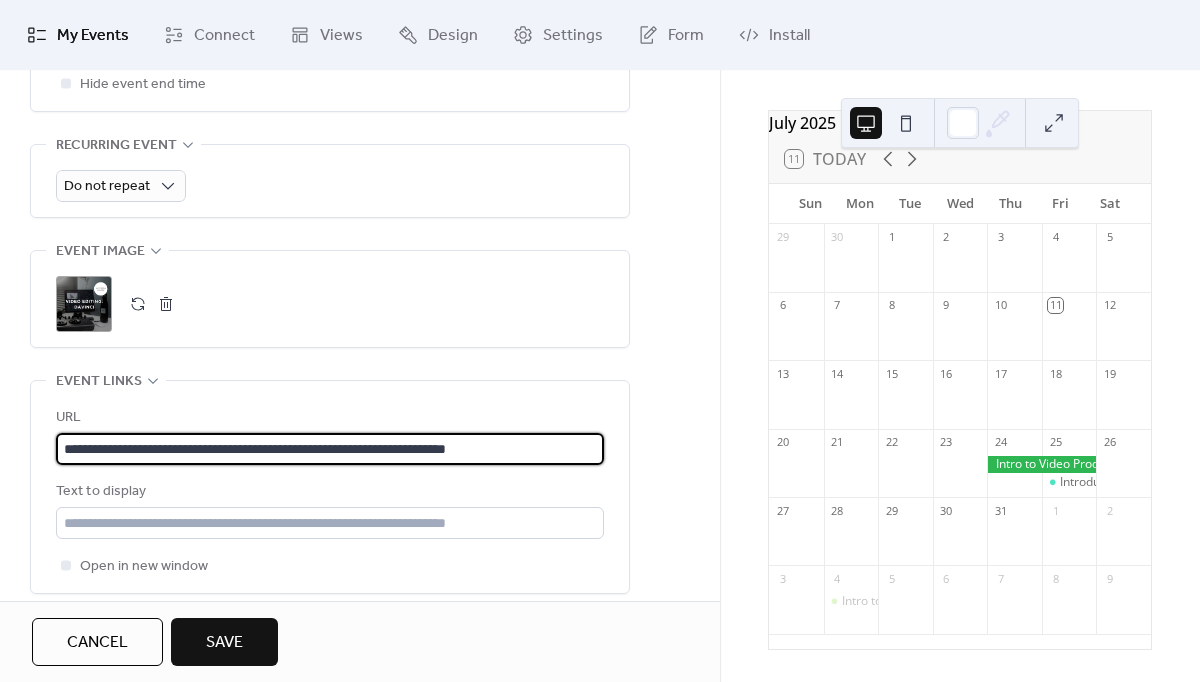 type on "**********" 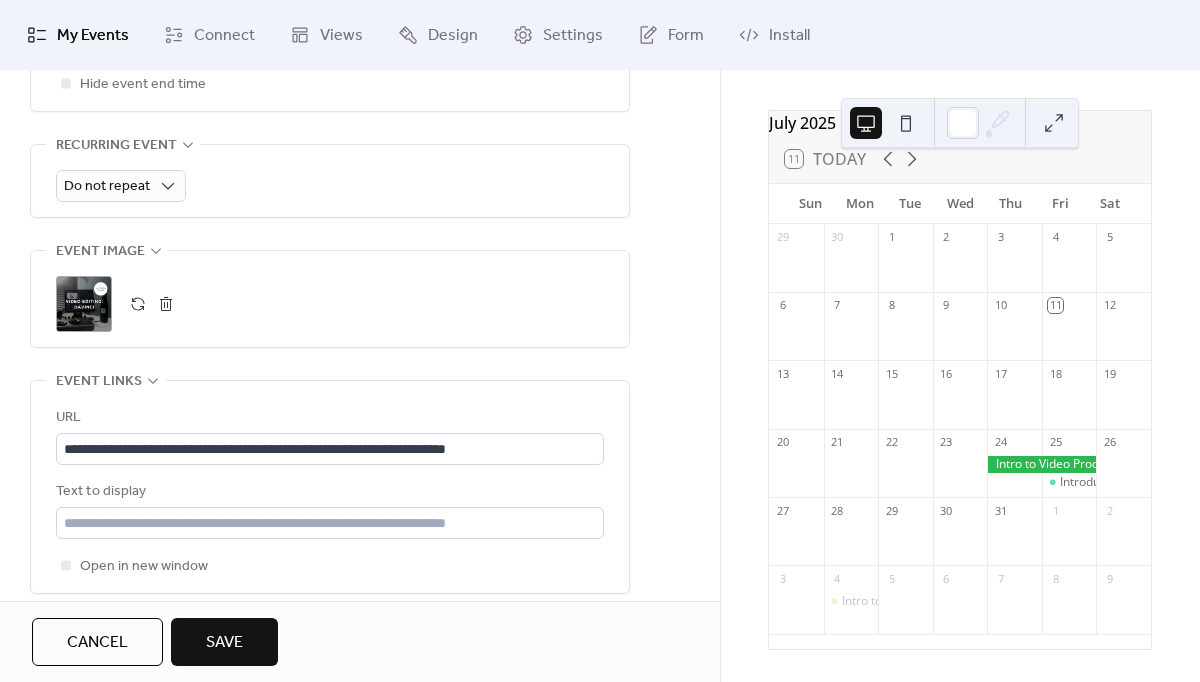 click on "Save" at bounding box center [224, 643] 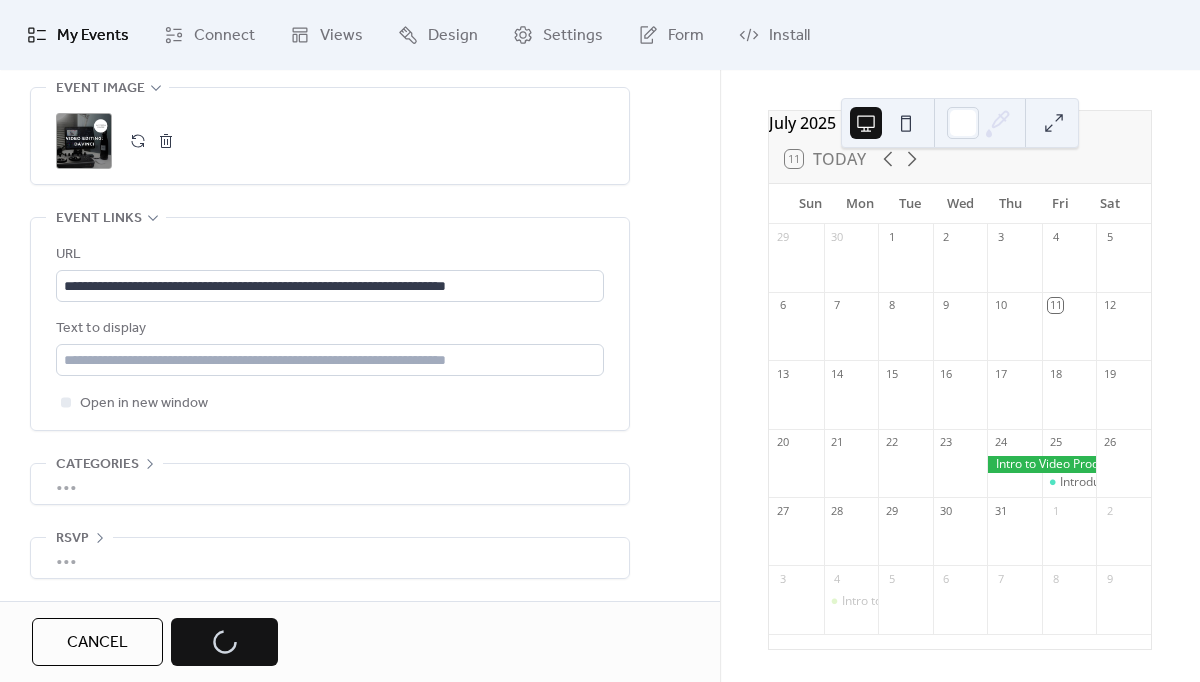 scroll, scrollTop: 1050, scrollLeft: 0, axis: vertical 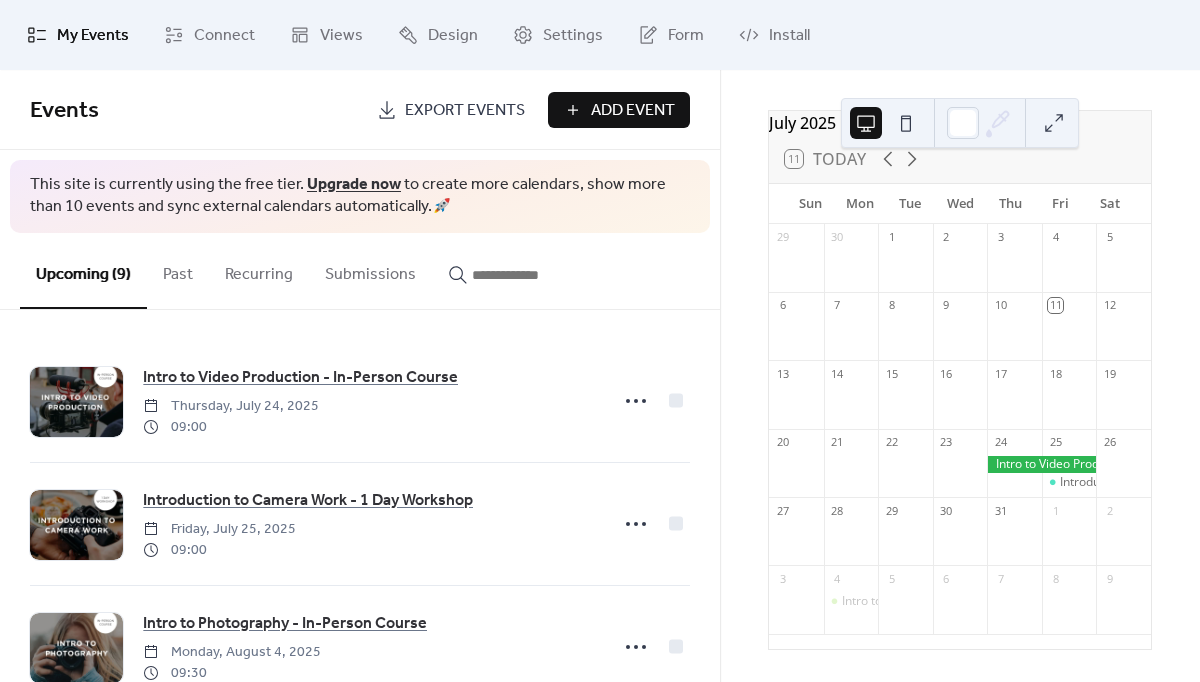 click on "Add Event" at bounding box center [633, 111] 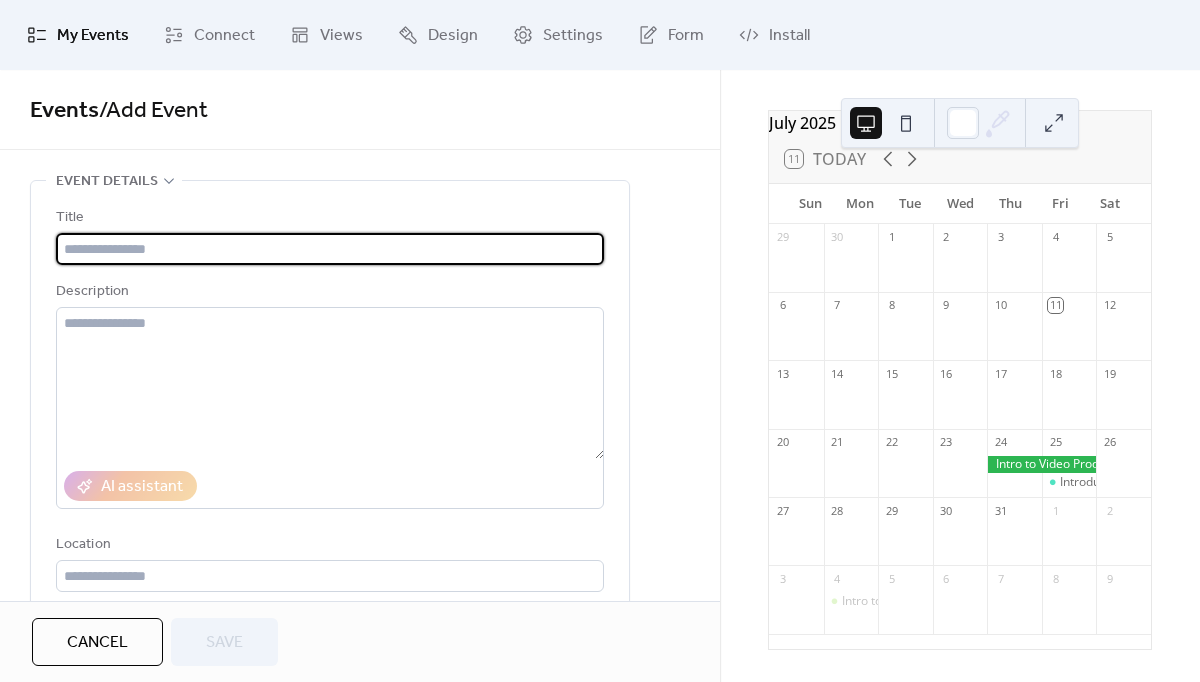 click at bounding box center [330, 249] 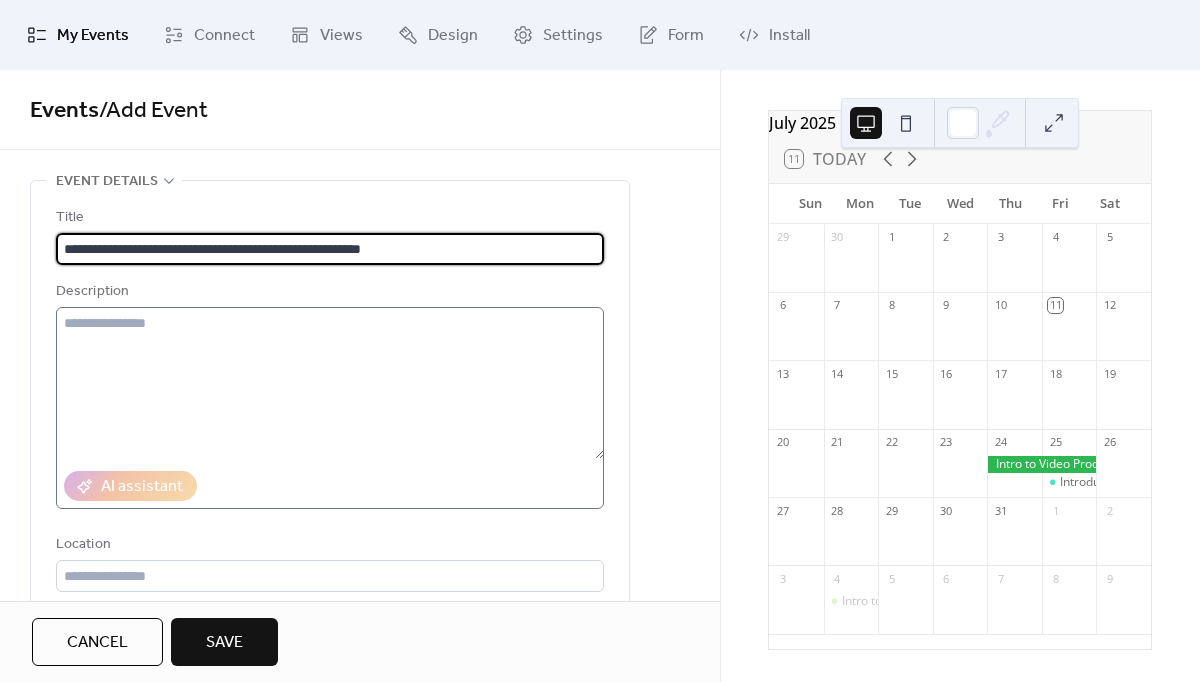 type on "**********" 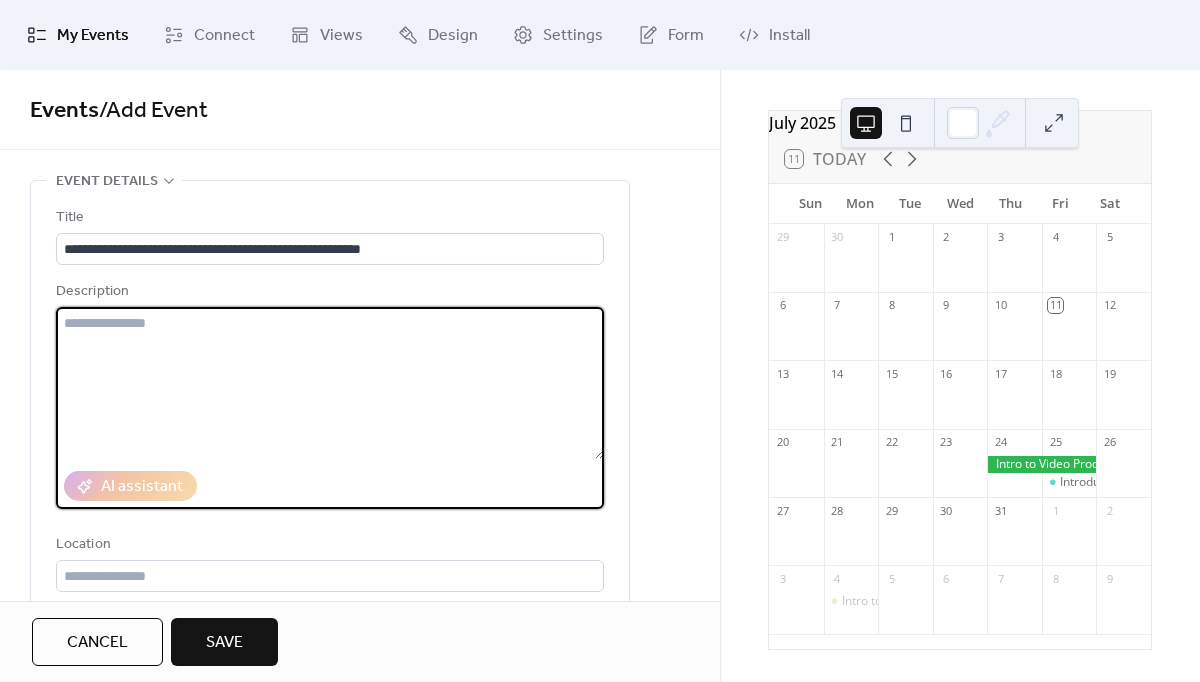 click at bounding box center (330, 383) 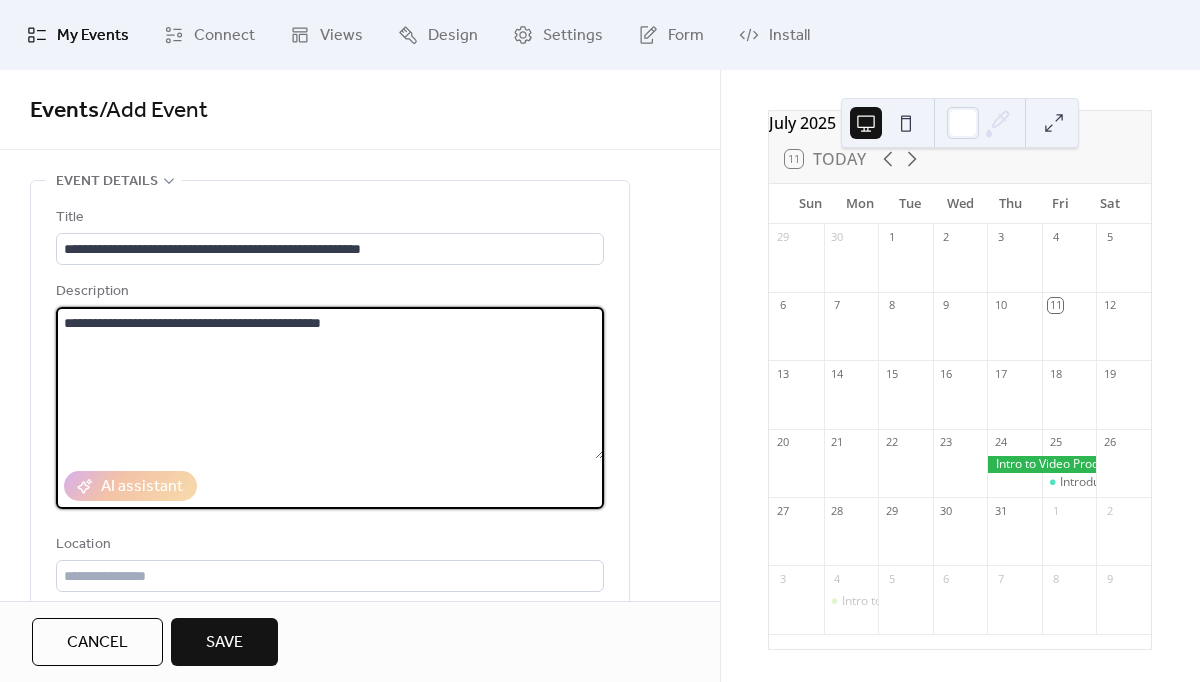 type on "**********" 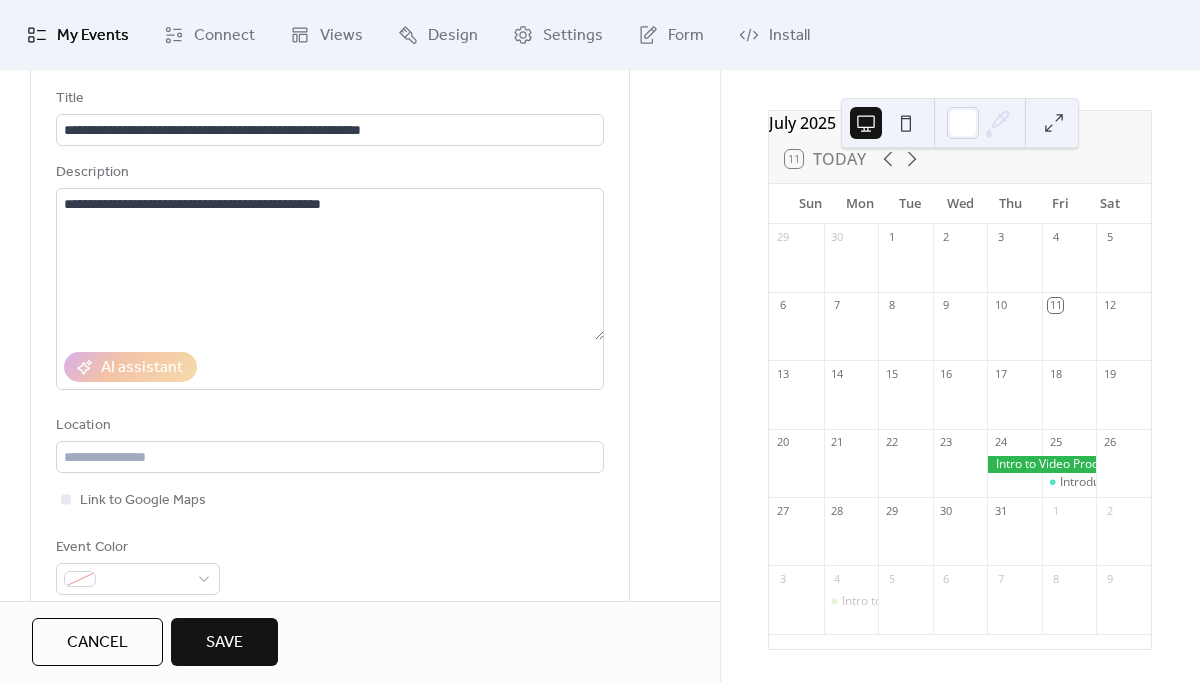 scroll, scrollTop: 168, scrollLeft: 0, axis: vertical 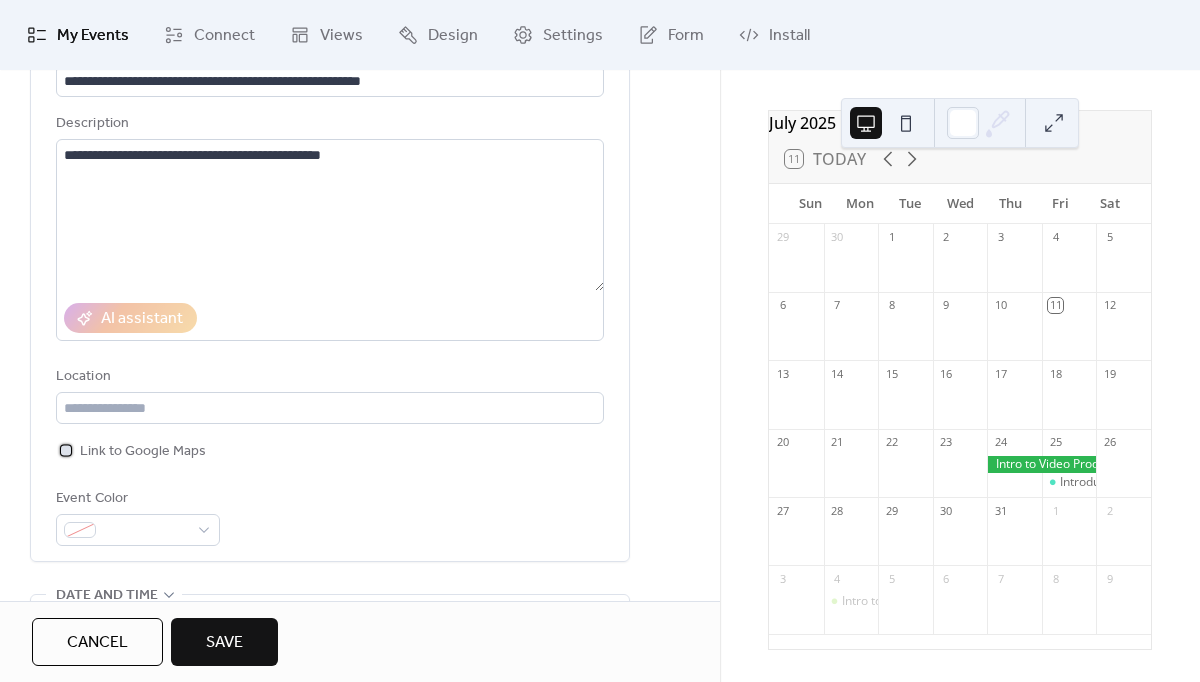 click at bounding box center [66, 450] 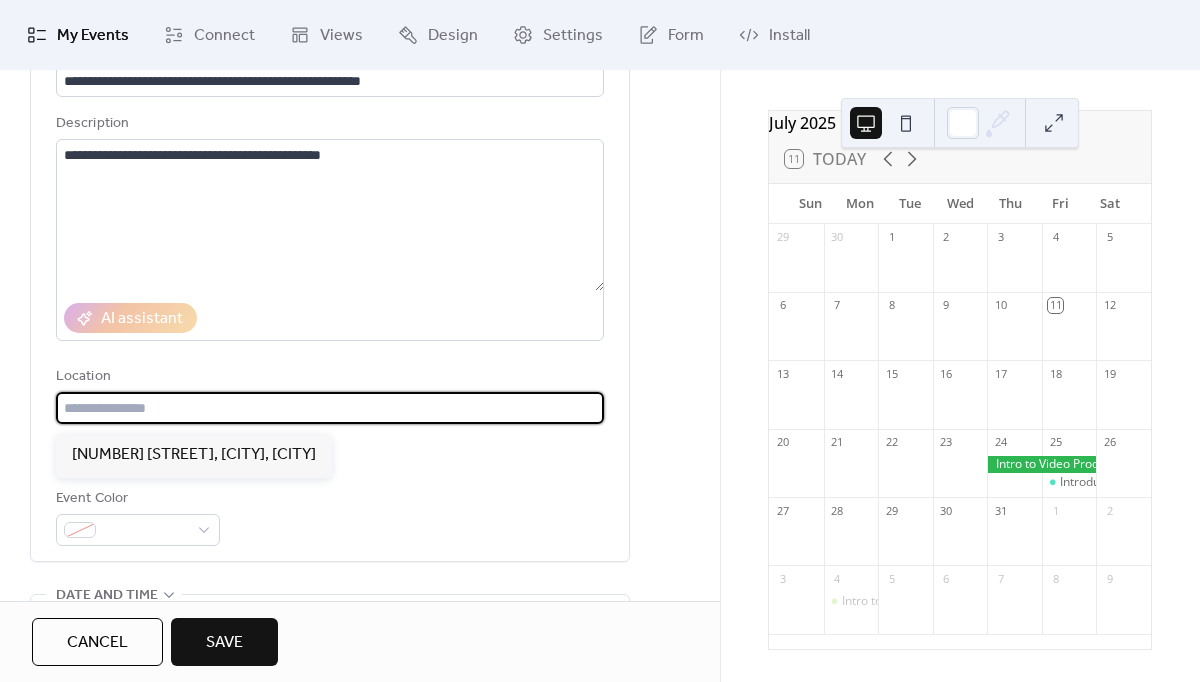 click at bounding box center [330, 408] 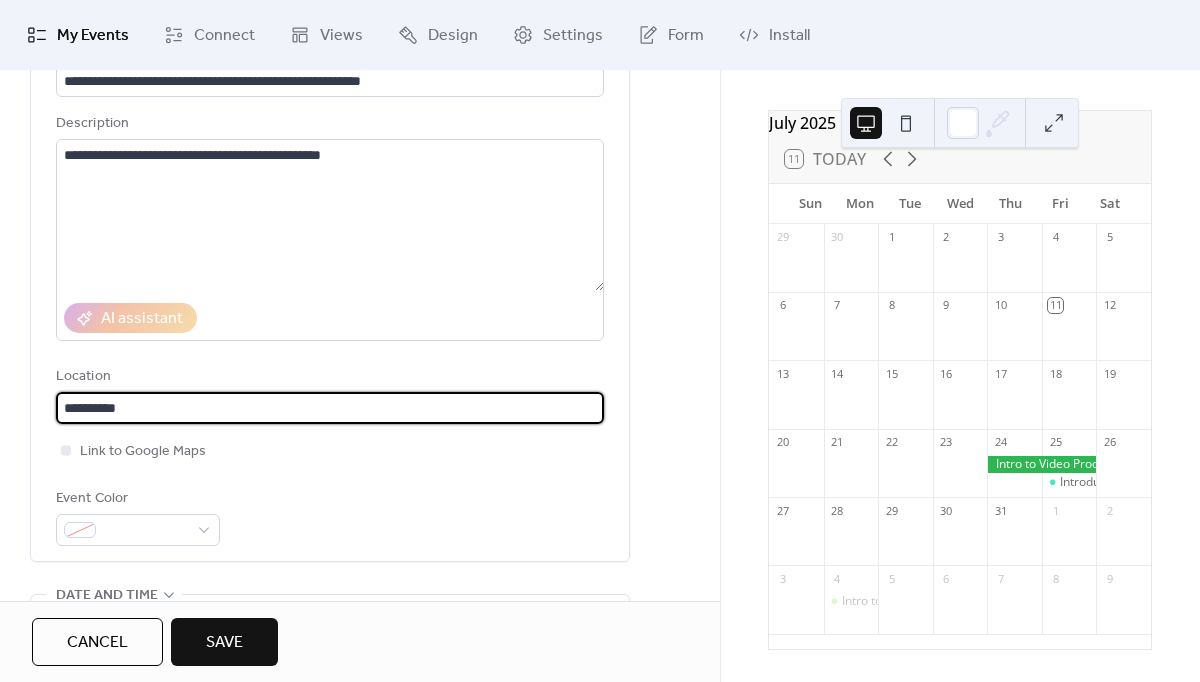 type on "**********" 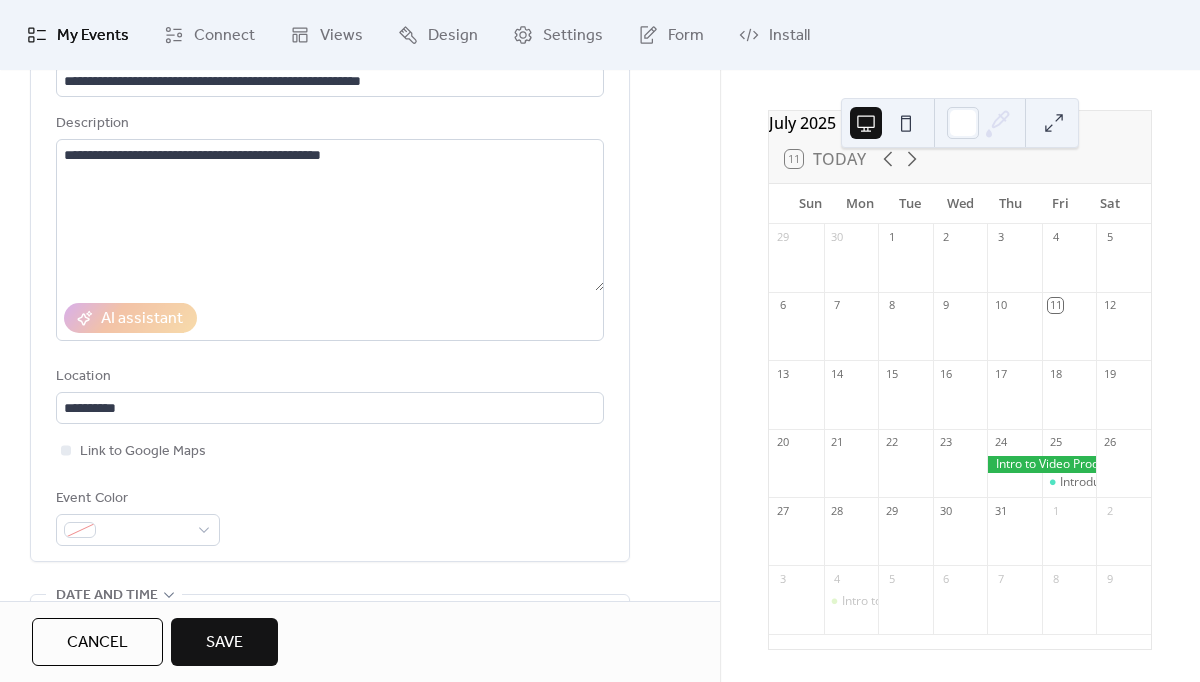 click on "**********" at bounding box center [360, 739] 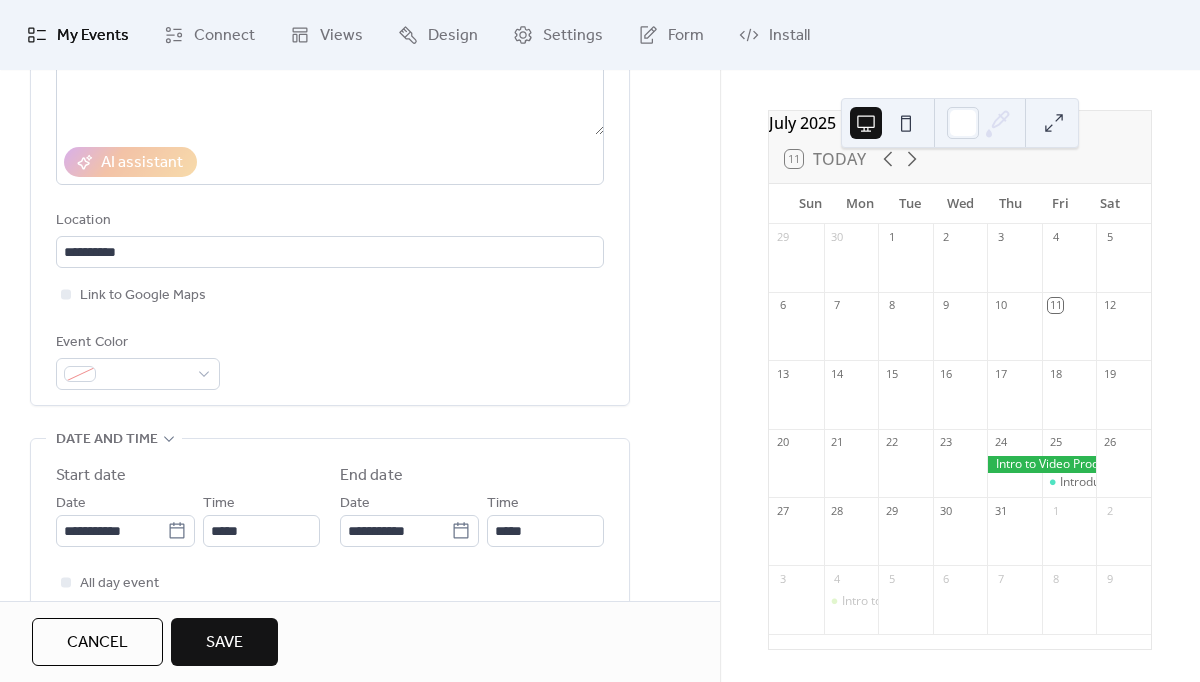 scroll, scrollTop: 327, scrollLeft: 0, axis: vertical 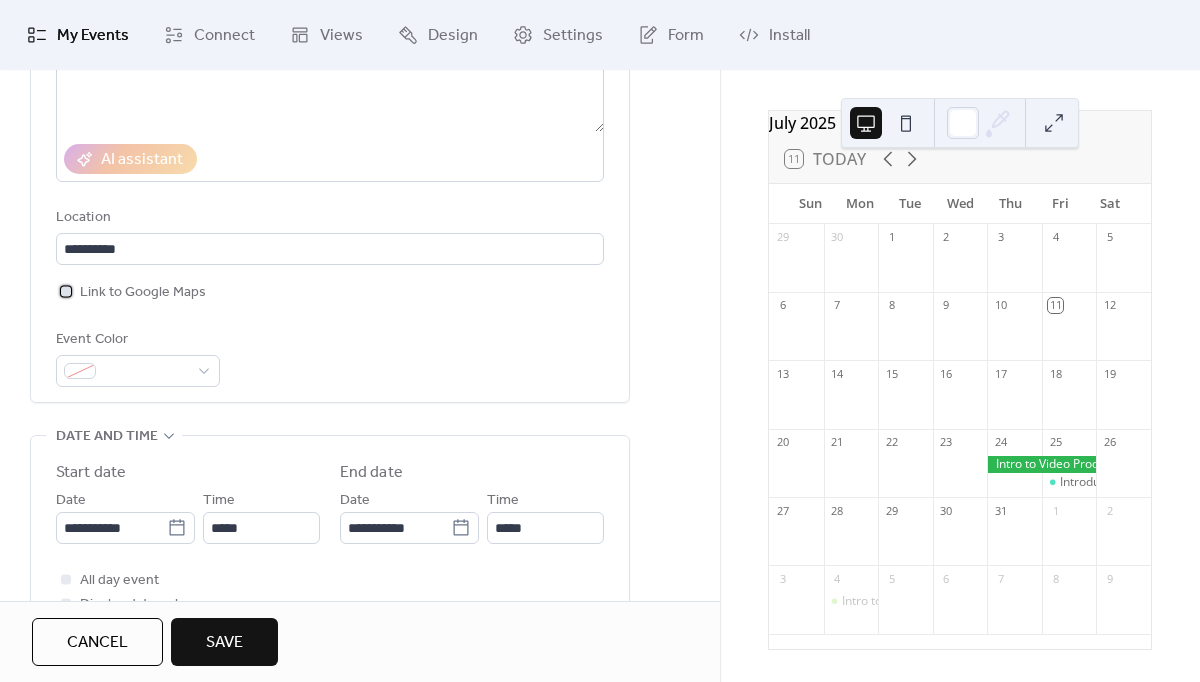 click on "Link to Google Maps" at bounding box center (143, 293) 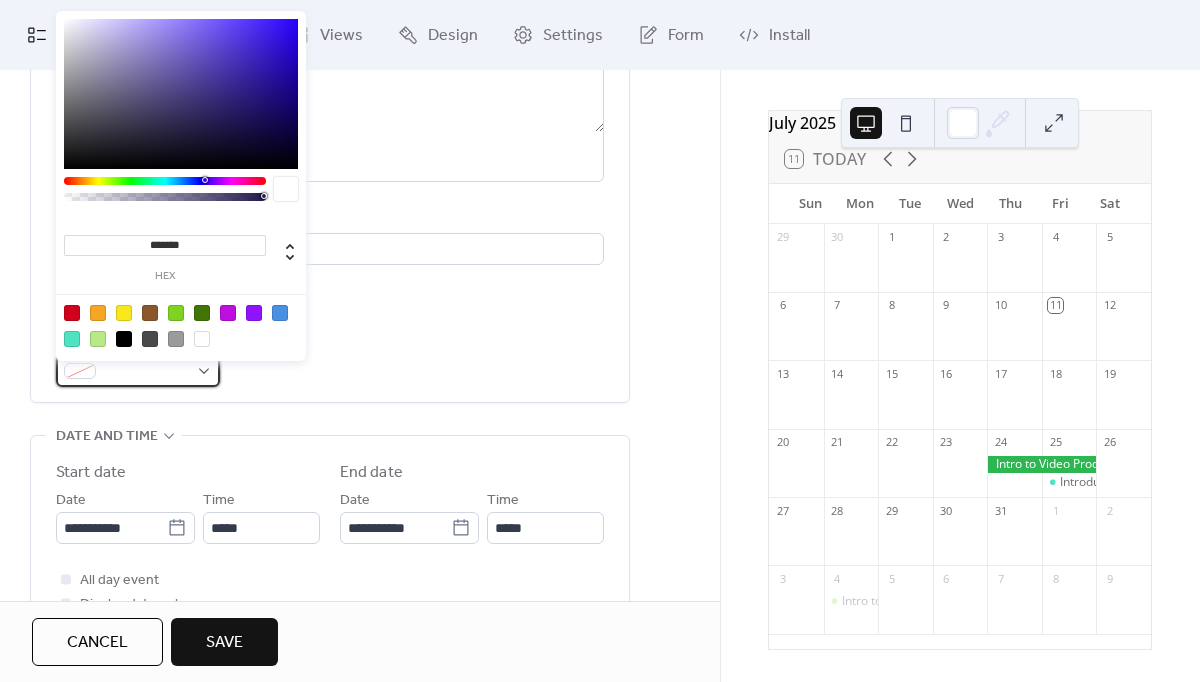 click at bounding box center [146, 372] 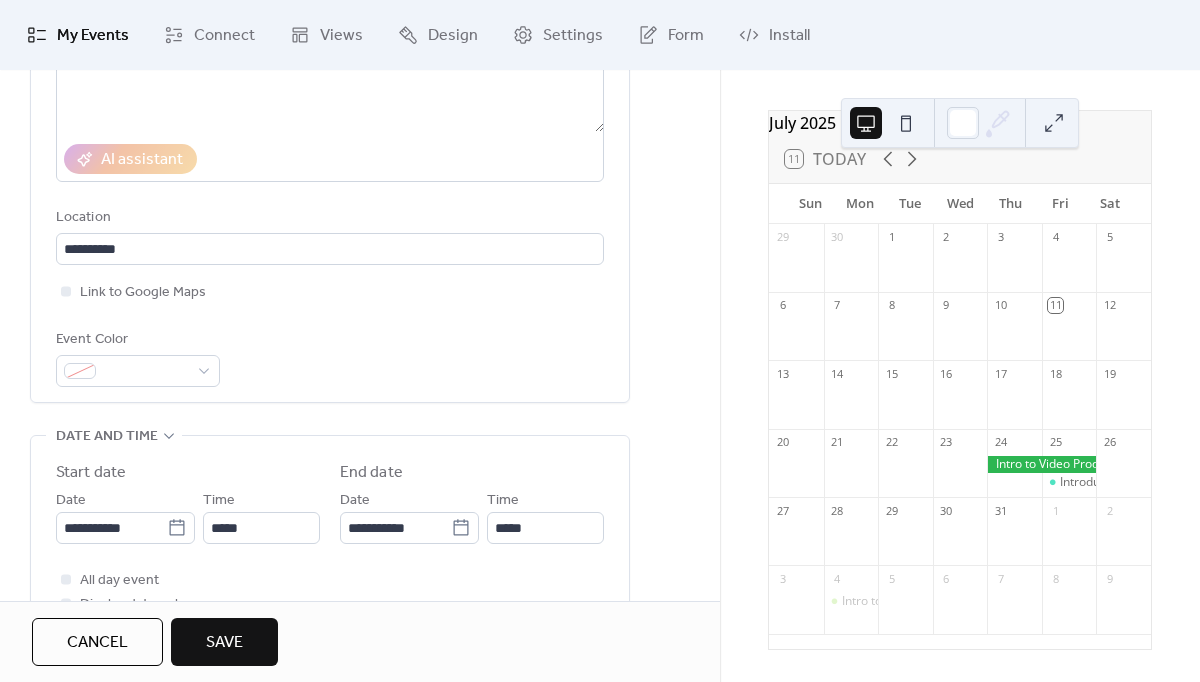 drag, startPoint x: 435, startPoint y: 323, endPoint x: 251, endPoint y: 303, distance: 185.08377 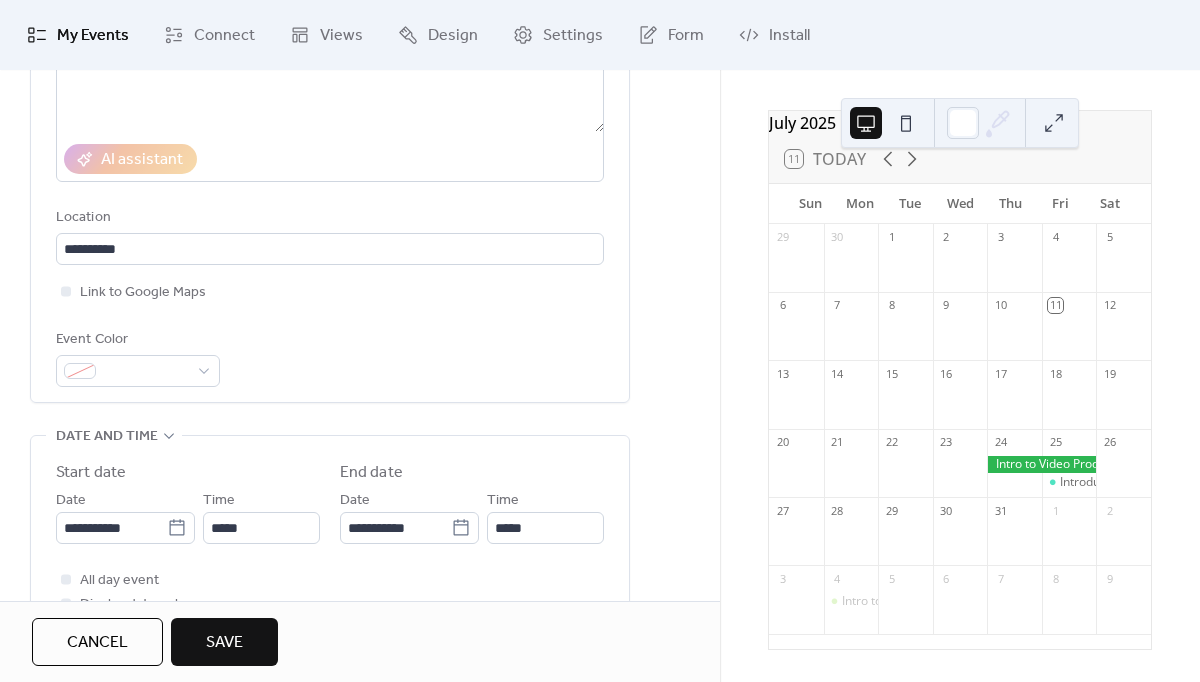click on "**********" at bounding box center [330, 133] 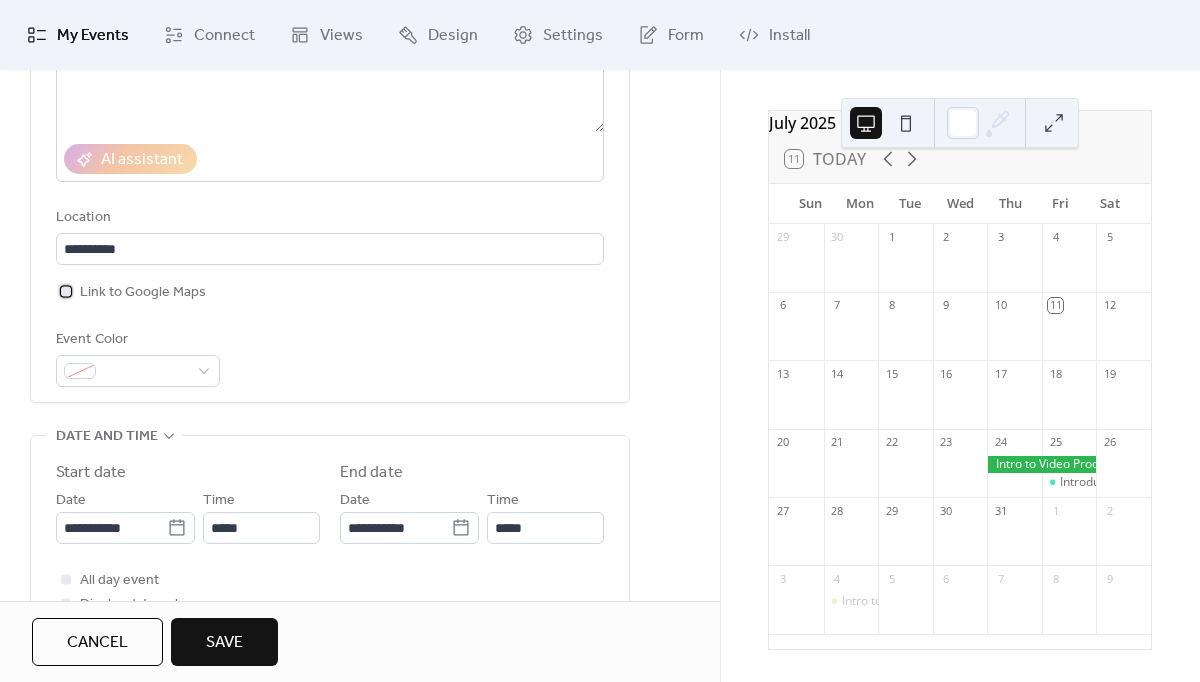 drag, startPoint x: 145, startPoint y: 297, endPoint x: 150, endPoint y: 324, distance: 27.45906 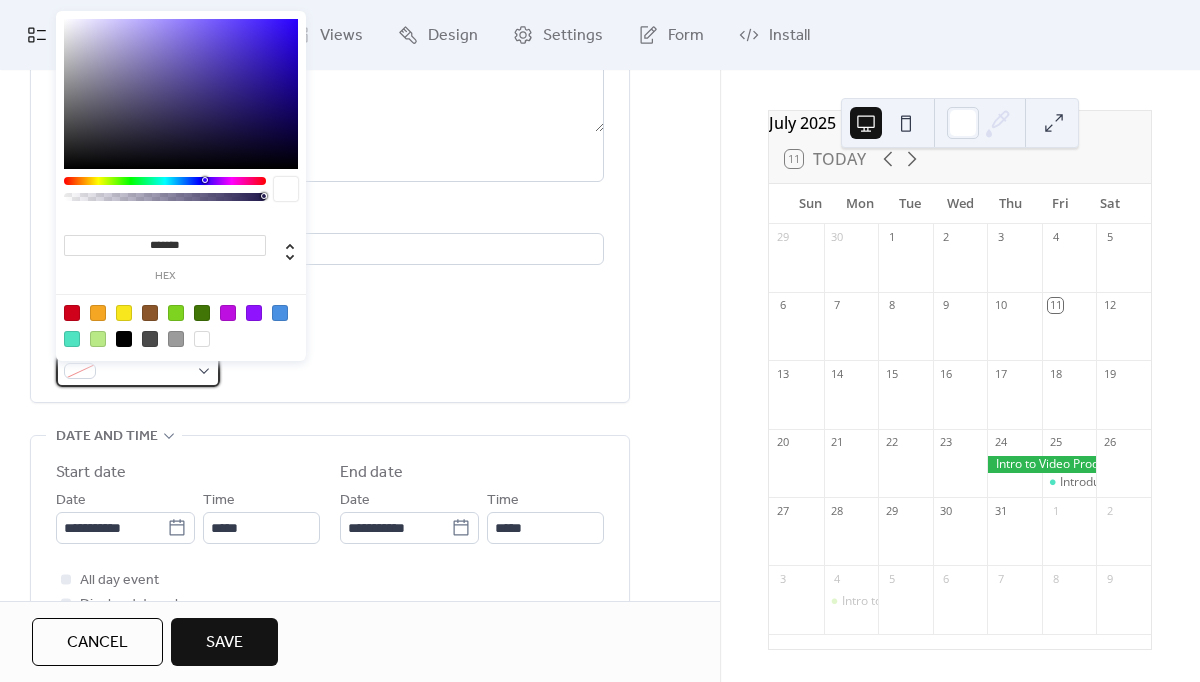 click at bounding box center (146, 372) 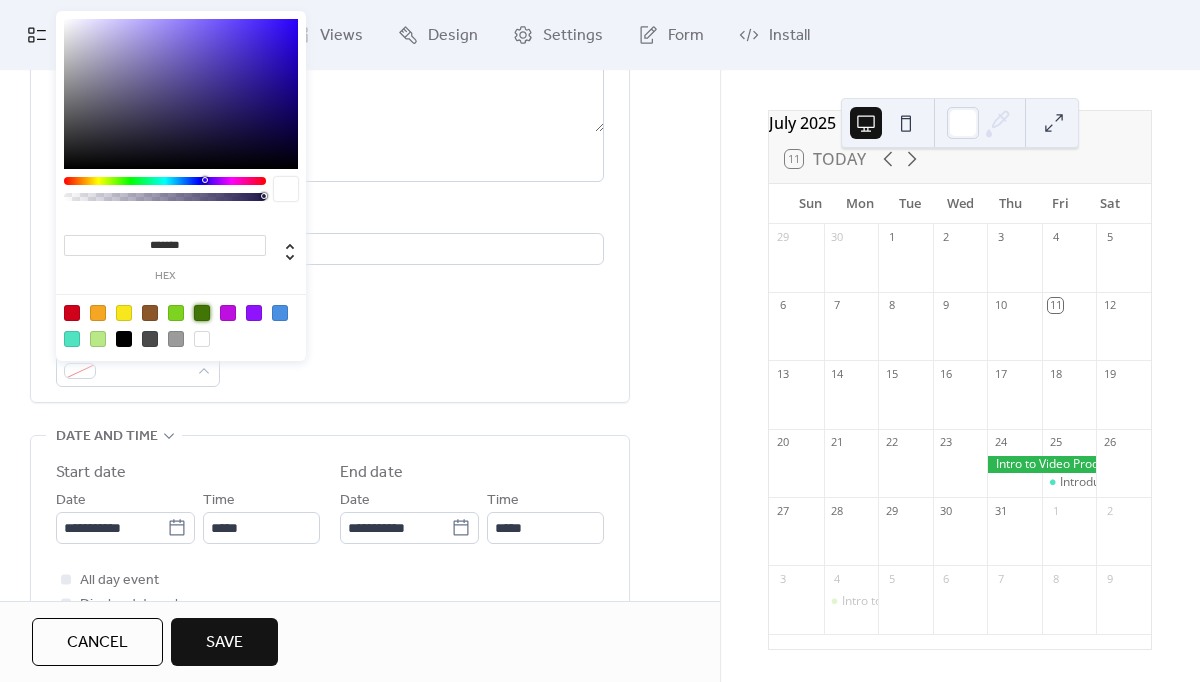 drag, startPoint x: 204, startPoint y: 311, endPoint x: 319, endPoint y: 335, distance: 117.47766 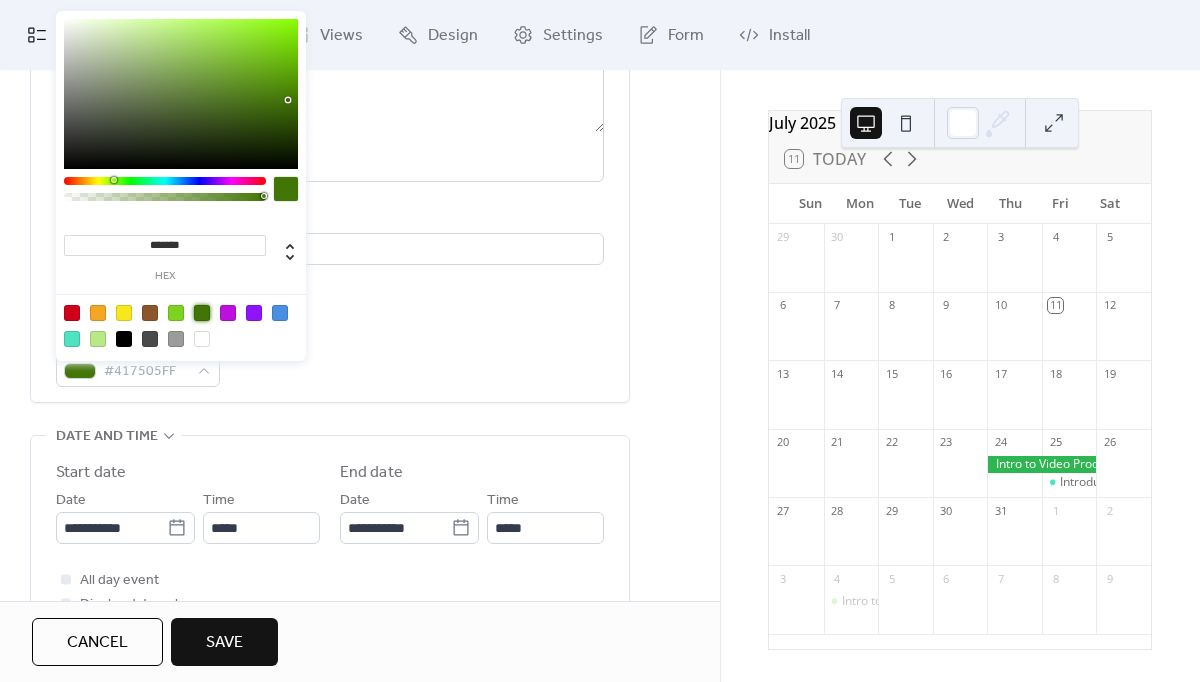 drag, startPoint x: 656, startPoint y: 330, endPoint x: 658, endPoint y: 349, distance: 19.104973 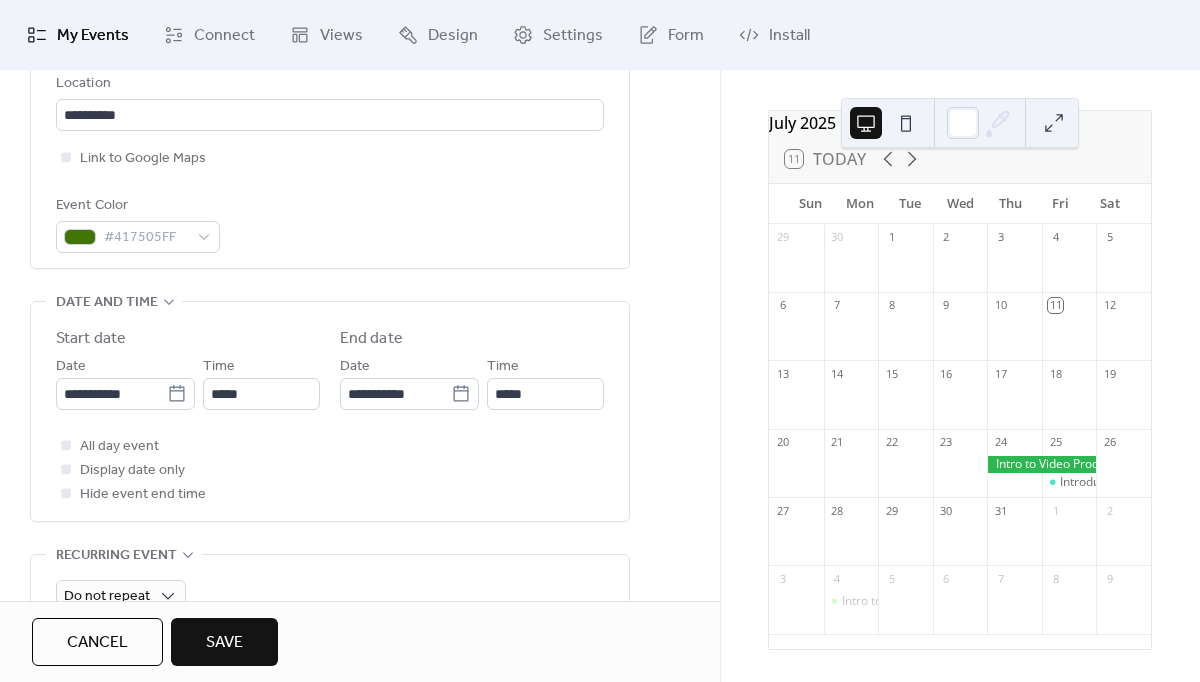 scroll, scrollTop: 483, scrollLeft: 0, axis: vertical 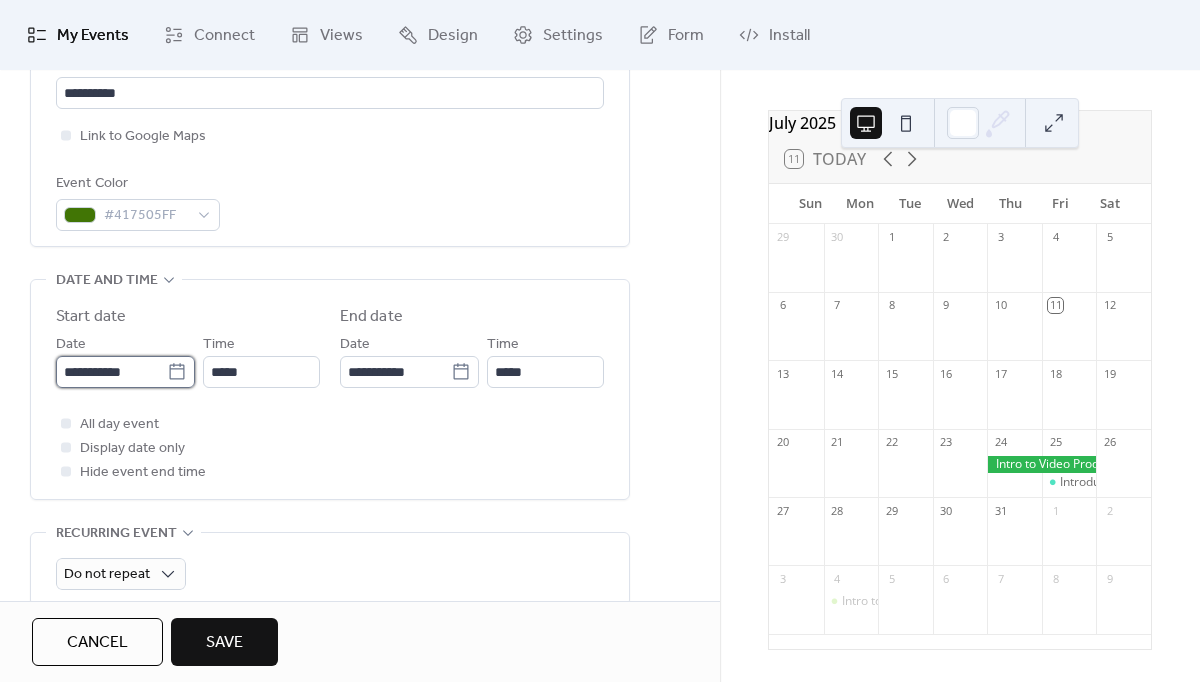click on "**********" at bounding box center [111, 372] 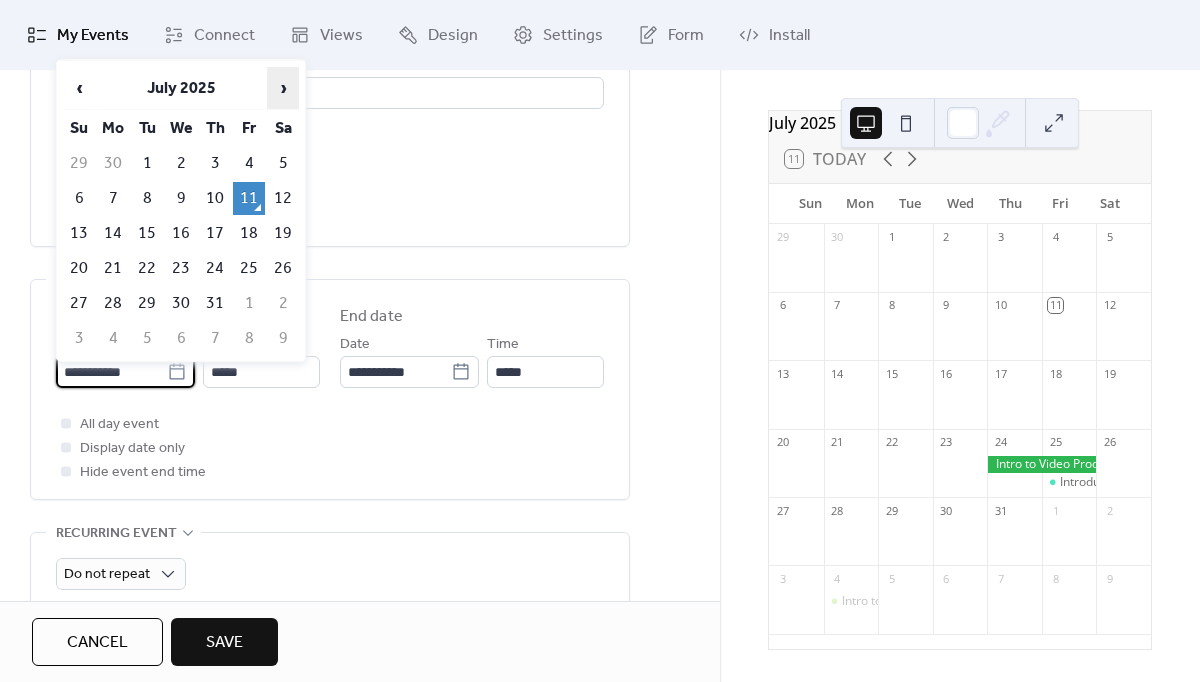 click on "›" at bounding box center (283, 88) 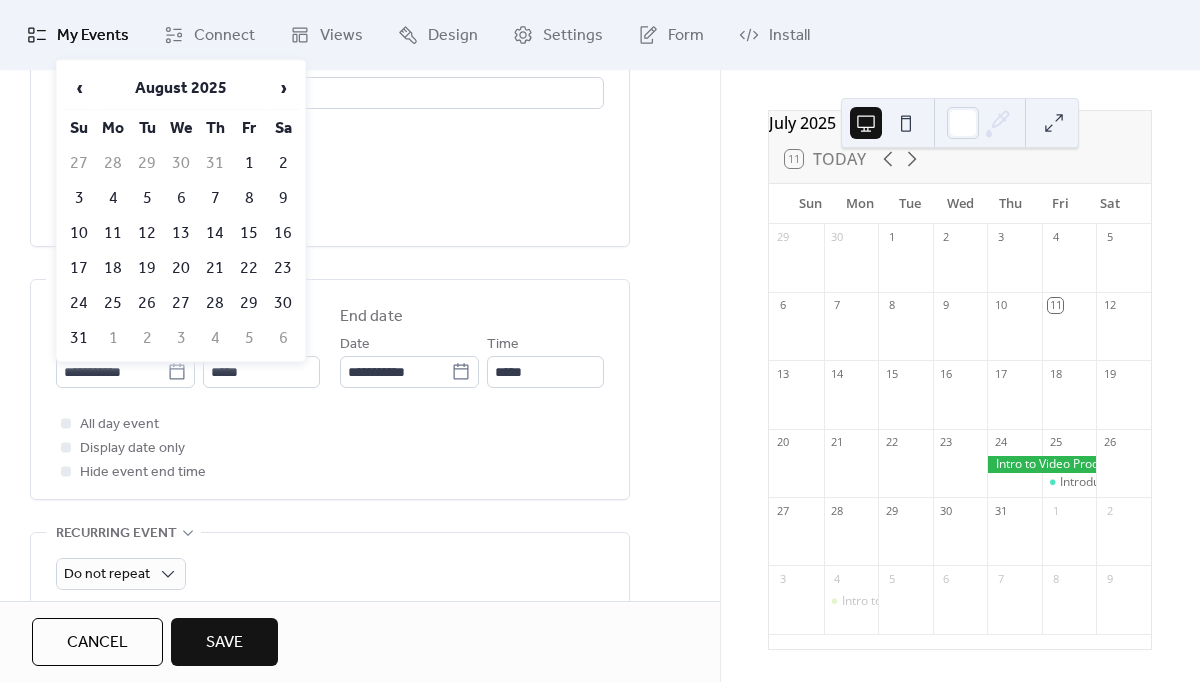 click on "11" at bounding box center (113, 233) 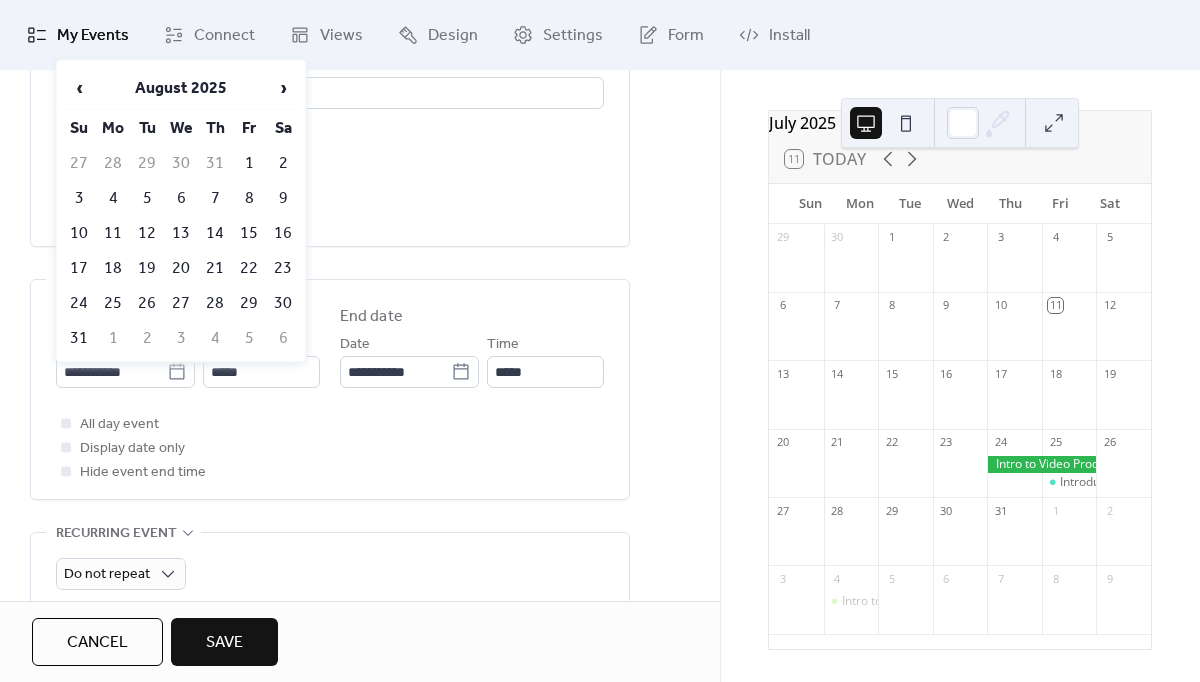 type on "**********" 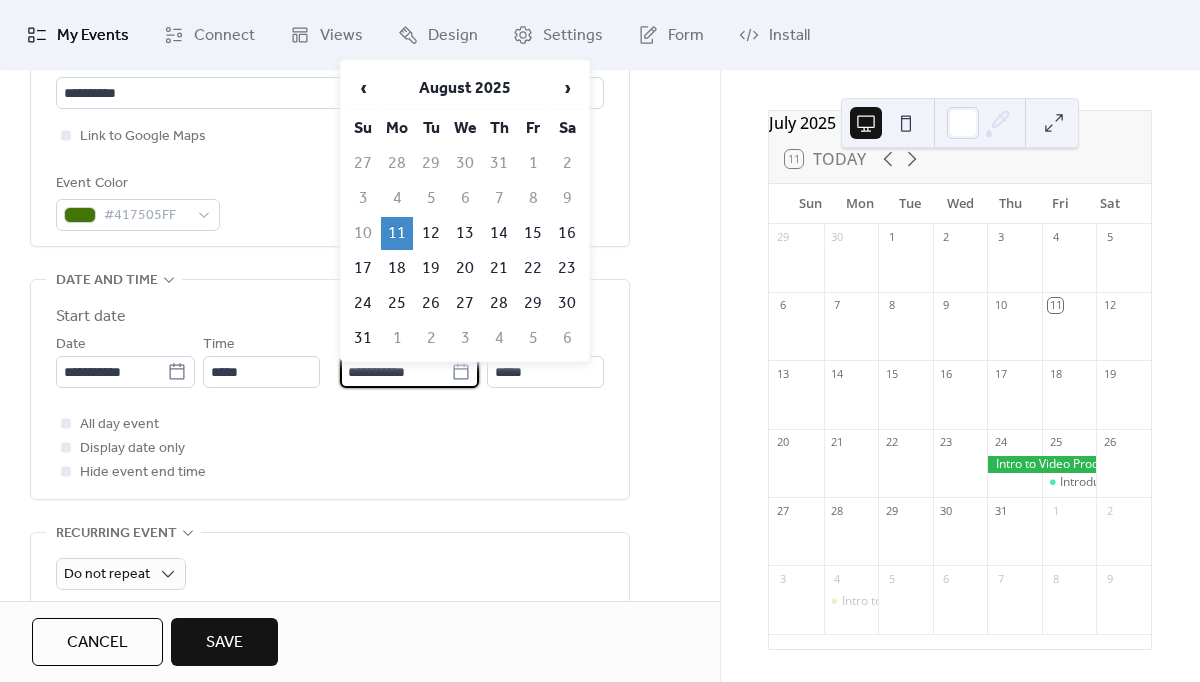 click on "**********" at bounding box center (395, 372) 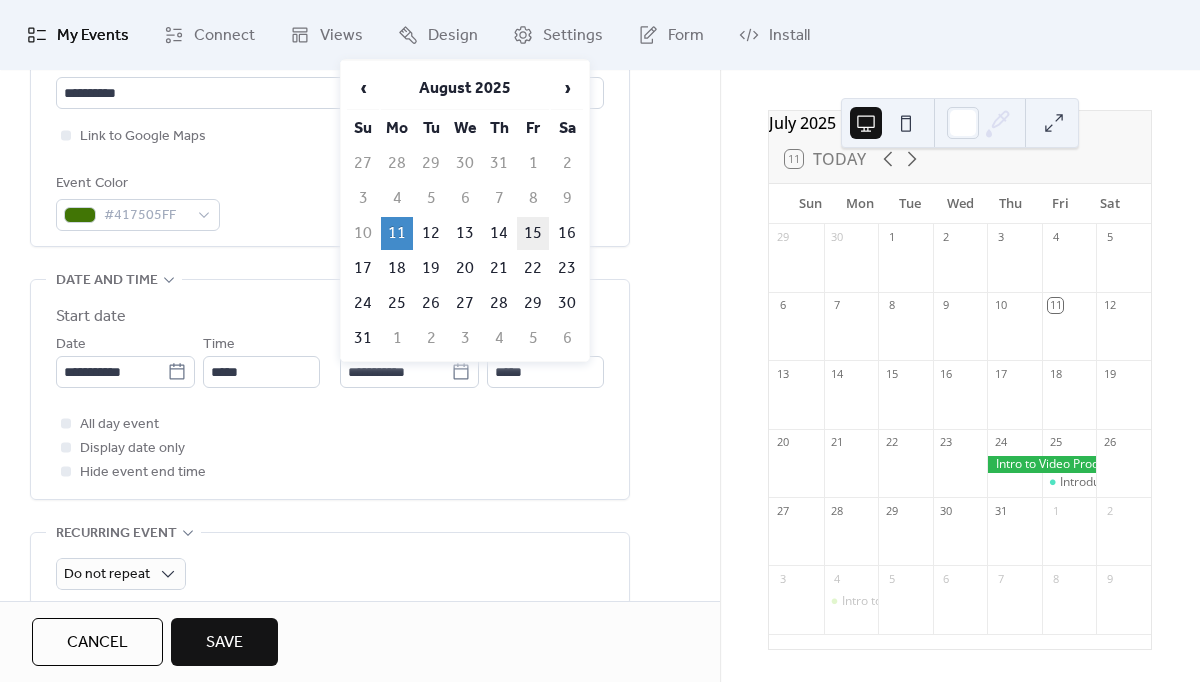 click on "15" at bounding box center [533, 233] 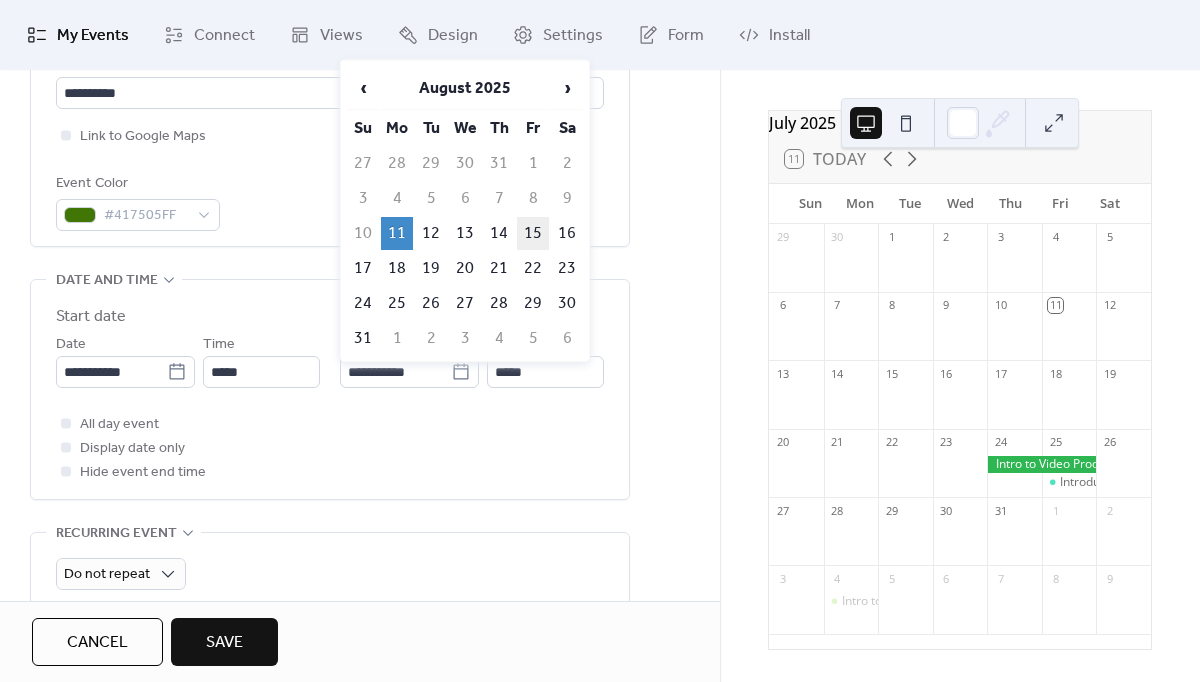 type on "**********" 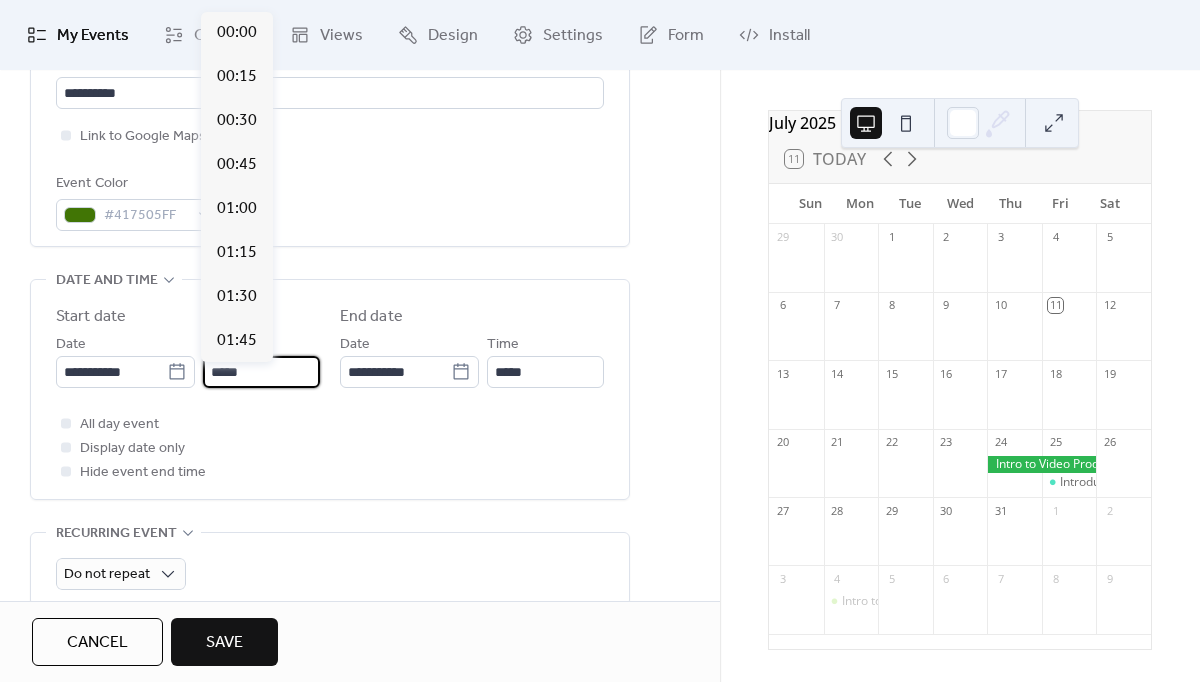 click on "*****" at bounding box center (261, 372) 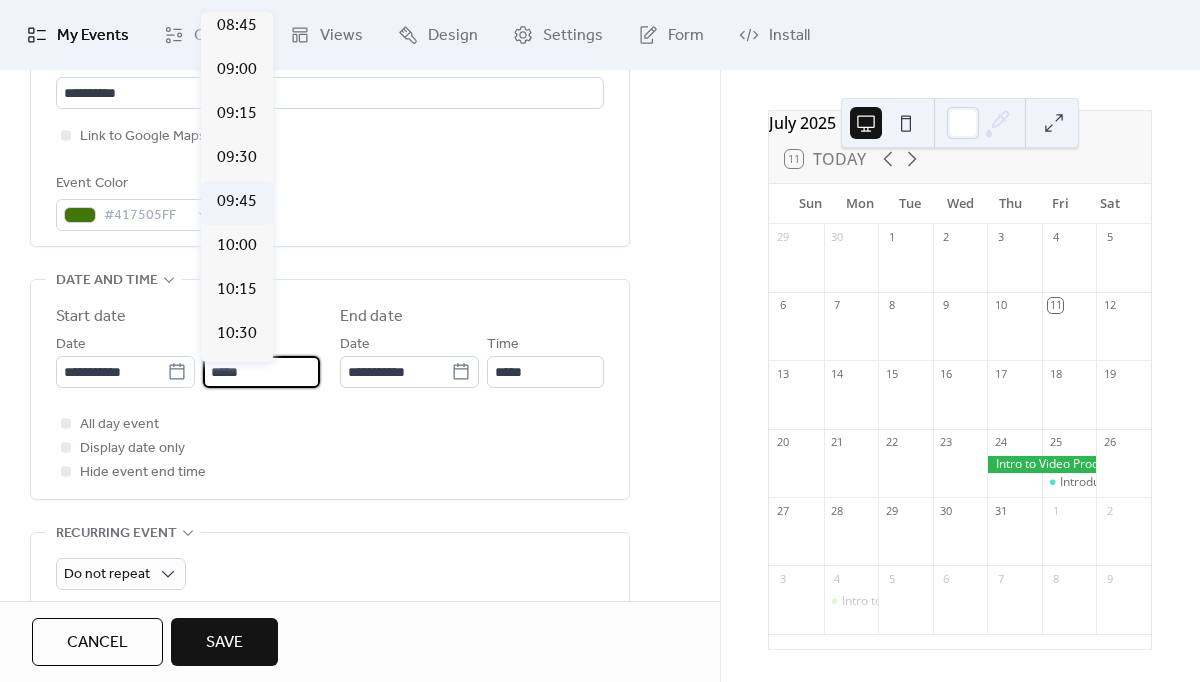scroll, scrollTop: 1542, scrollLeft: 0, axis: vertical 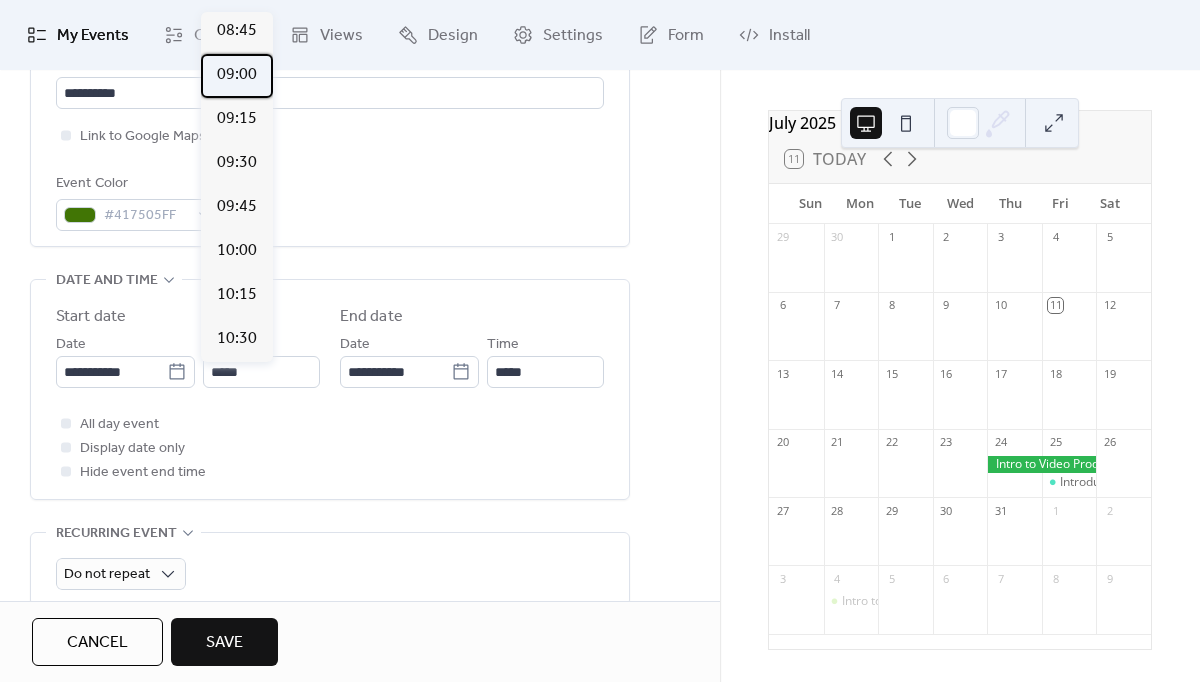 click on "09:00" at bounding box center (237, 75) 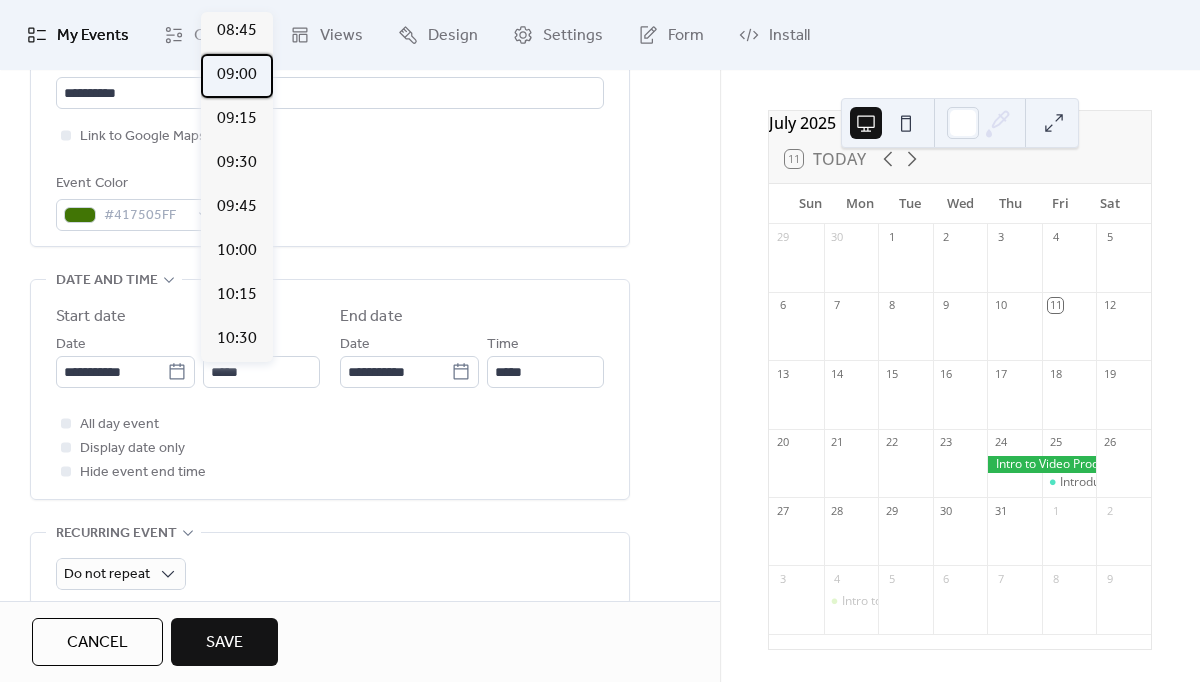 type on "*****" 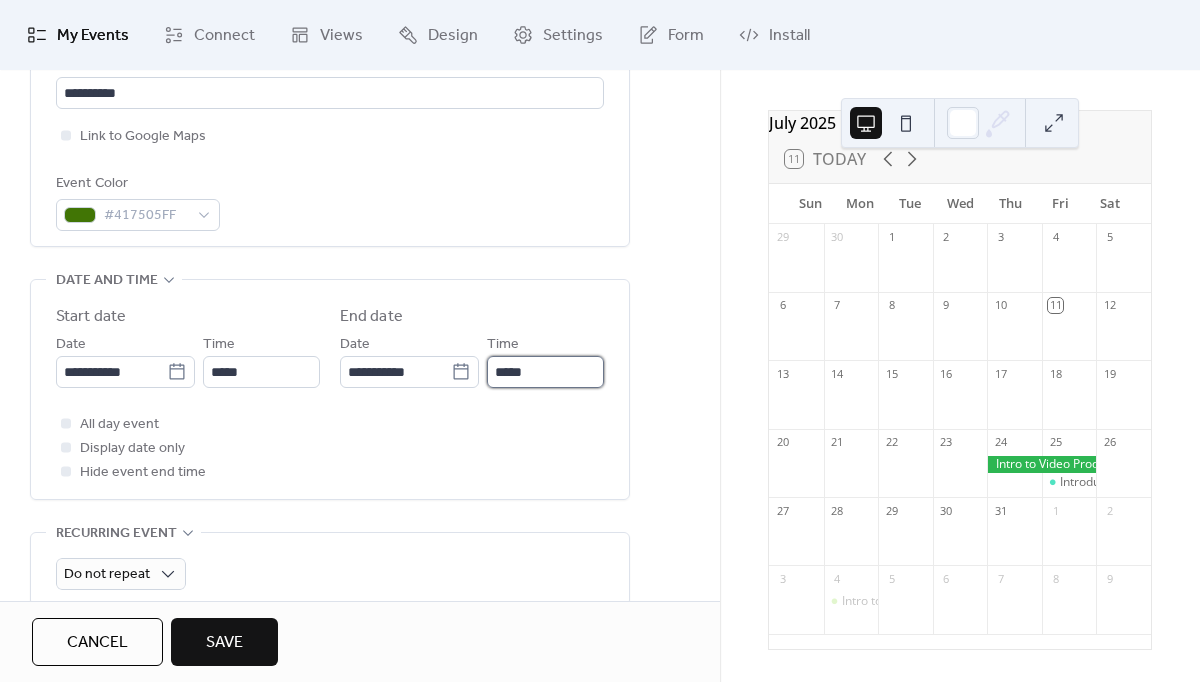 click on "*****" at bounding box center (545, 372) 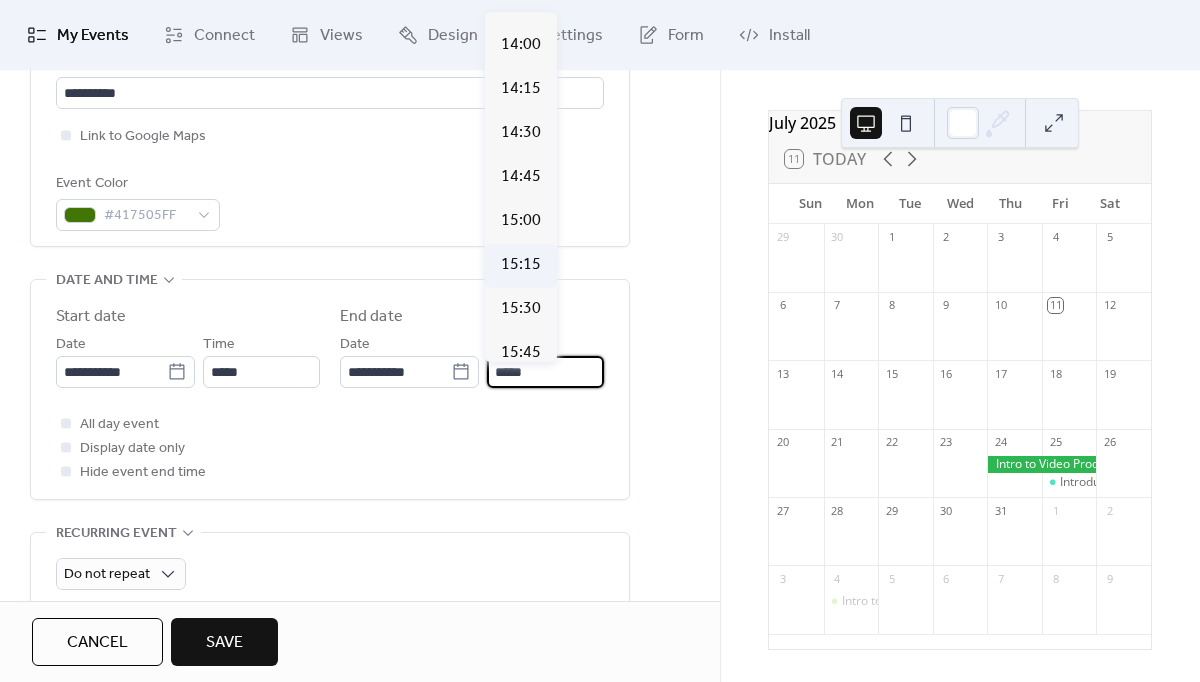 scroll, scrollTop: 2454, scrollLeft: 0, axis: vertical 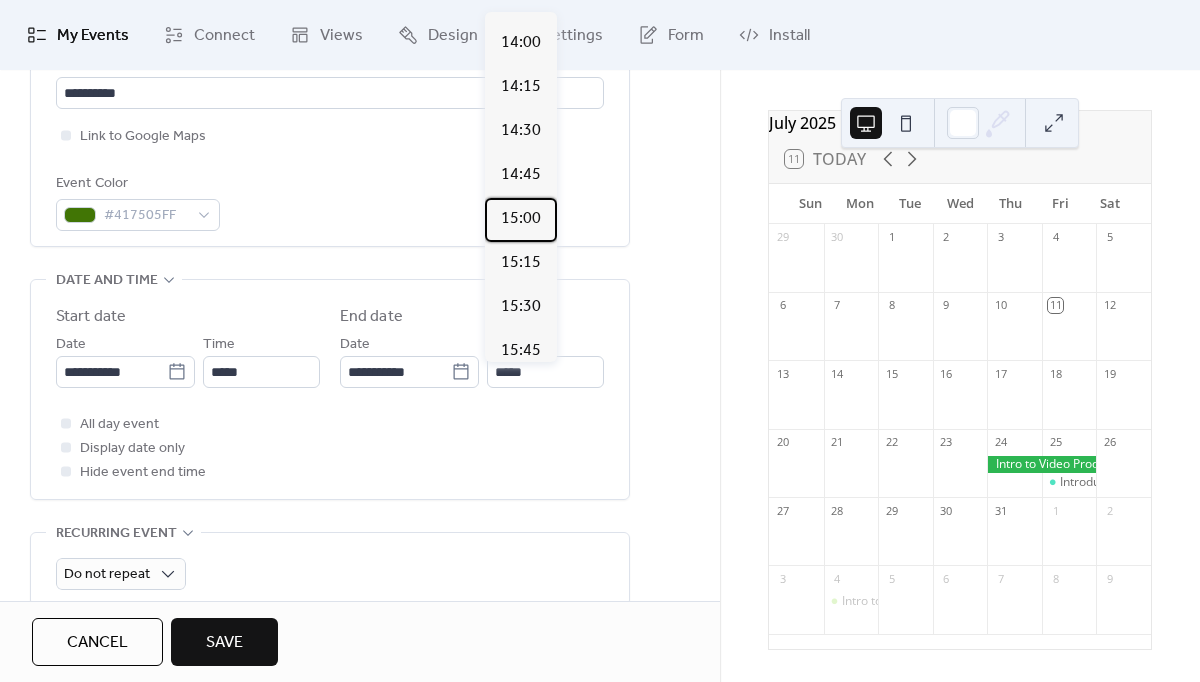 click on "15:00" at bounding box center [521, 219] 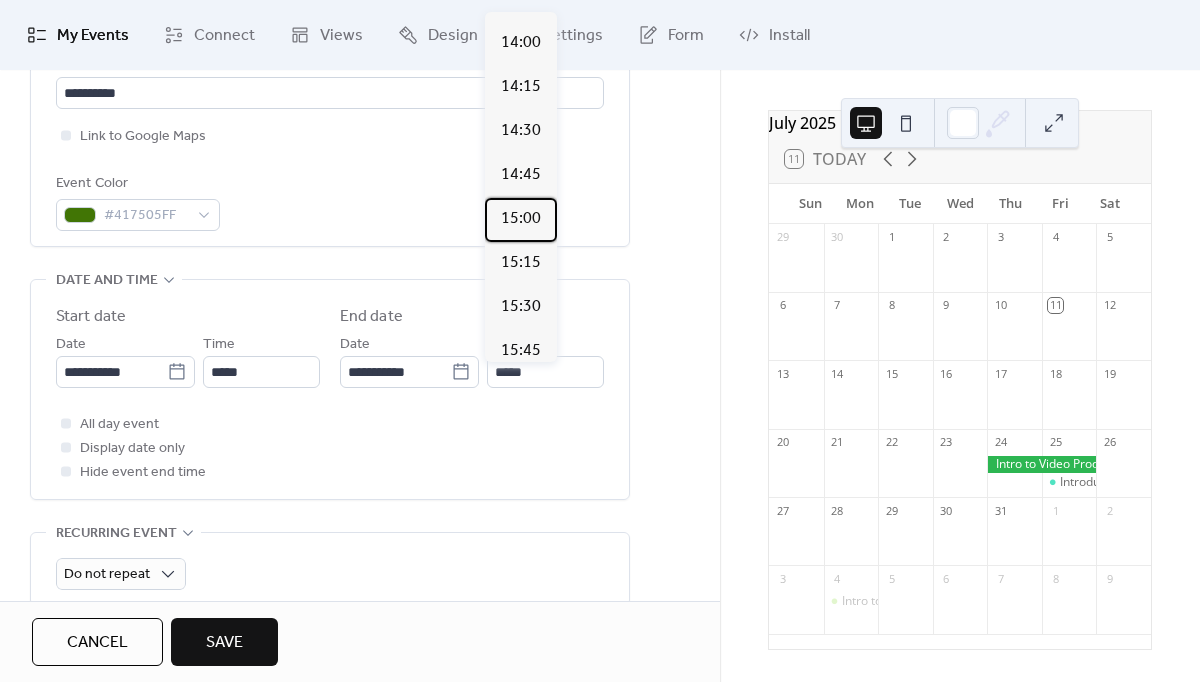 type on "*****" 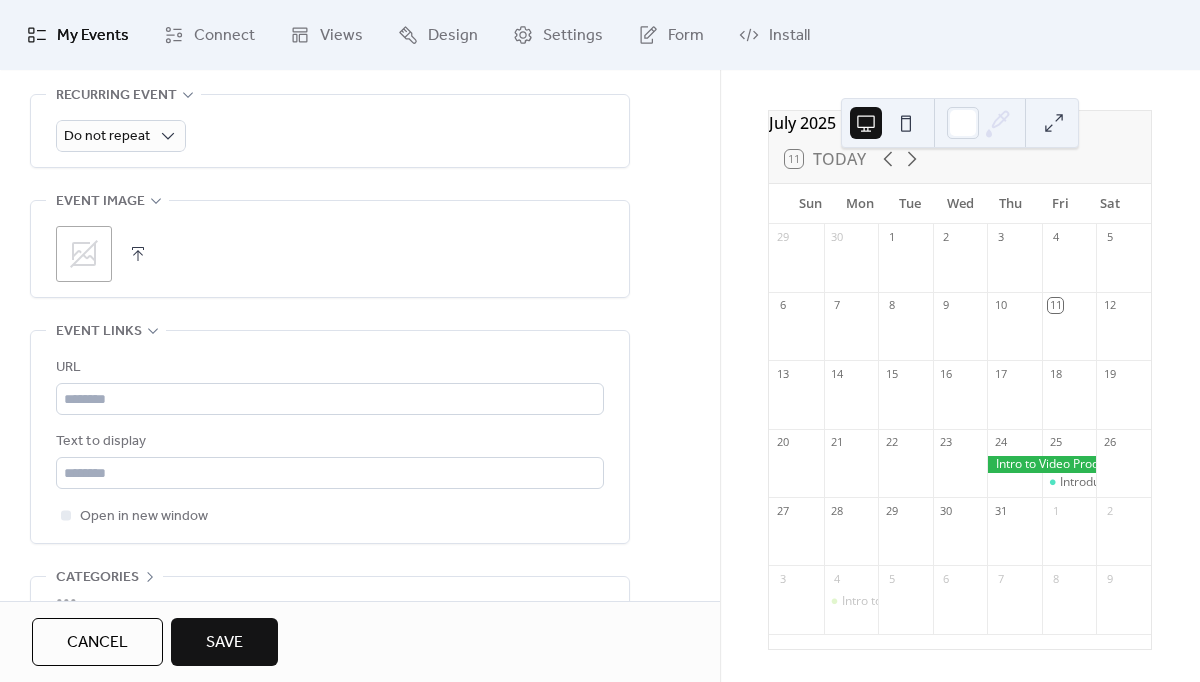 scroll, scrollTop: 921, scrollLeft: 0, axis: vertical 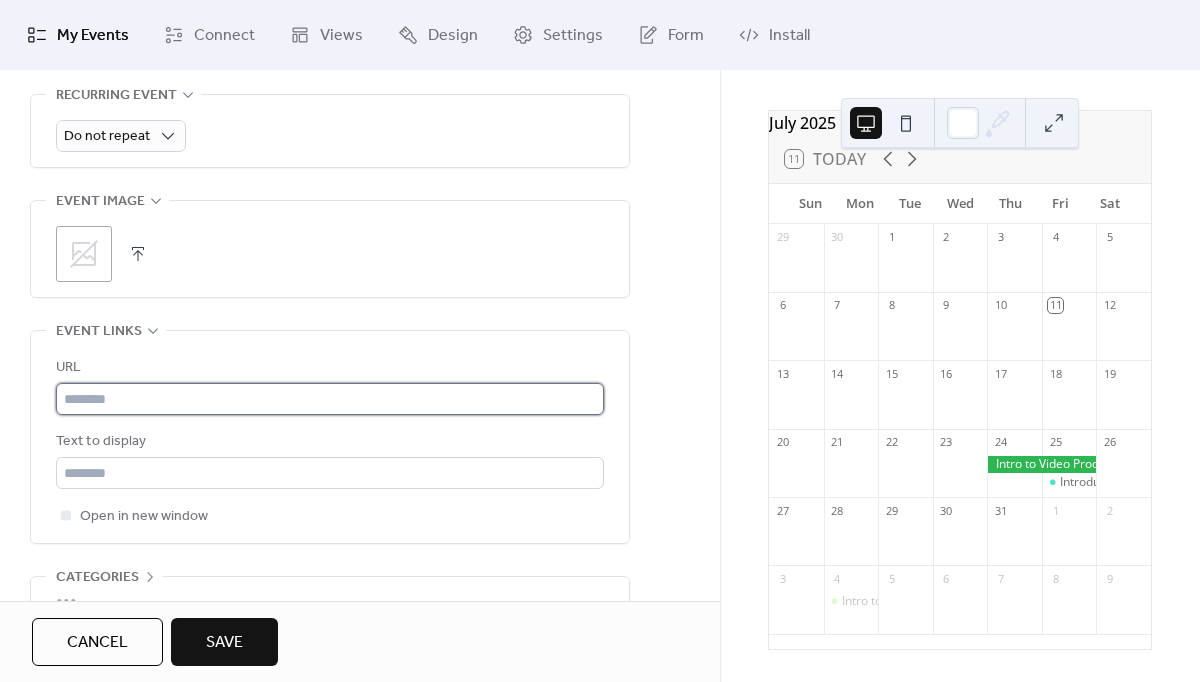 click at bounding box center (330, 399) 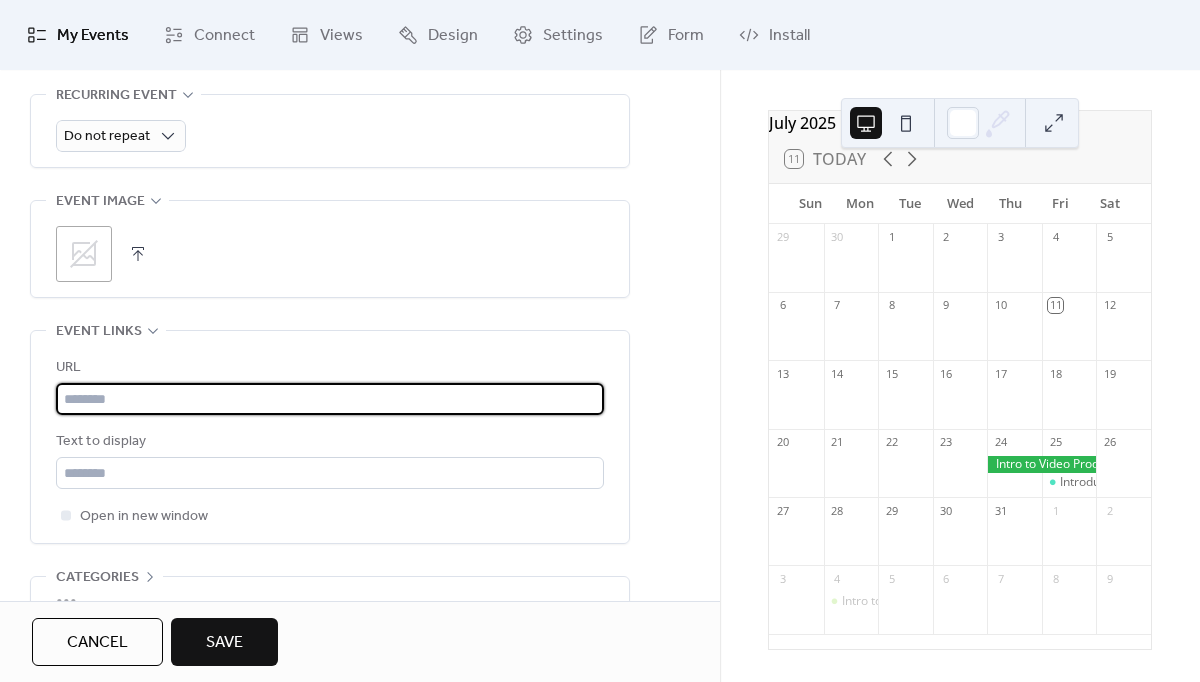 paste on "**********" 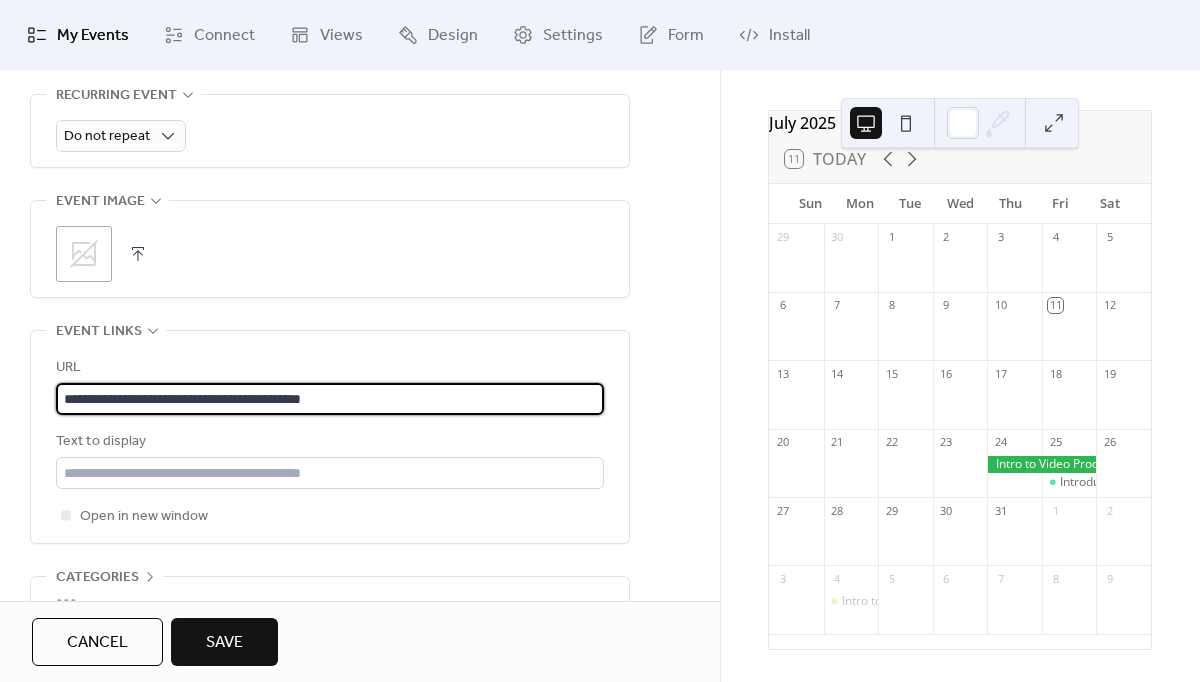 type on "**********" 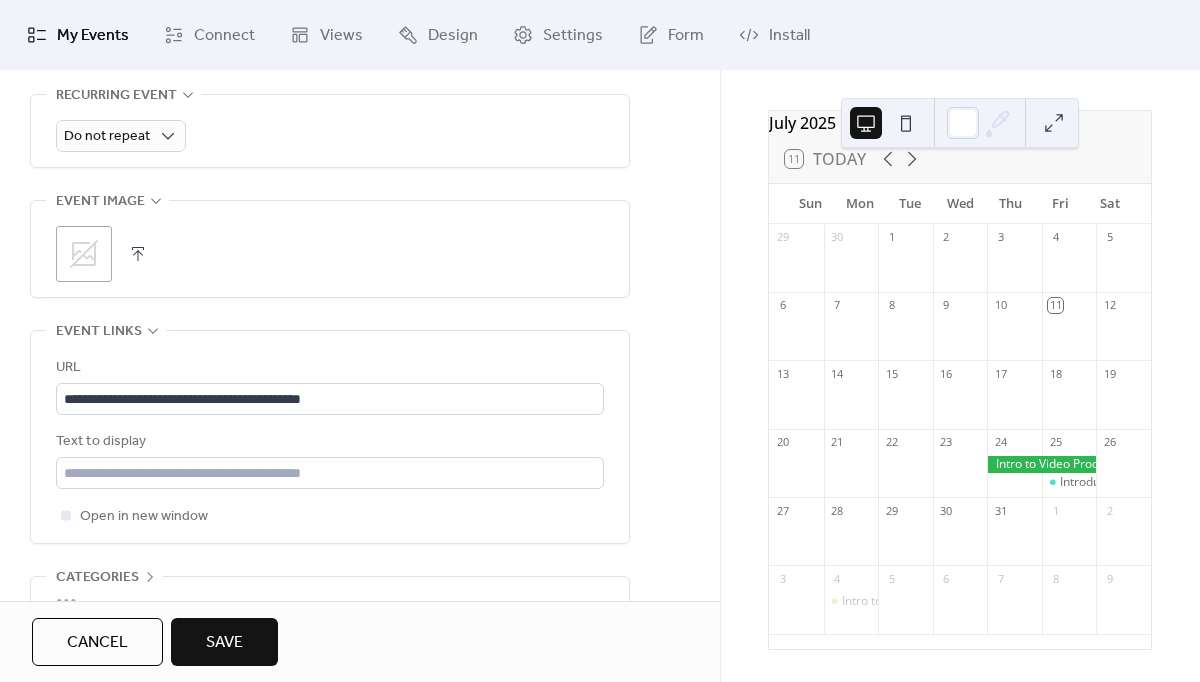 click 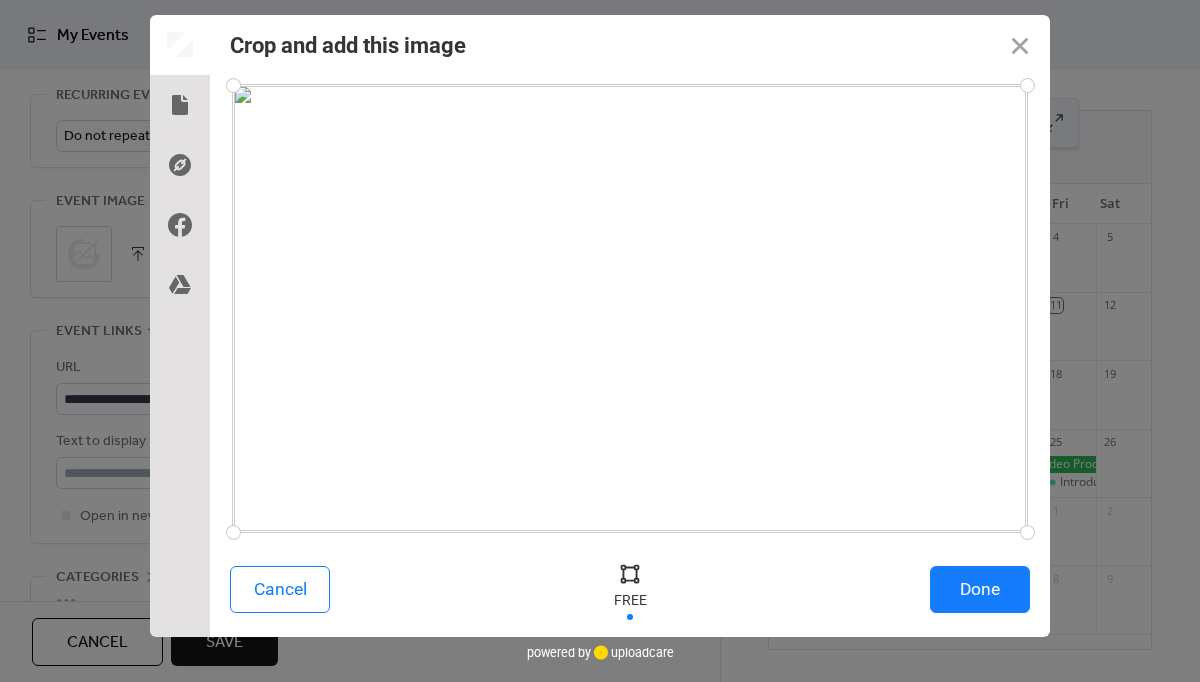 click on "Done" at bounding box center (980, 589) 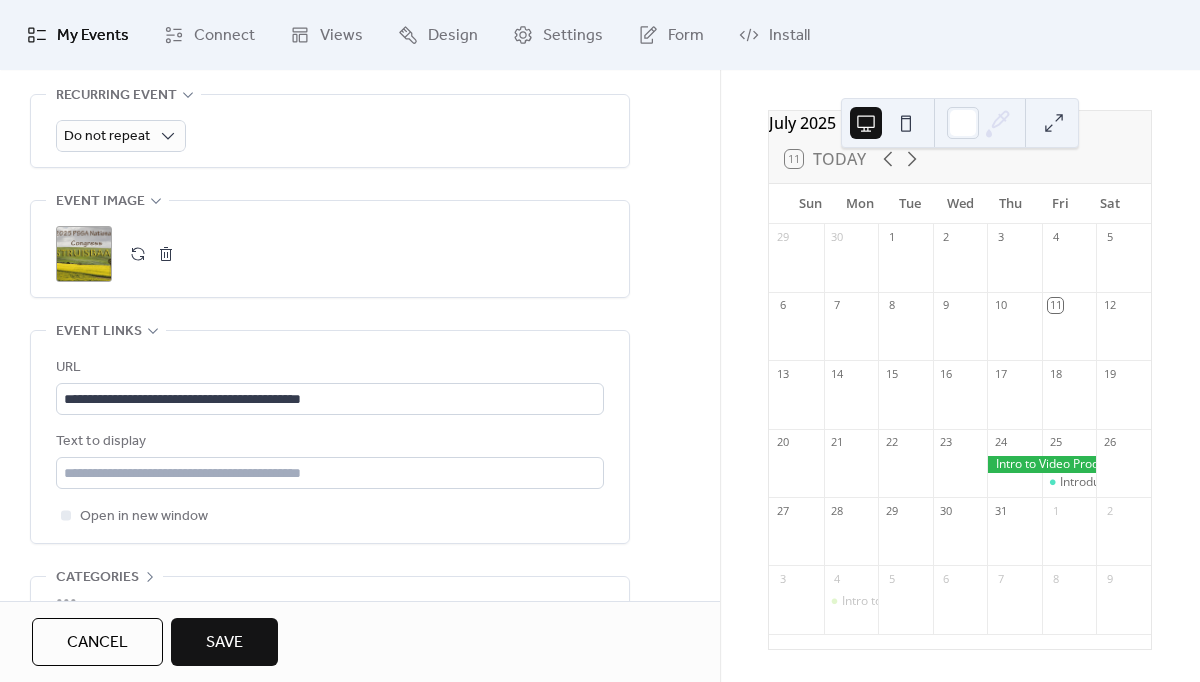 click on "Save" at bounding box center [224, 643] 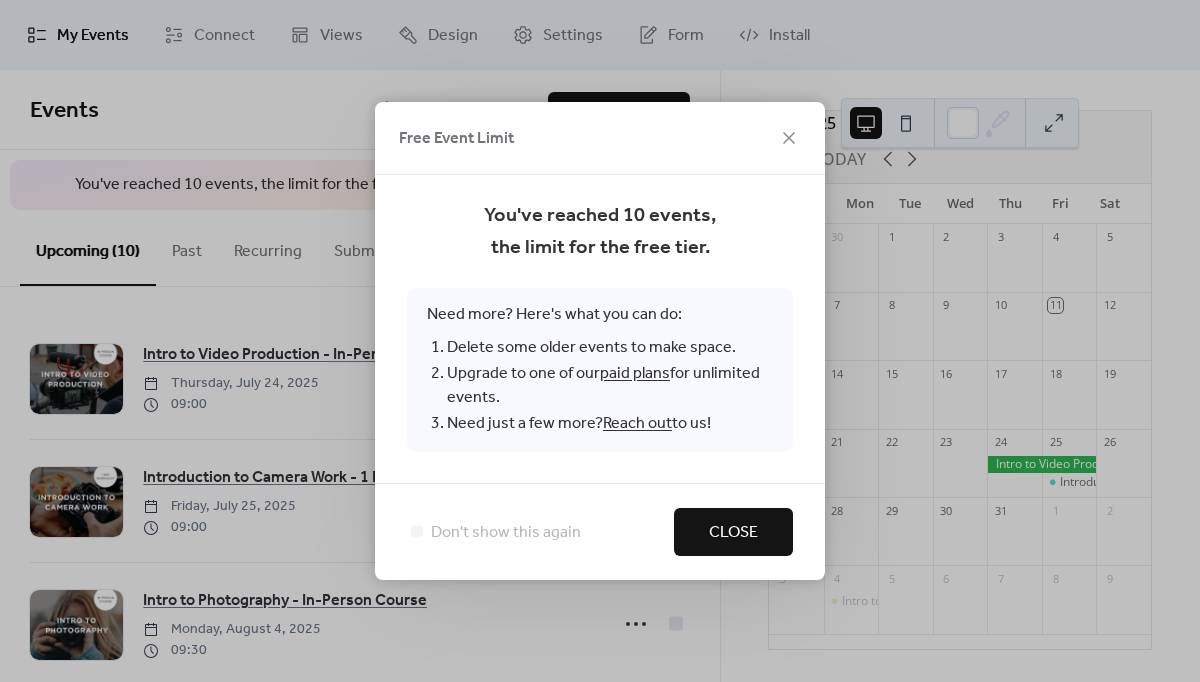 click on "Close" at bounding box center [733, 533] 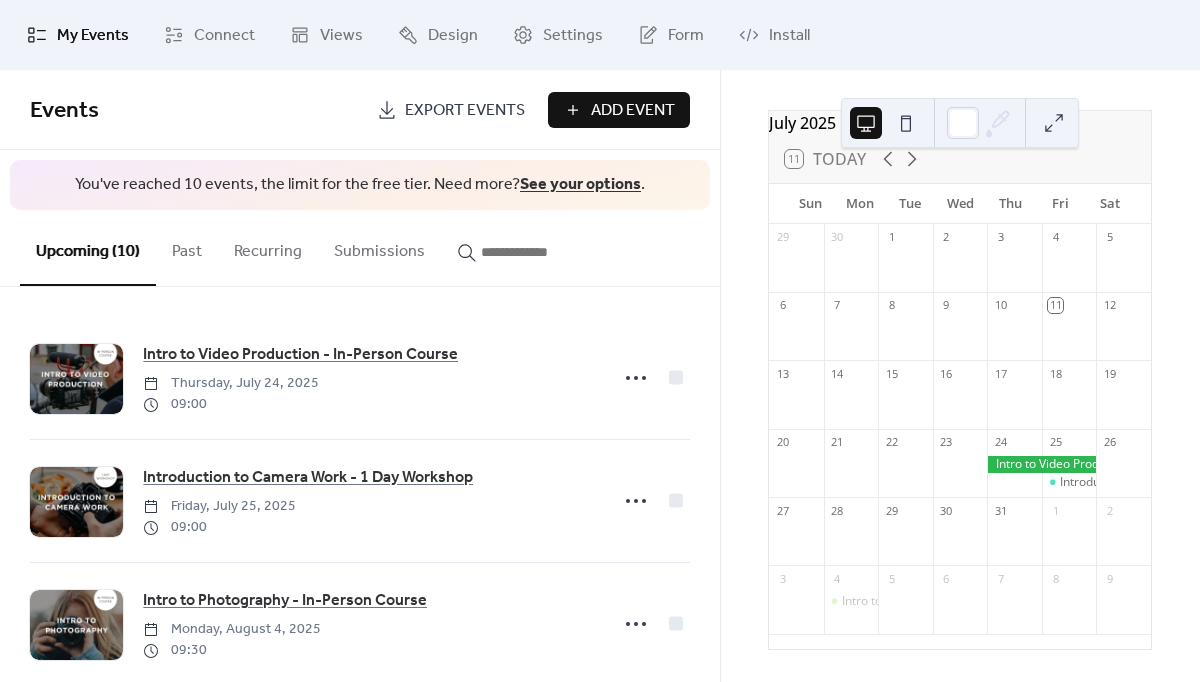 scroll, scrollTop: 0, scrollLeft: 0, axis: both 